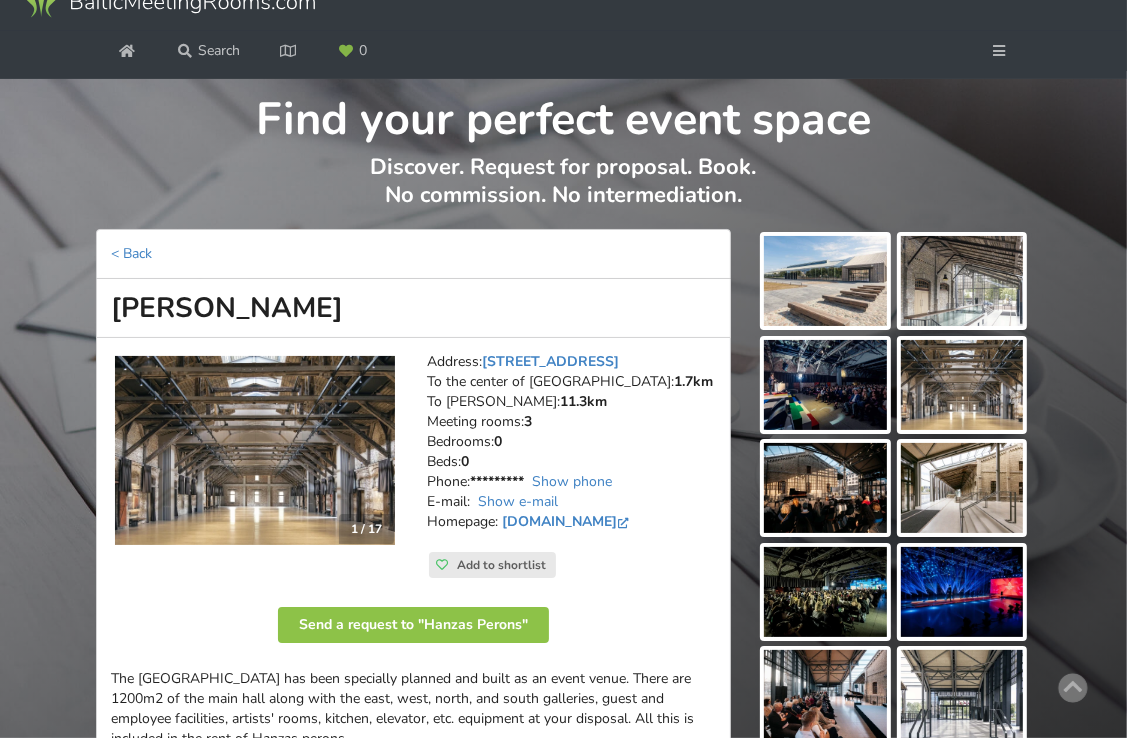 scroll, scrollTop: 0, scrollLeft: 0, axis: both 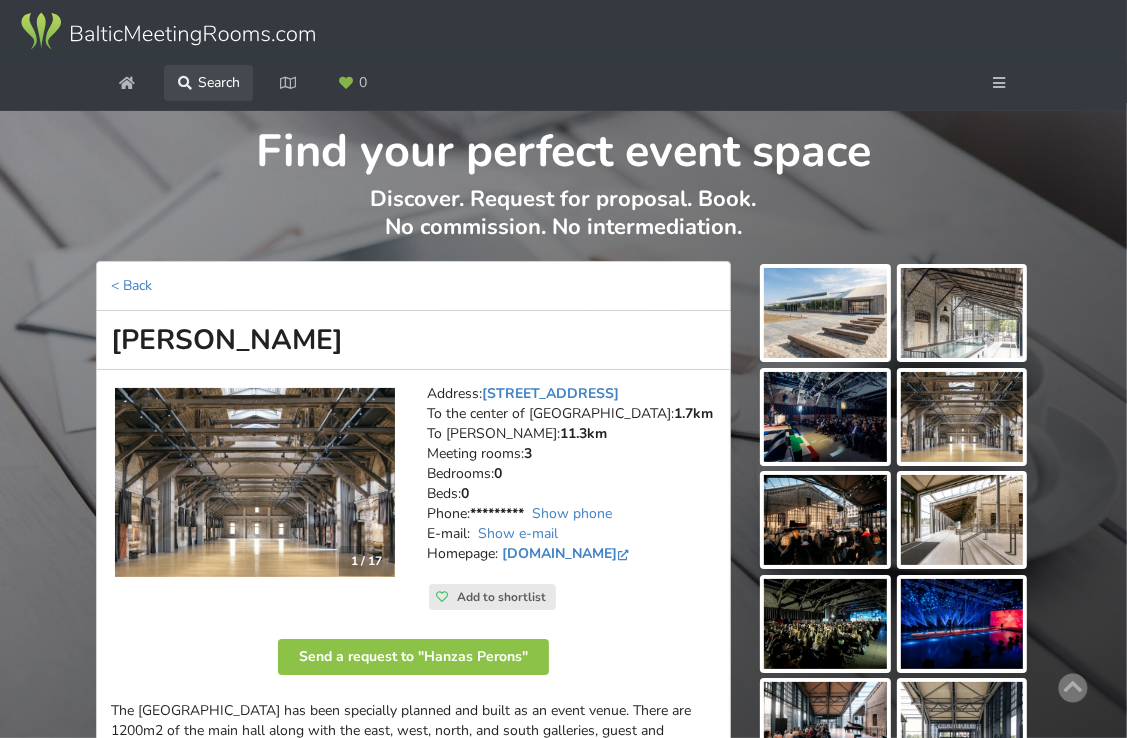 click on "Search" at bounding box center [209, 83] 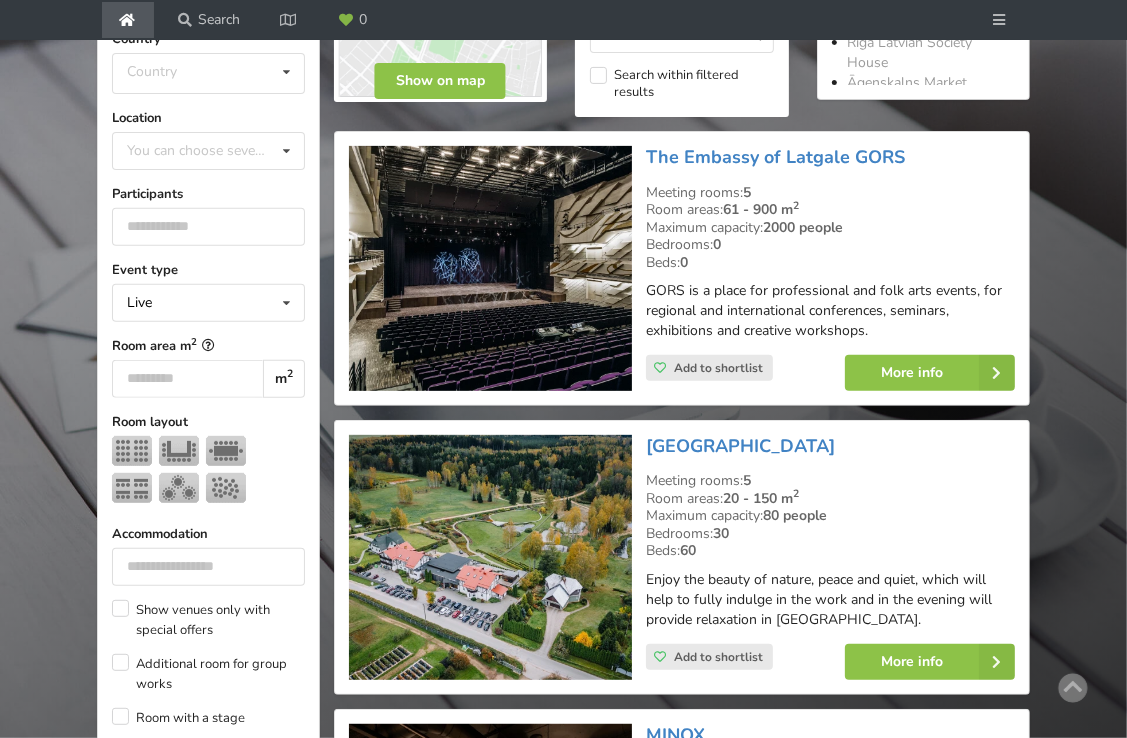 scroll, scrollTop: 300, scrollLeft: 0, axis: vertical 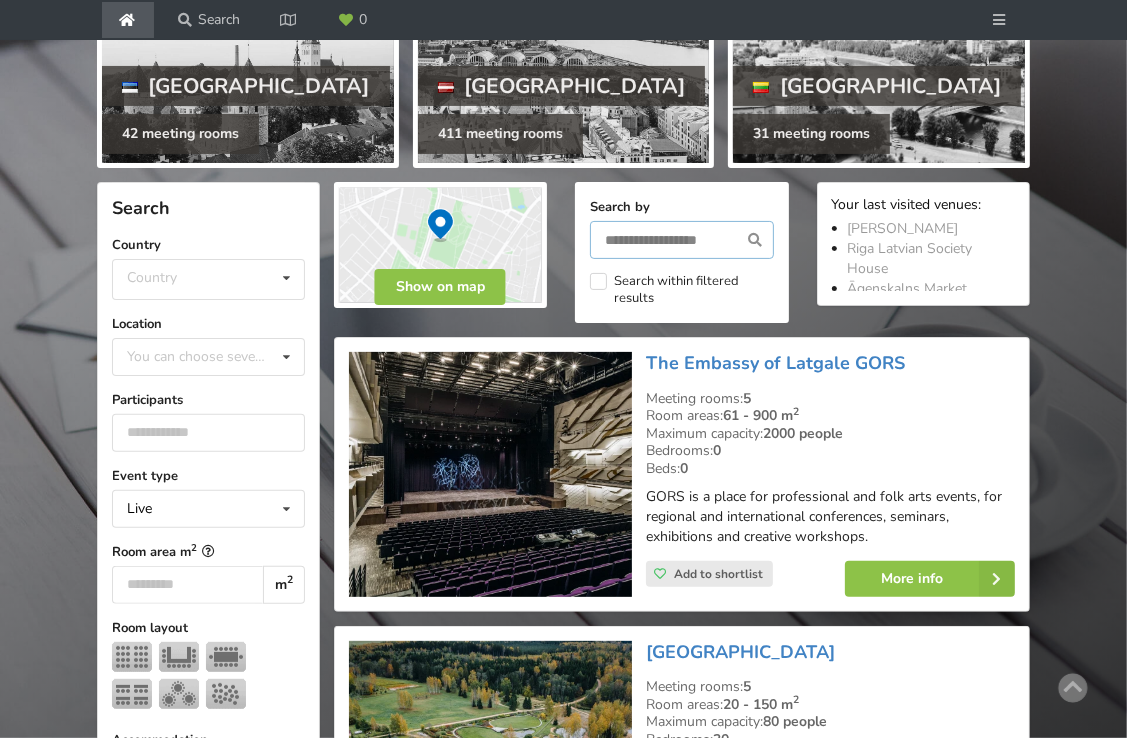 click at bounding box center [681, 240] 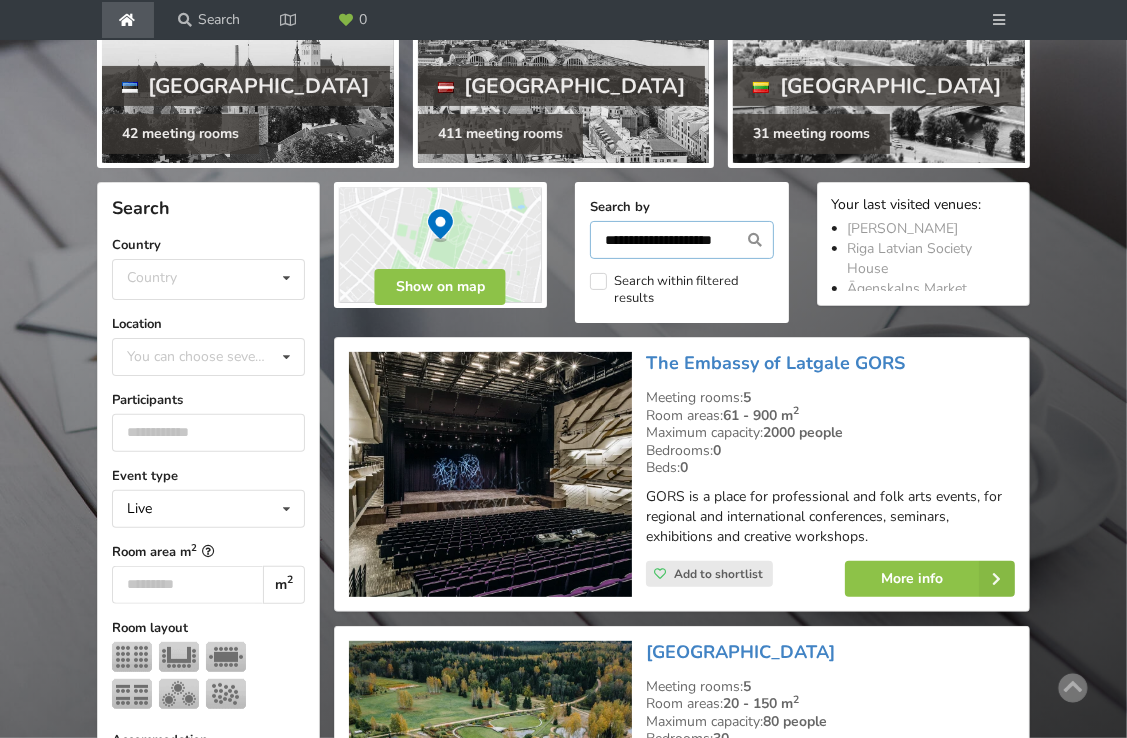 scroll, scrollTop: 0, scrollLeft: 8, axis: horizontal 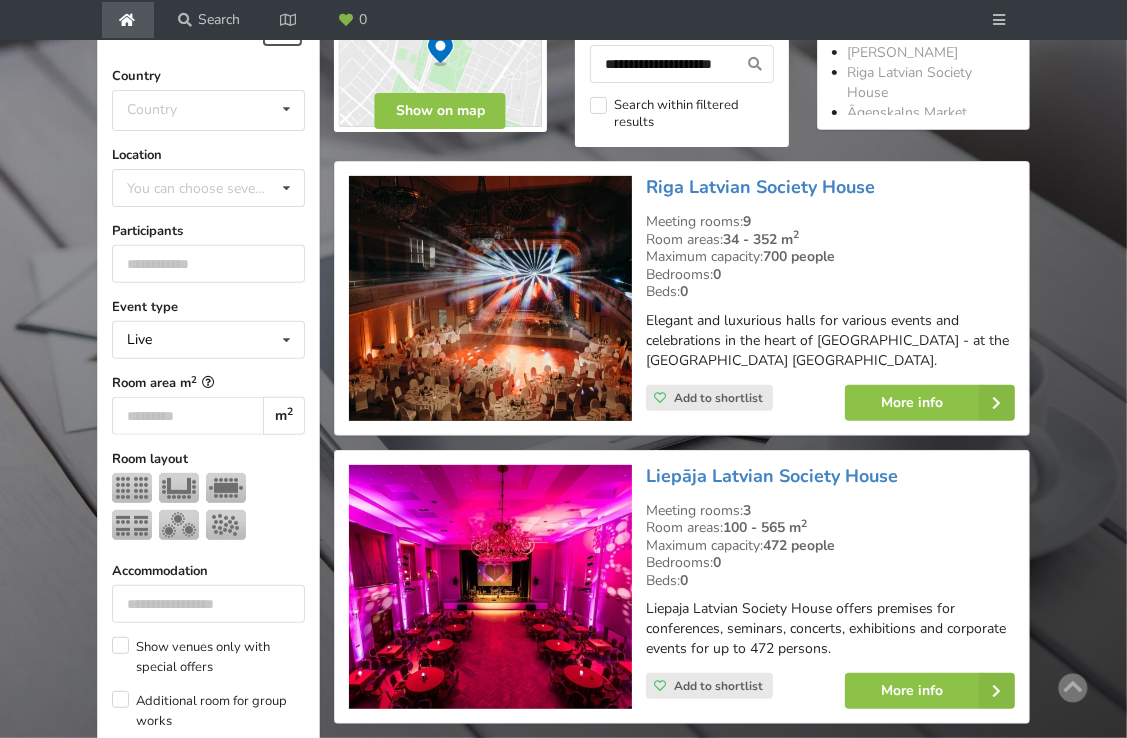 click at bounding box center (491, 298) 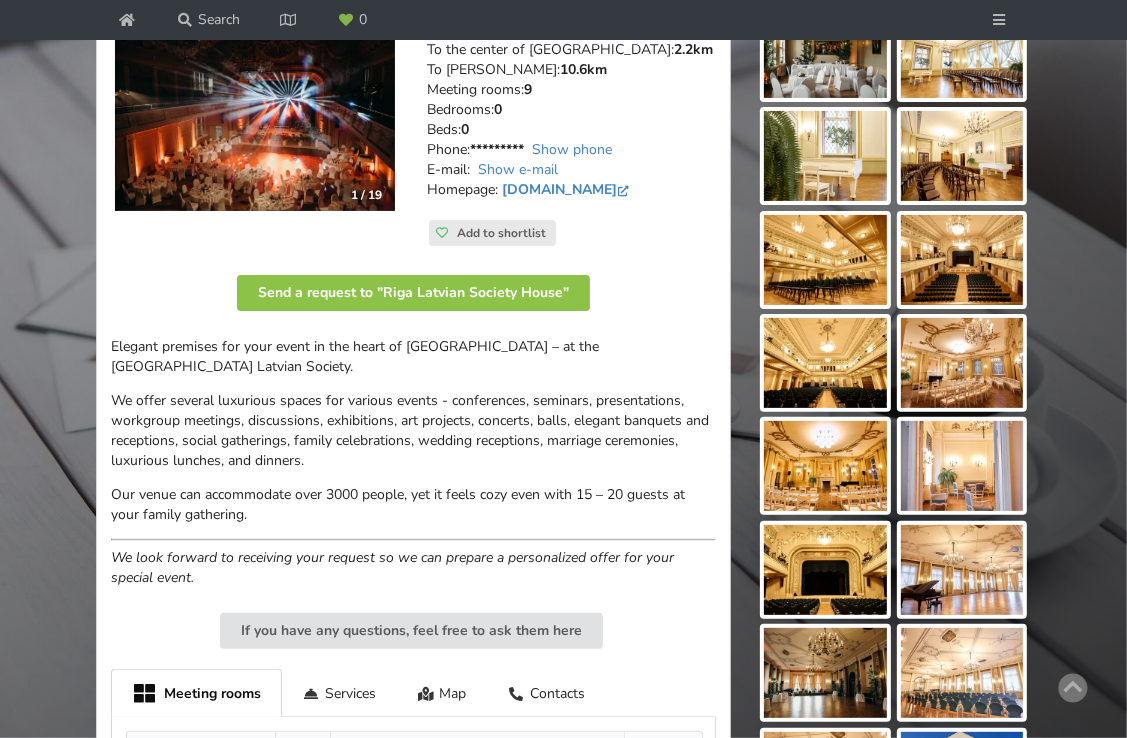 scroll, scrollTop: 300, scrollLeft: 0, axis: vertical 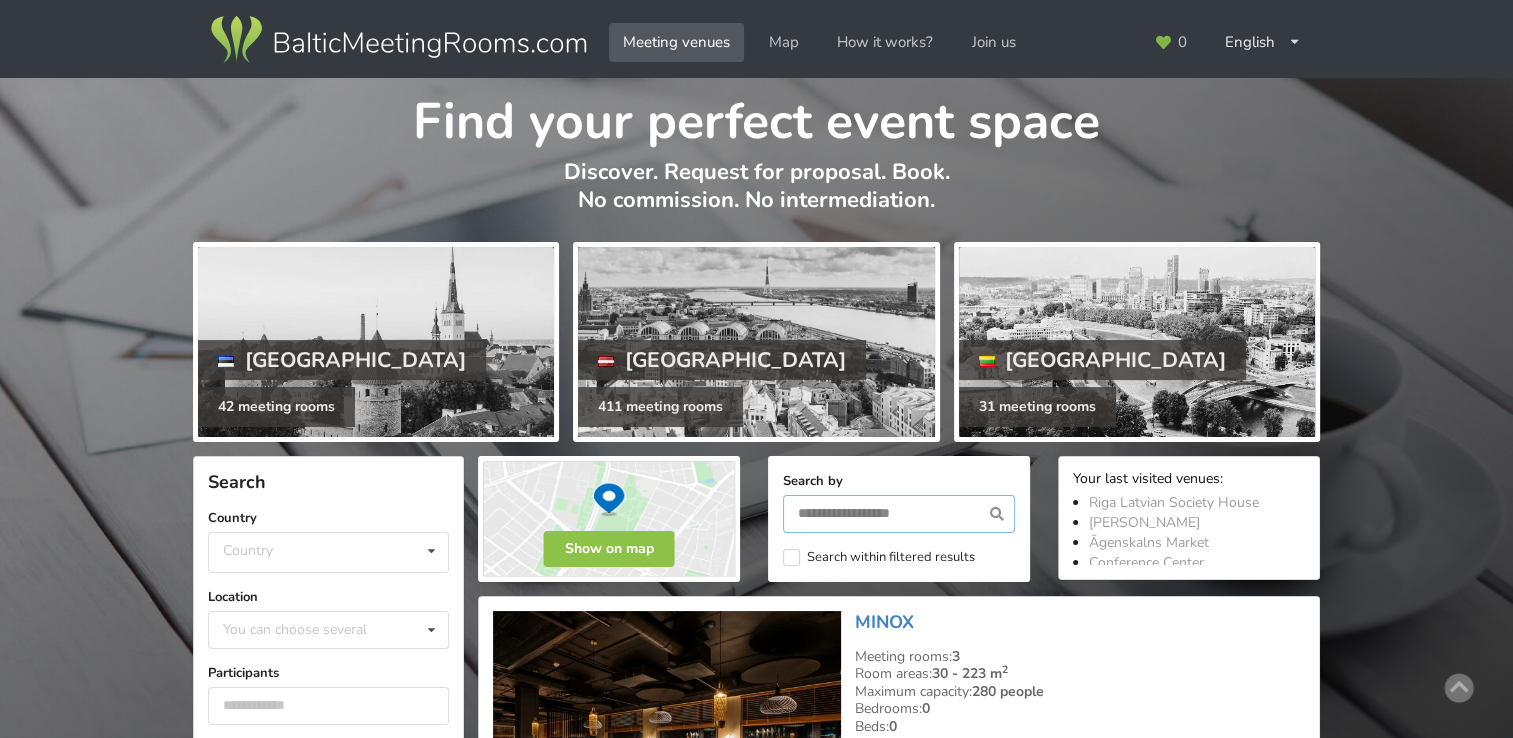 click at bounding box center [899, 514] 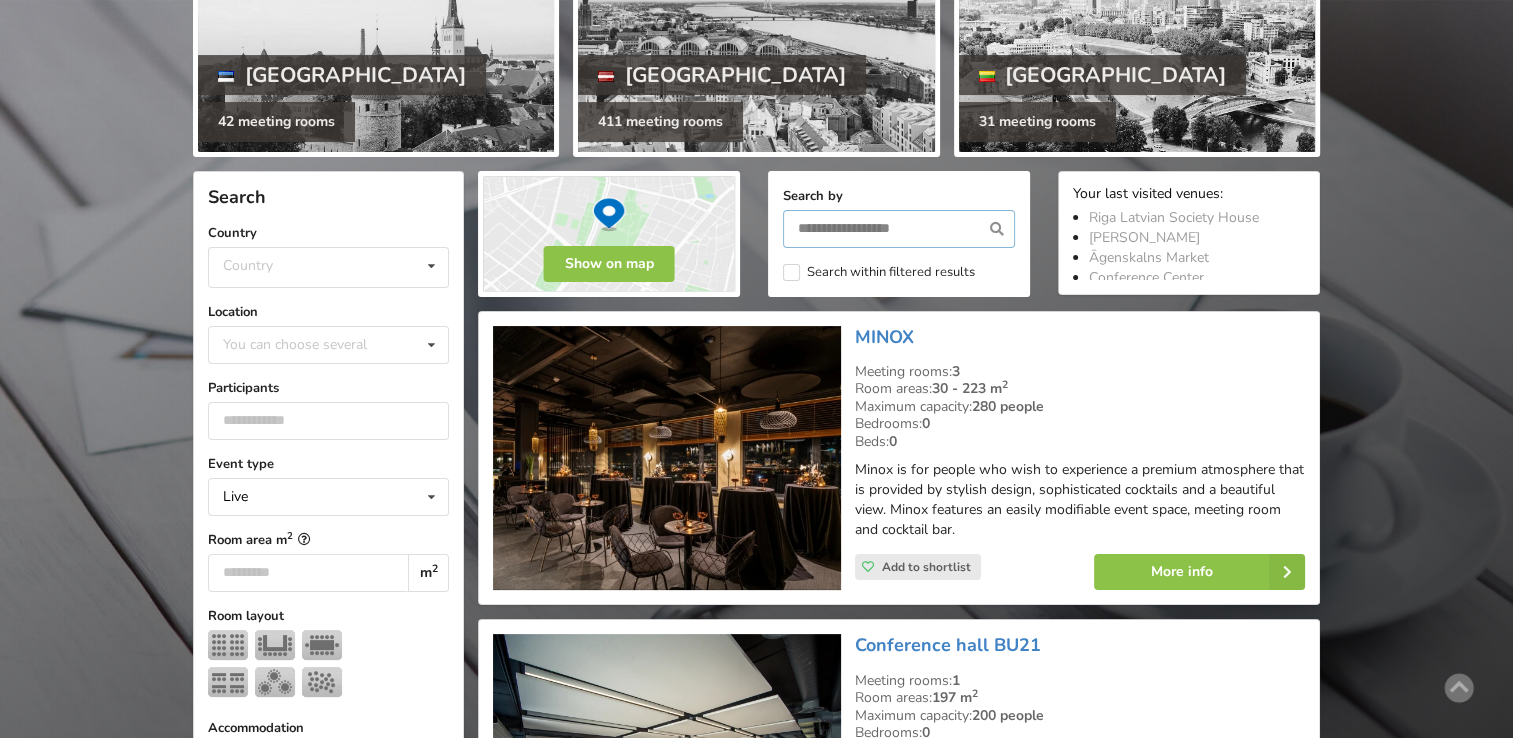 scroll, scrollTop: 300, scrollLeft: 0, axis: vertical 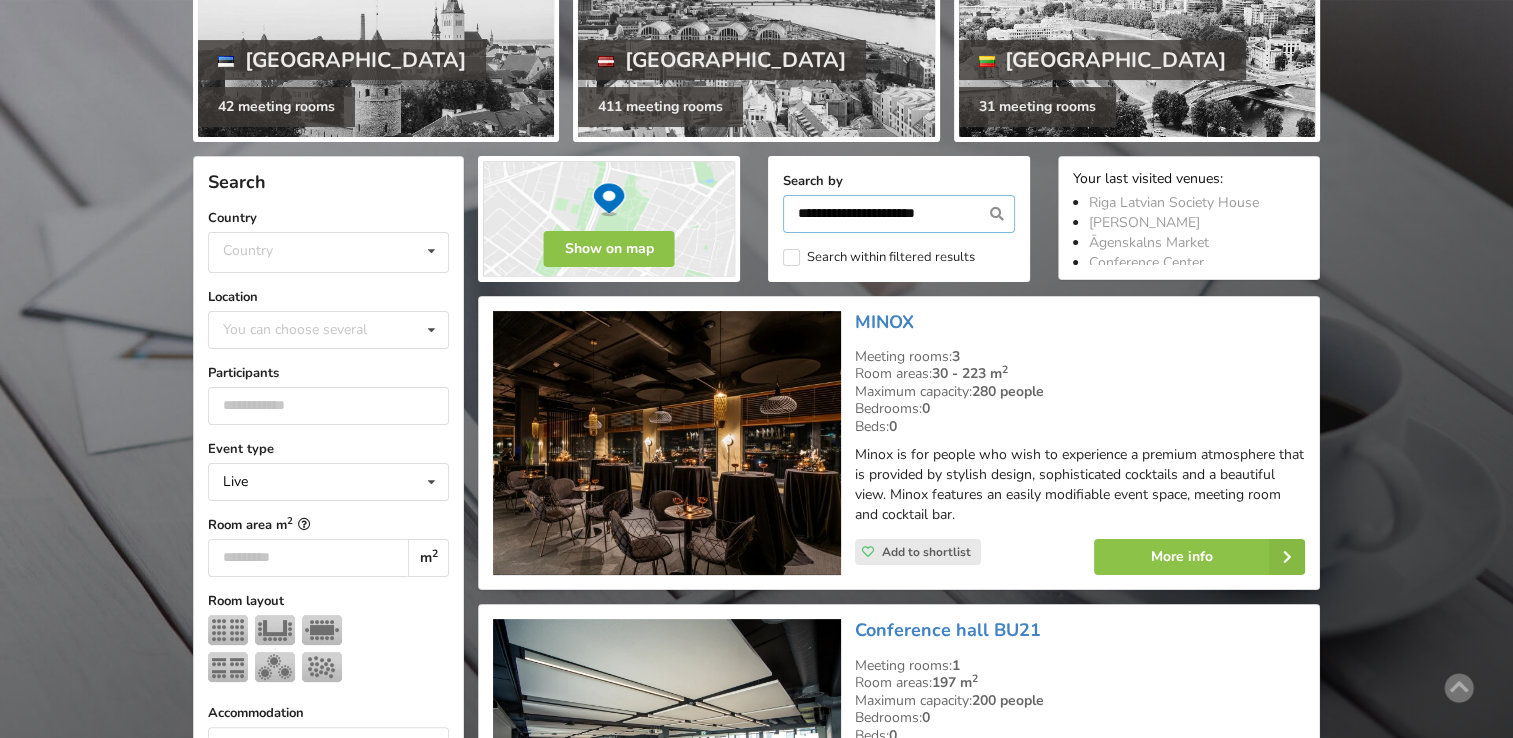 type on "**********" 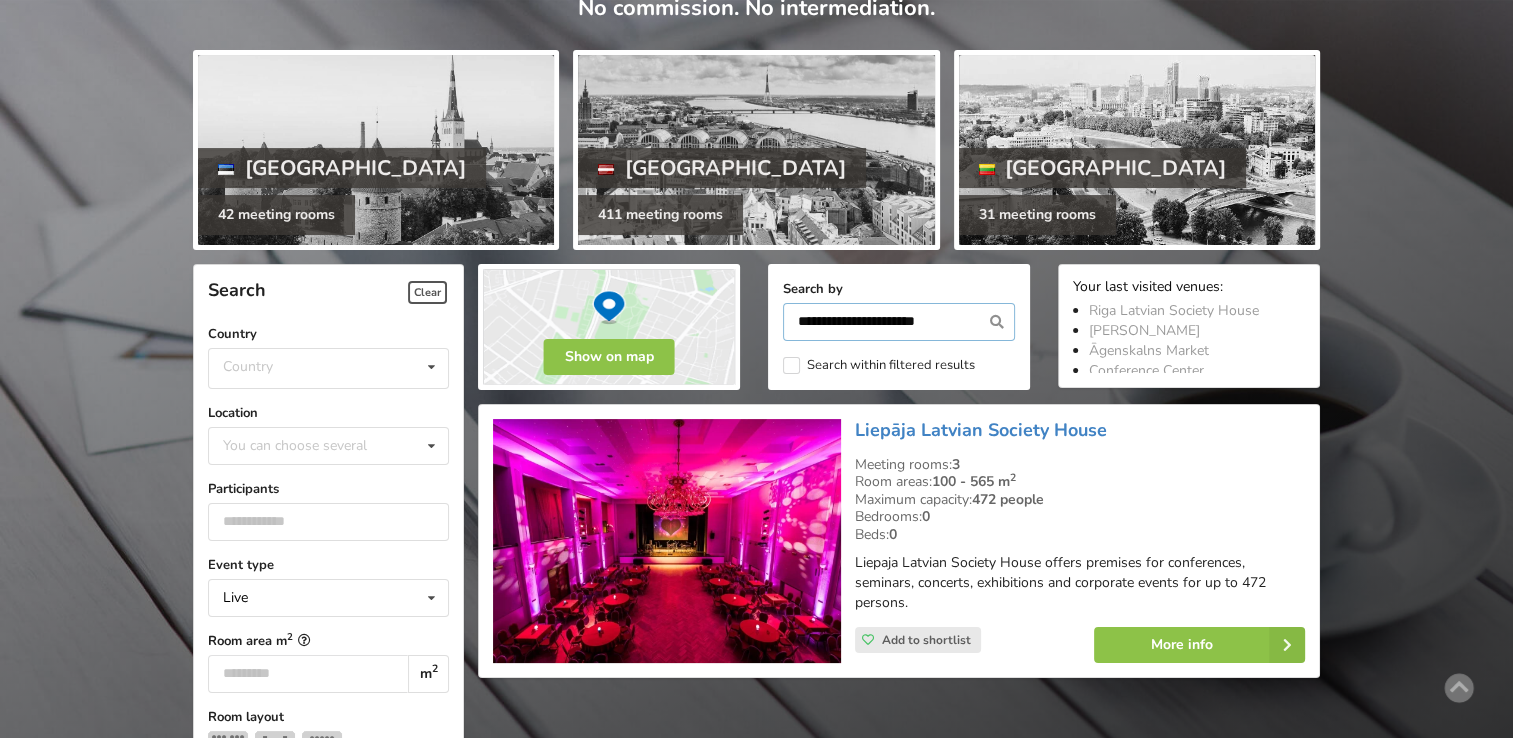 scroll, scrollTop: 148, scrollLeft: 0, axis: vertical 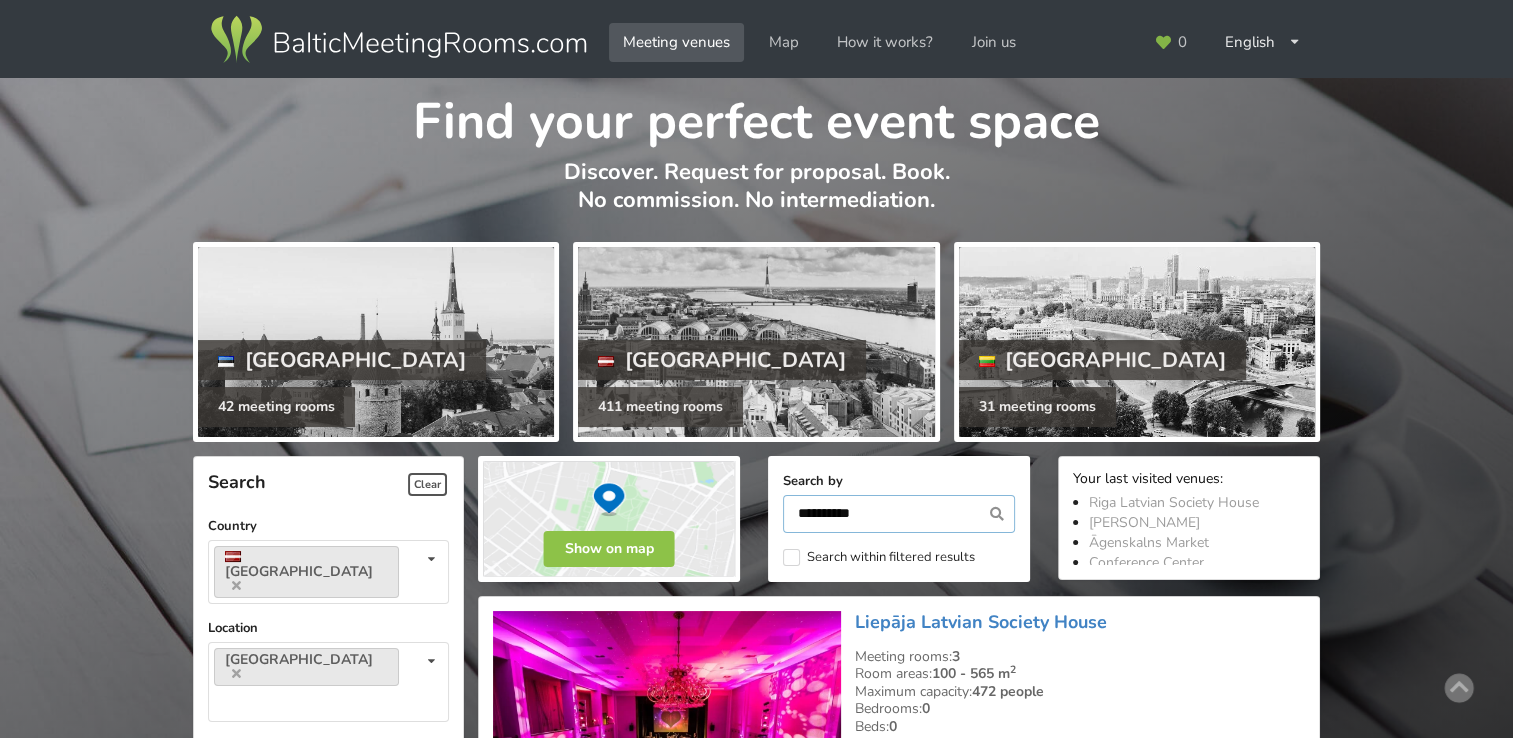 drag, startPoint x: 889, startPoint y: 518, endPoint x: 671, endPoint y: 518, distance: 218 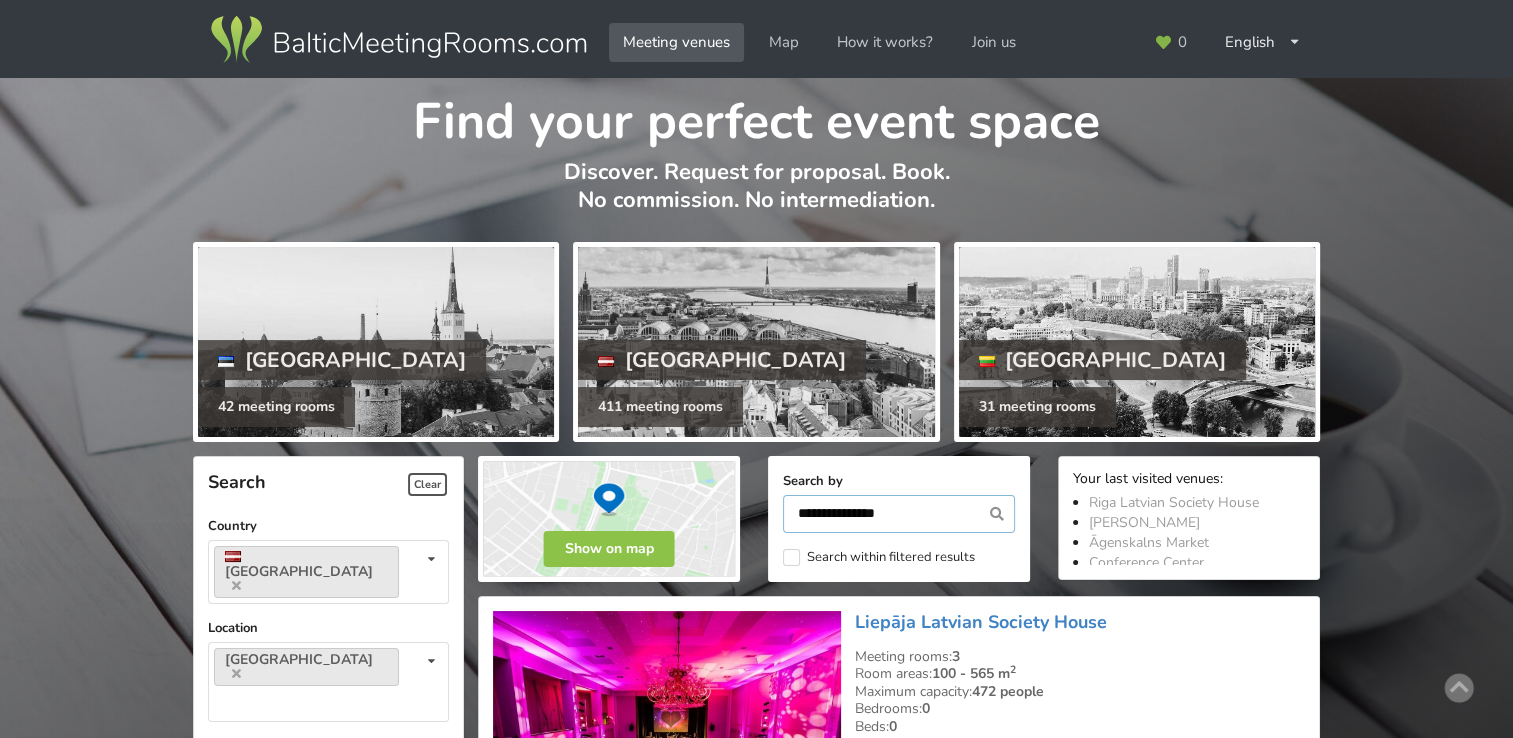 type on "**********" 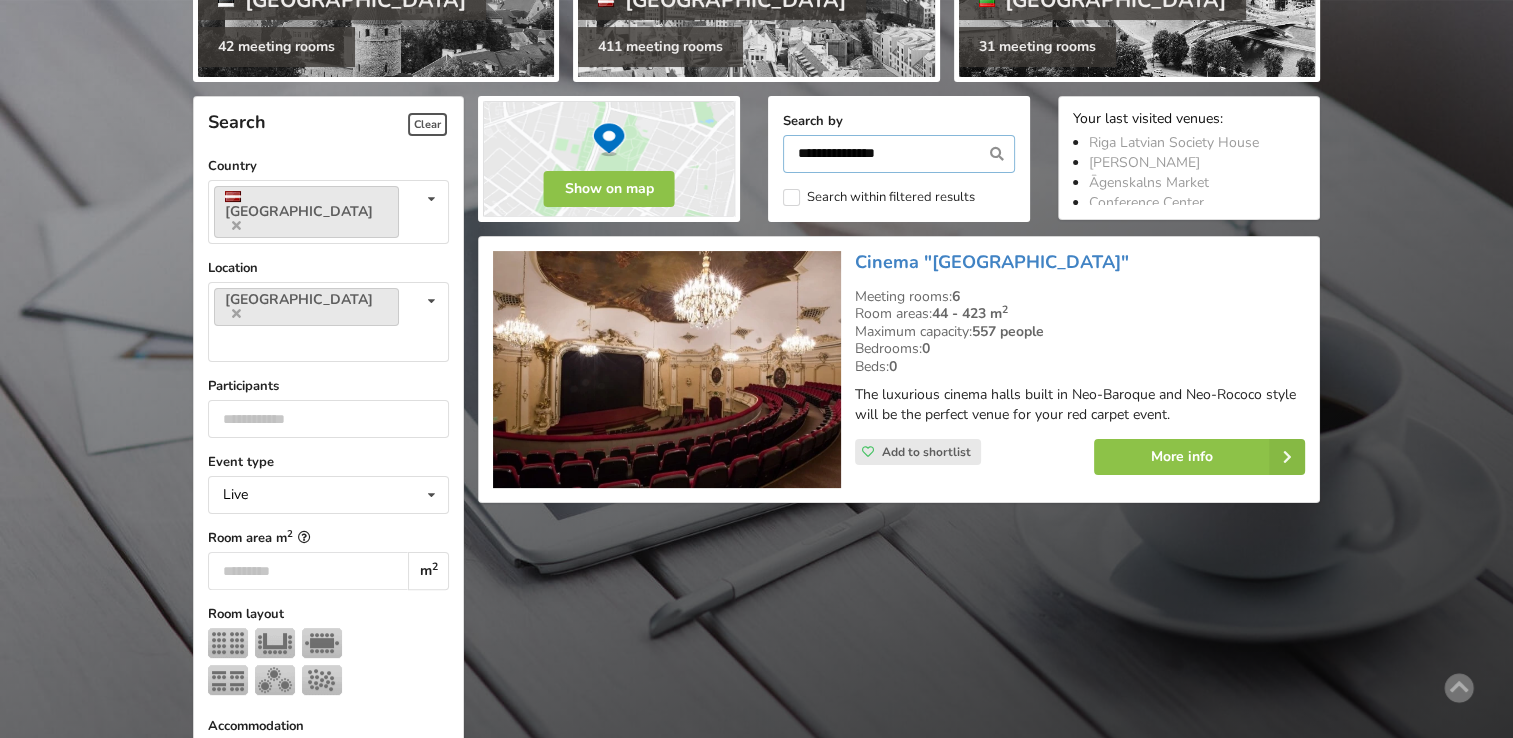scroll, scrollTop: 448, scrollLeft: 0, axis: vertical 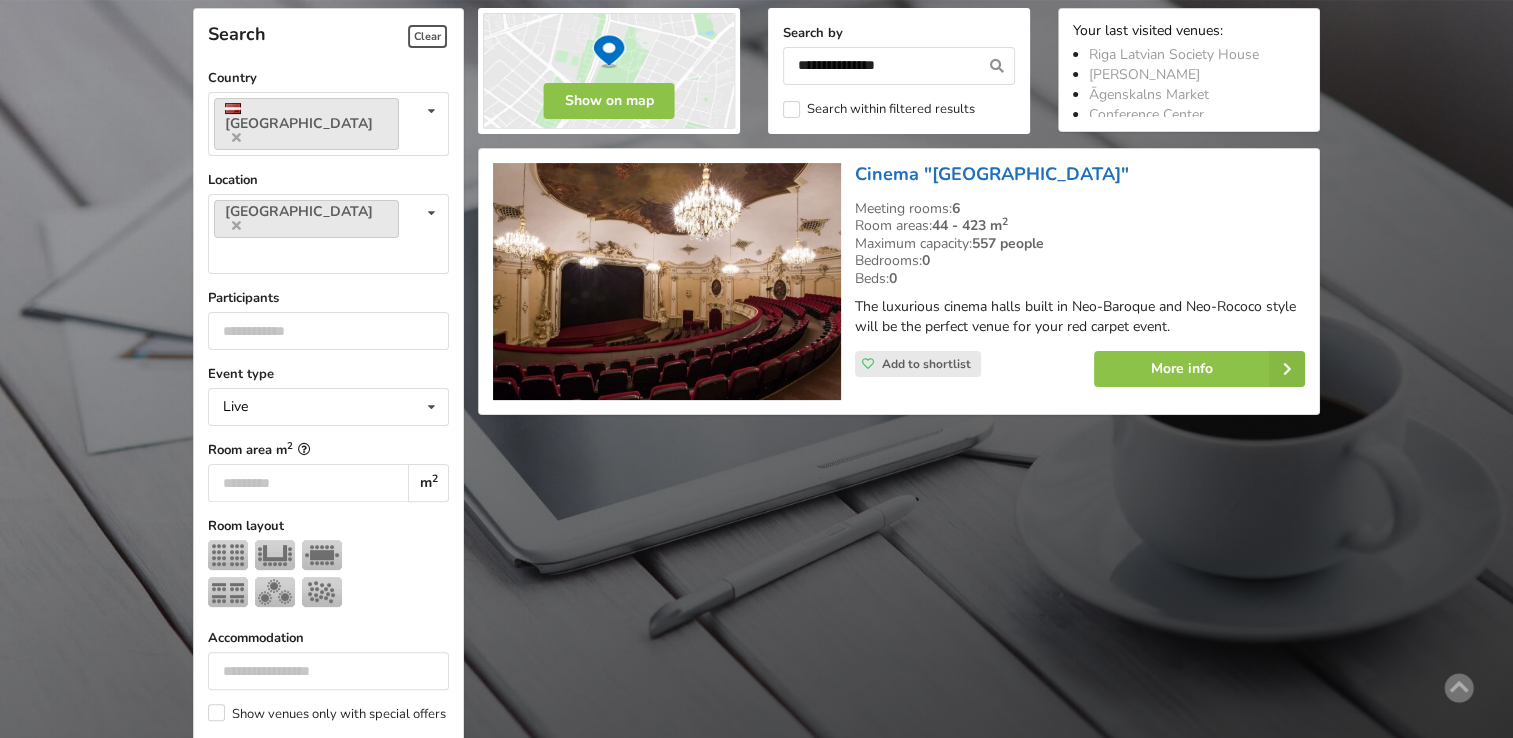 click on "Cinema "[GEOGRAPHIC_DATA]"" at bounding box center (992, 174) 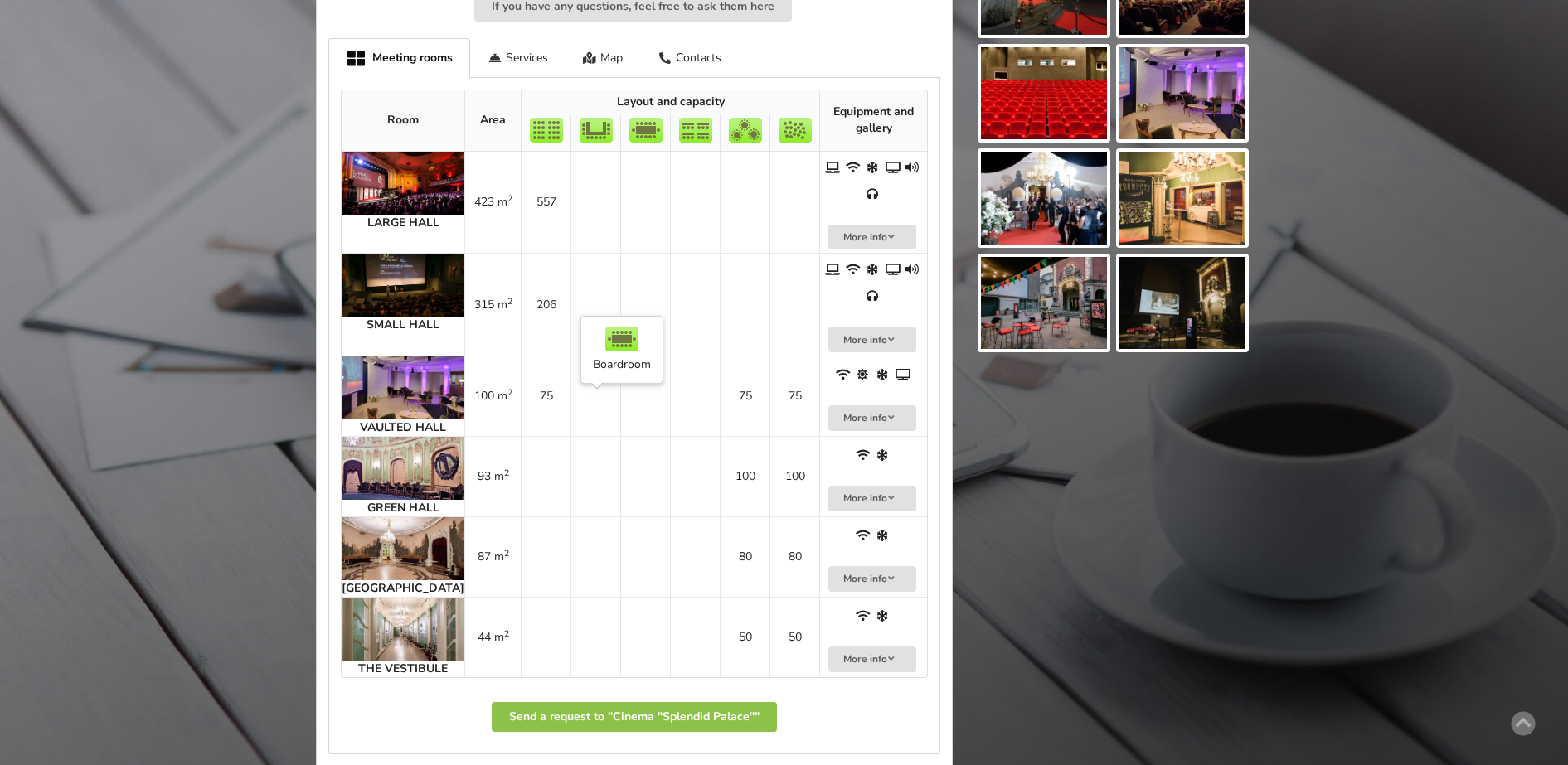 scroll, scrollTop: 912, scrollLeft: 0, axis: vertical 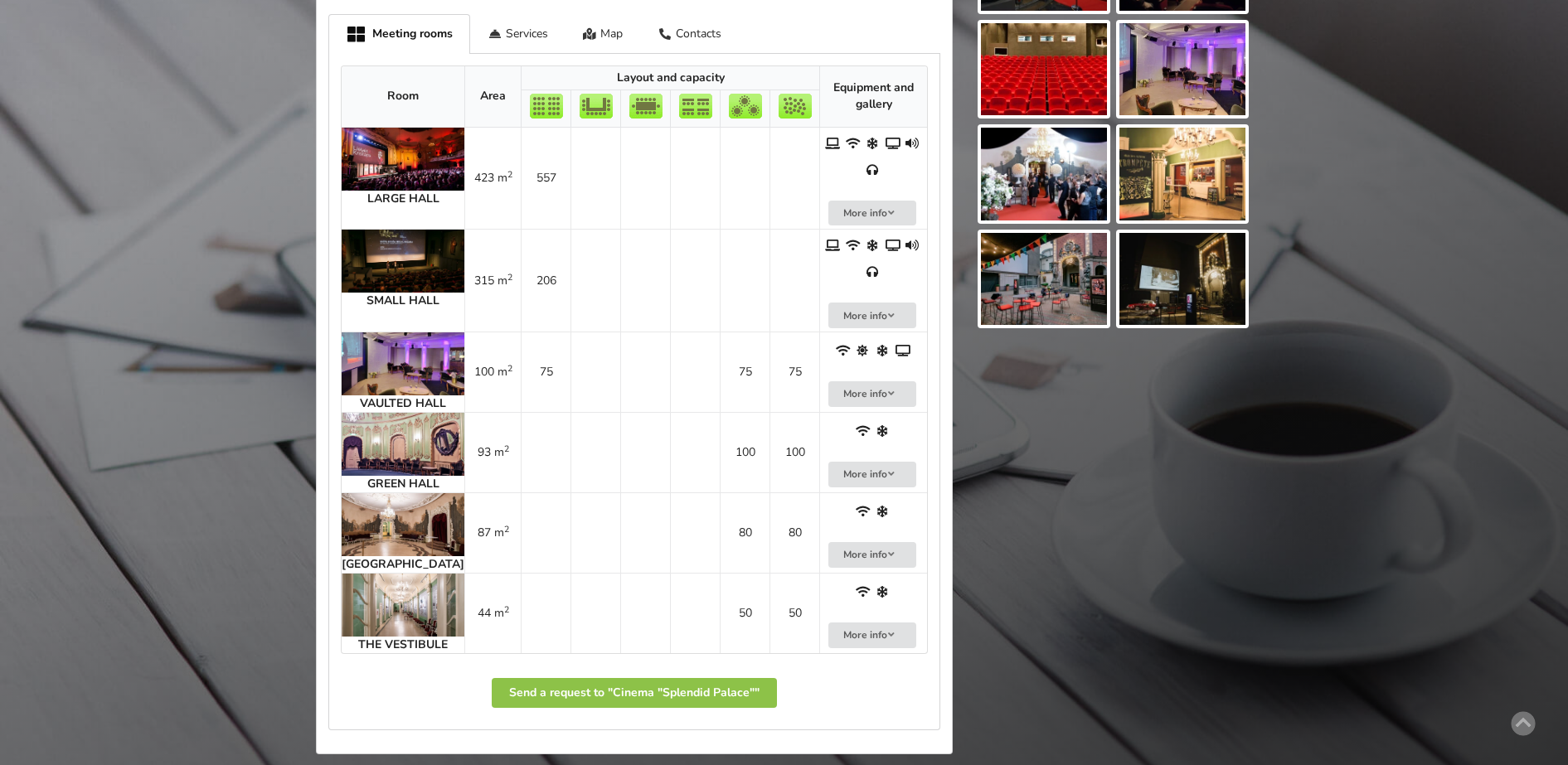 click at bounding box center (403, 444) 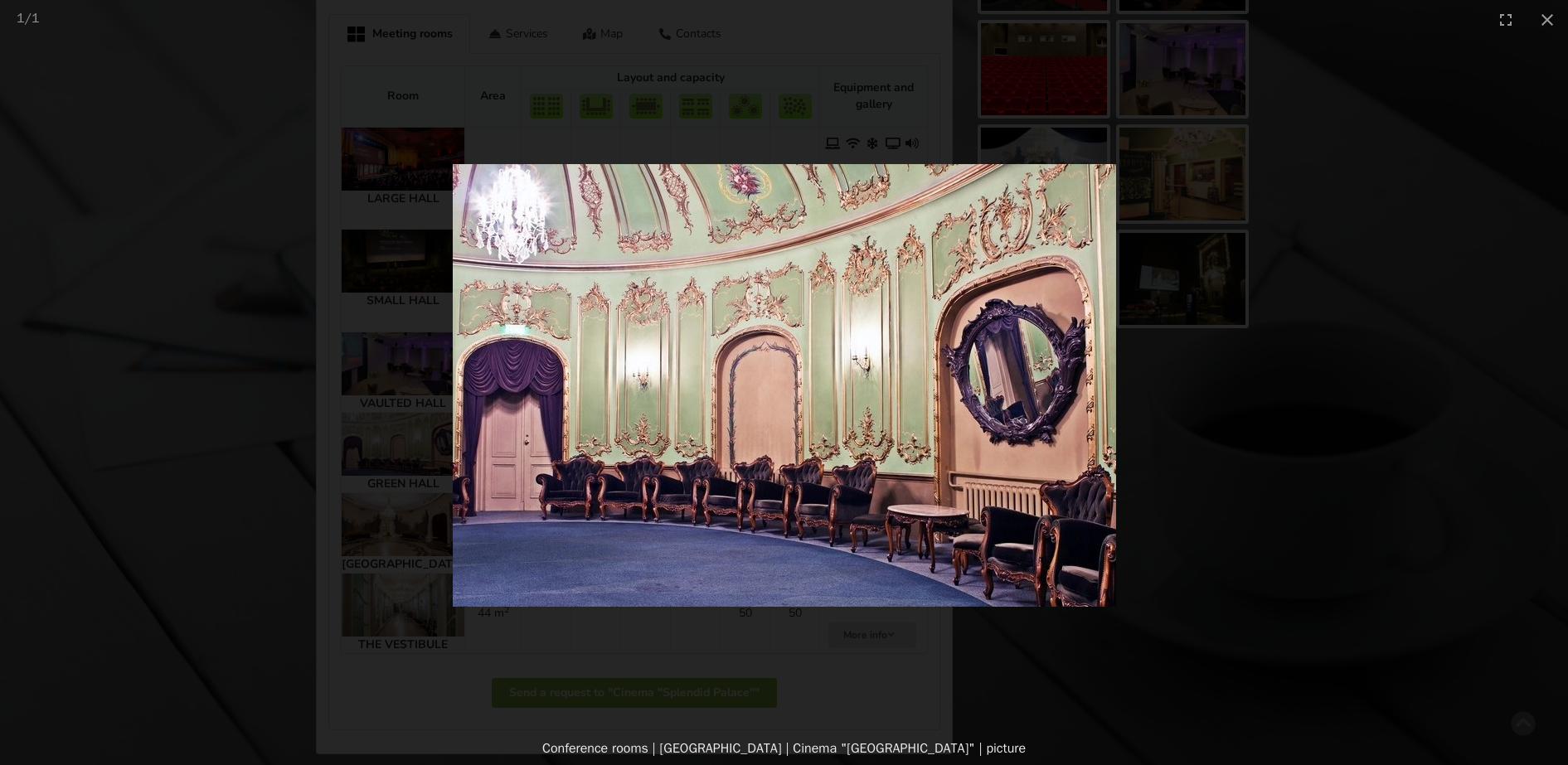 click at bounding box center (784, 385) 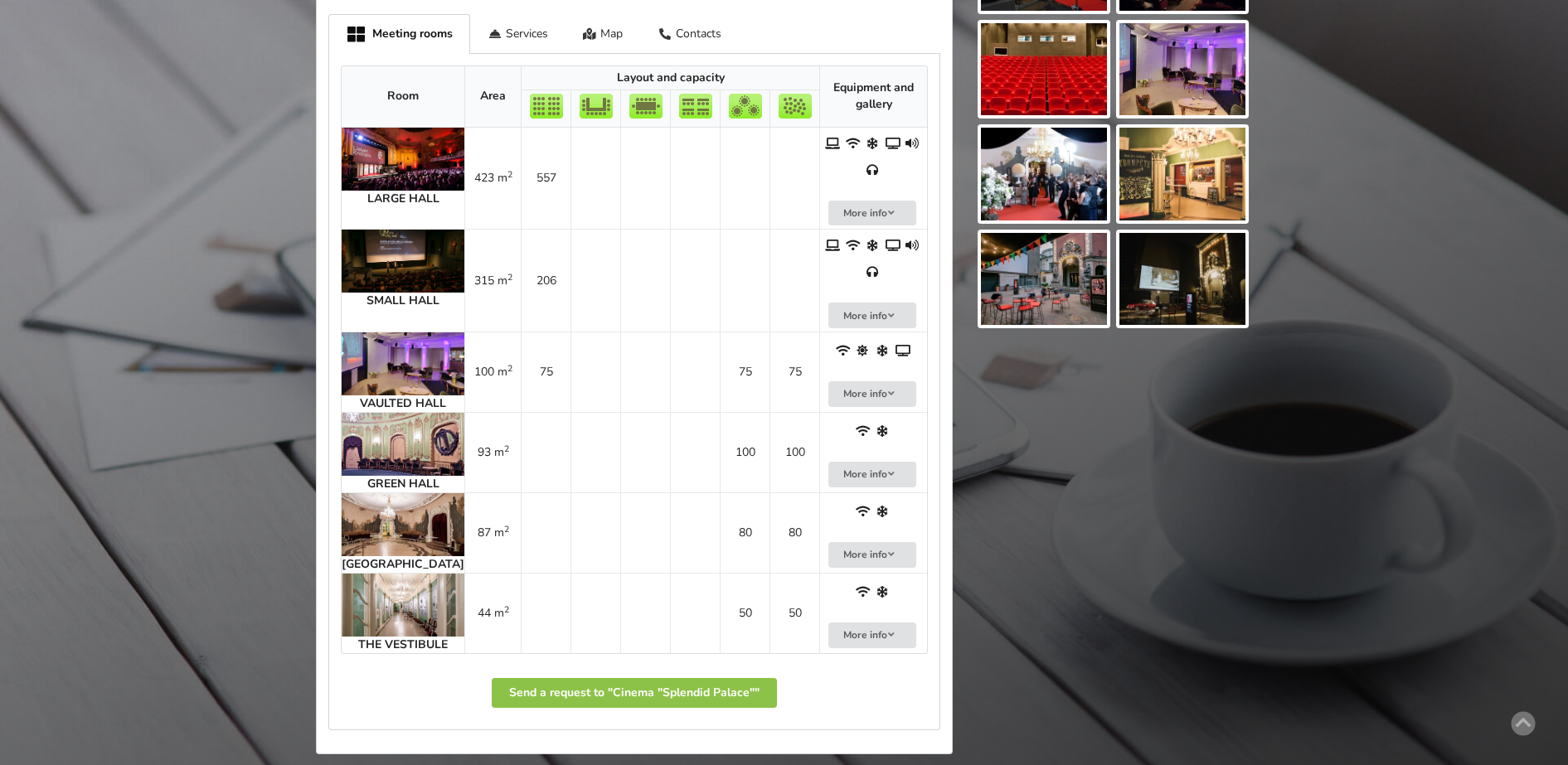 click at bounding box center (403, 364) 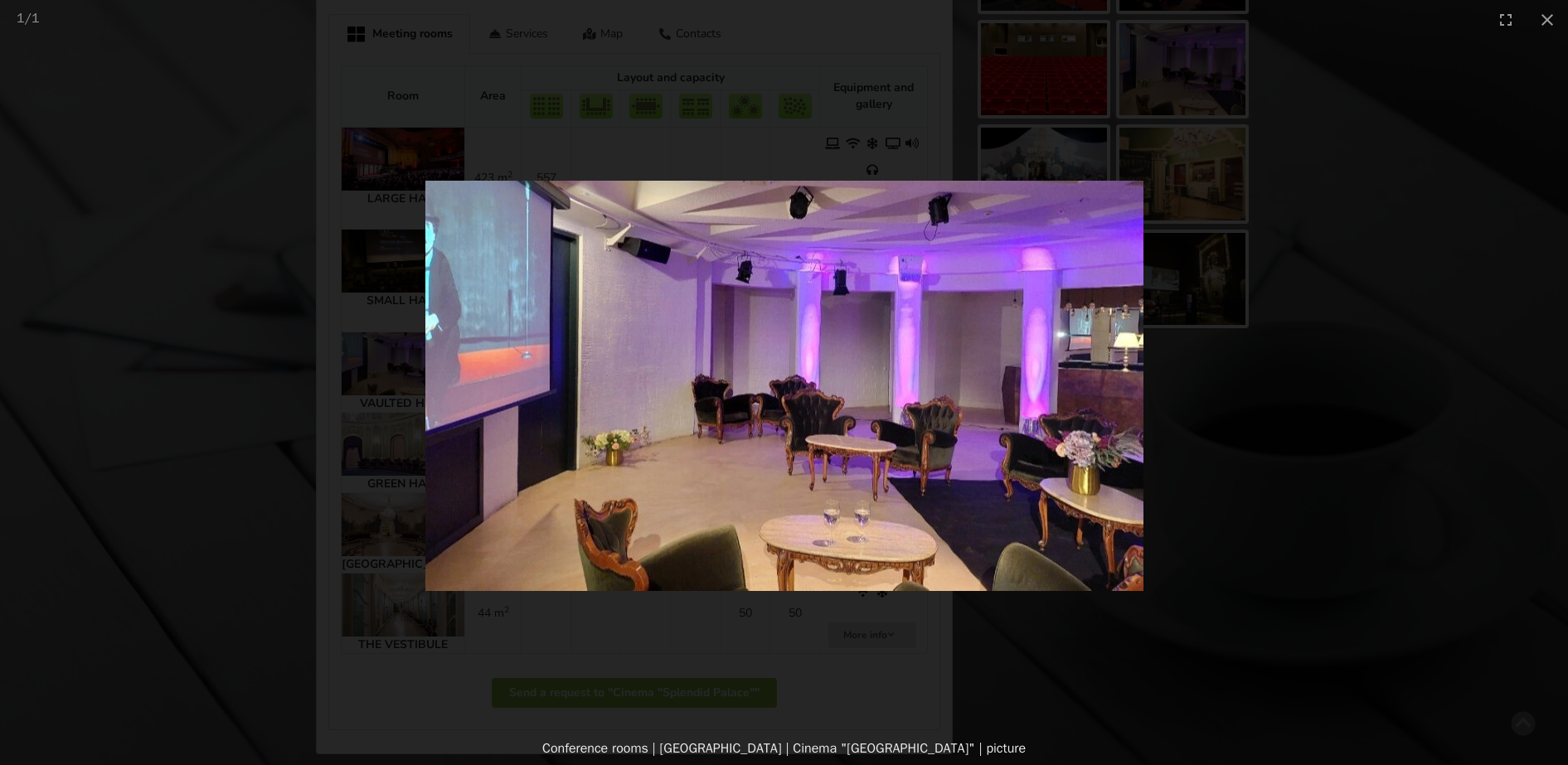 click at bounding box center [784, 385] 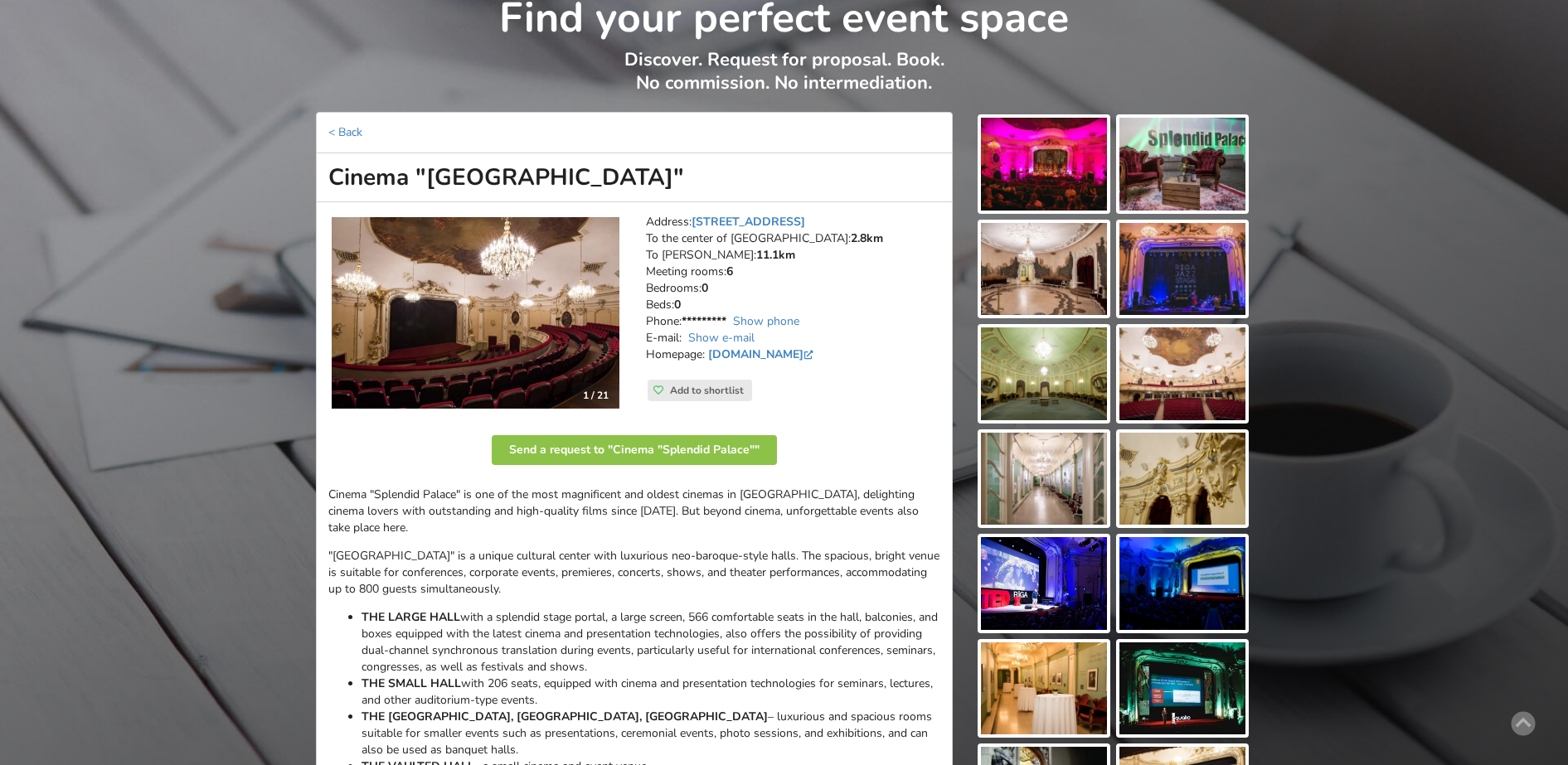 scroll, scrollTop: 0, scrollLeft: 0, axis: both 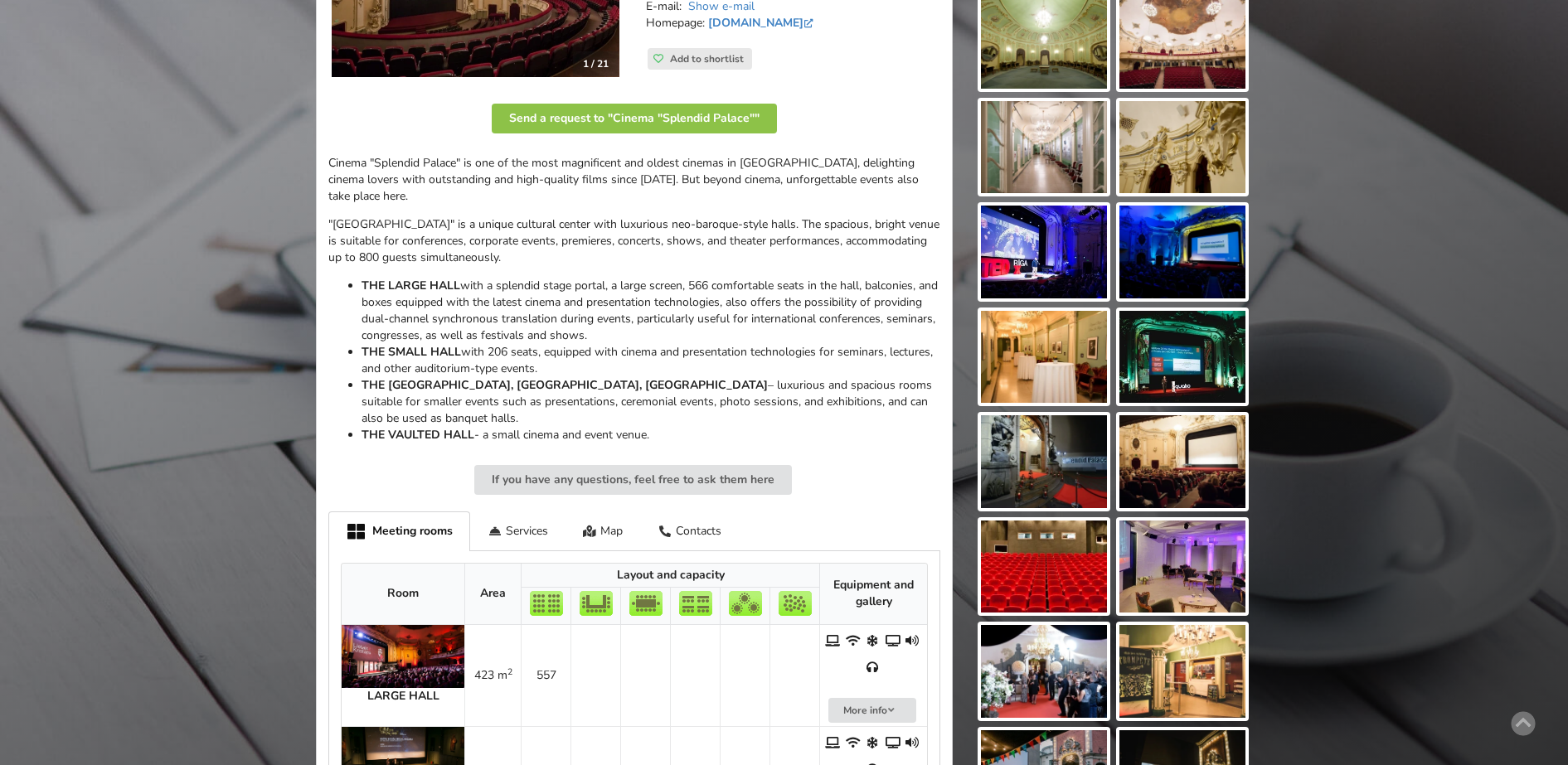 drag, startPoint x: 659, startPoint y: 416, endPoint x: 344, endPoint y: 272, distance: 346.35387 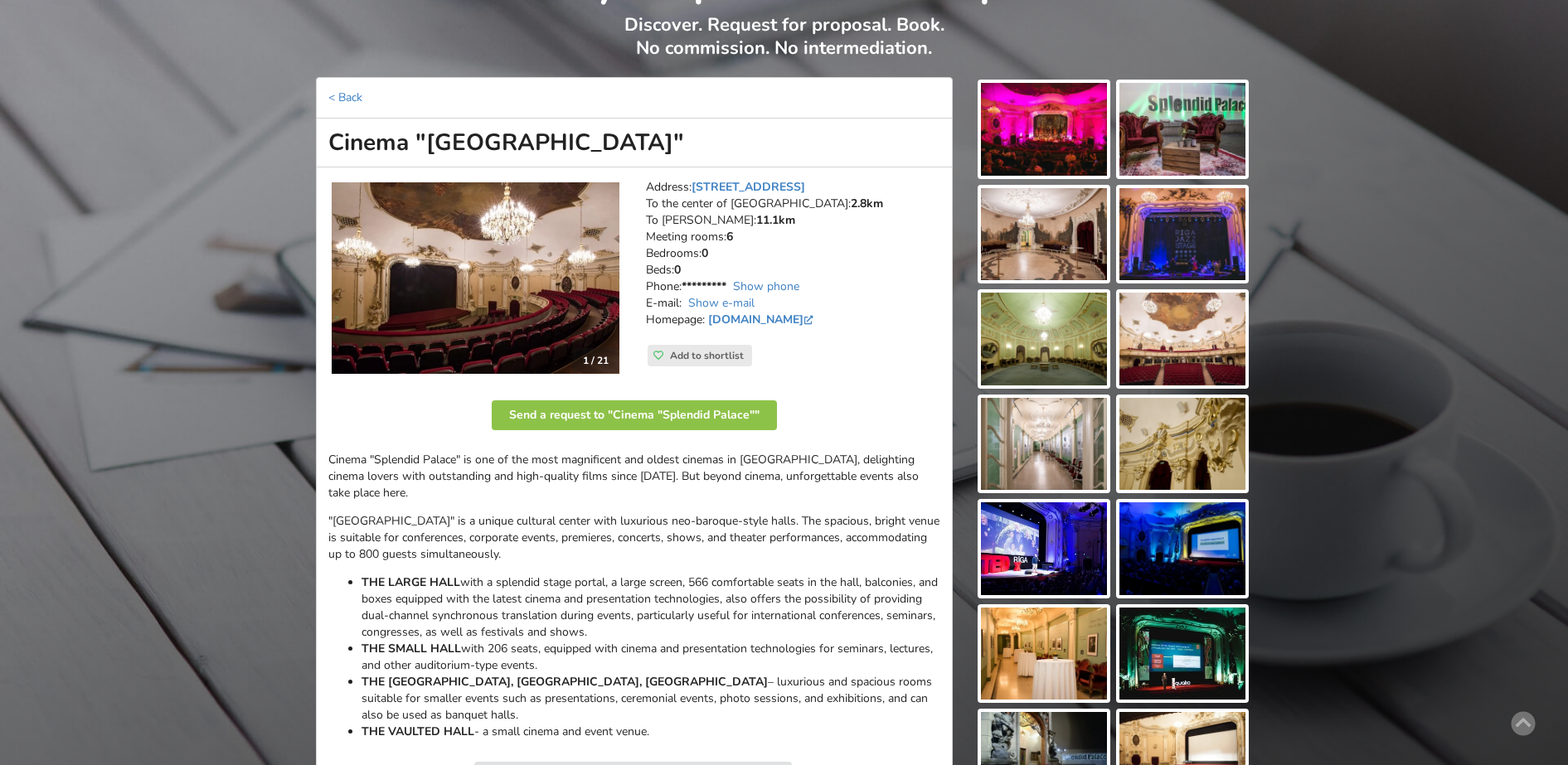 scroll, scrollTop: 104, scrollLeft: 0, axis: vertical 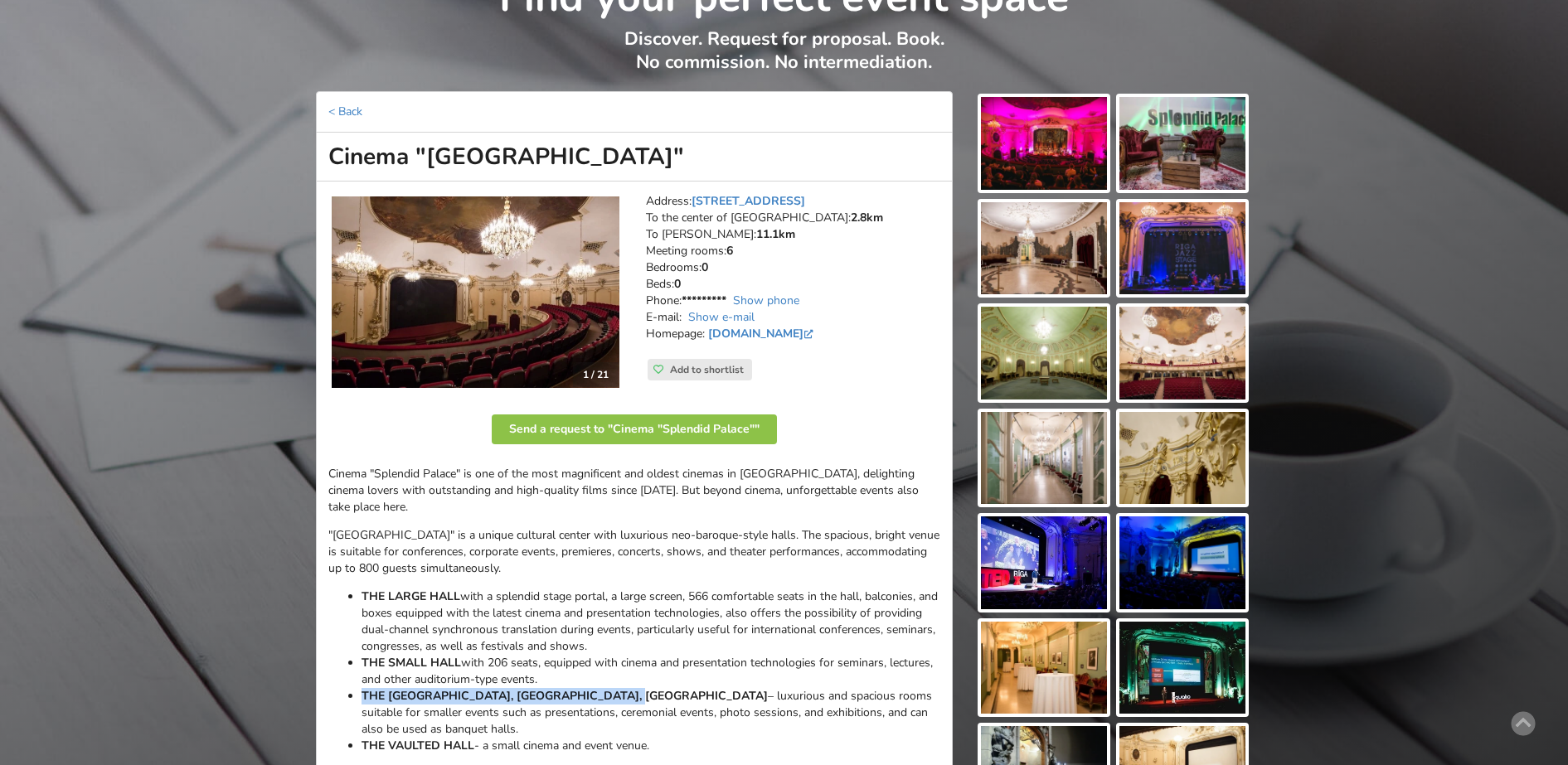 drag, startPoint x: 640, startPoint y: 682, endPoint x: 363, endPoint y: 680, distance: 277.00722 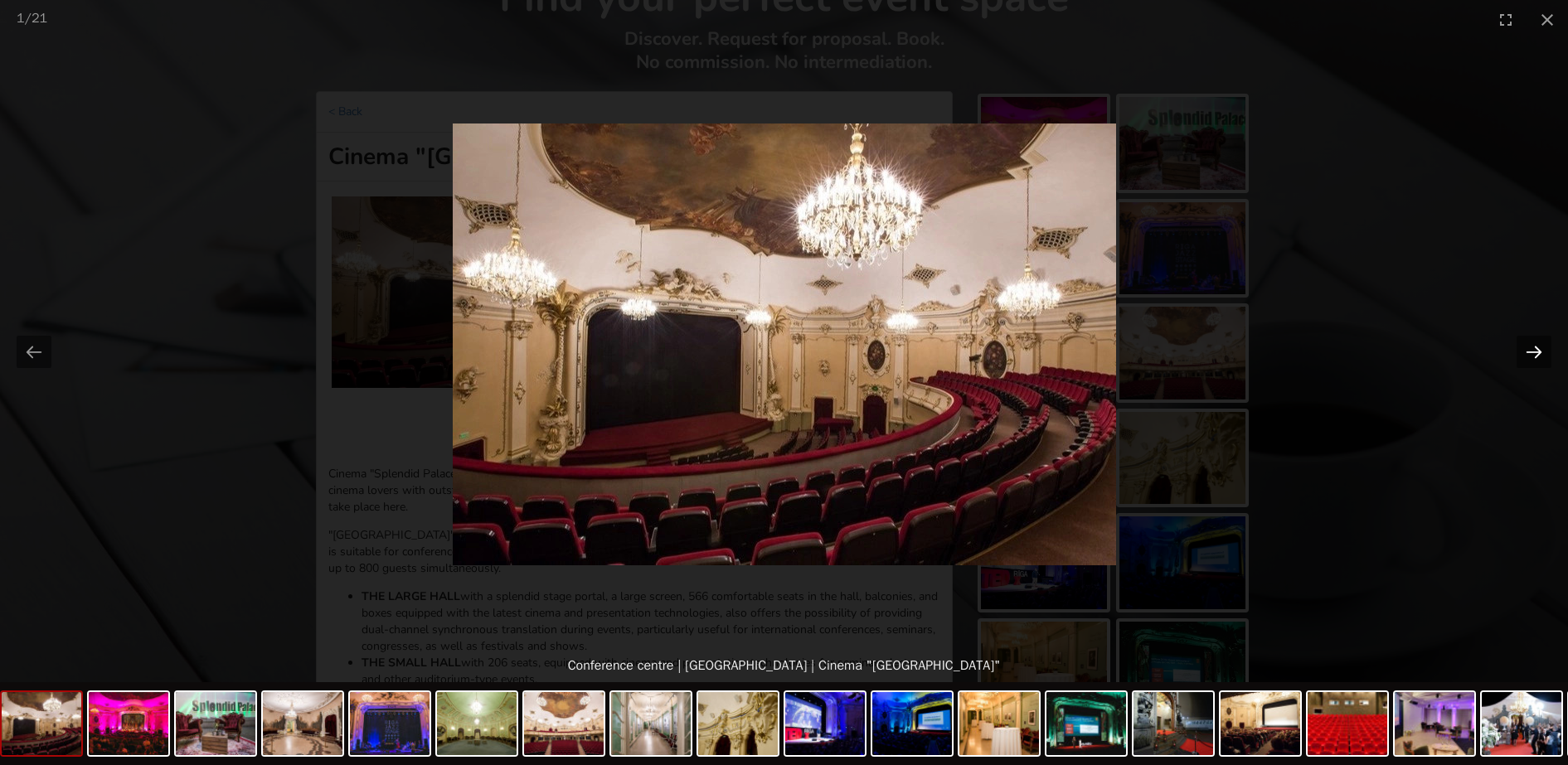 click at bounding box center [1534, 351] 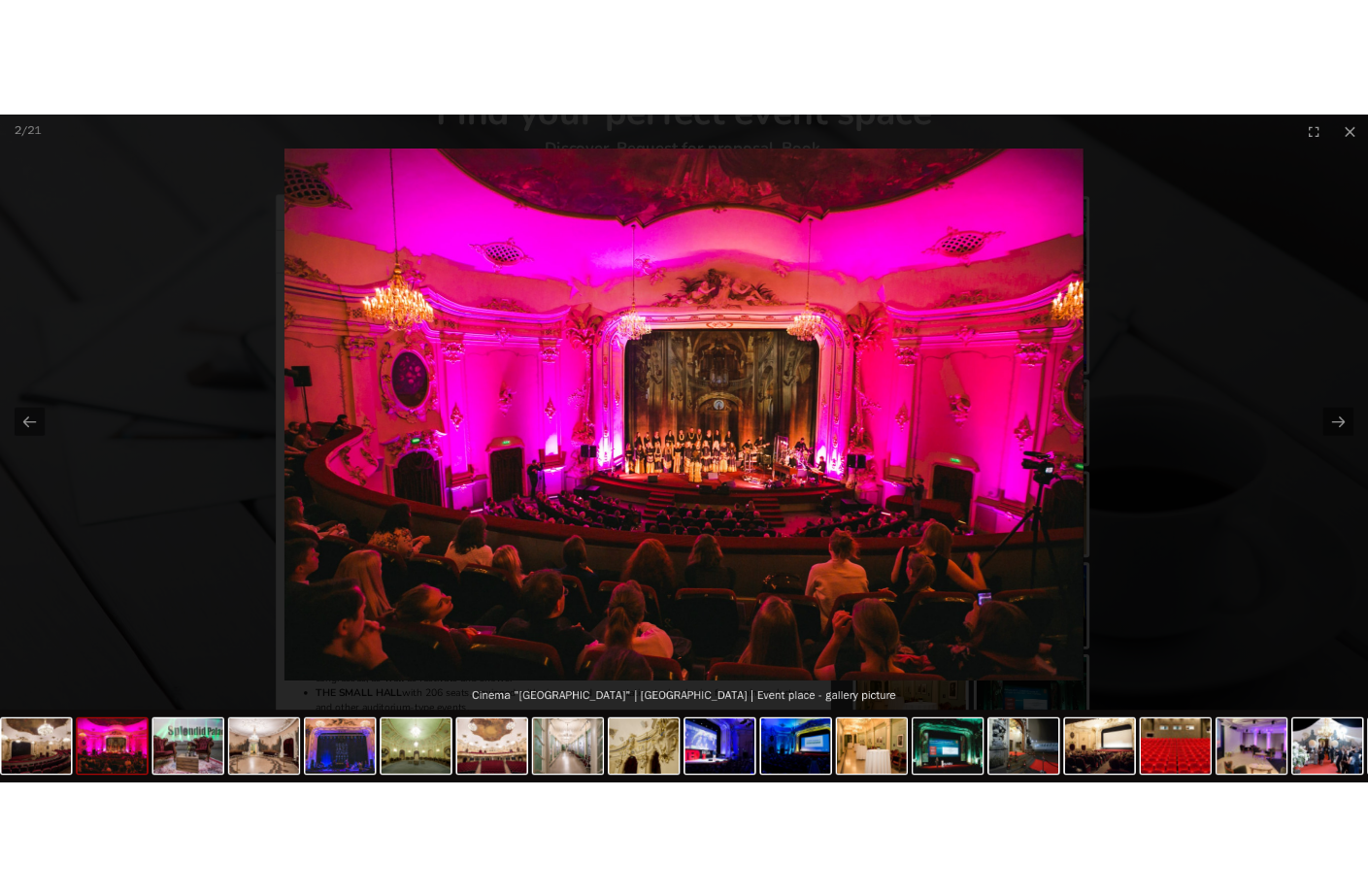 scroll, scrollTop: 0, scrollLeft: 0, axis: both 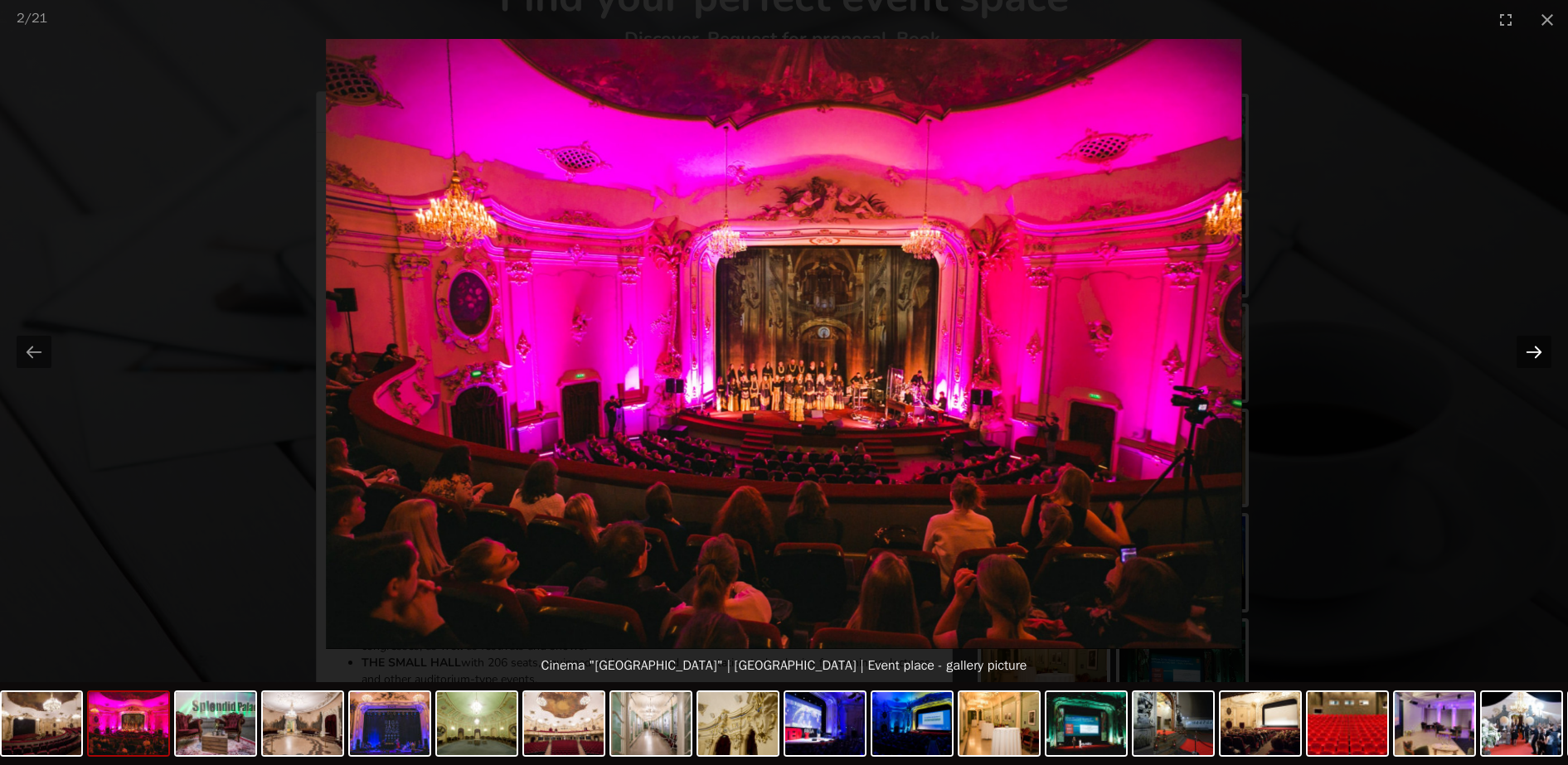 click at bounding box center (1534, 351) 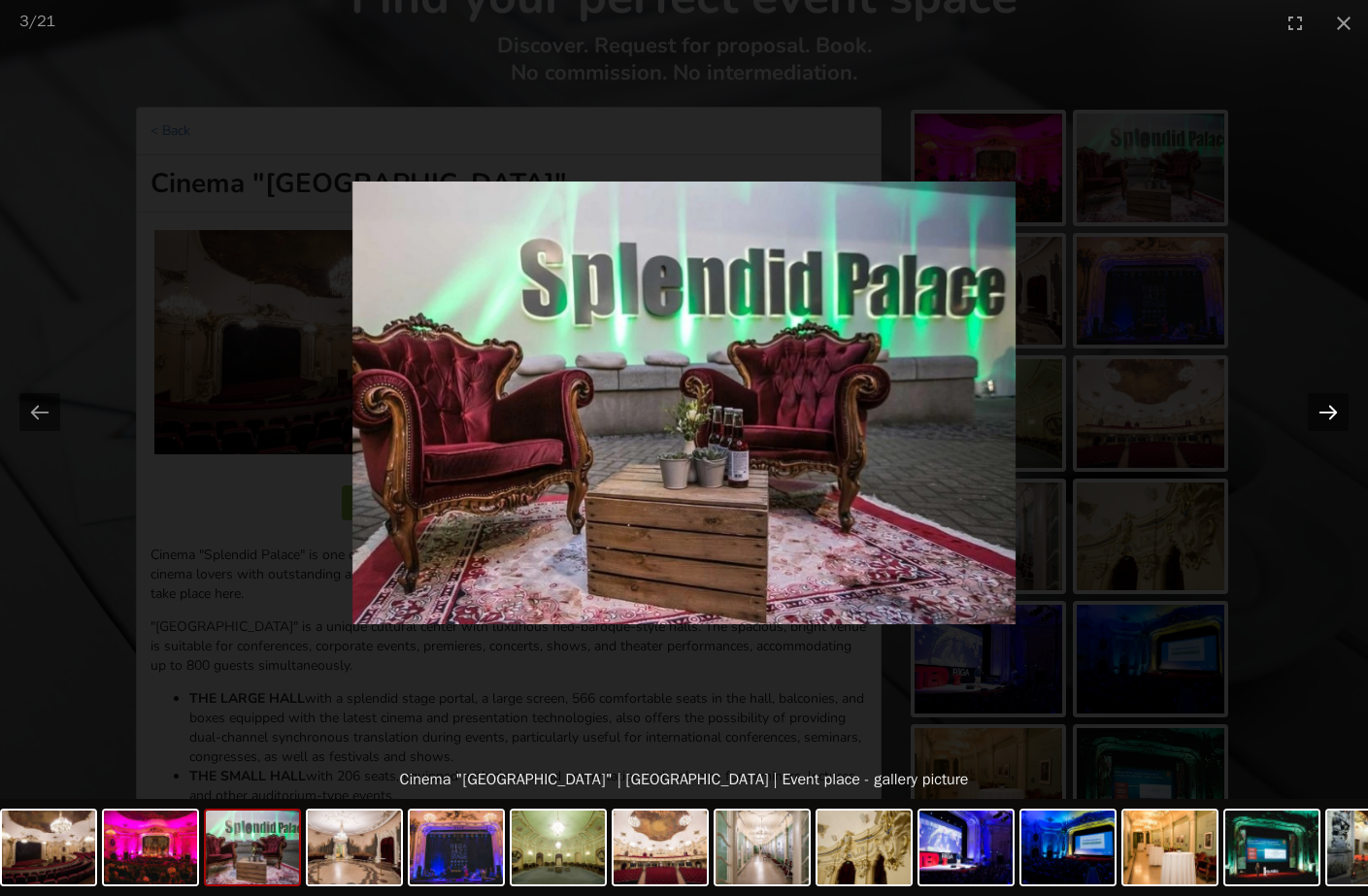 click at bounding box center [1328, 412] 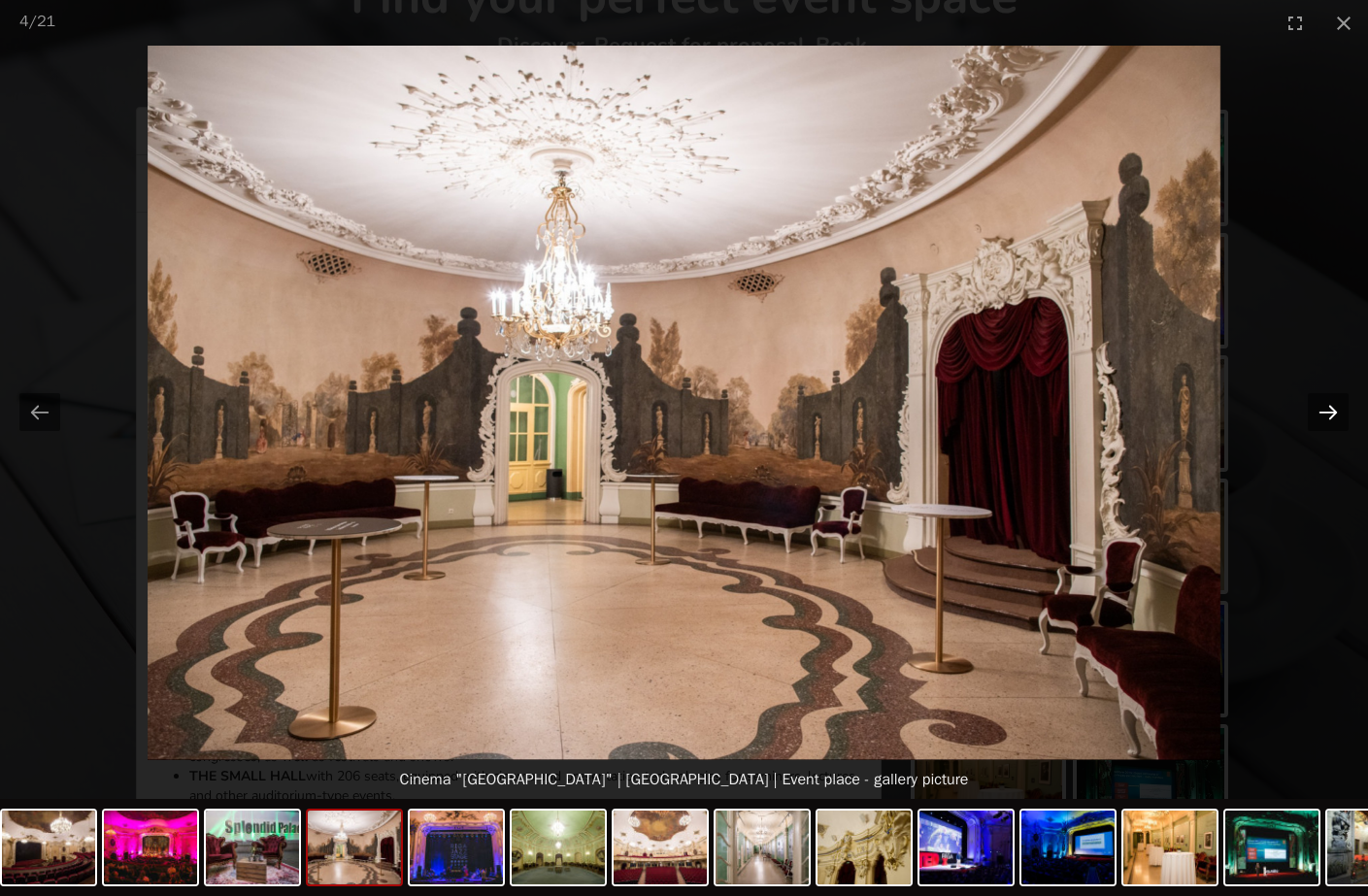 click at bounding box center [1328, 412] 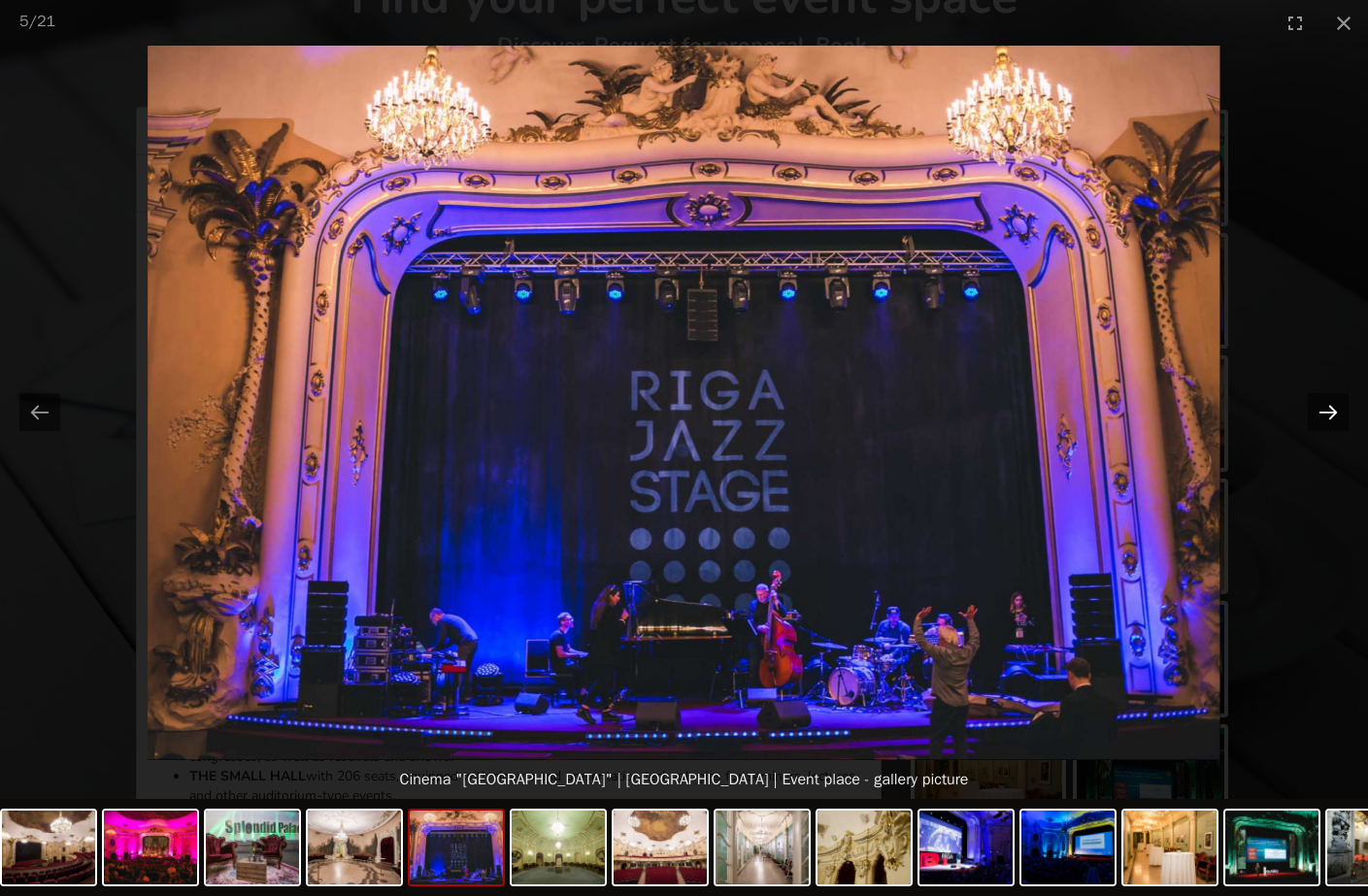 click at bounding box center (1328, 412) 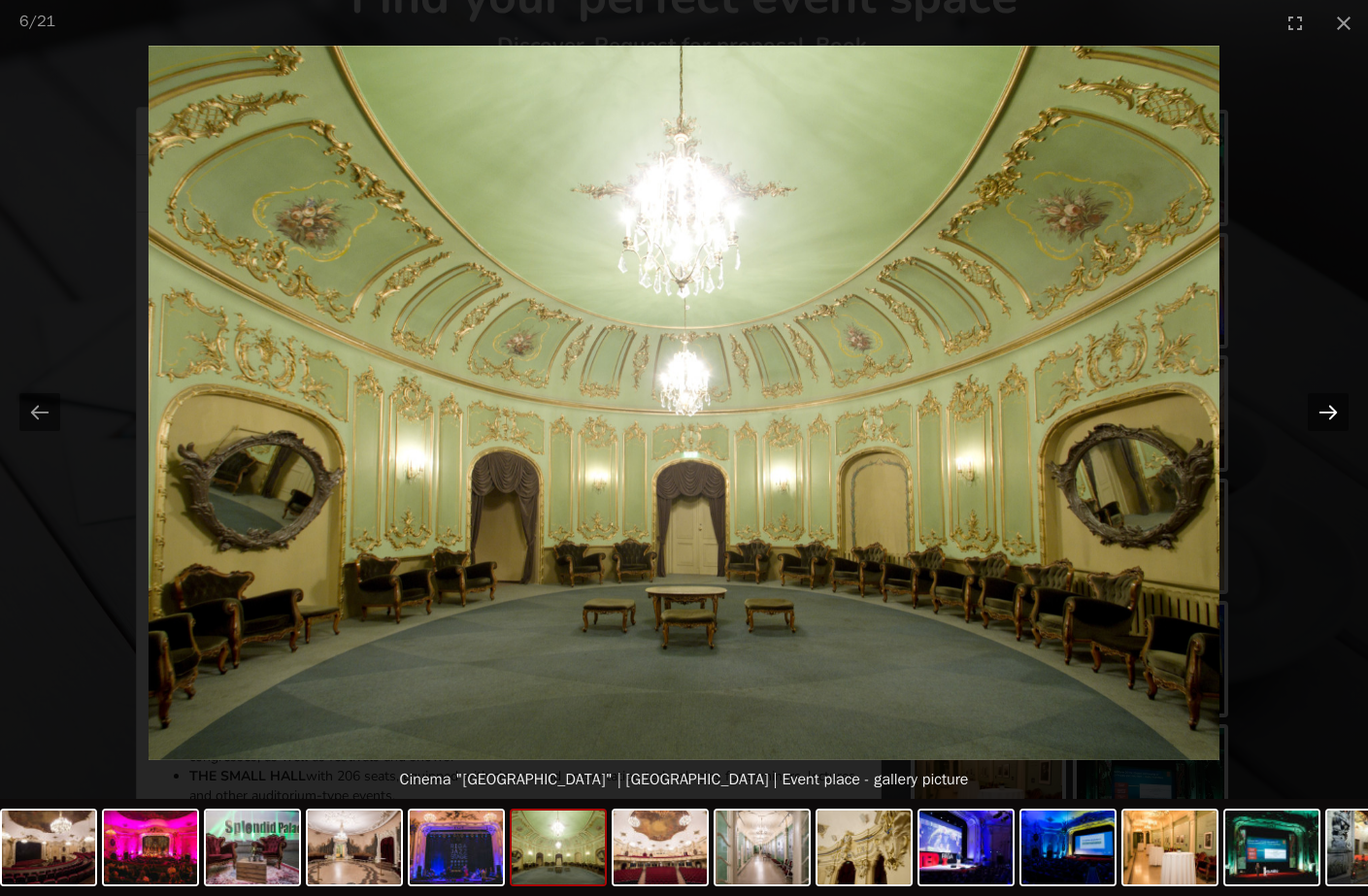 click at bounding box center (1328, 412) 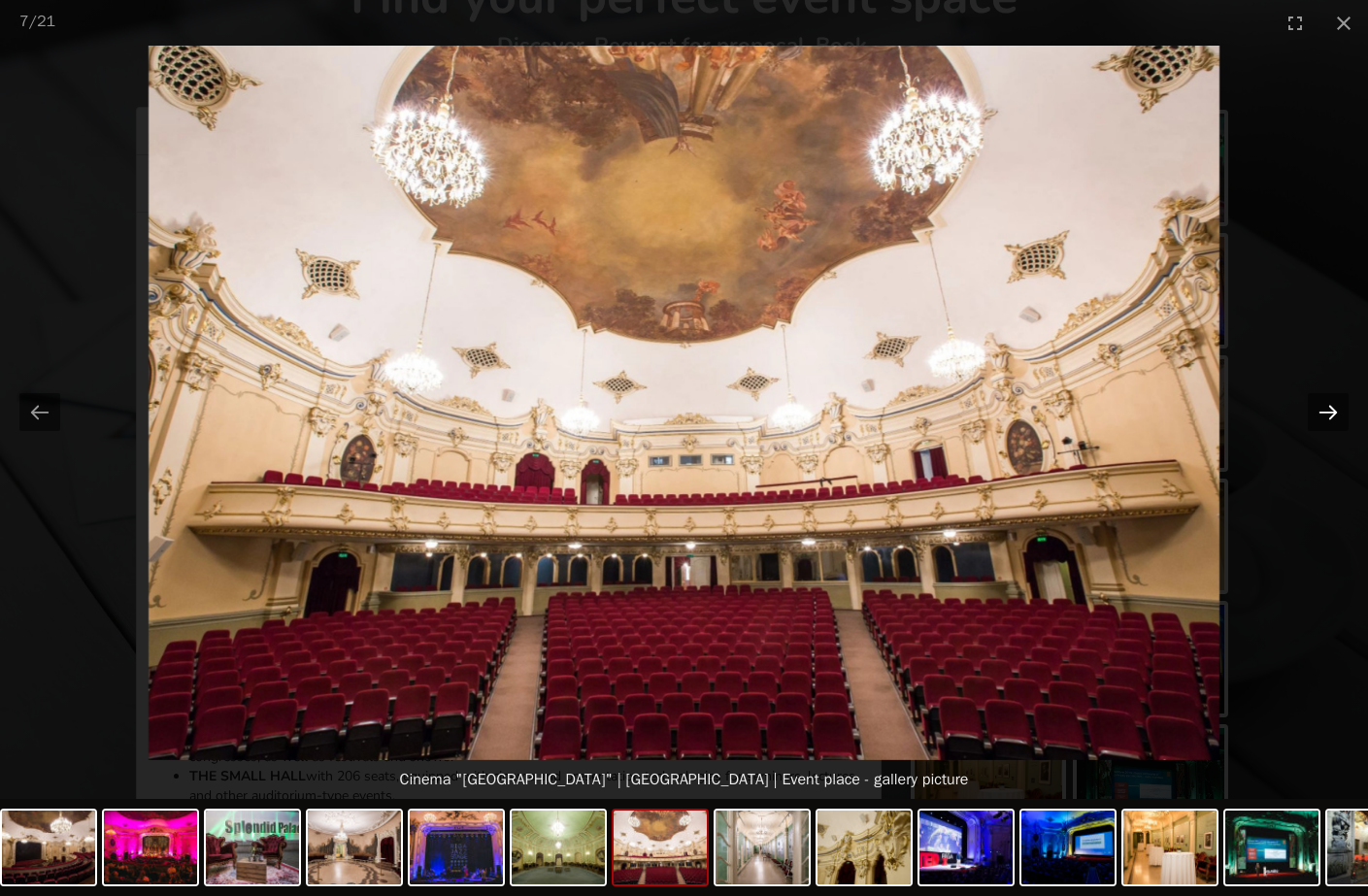 click at bounding box center (1328, 412) 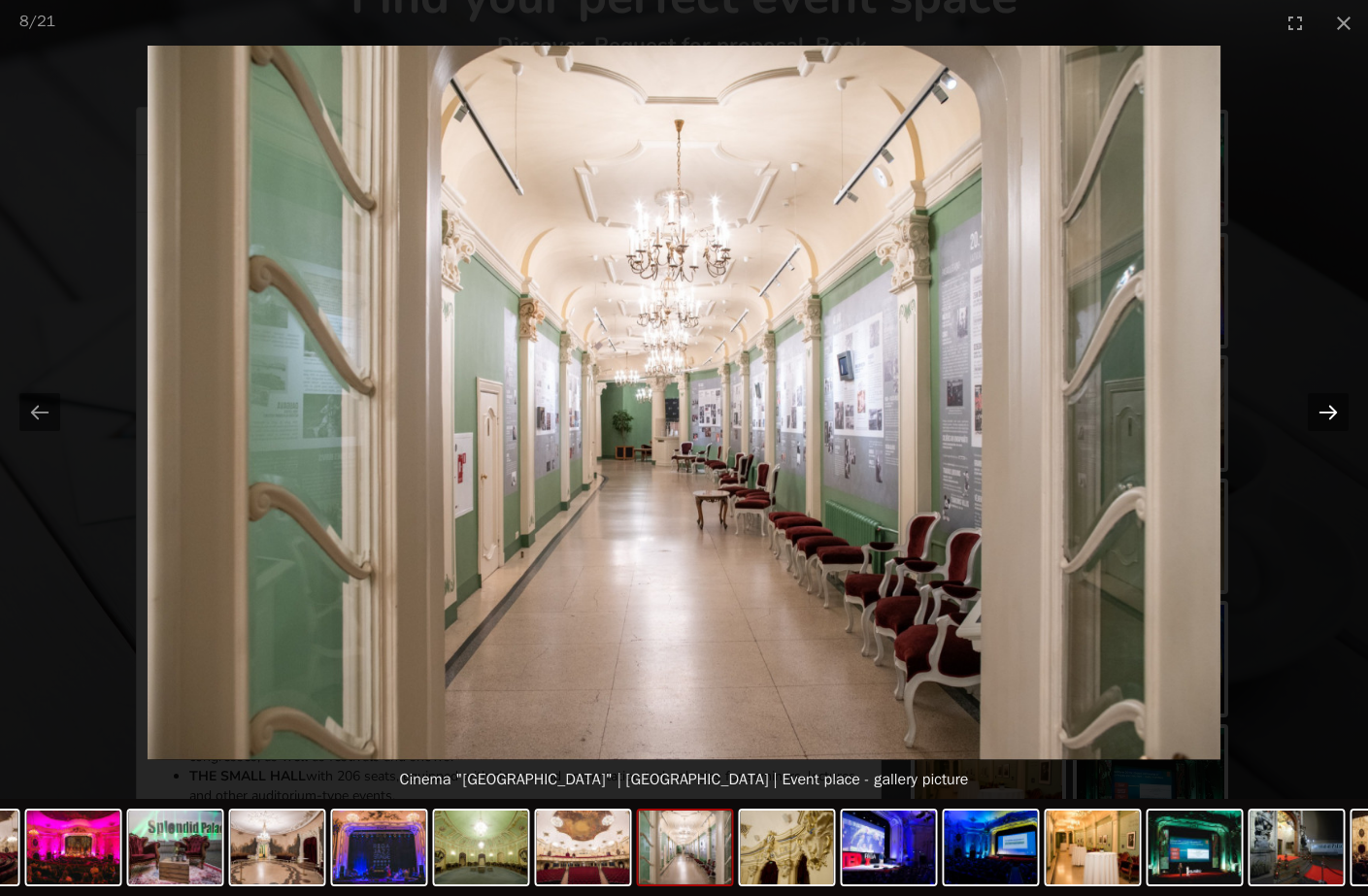 click at bounding box center [1328, 412] 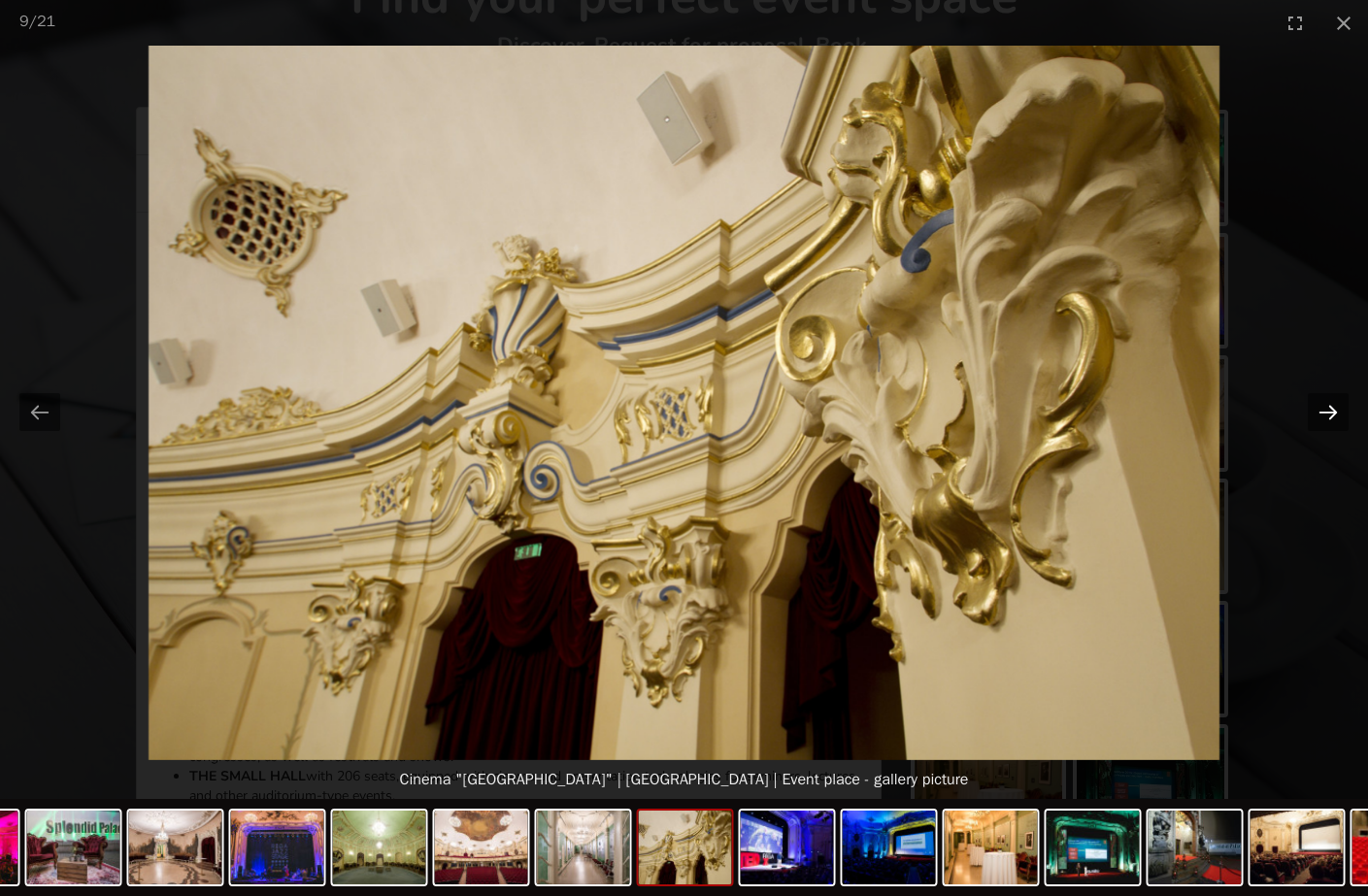 click at bounding box center (1328, 412) 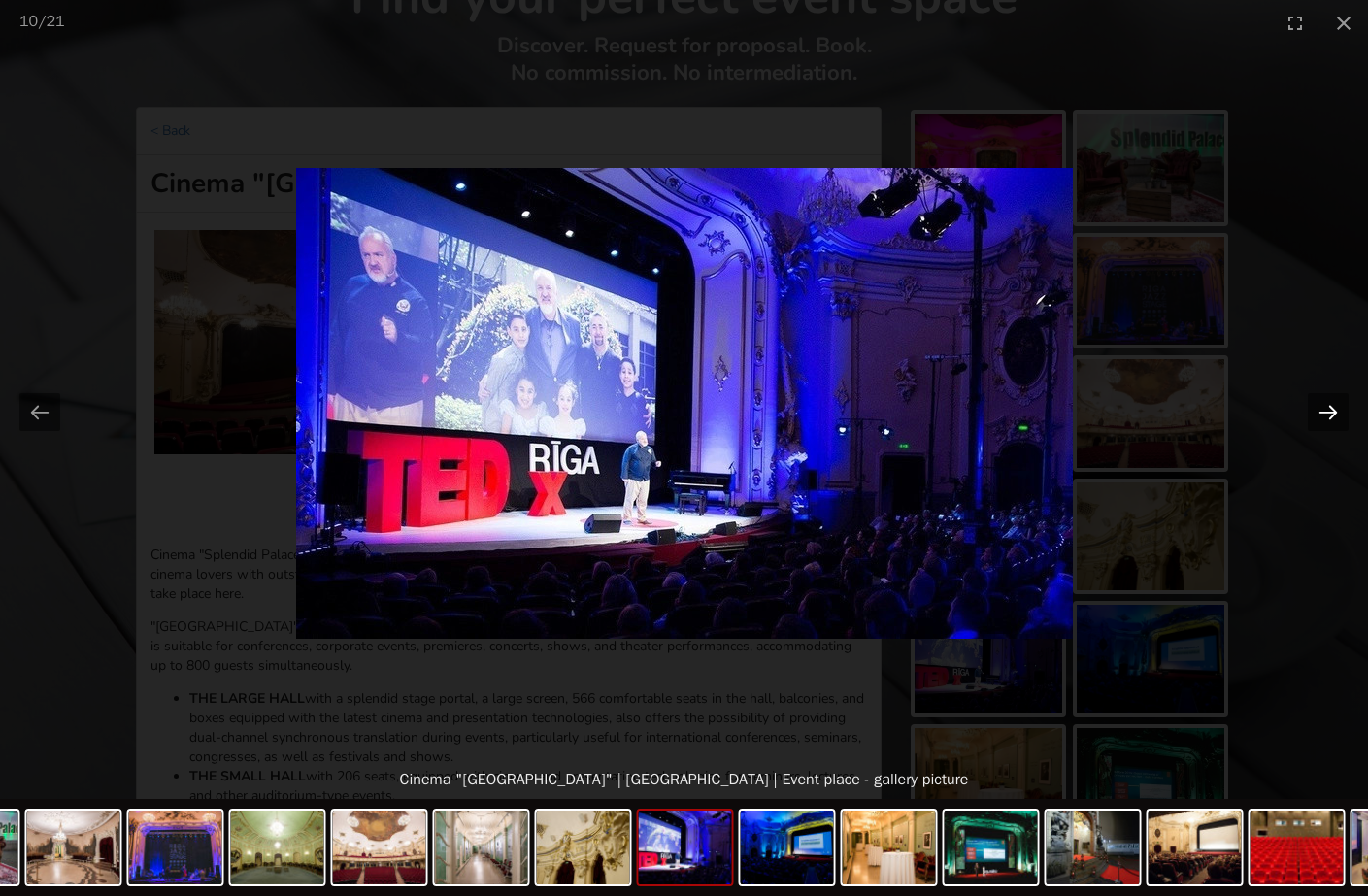 click at bounding box center (1328, 412) 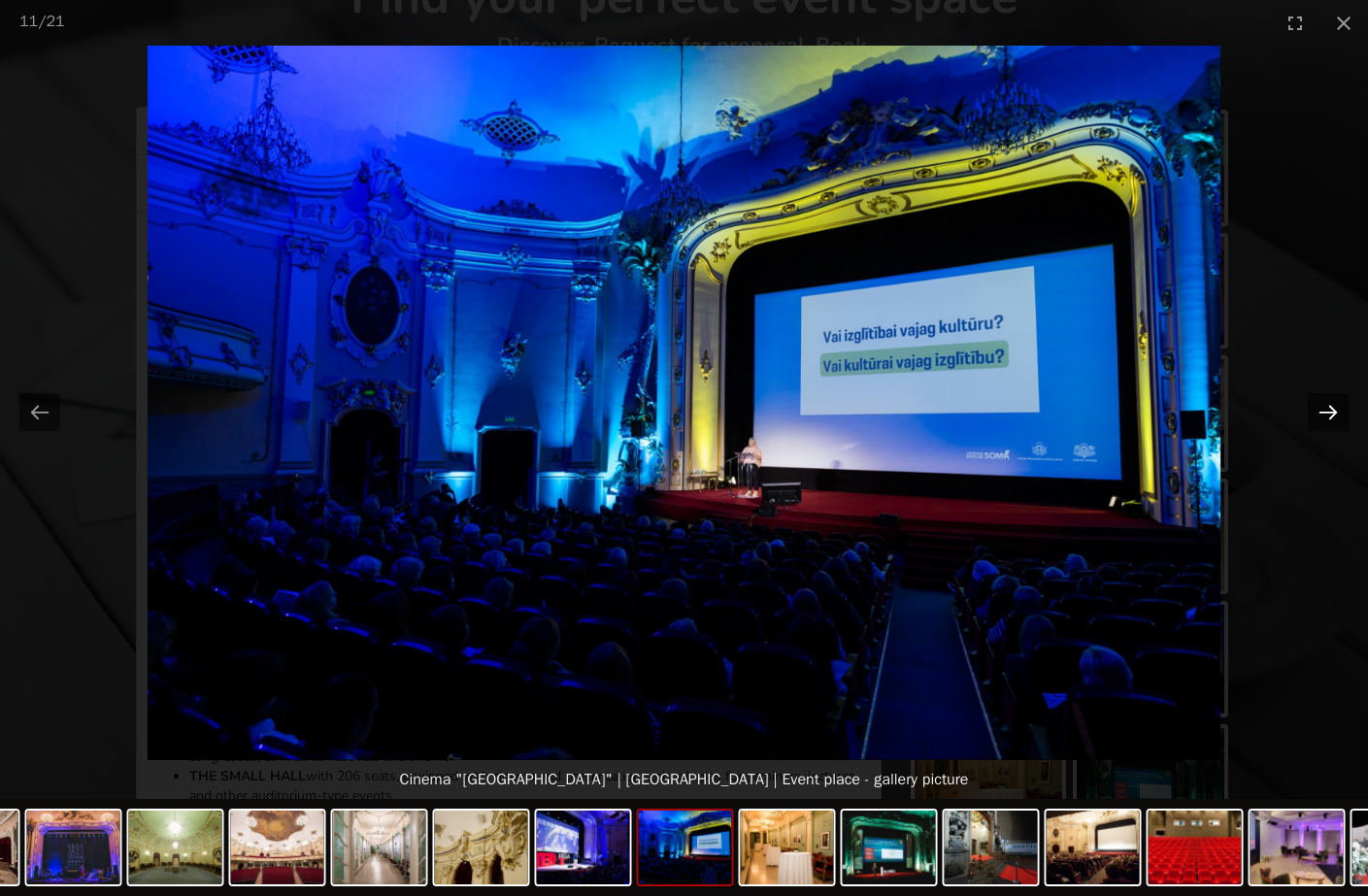 click at bounding box center [1328, 412] 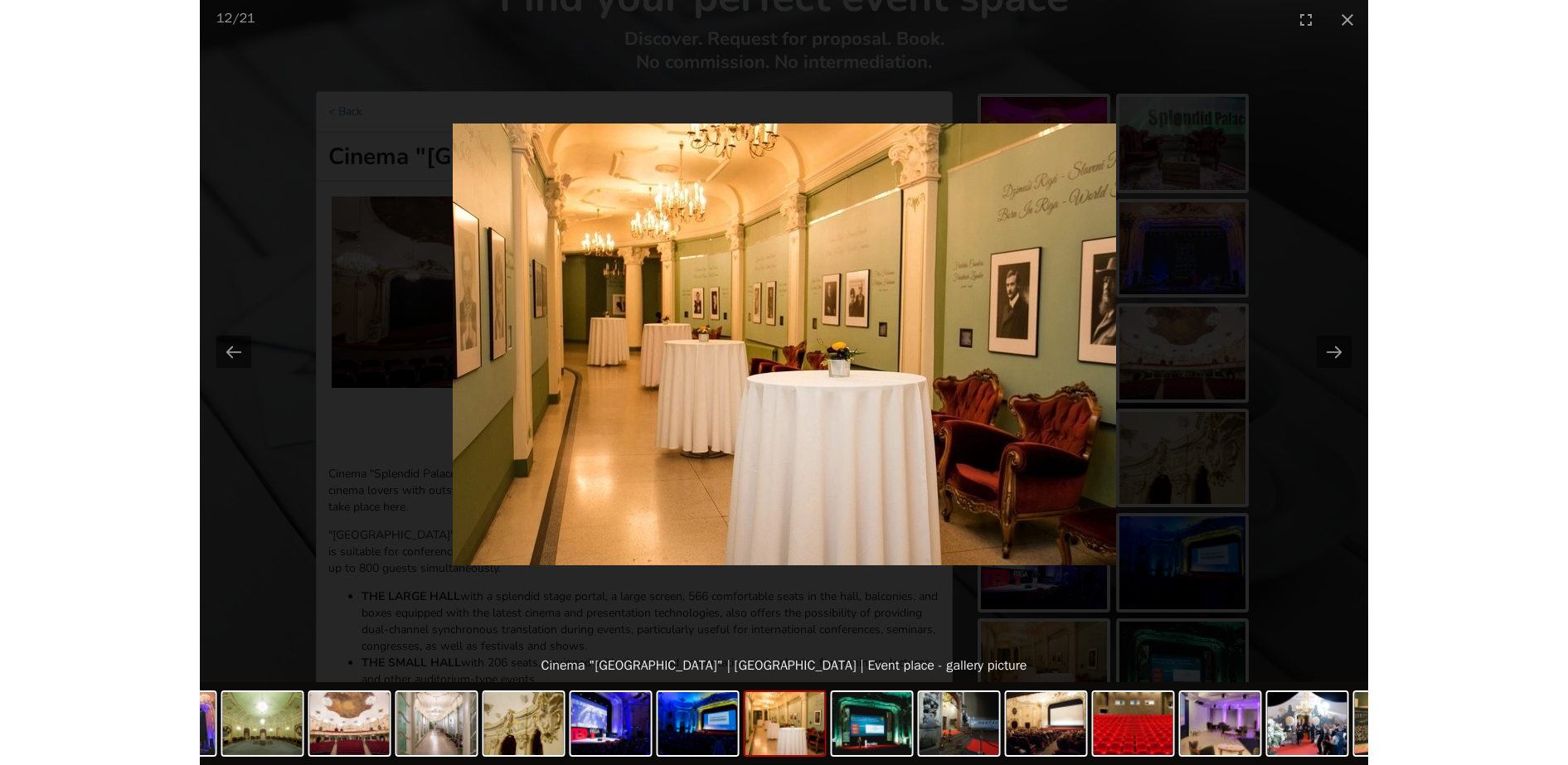 scroll, scrollTop: 0, scrollLeft: 0, axis: both 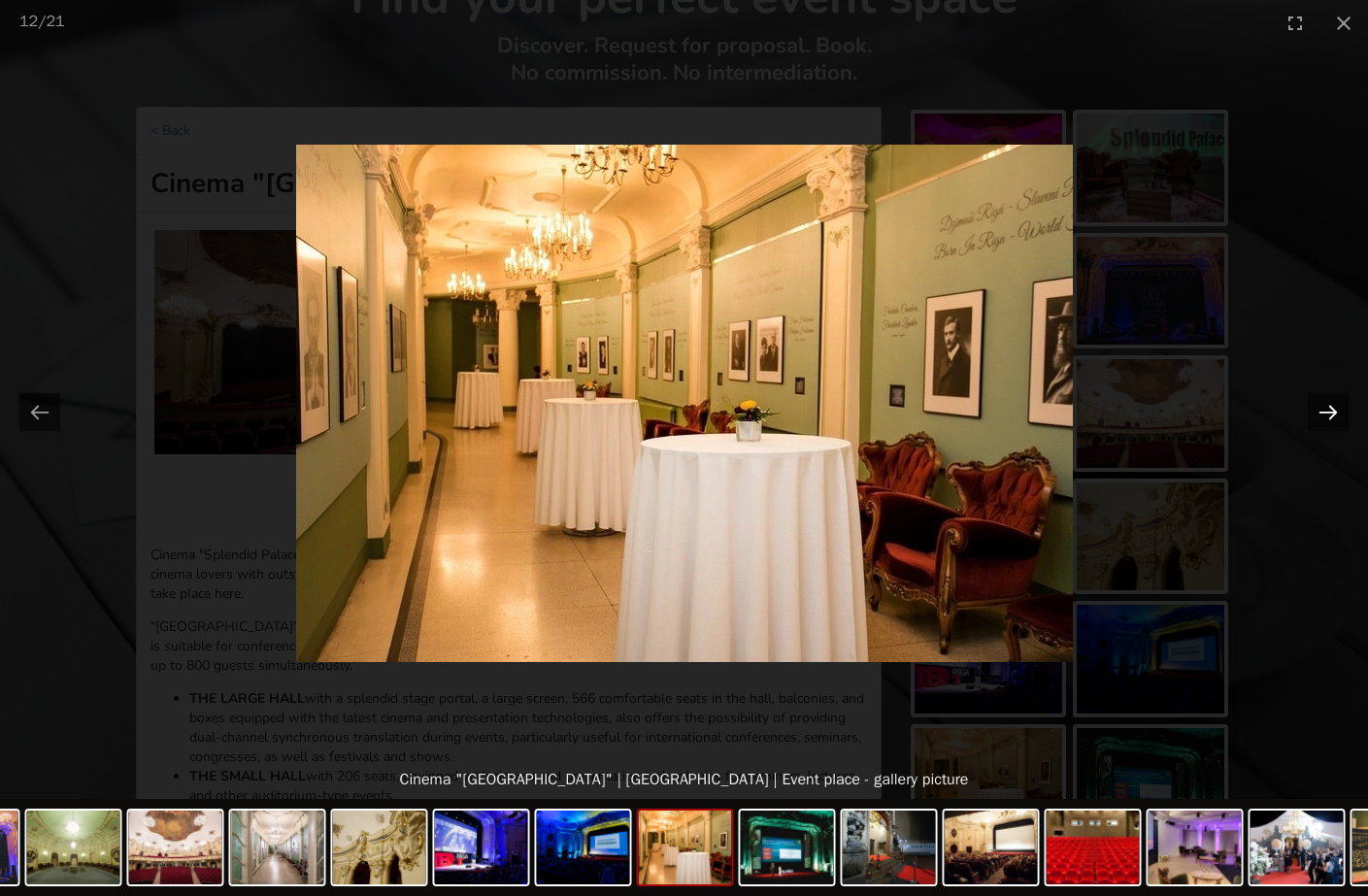 click at bounding box center (1328, 412) 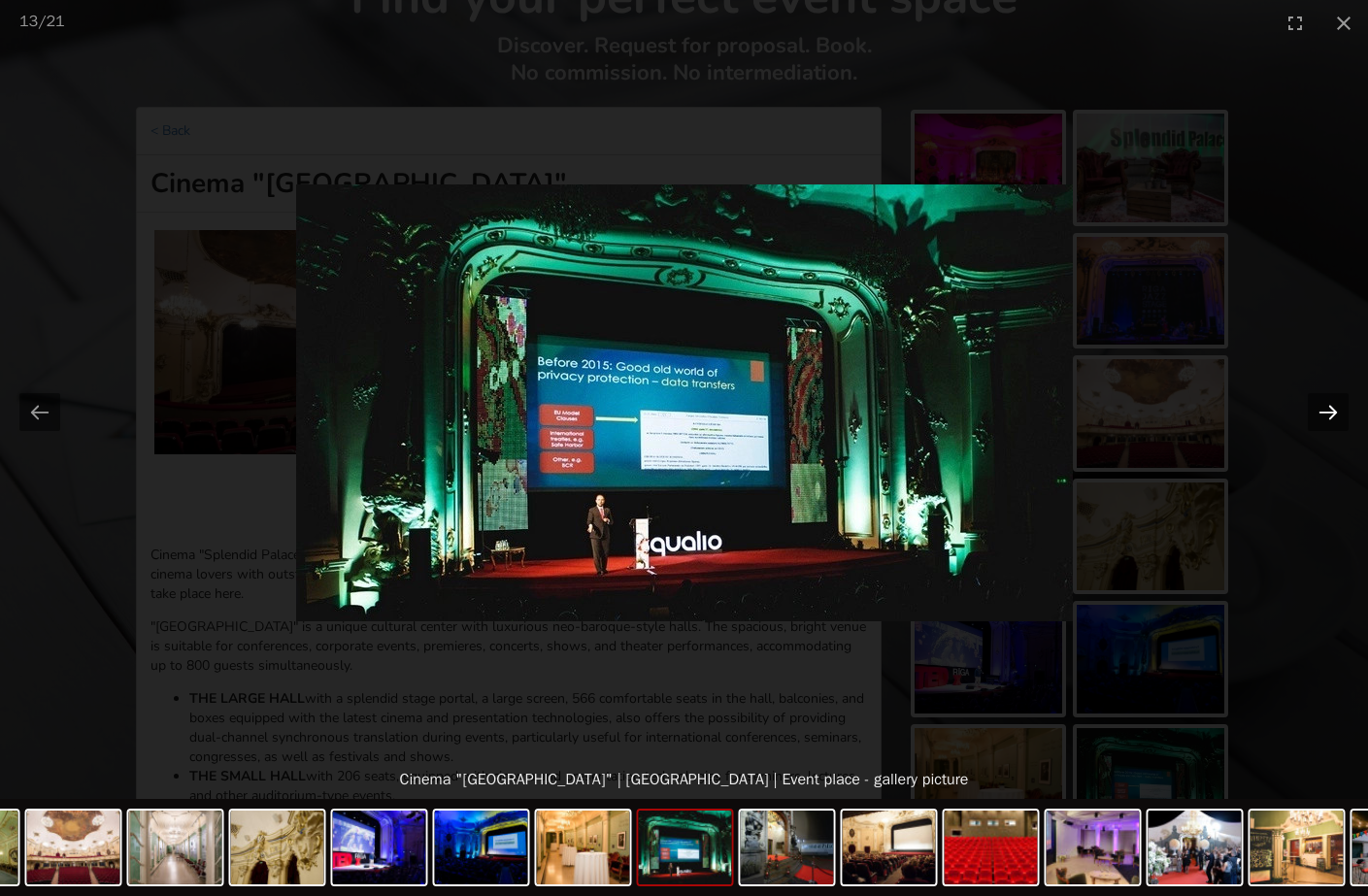 click at bounding box center (1328, 412) 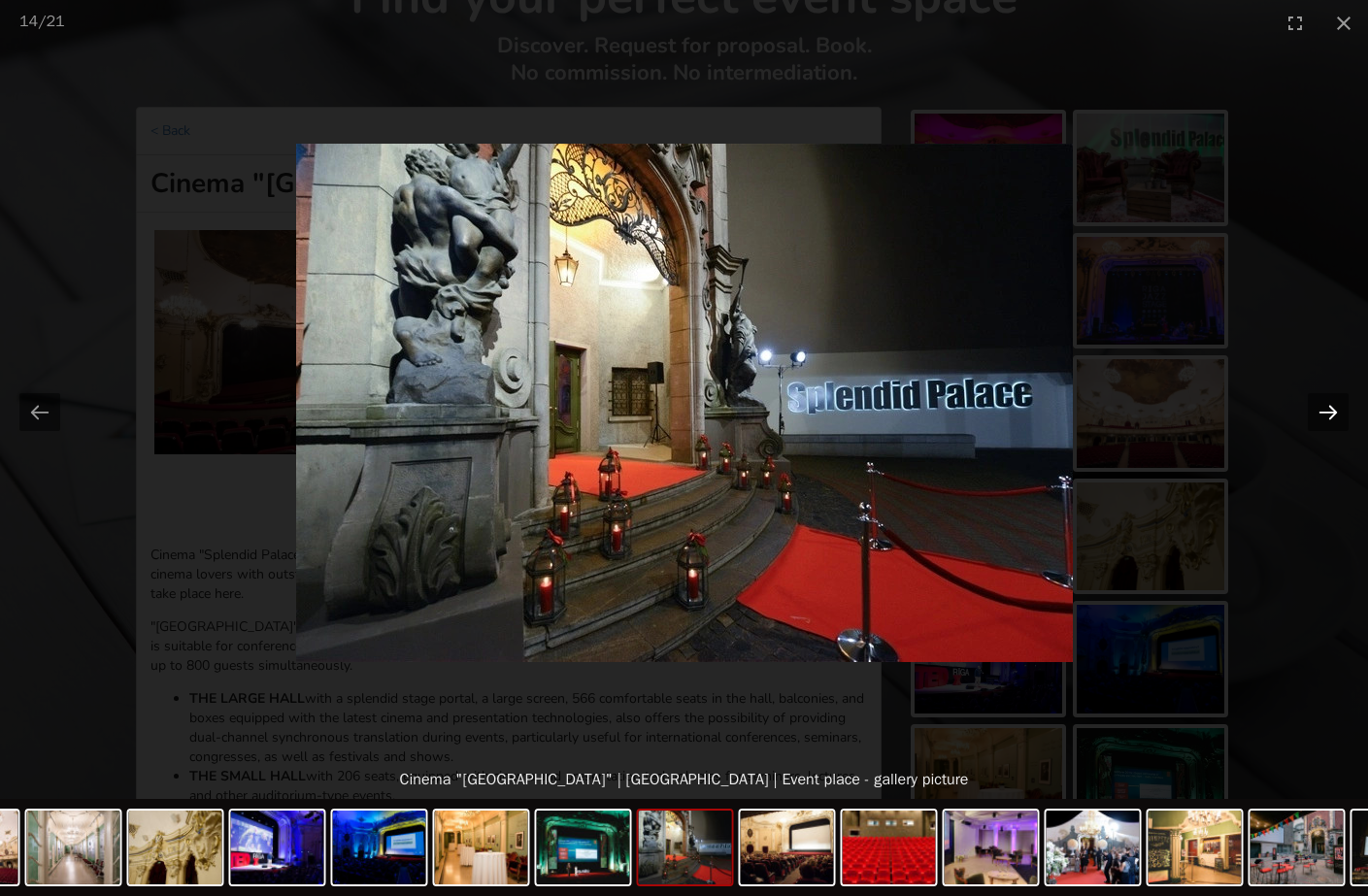 click at bounding box center (1328, 412) 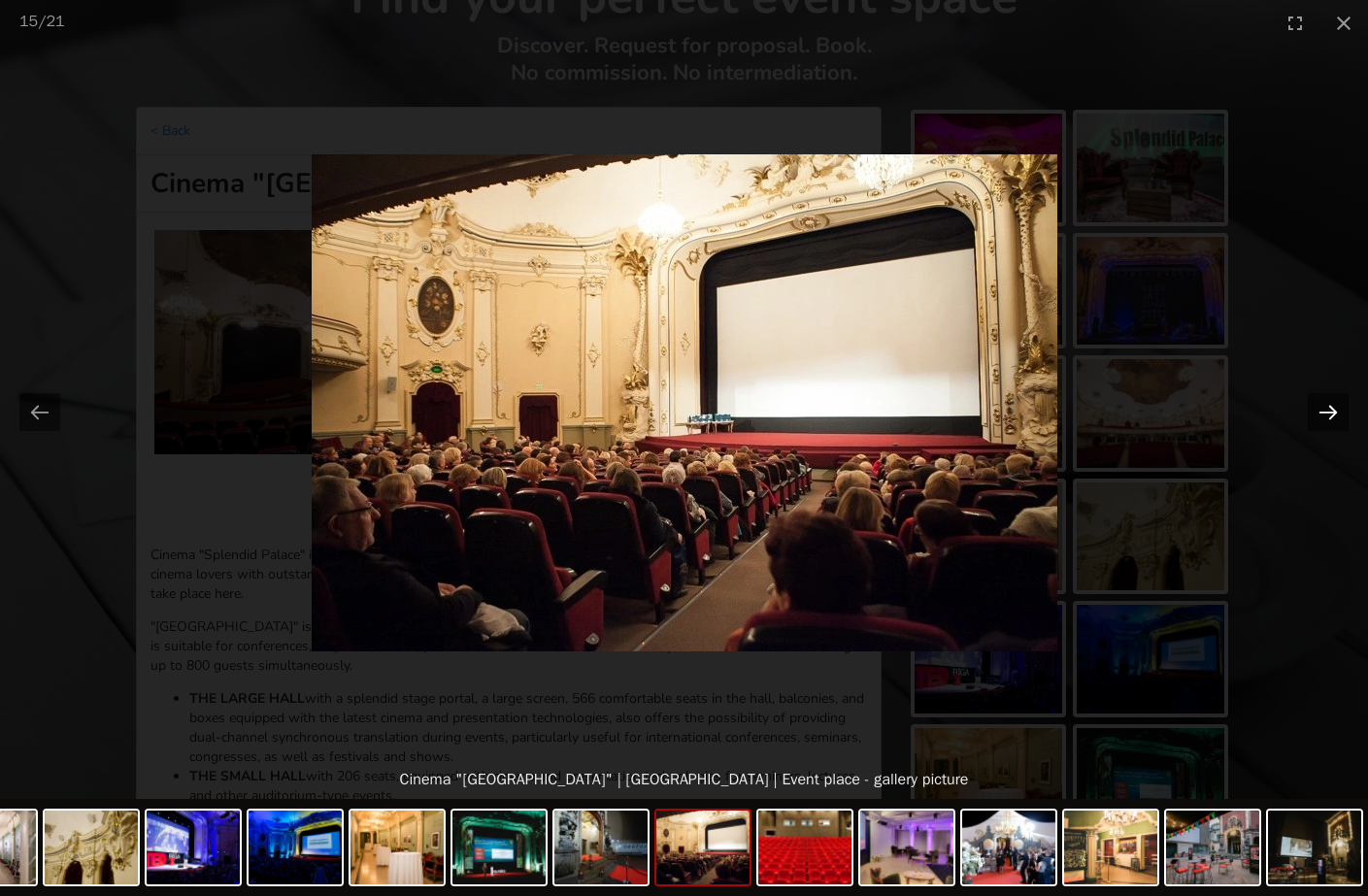 click at bounding box center (1328, 412) 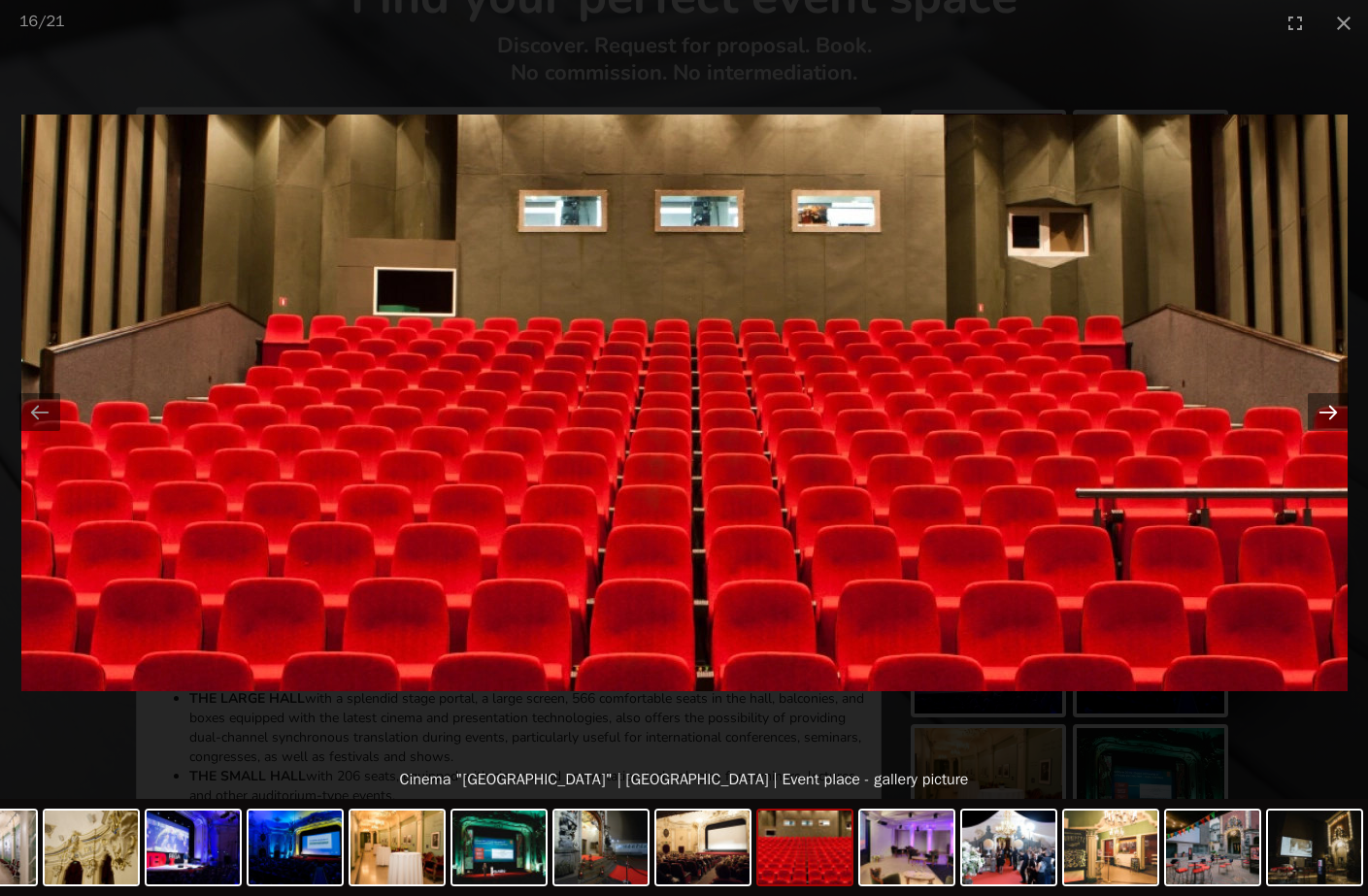 click at bounding box center (1328, 412) 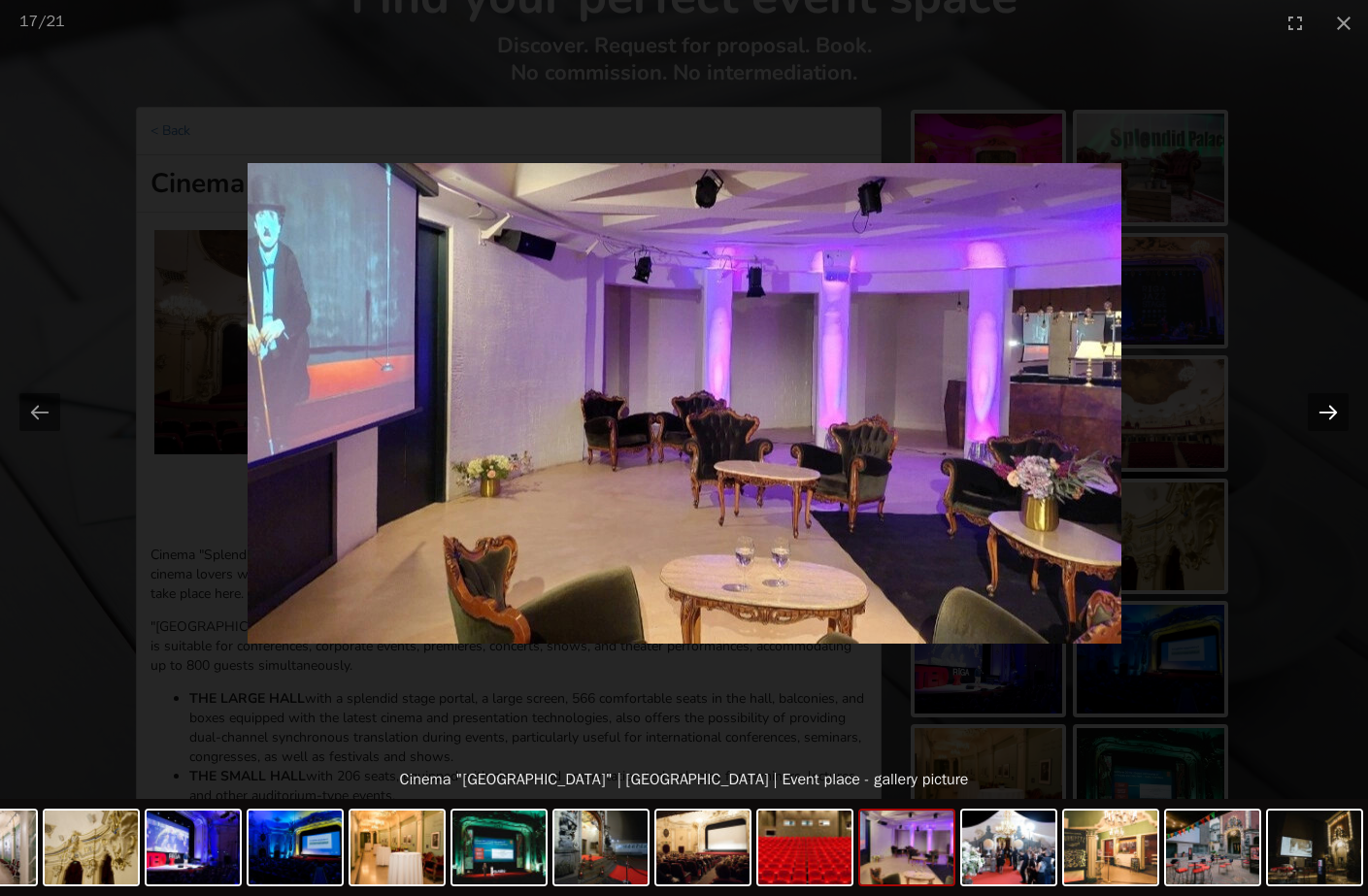 click at bounding box center (1328, 412) 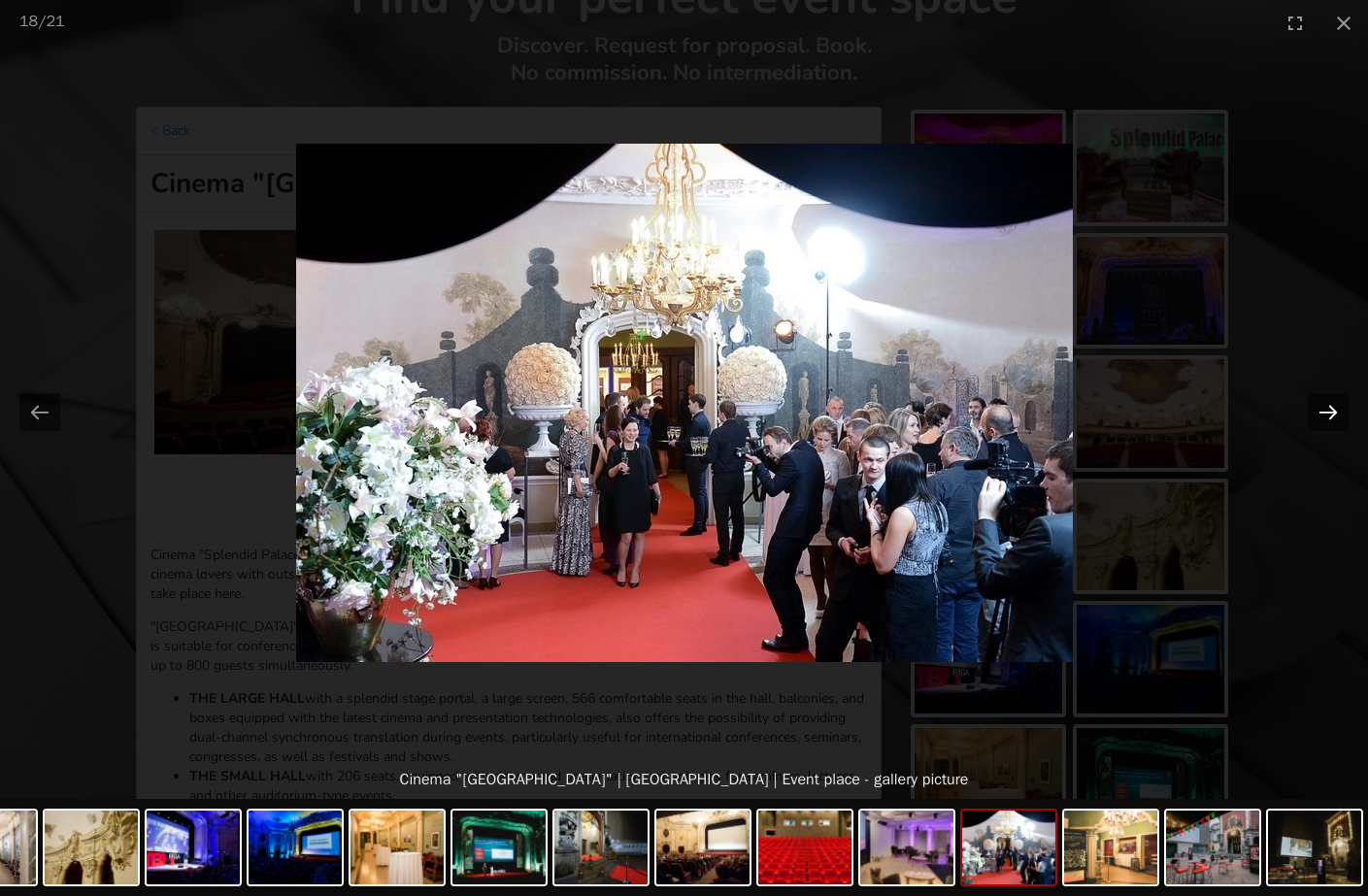 click at bounding box center [1328, 412] 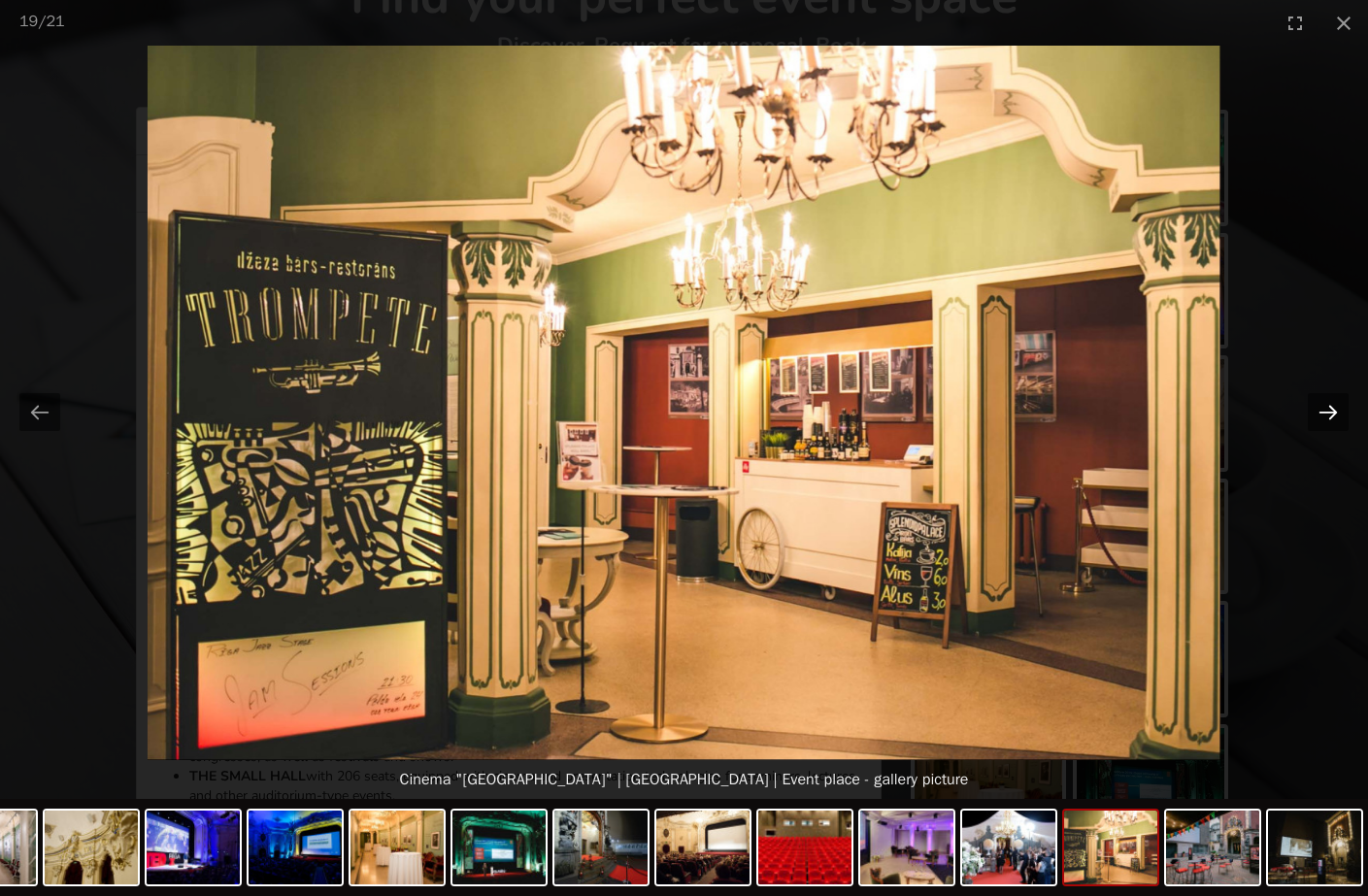click at bounding box center (1328, 412) 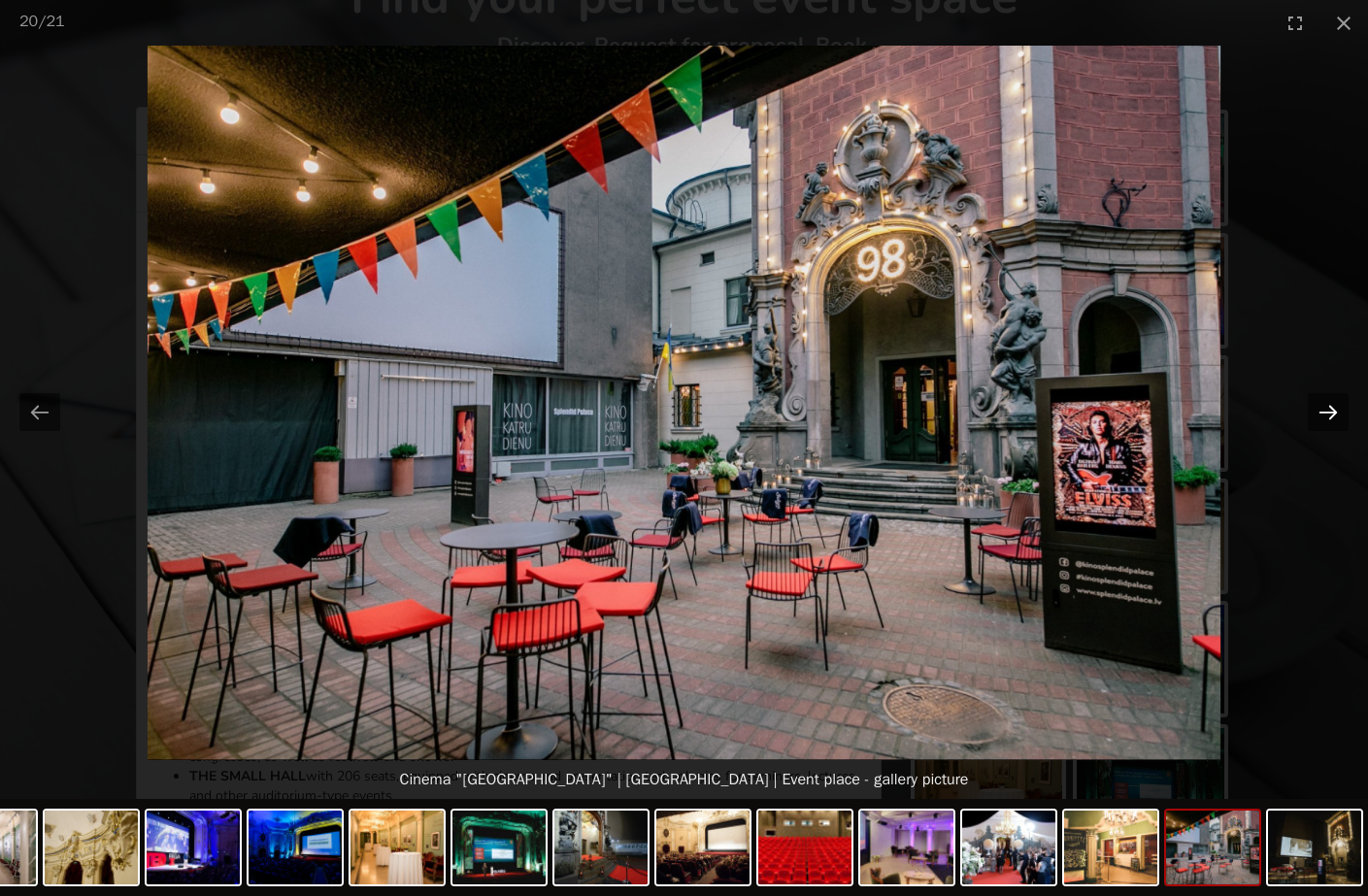 click at bounding box center (1328, 412) 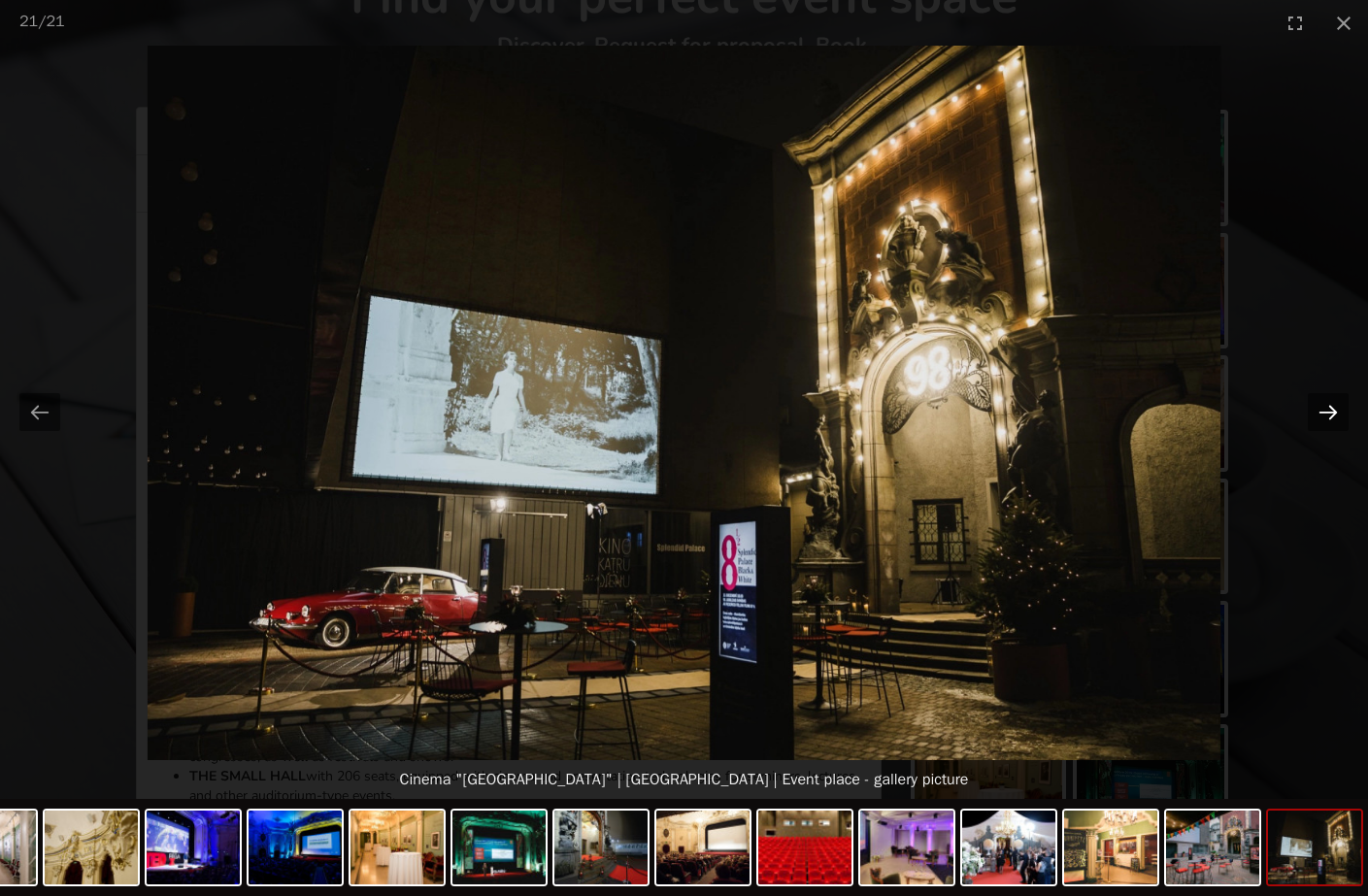 click at bounding box center (1328, 412) 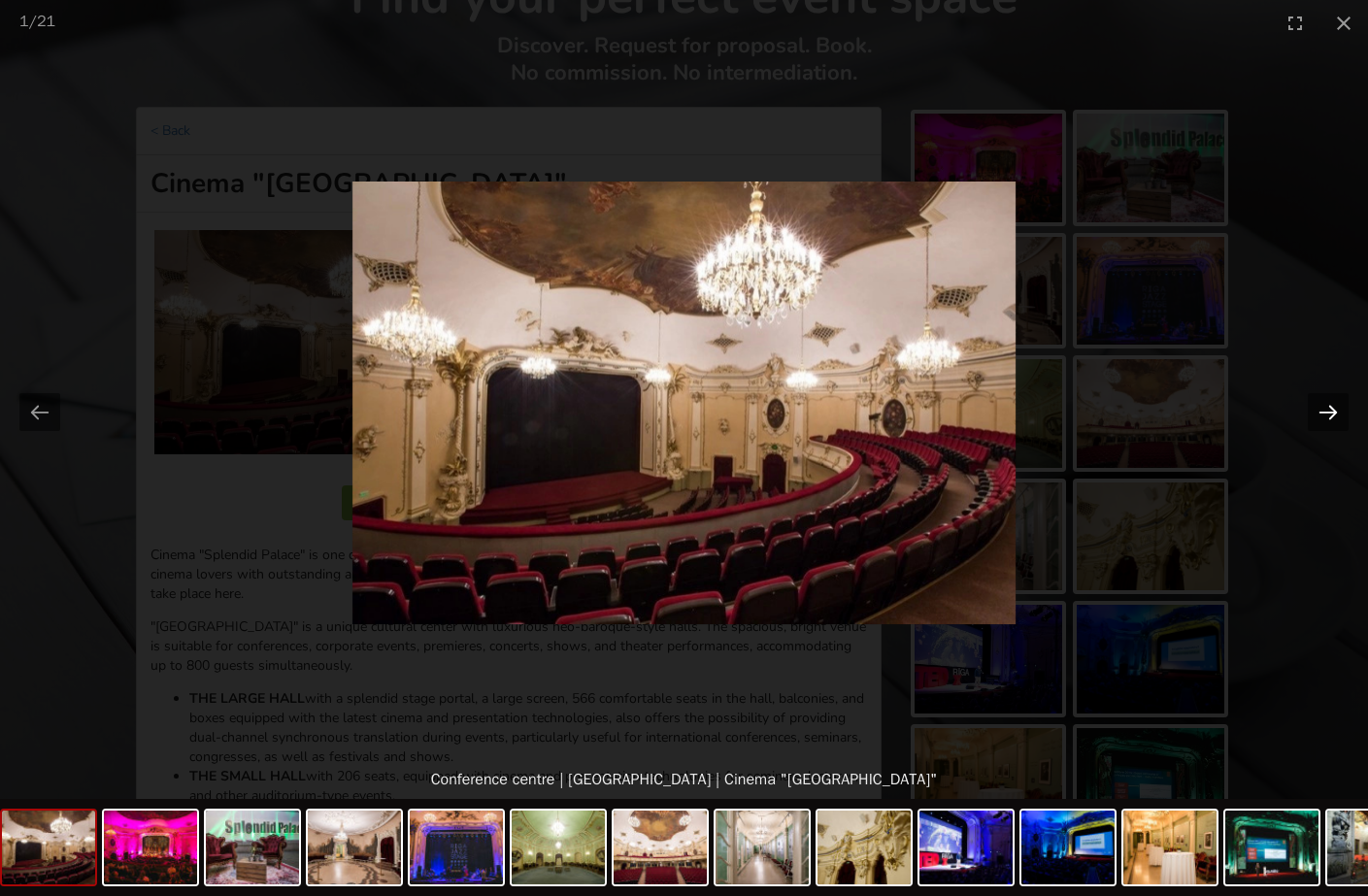 click at bounding box center [1328, 412] 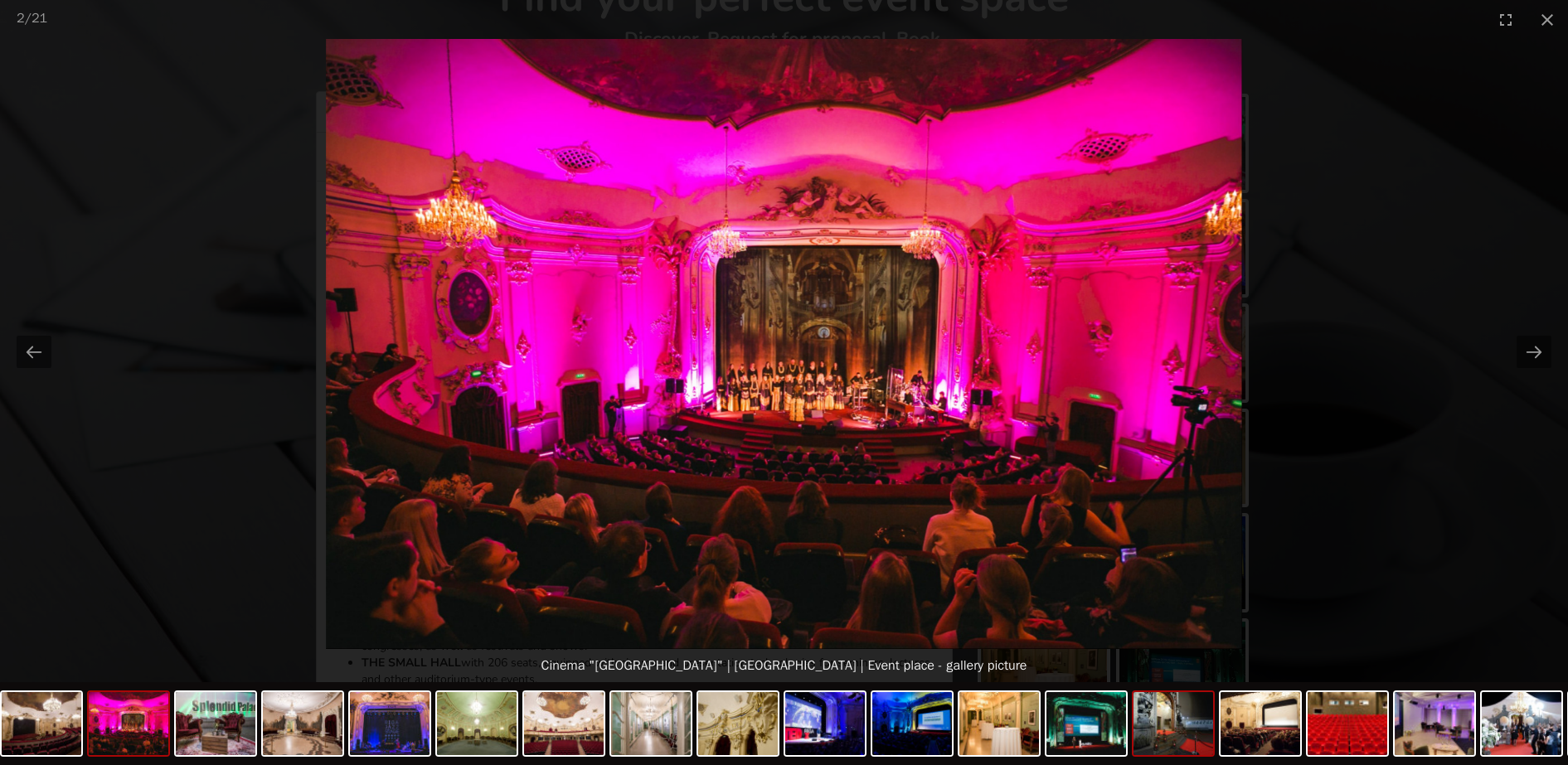 click at bounding box center [1173, 724] 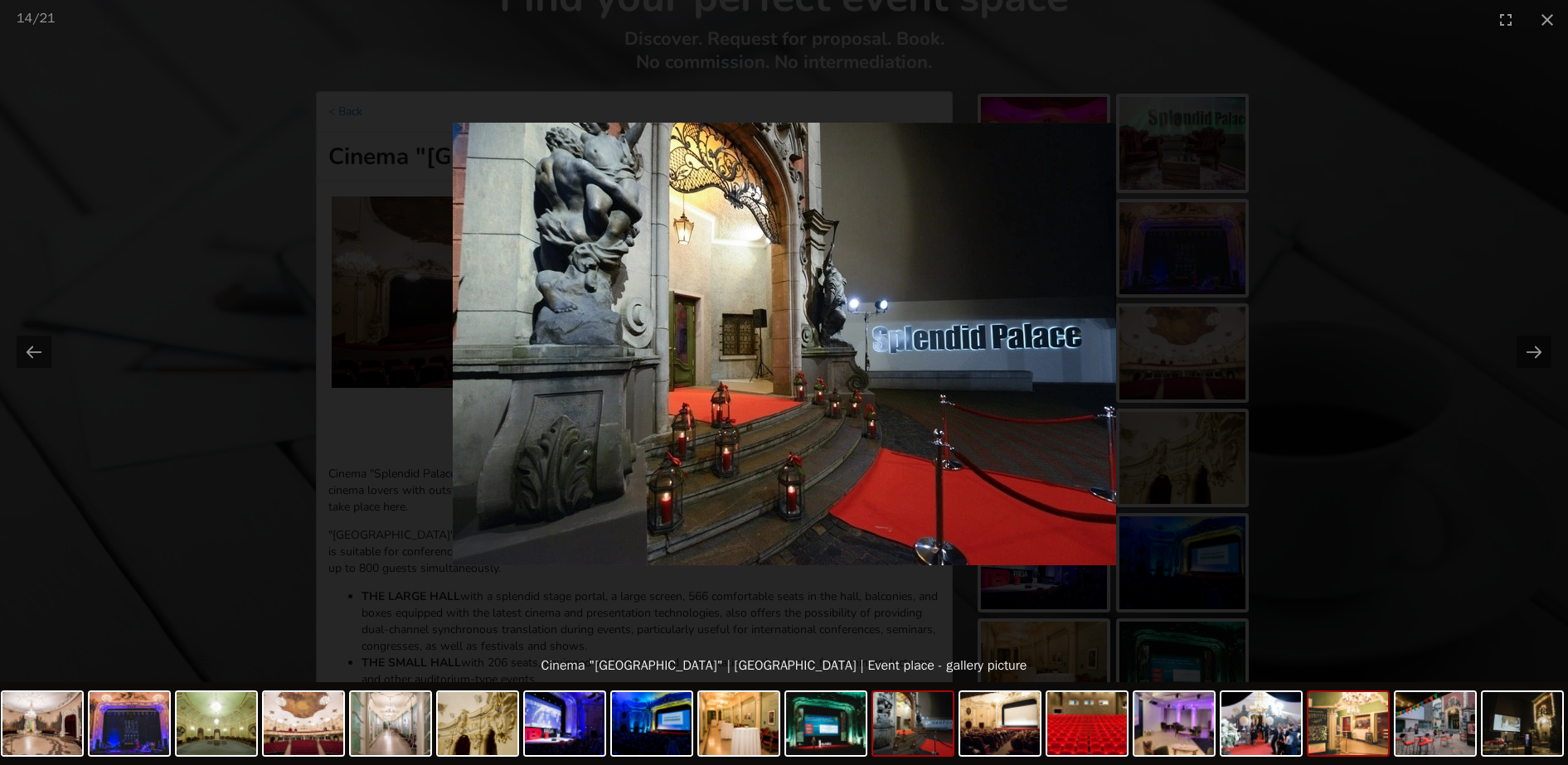 click at bounding box center (1348, 724) 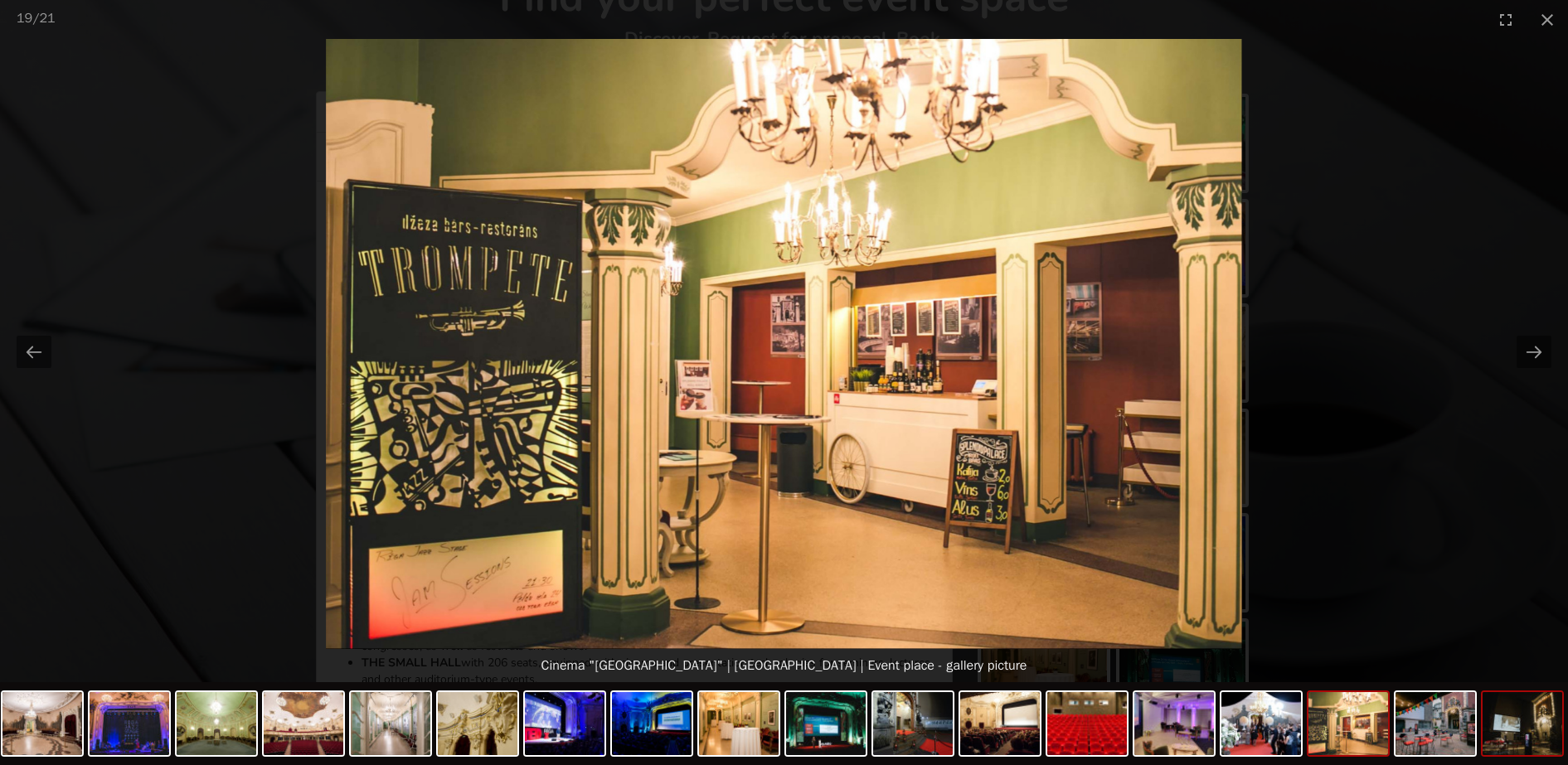click at bounding box center [1522, 724] 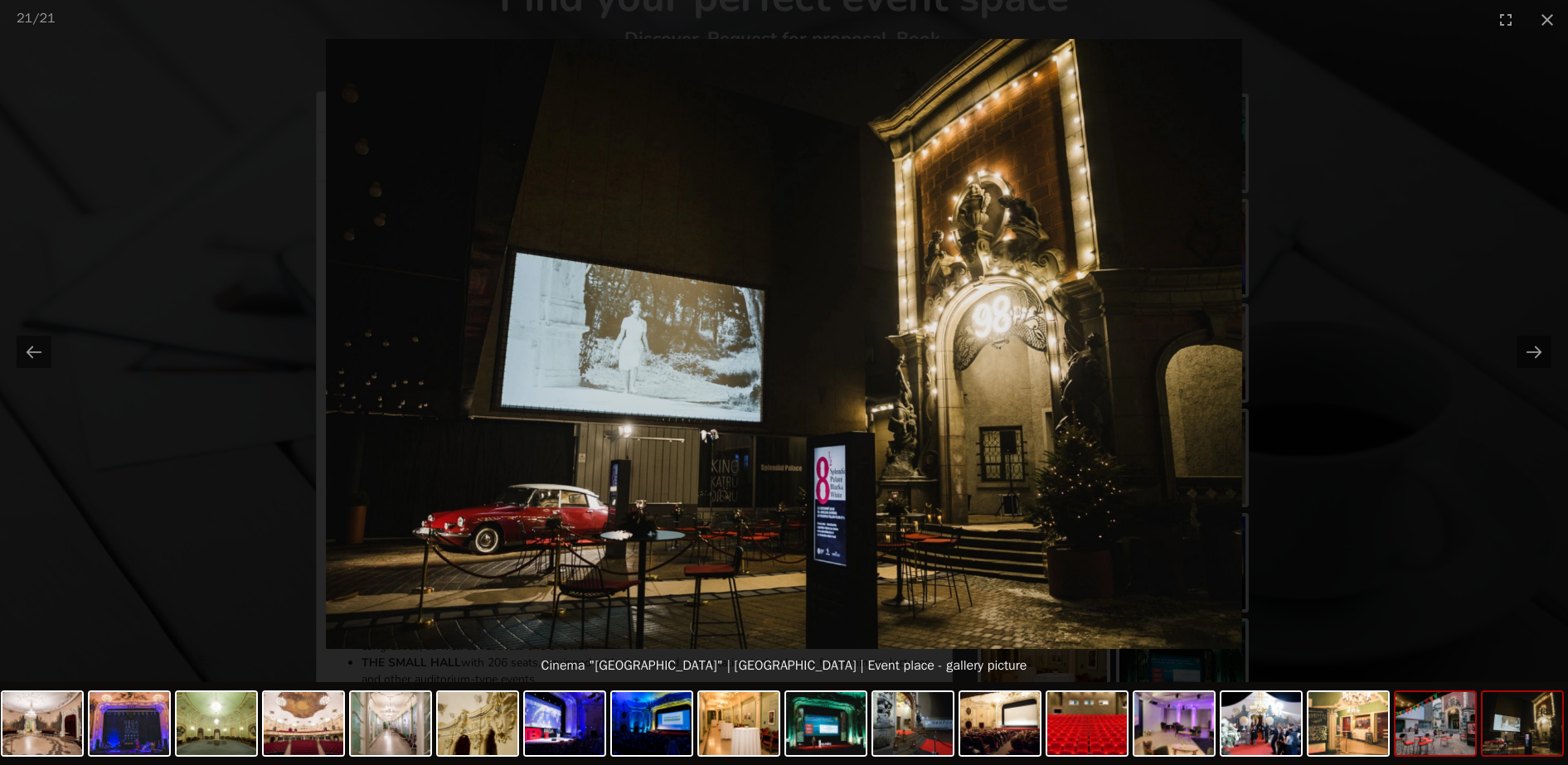 click at bounding box center (1435, 724) 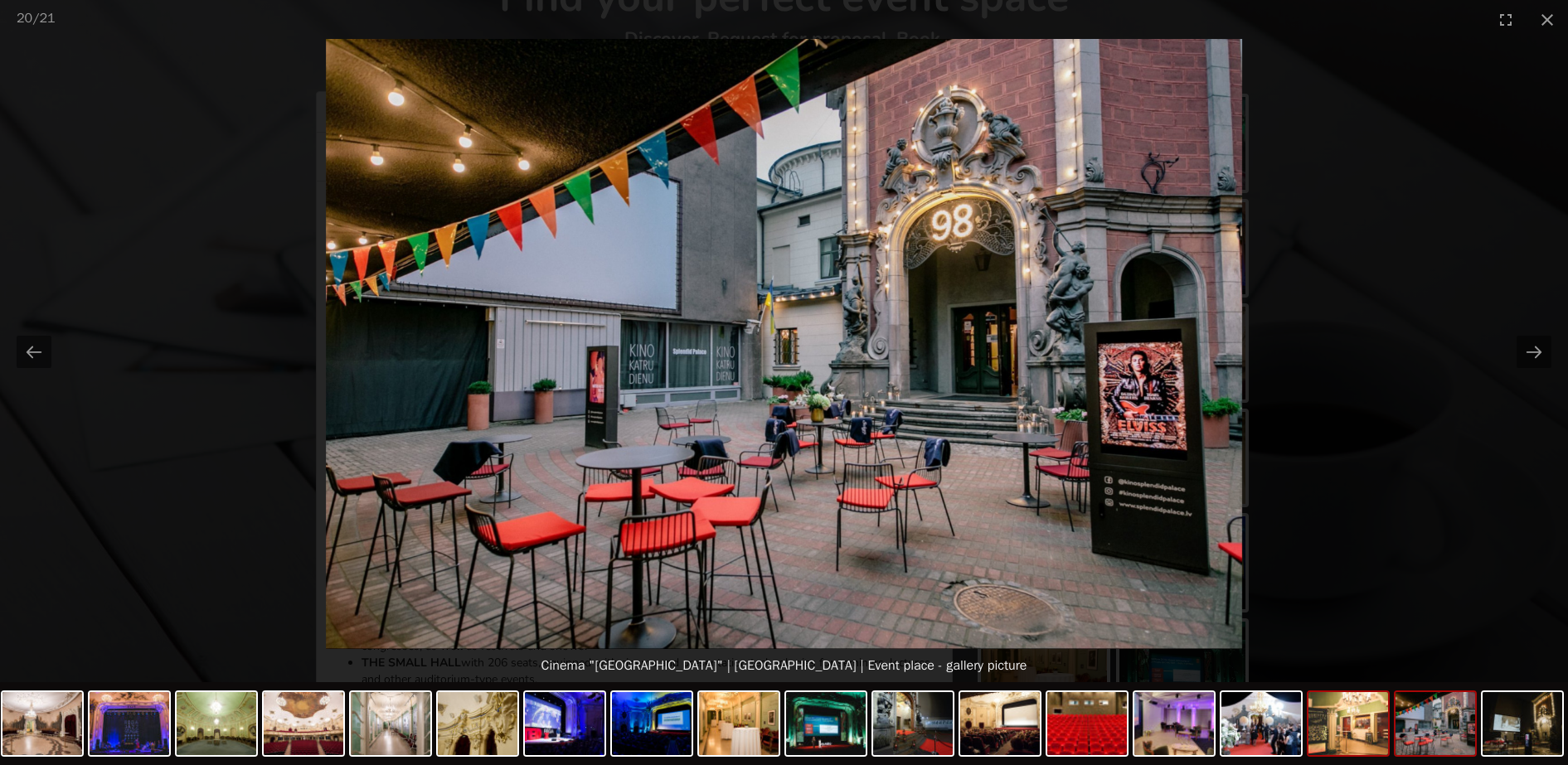 click at bounding box center [1348, 724] 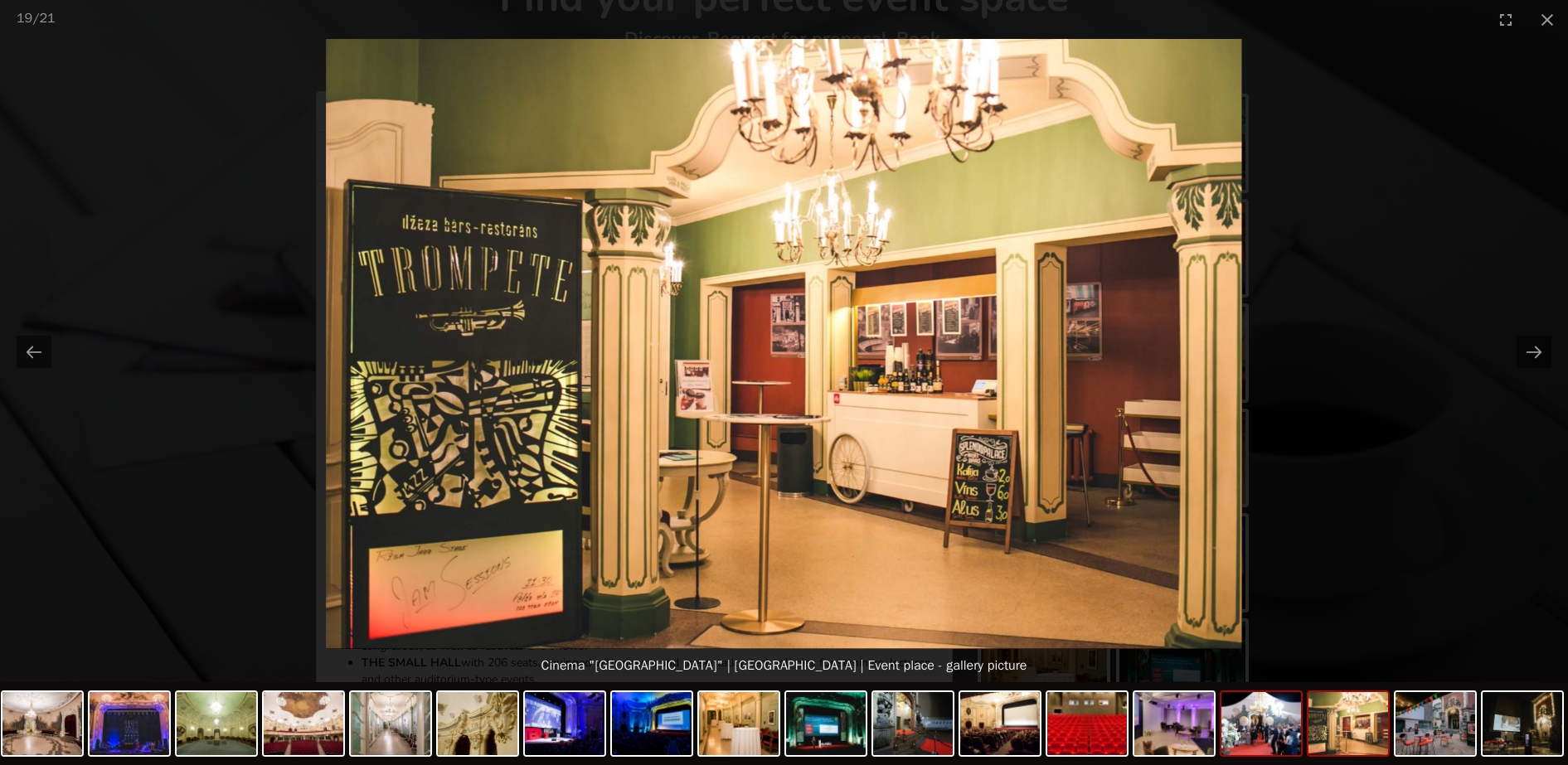 click at bounding box center (1261, 724) 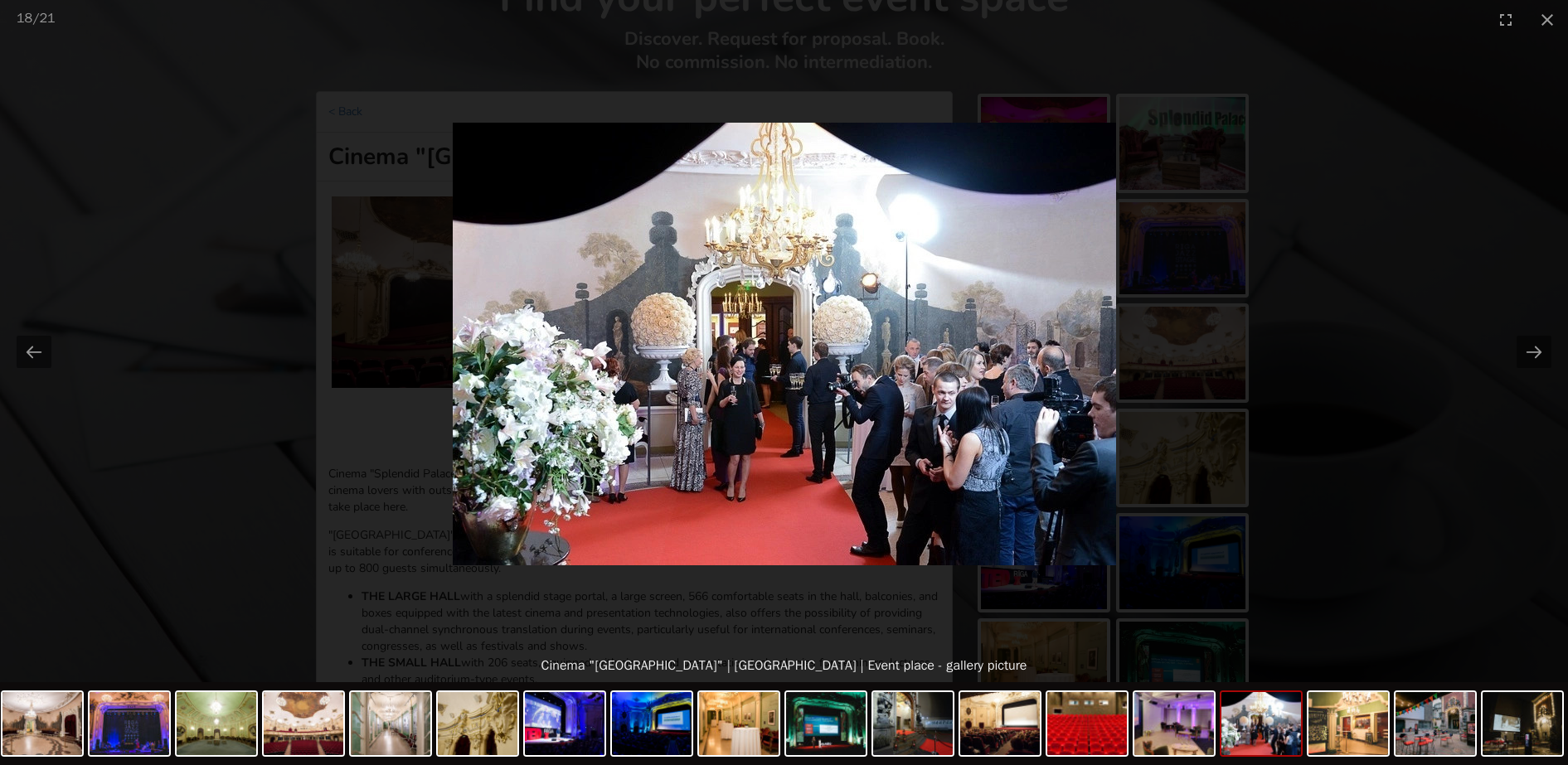 scroll, scrollTop: 0, scrollLeft: 0, axis: both 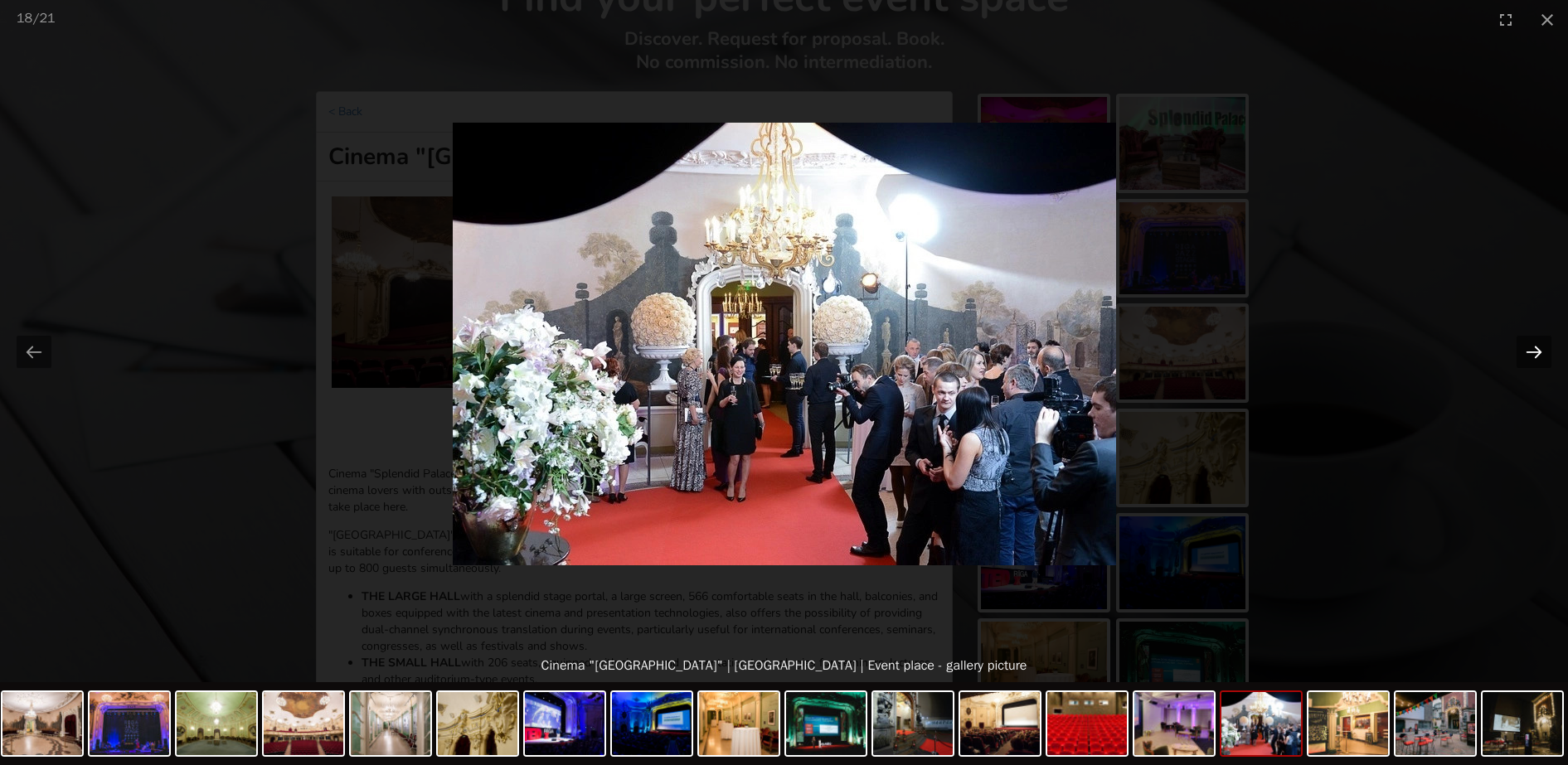 click at bounding box center (1534, 351) 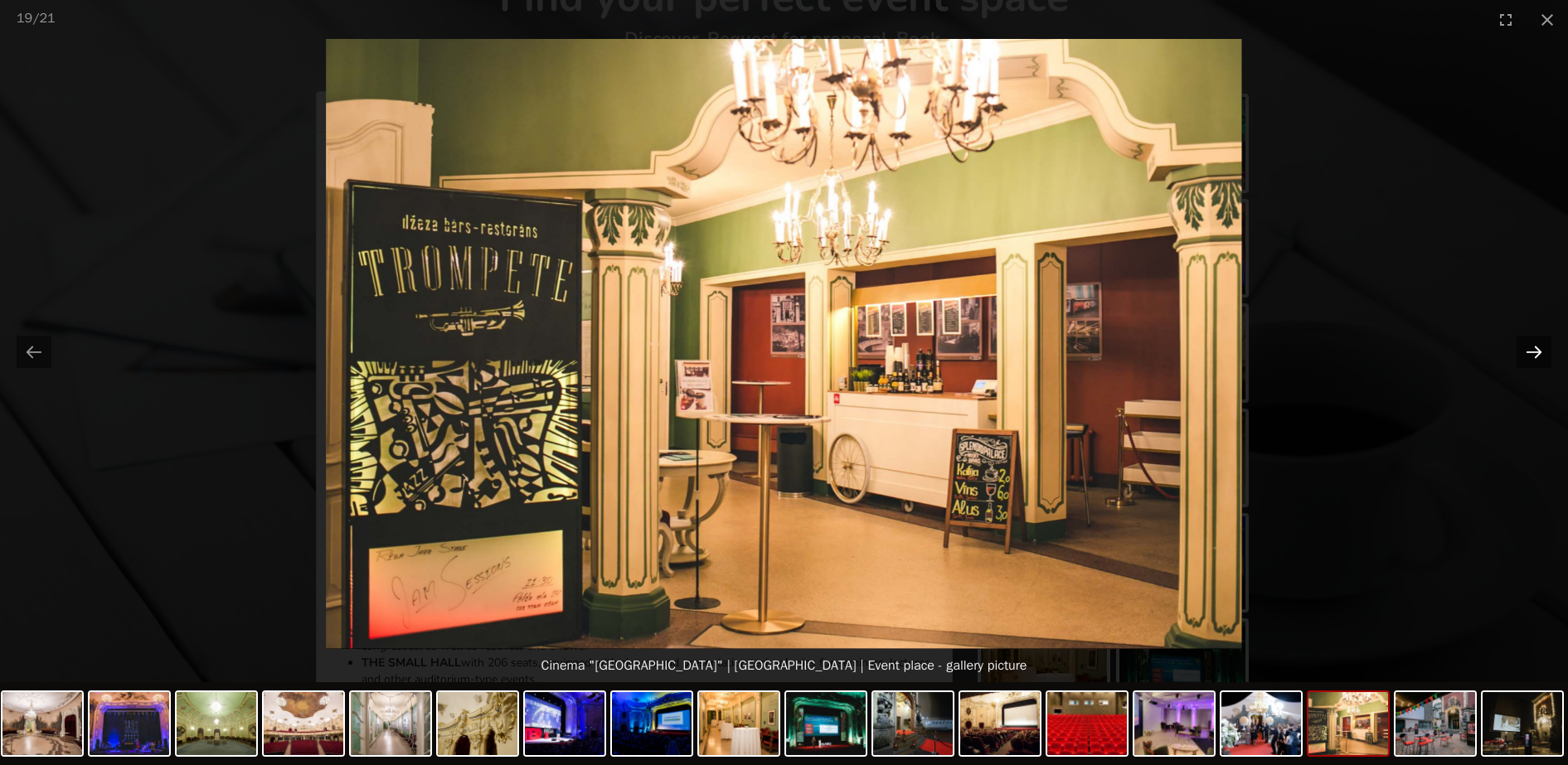 click at bounding box center [1534, 351] 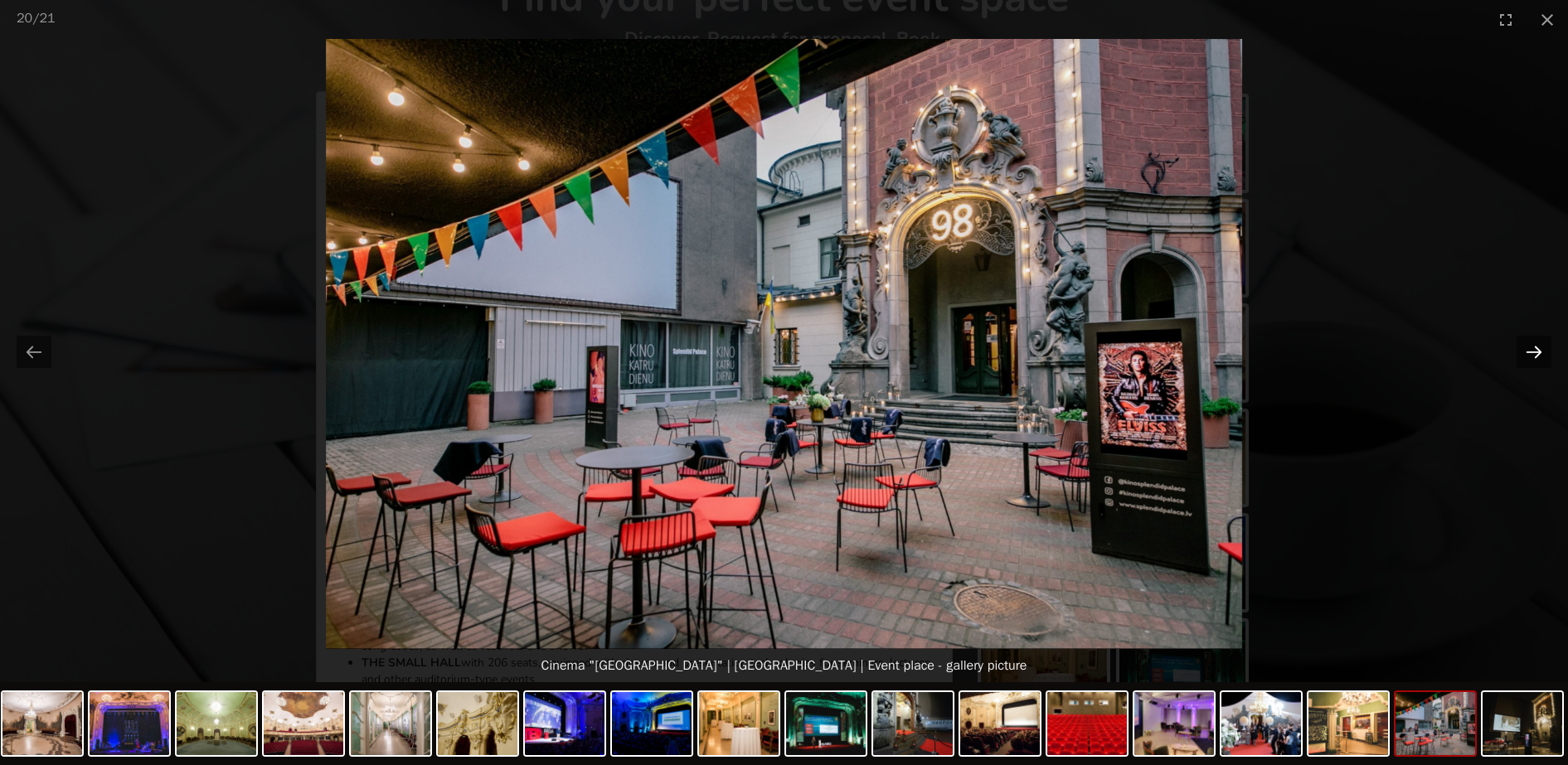 click at bounding box center (1534, 351) 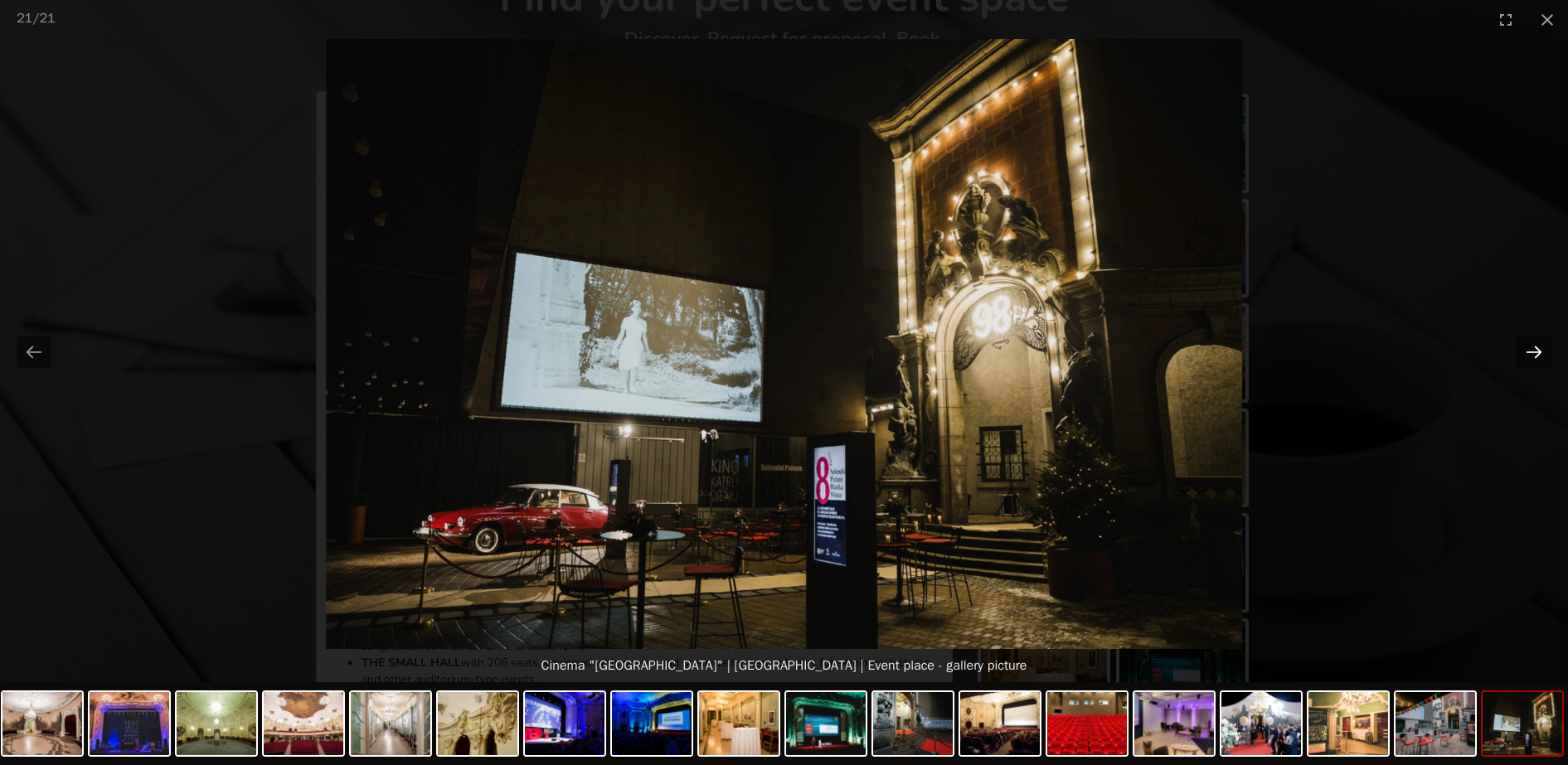 click at bounding box center (1534, 351) 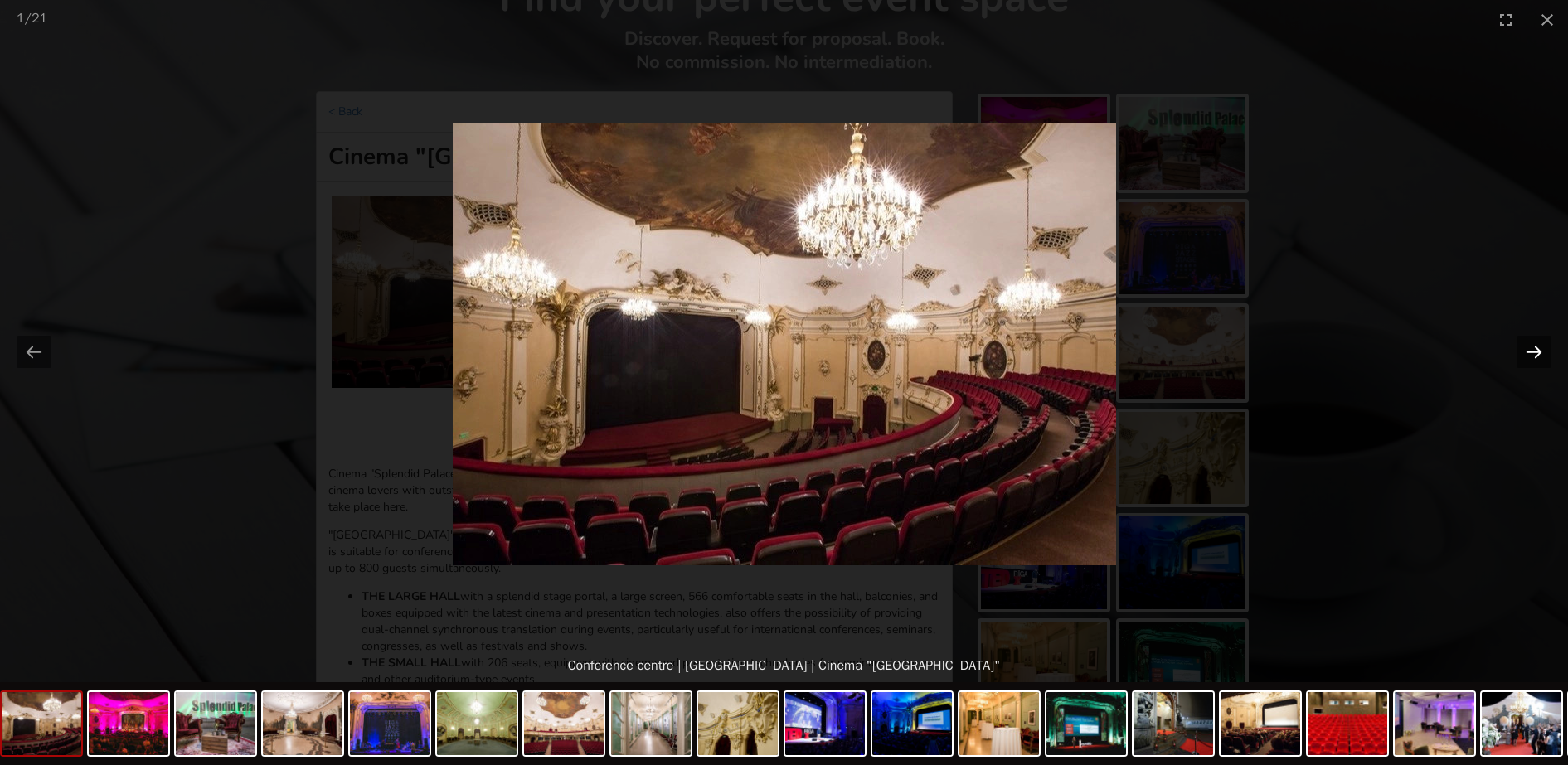click at bounding box center (1534, 351) 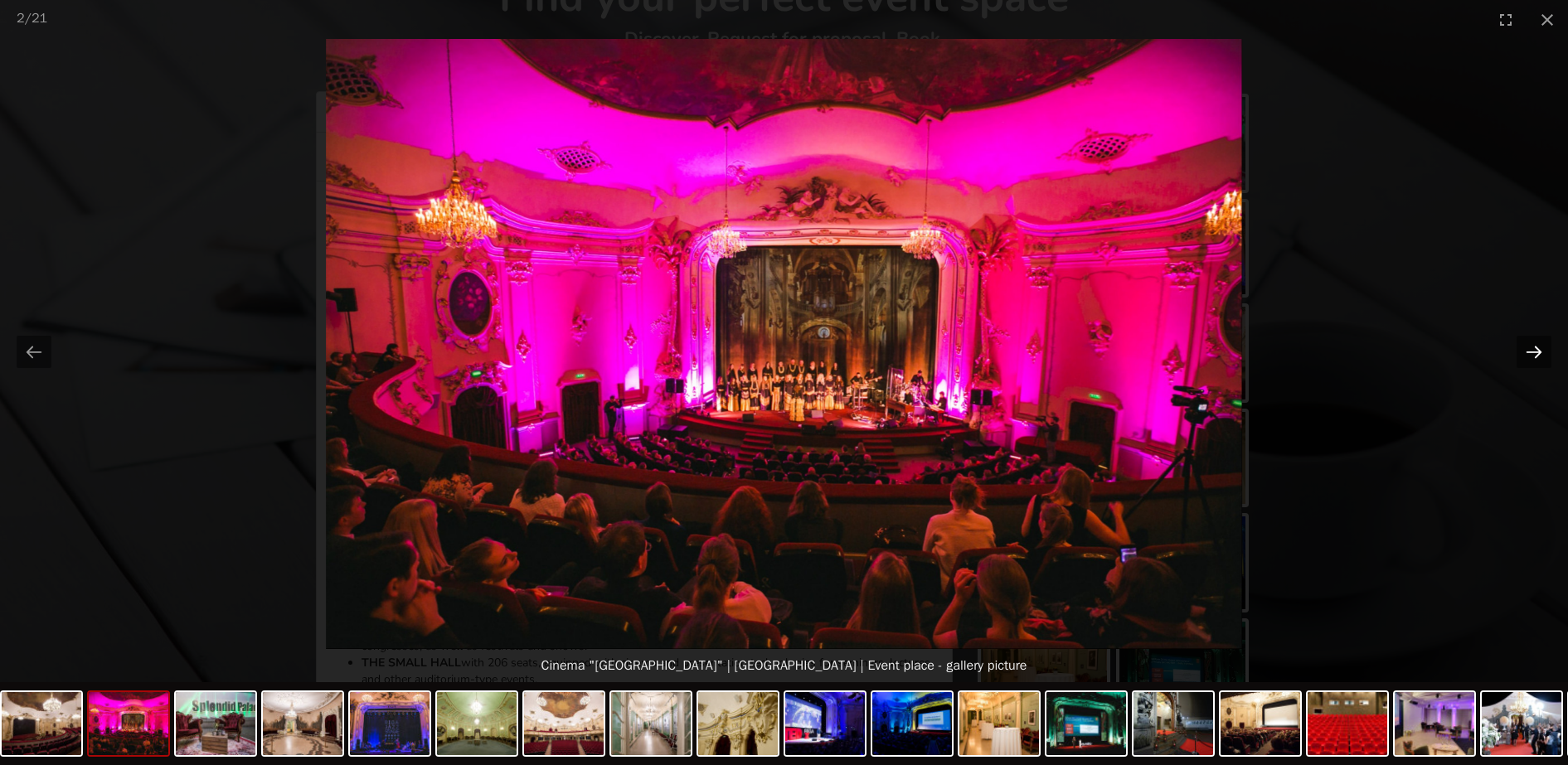 click at bounding box center (1534, 351) 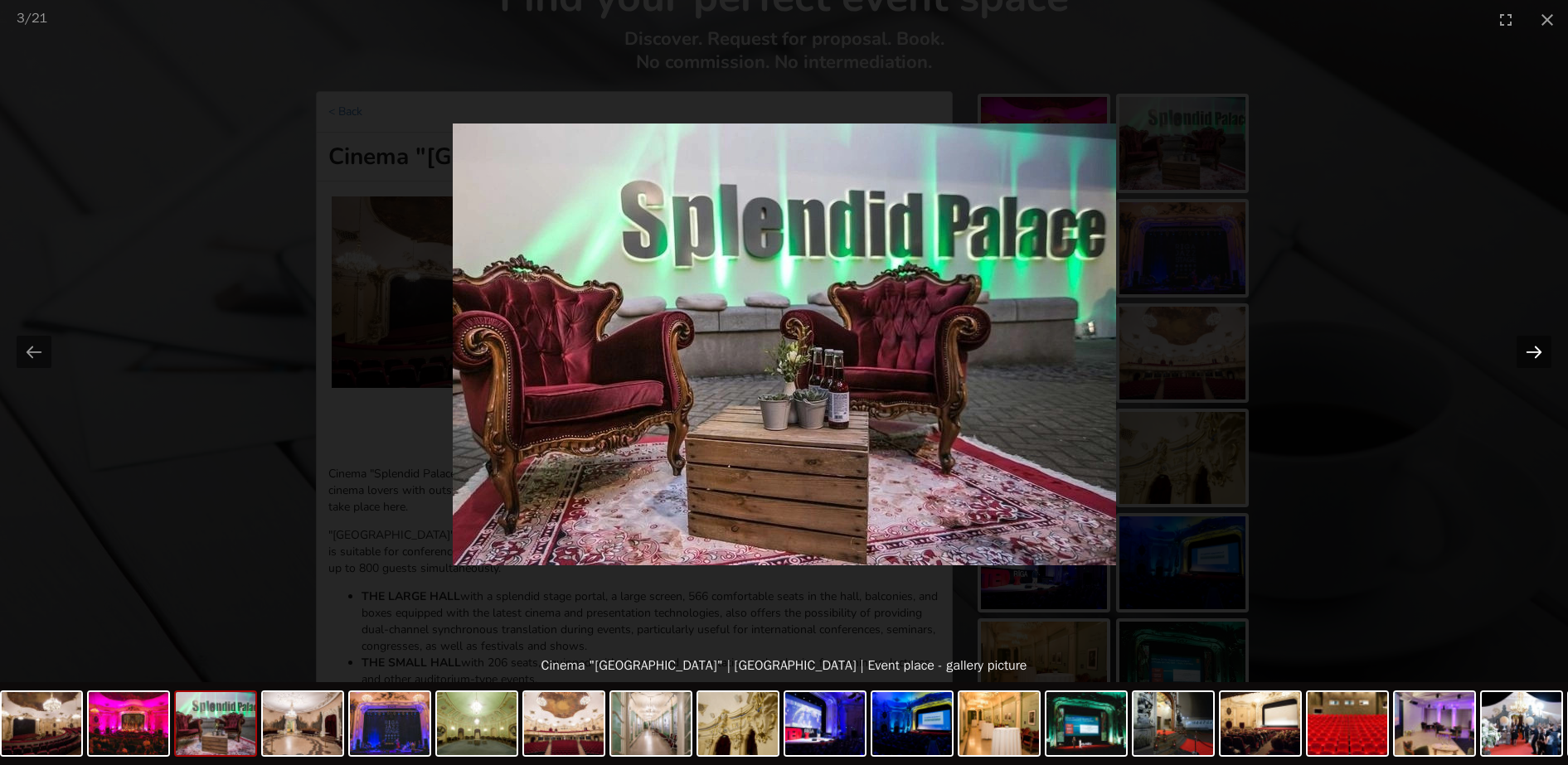 click at bounding box center (1534, 351) 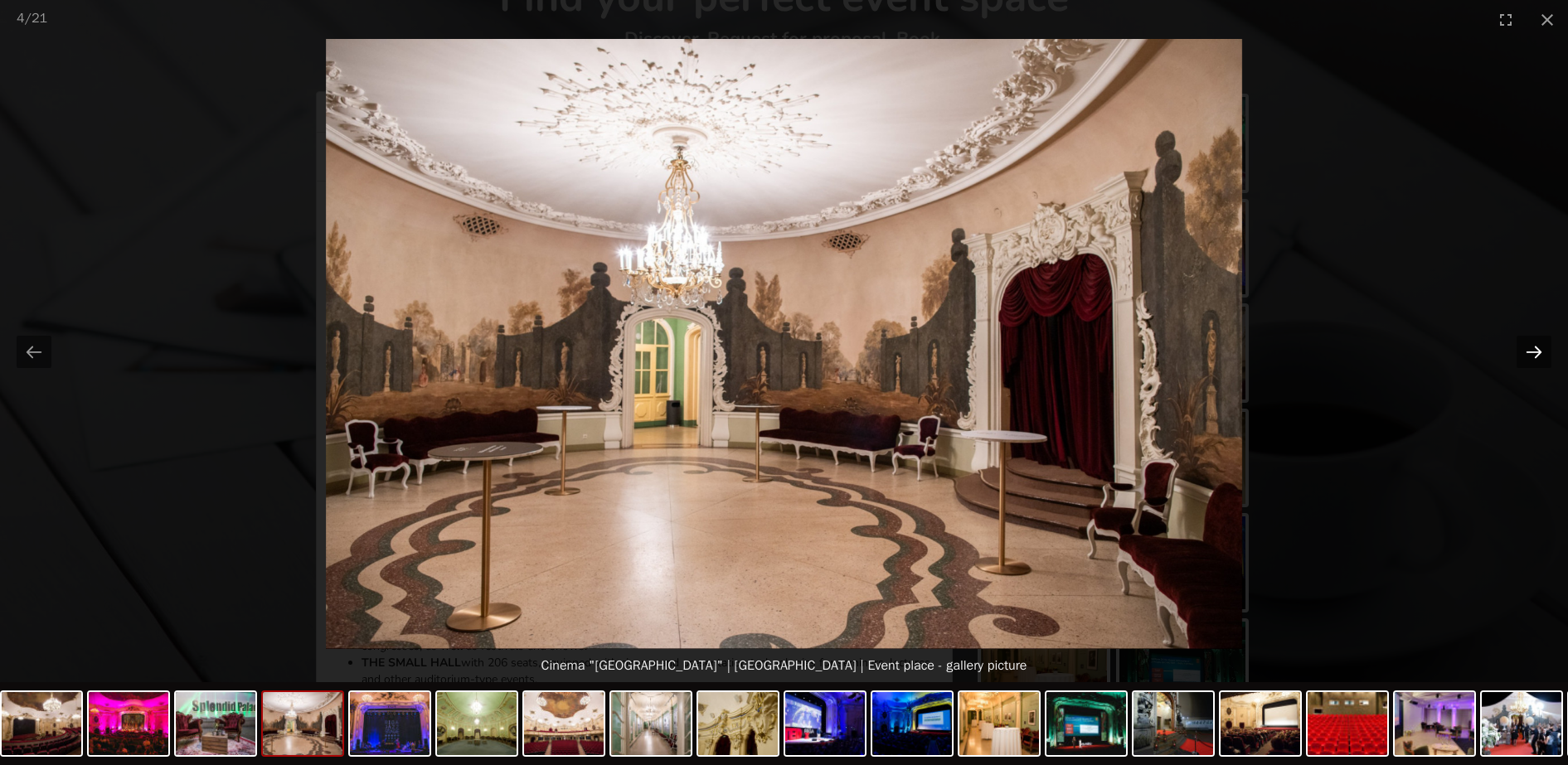 click at bounding box center (1534, 351) 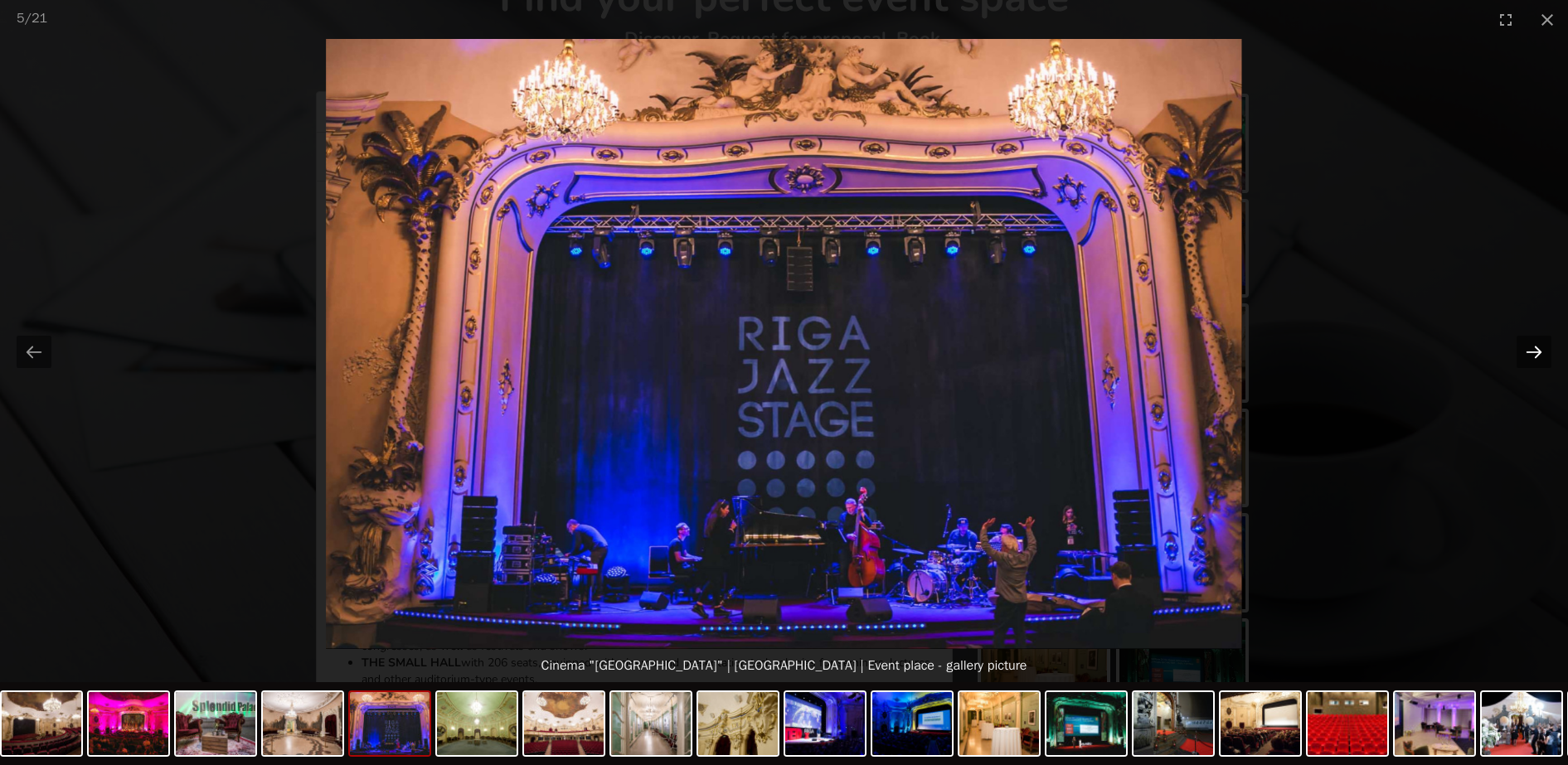 click at bounding box center (1534, 351) 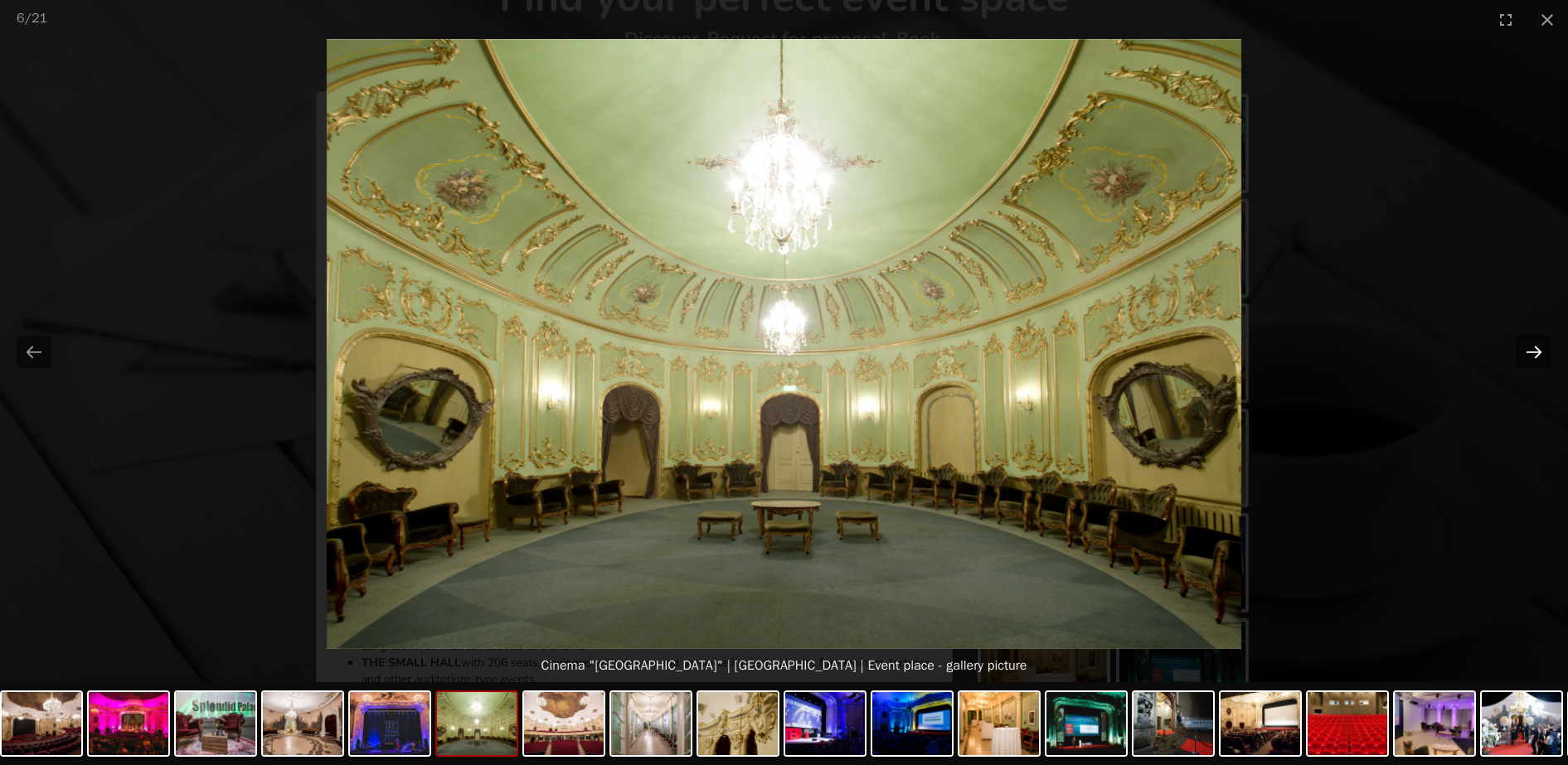 click at bounding box center [1534, 351] 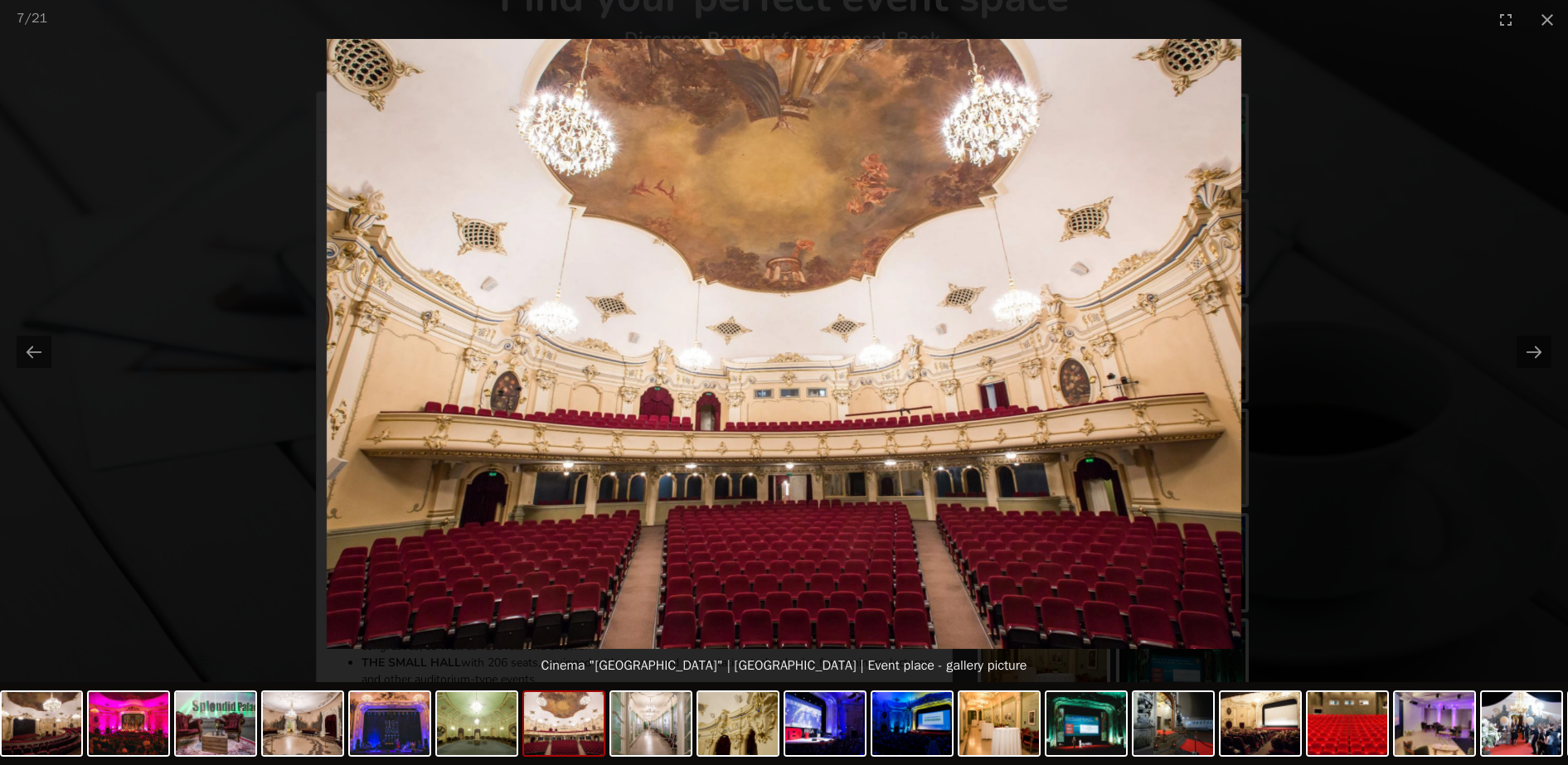 scroll, scrollTop: 0, scrollLeft: 0, axis: both 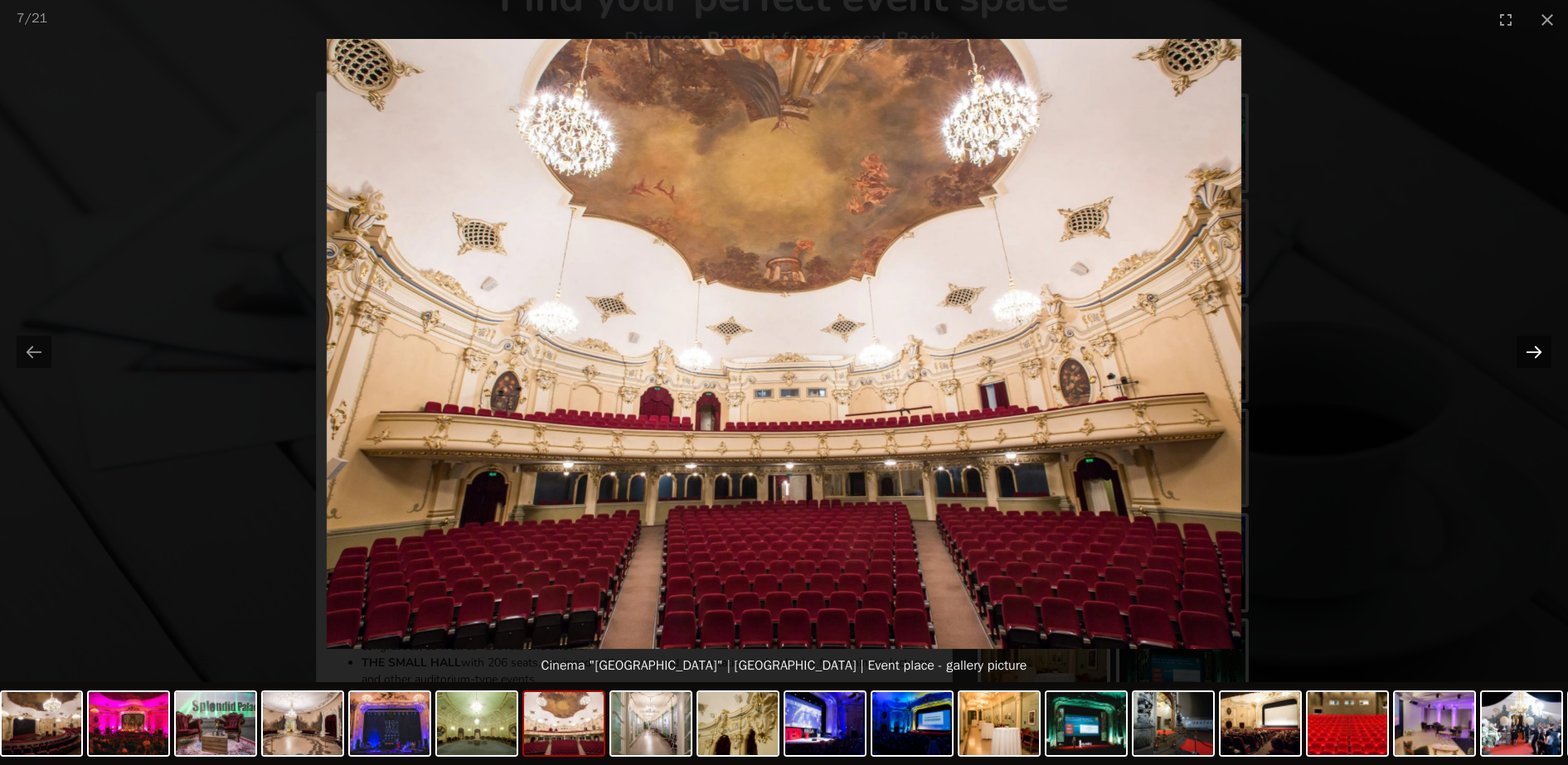 click at bounding box center (1534, 351) 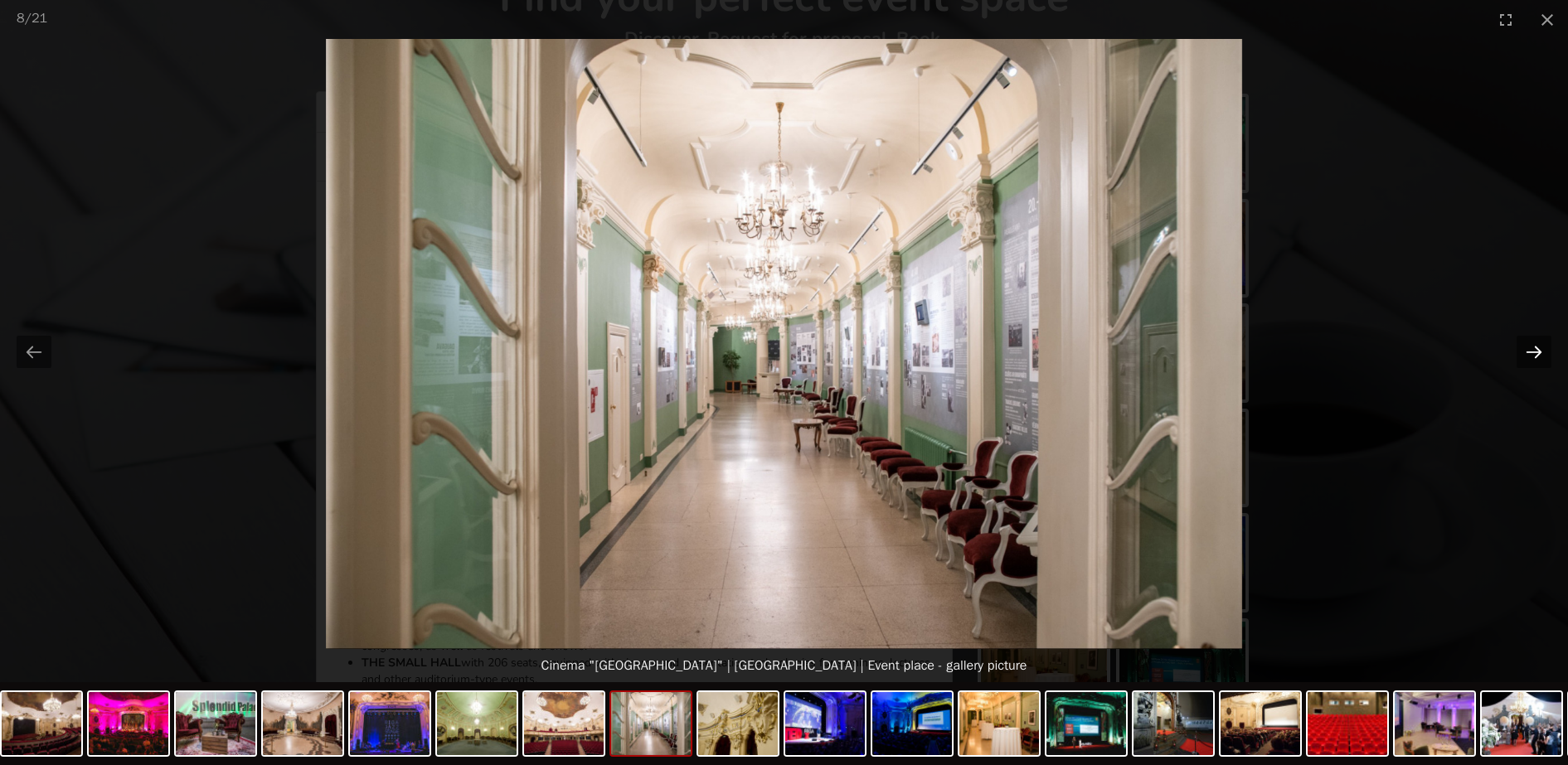click at bounding box center [1534, 351] 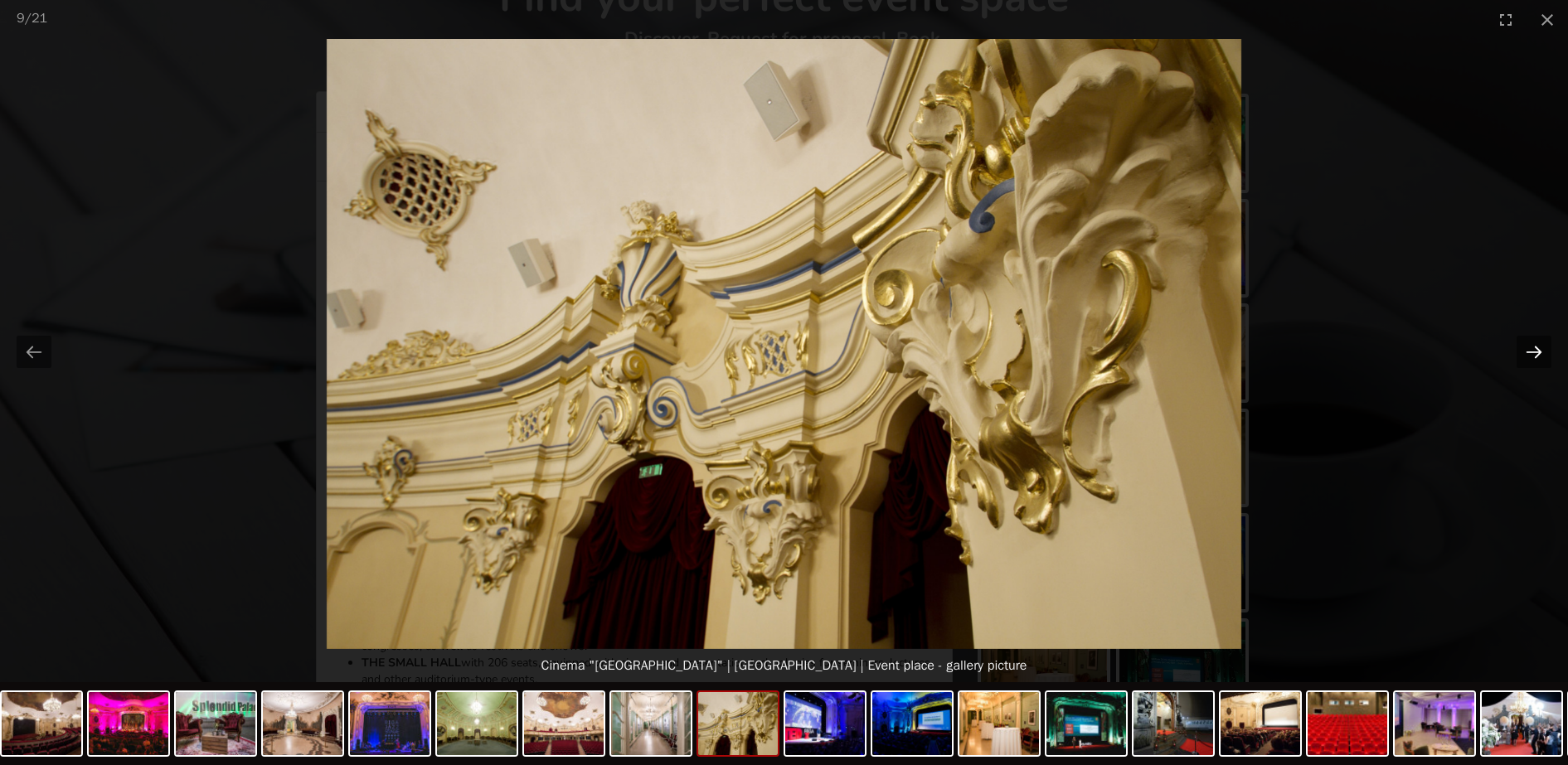 click at bounding box center (1534, 351) 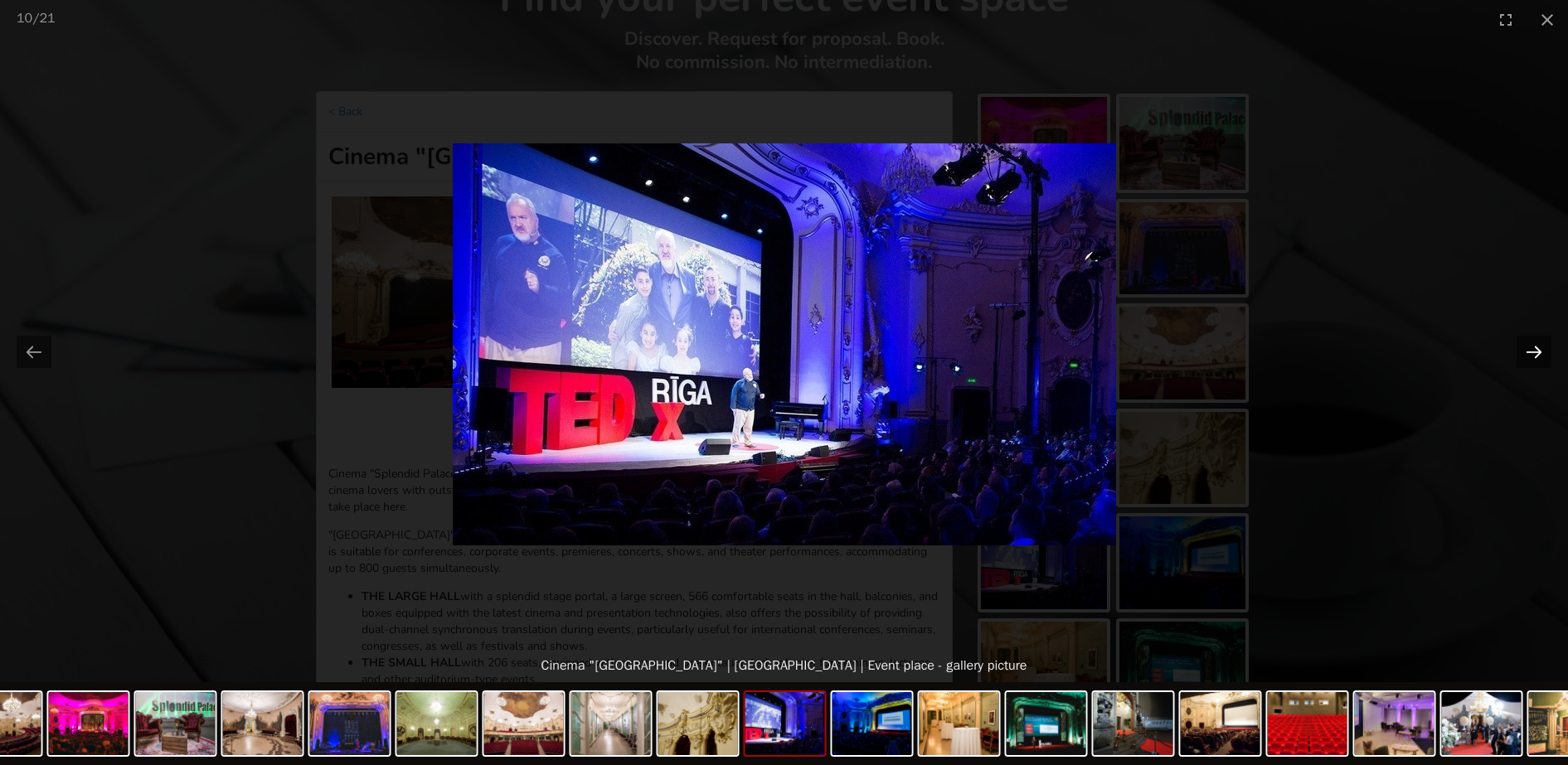 click at bounding box center (1534, 351) 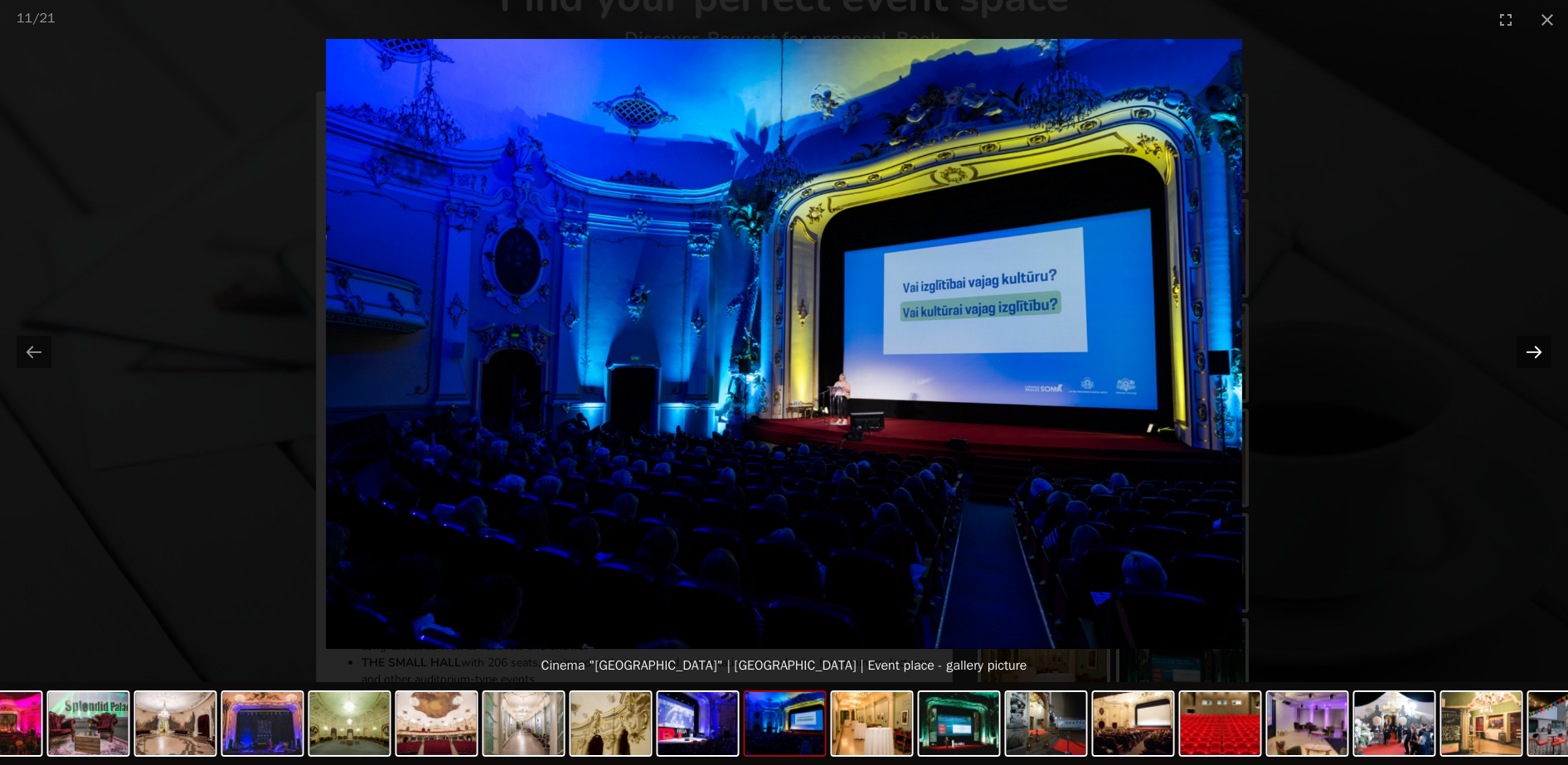 click at bounding box center [1534, 351] 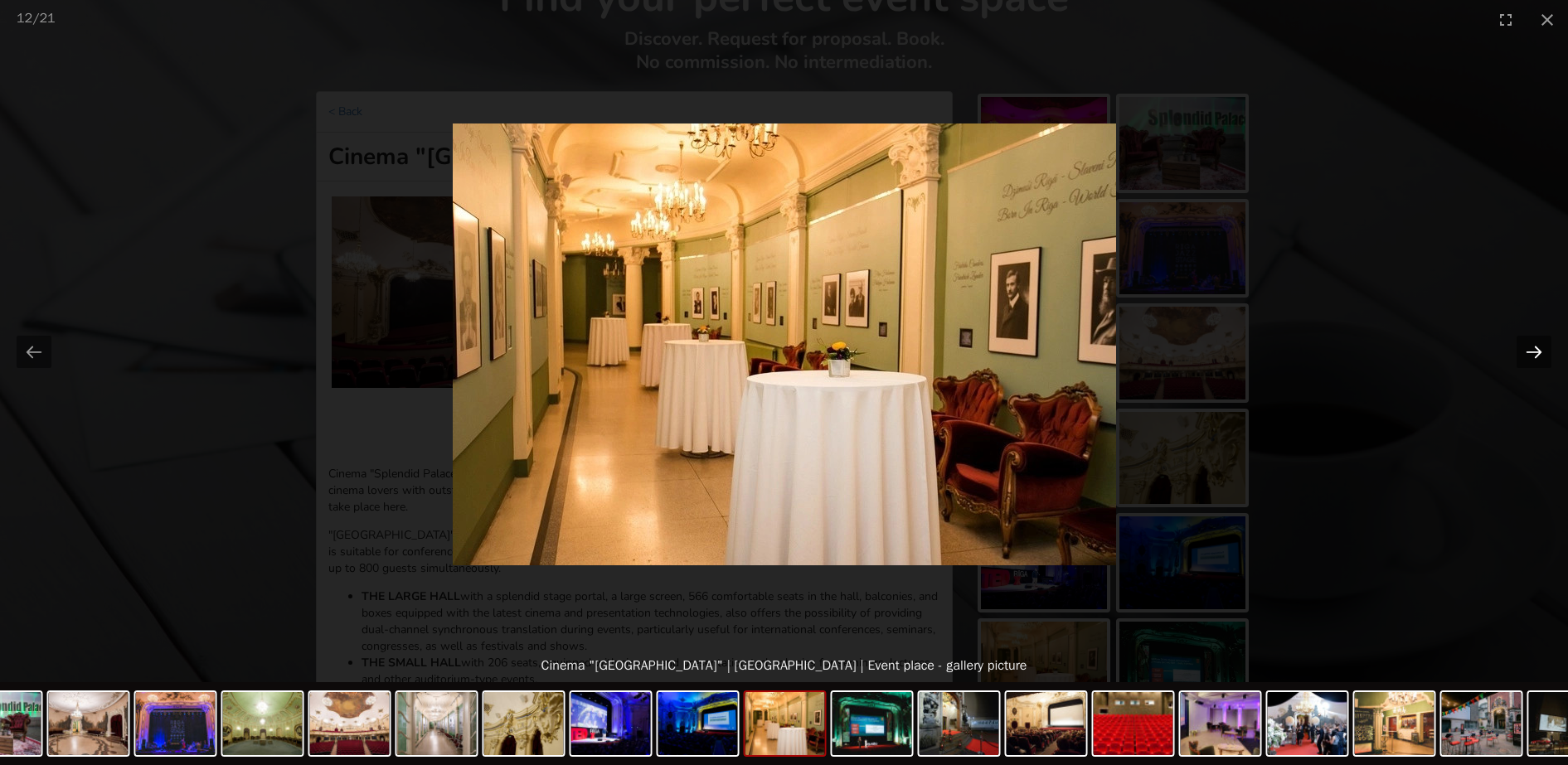 click at bounding box center [1534, 351] 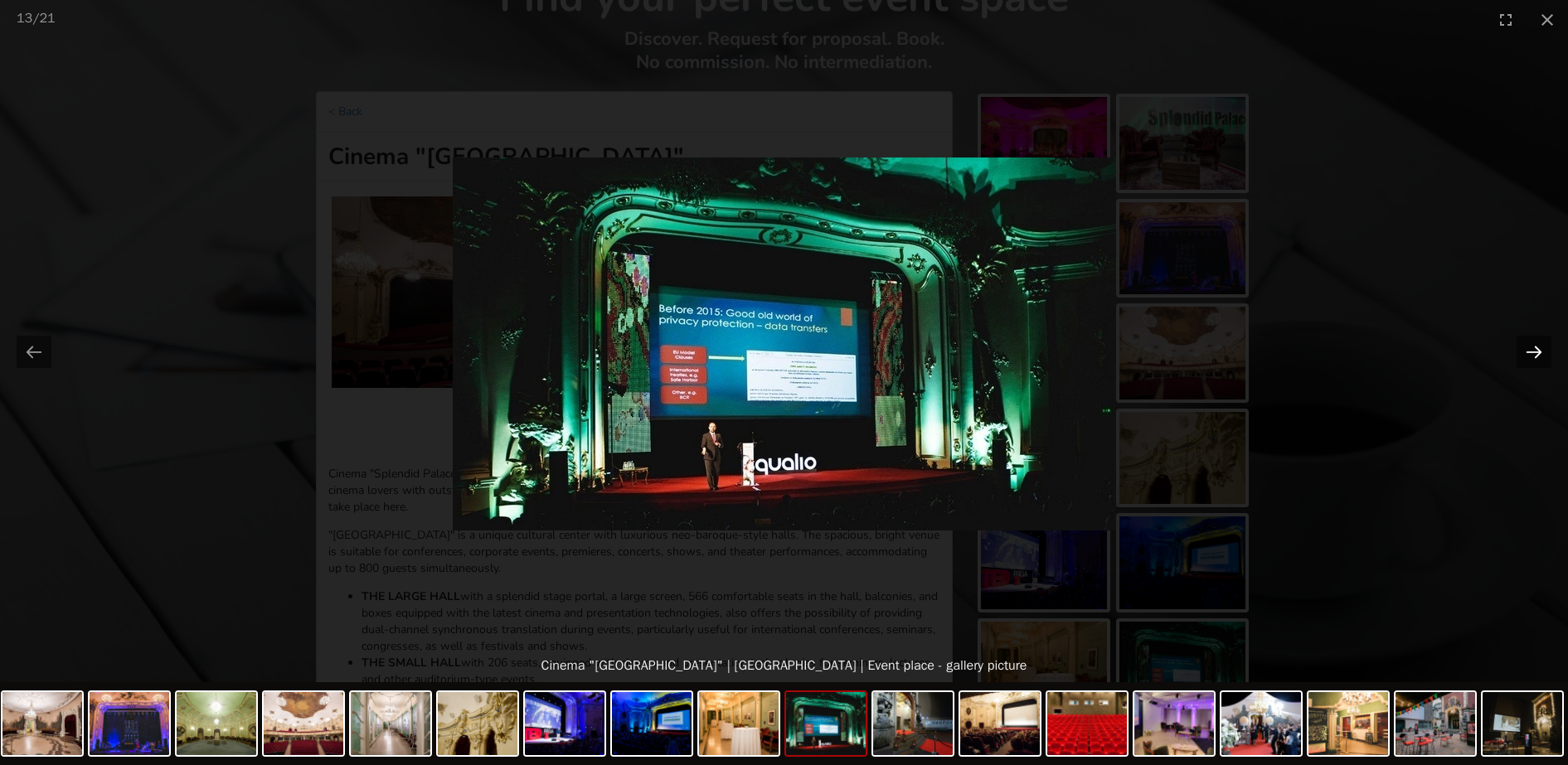click at bounding box center [1534, 351] 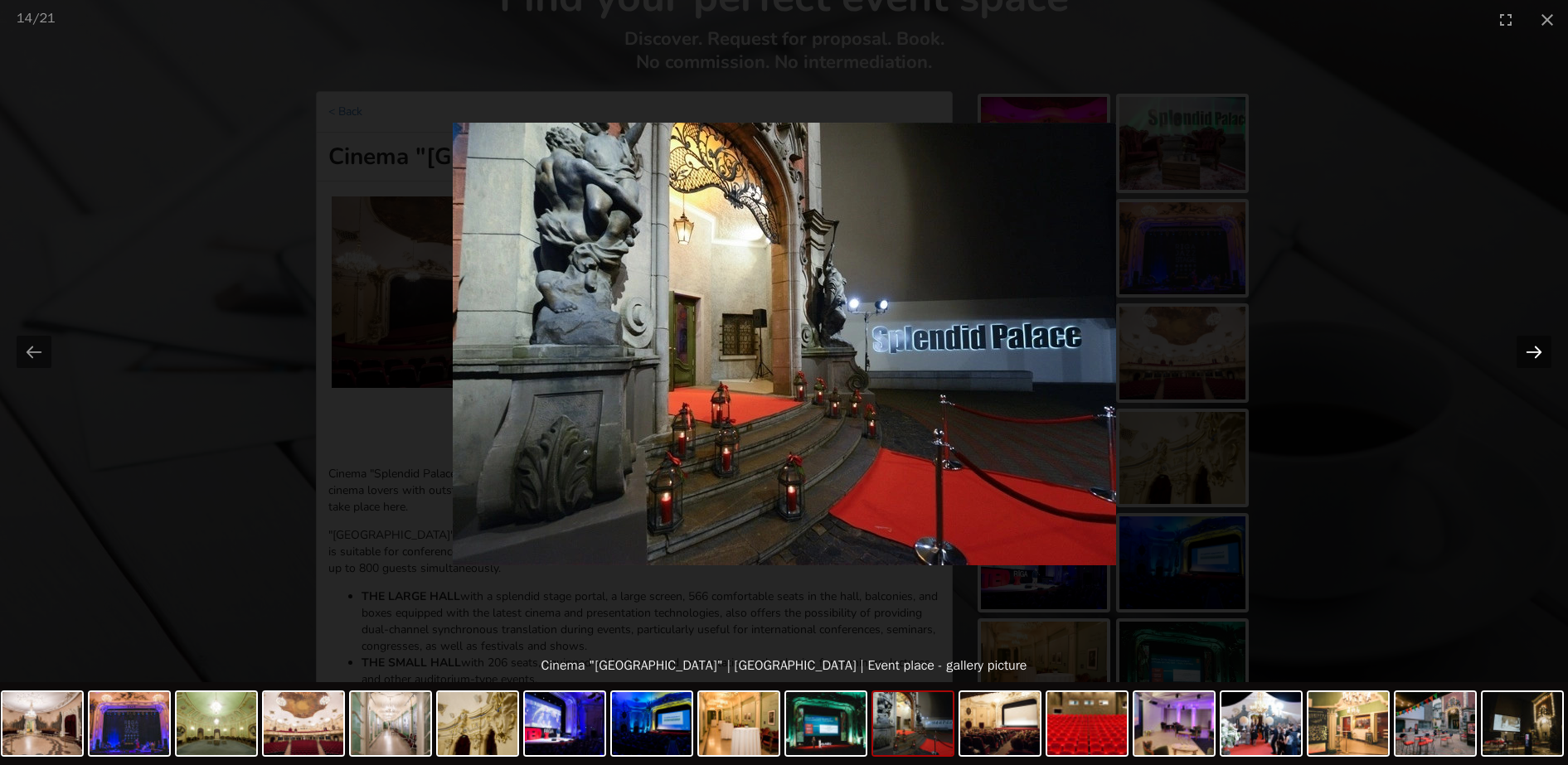 click at bounding box center [1534, 351] 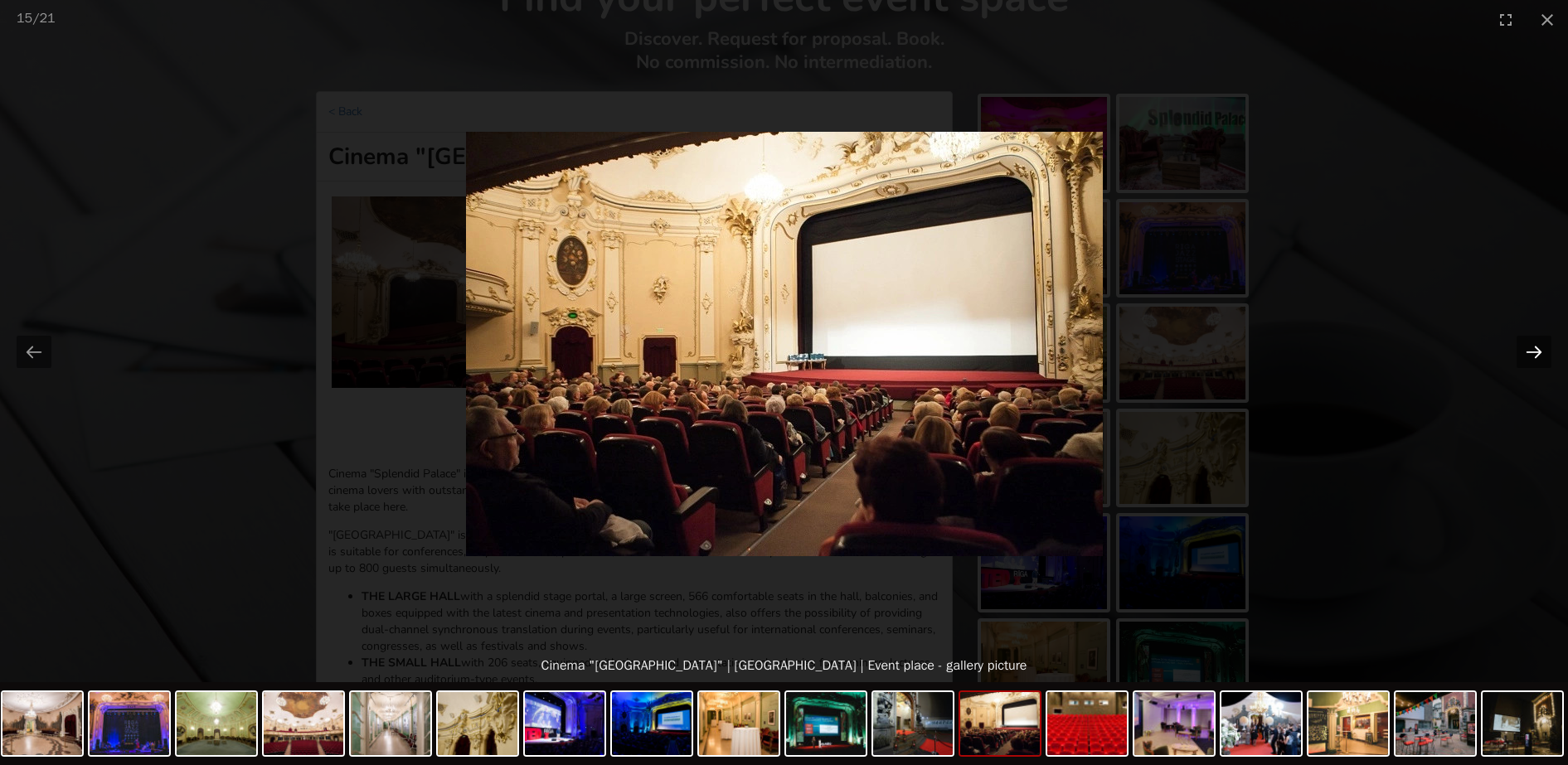 click at bounding box center (1534, 351) 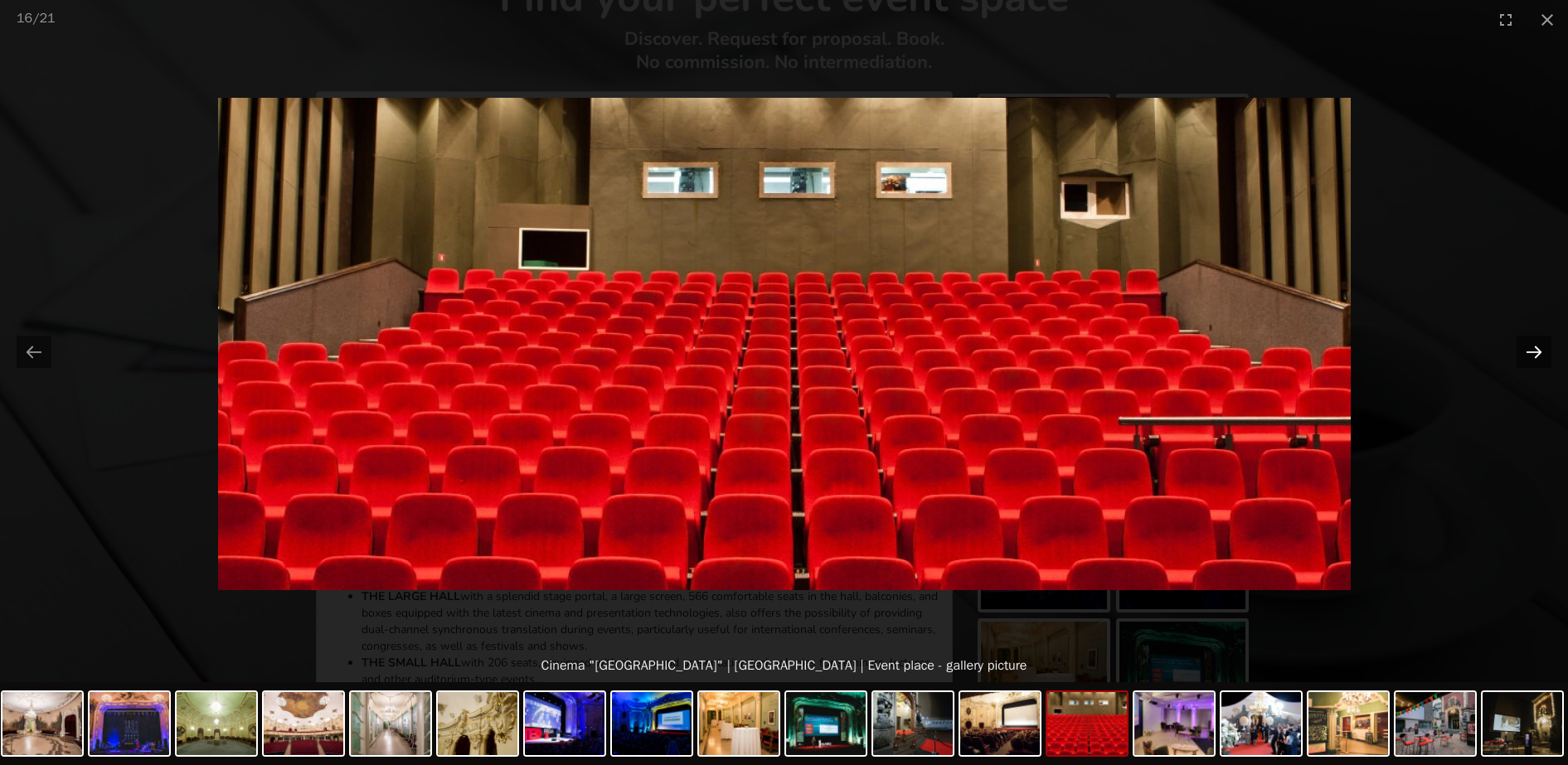 click at bounding box center (1534, 351) 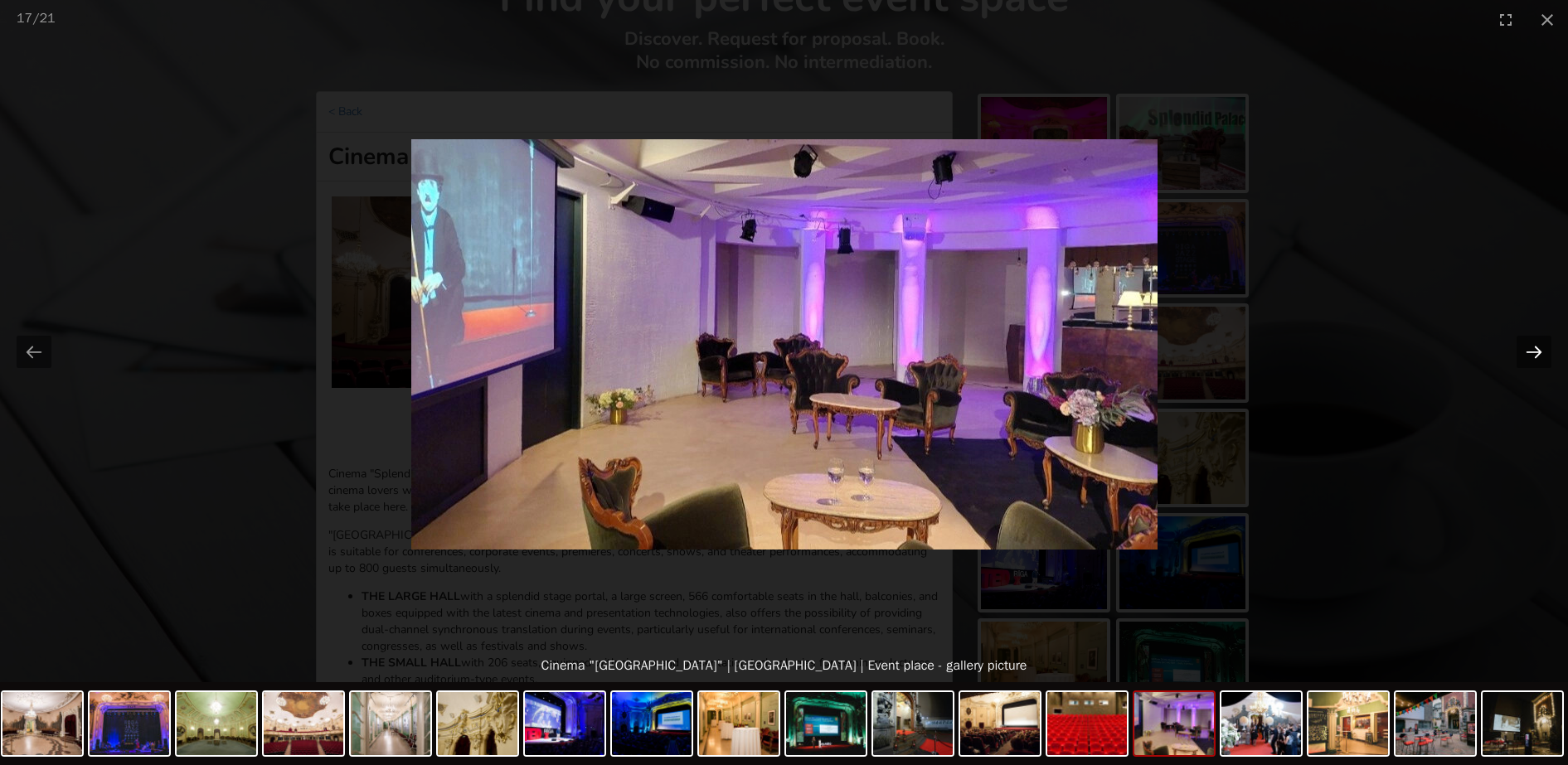 click at bounding box center [1534, 351] 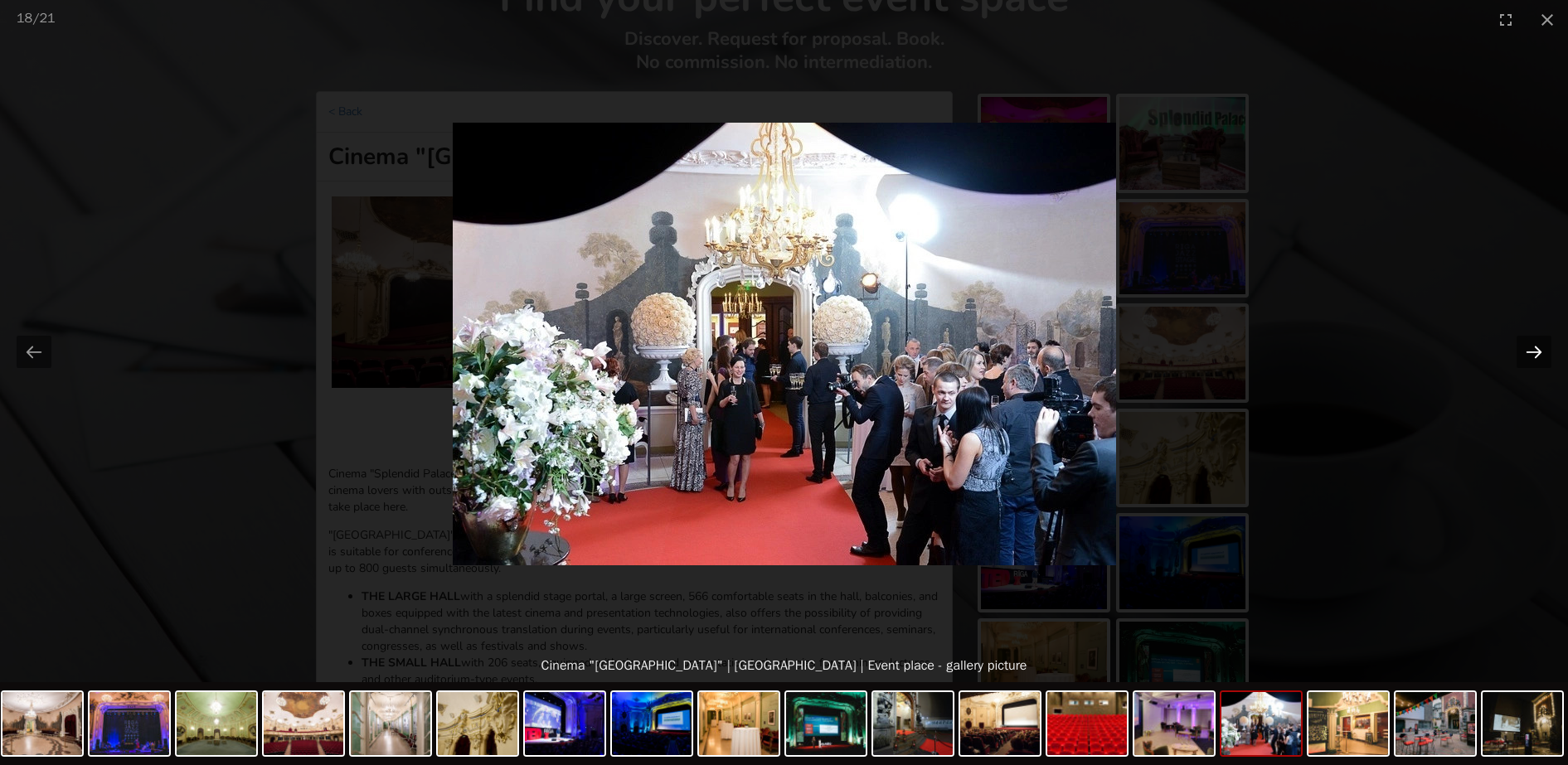 click at bounding box center [1534, 351] 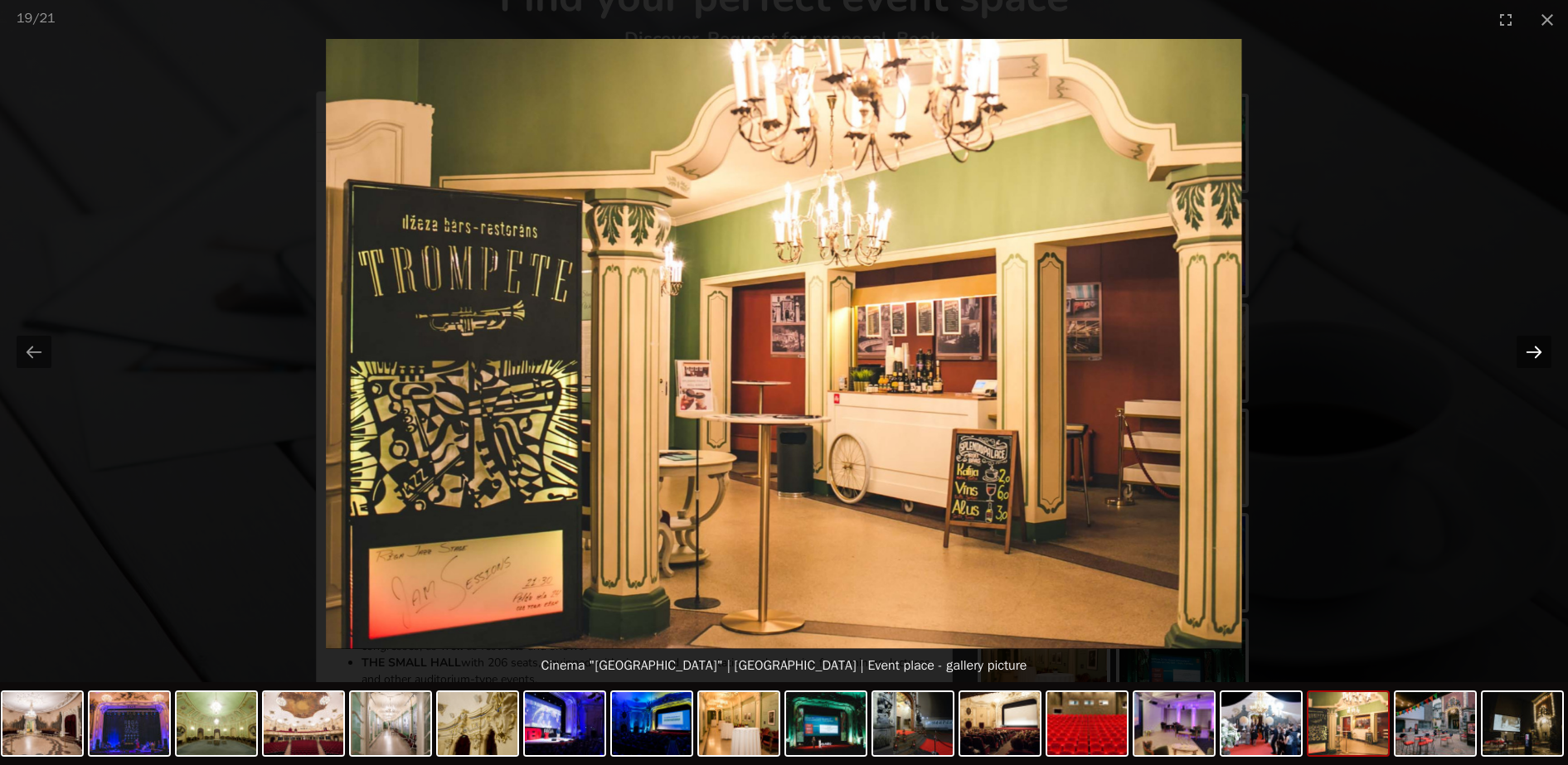 click at bounding box center [1534, 351] 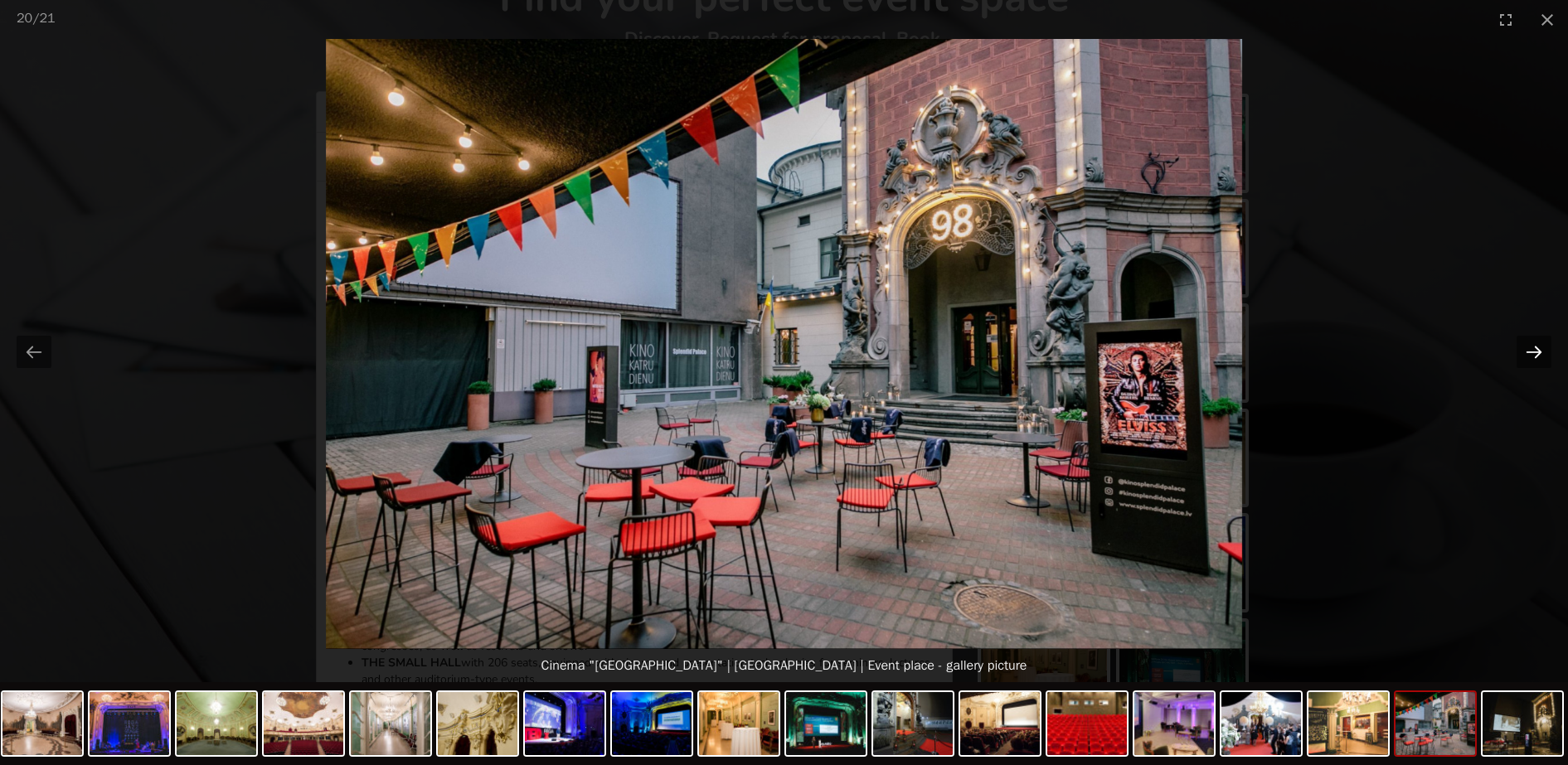 click at bounding box center [1534, 351] 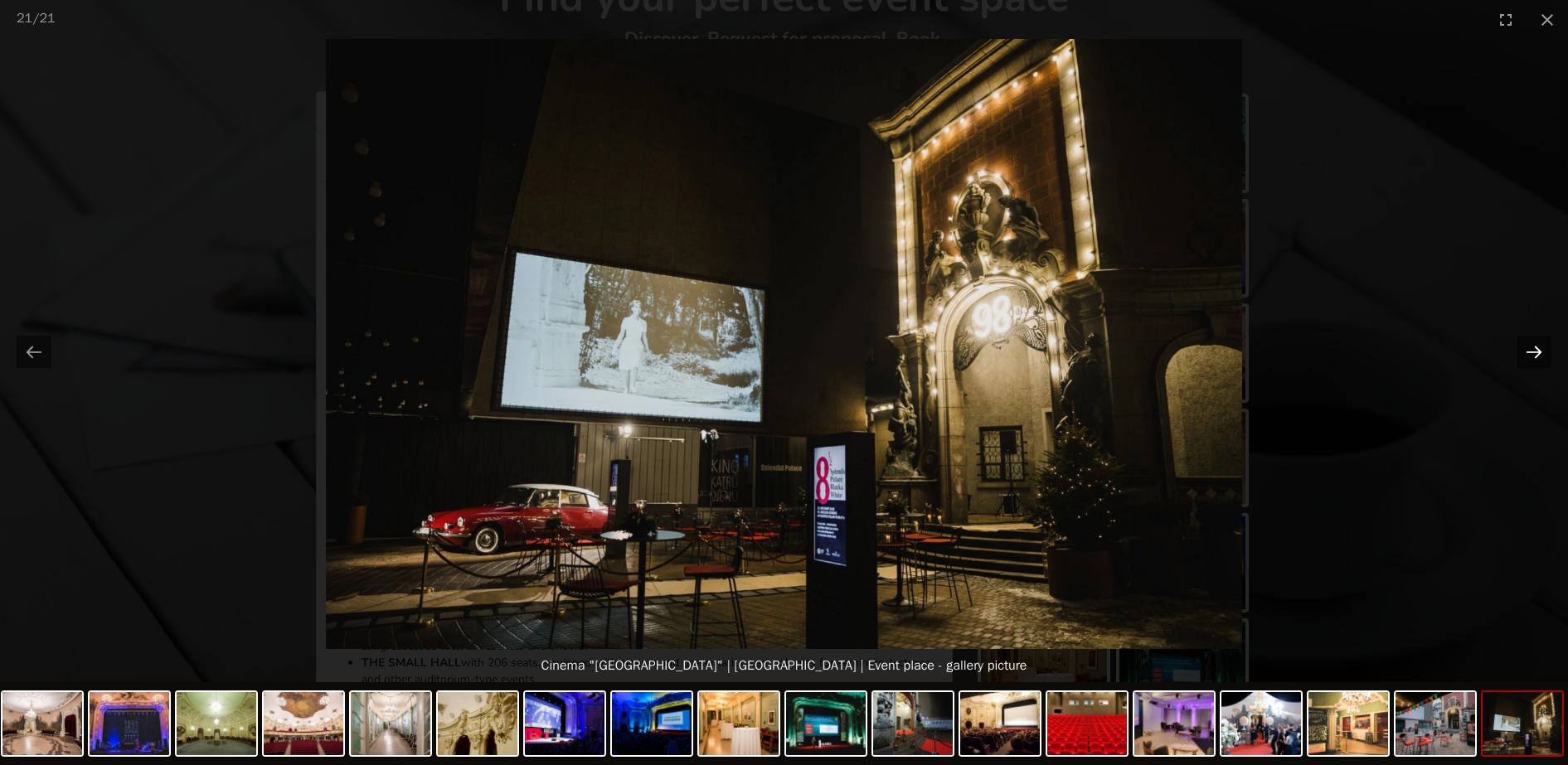click at bounding box center [1534, 351] 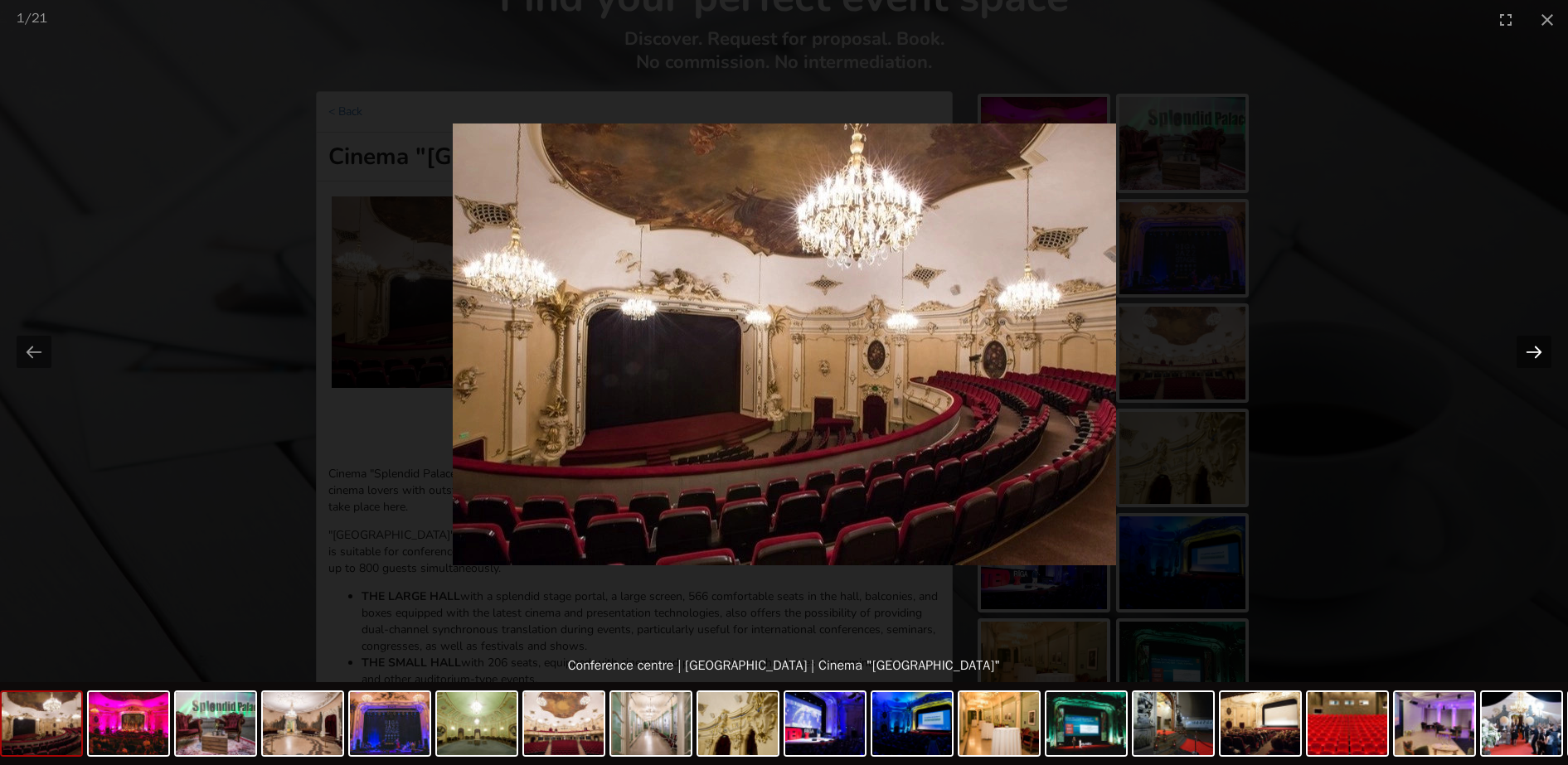 click at bounding box center (1534, 351) 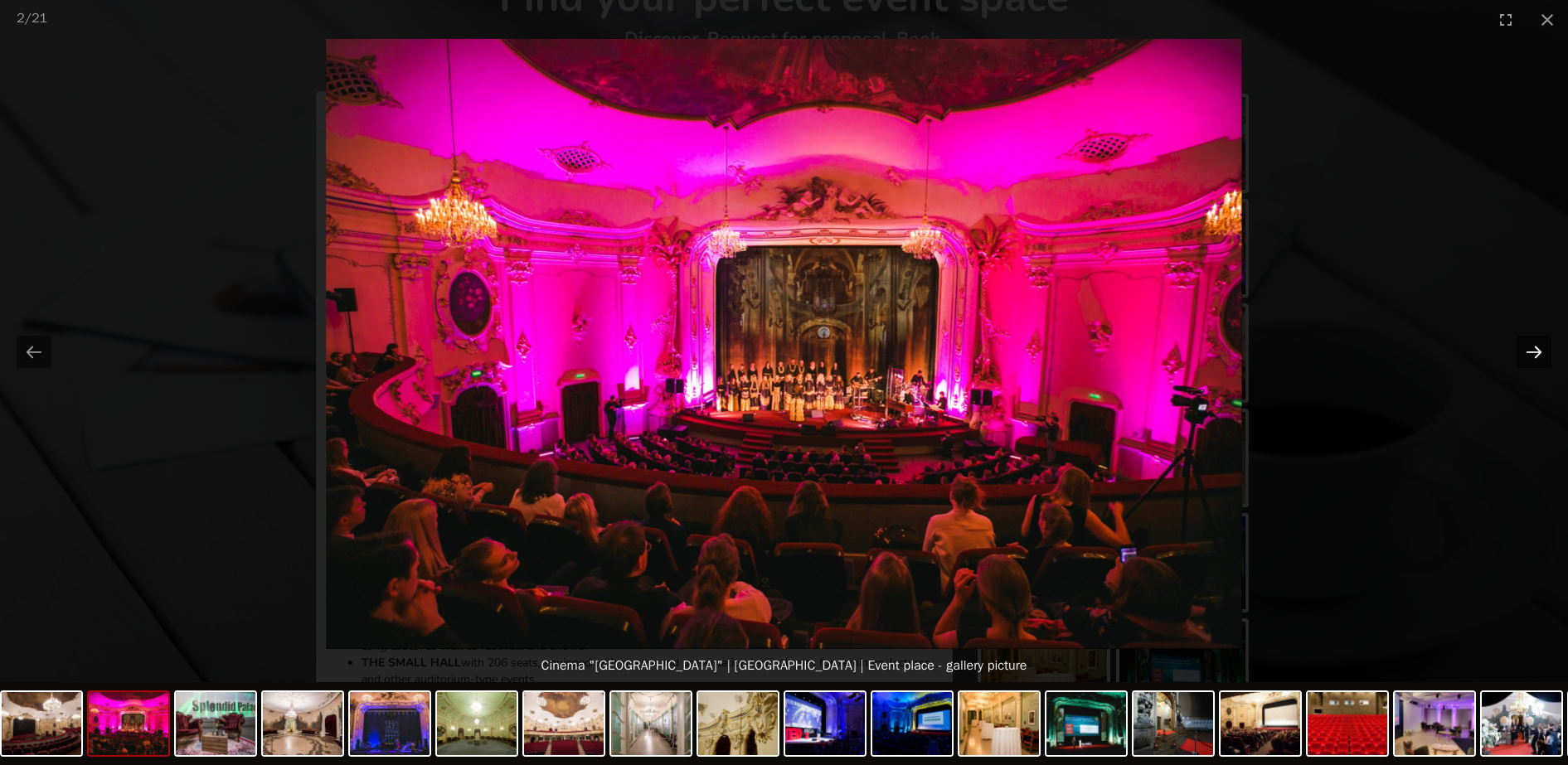 click at bounding box center [1534, 351] 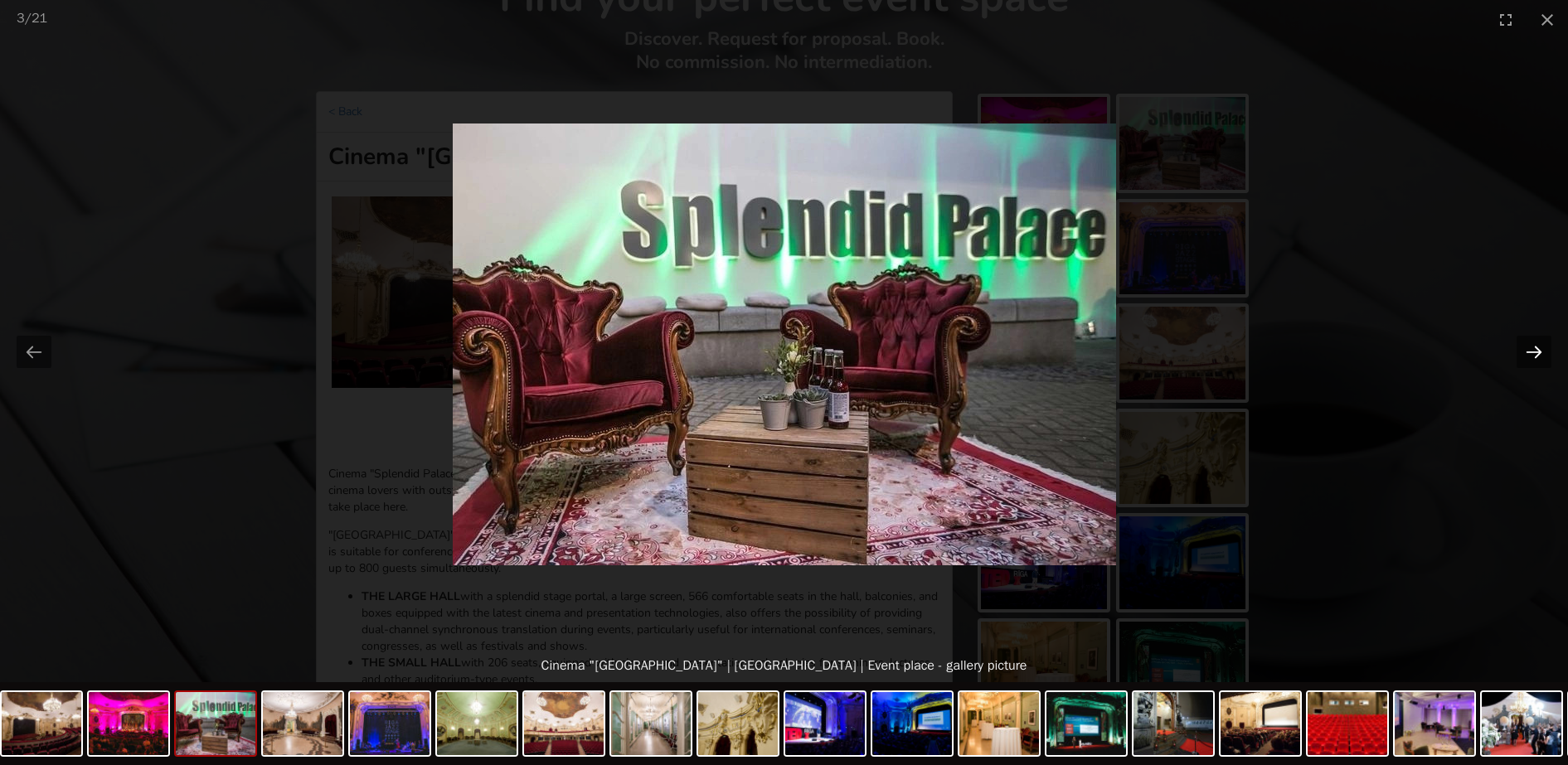 click at bounding box center (1534, 351) 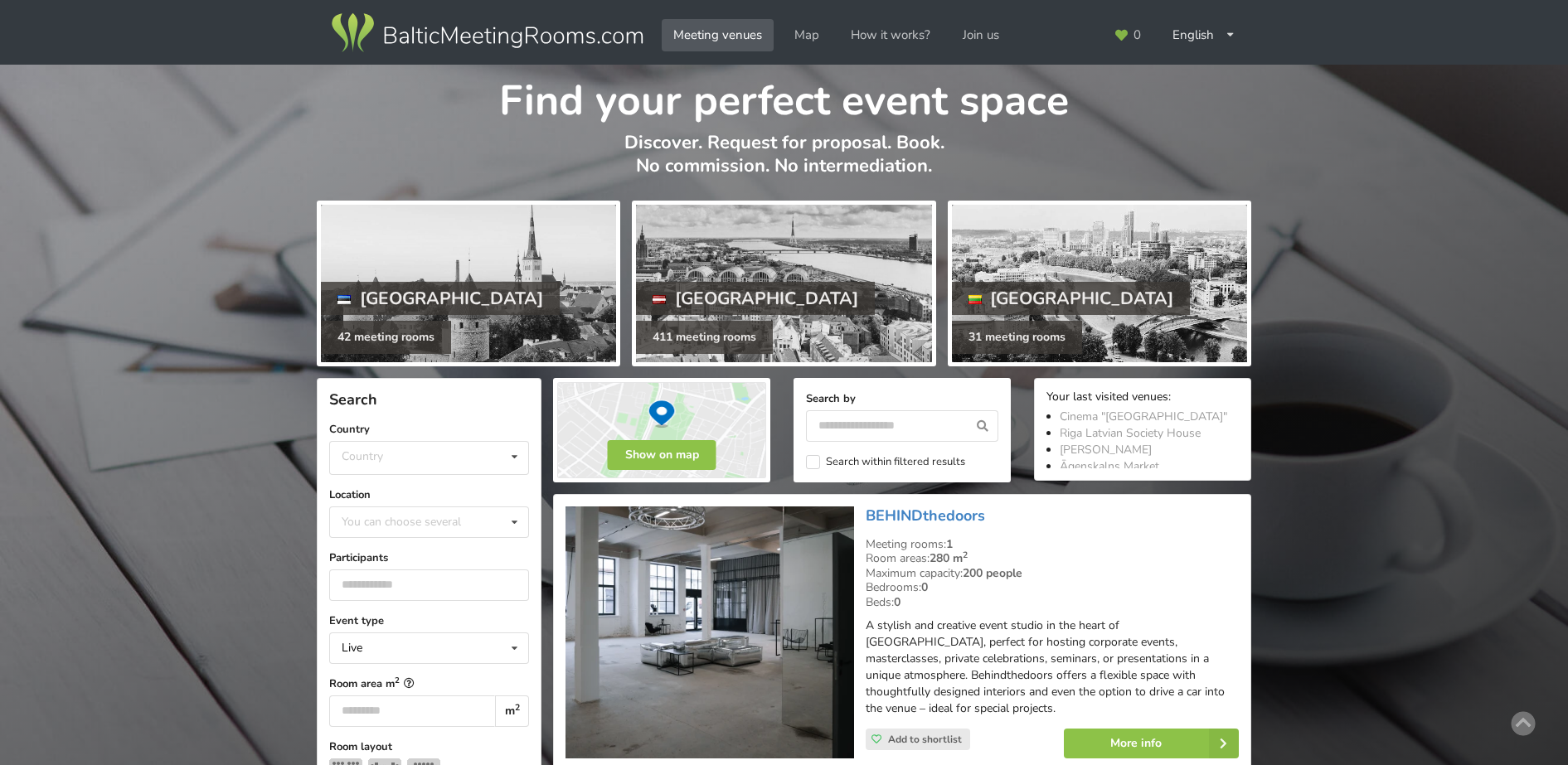 scroll, scrollTop: 0, scrollLeft: 0, axis: both 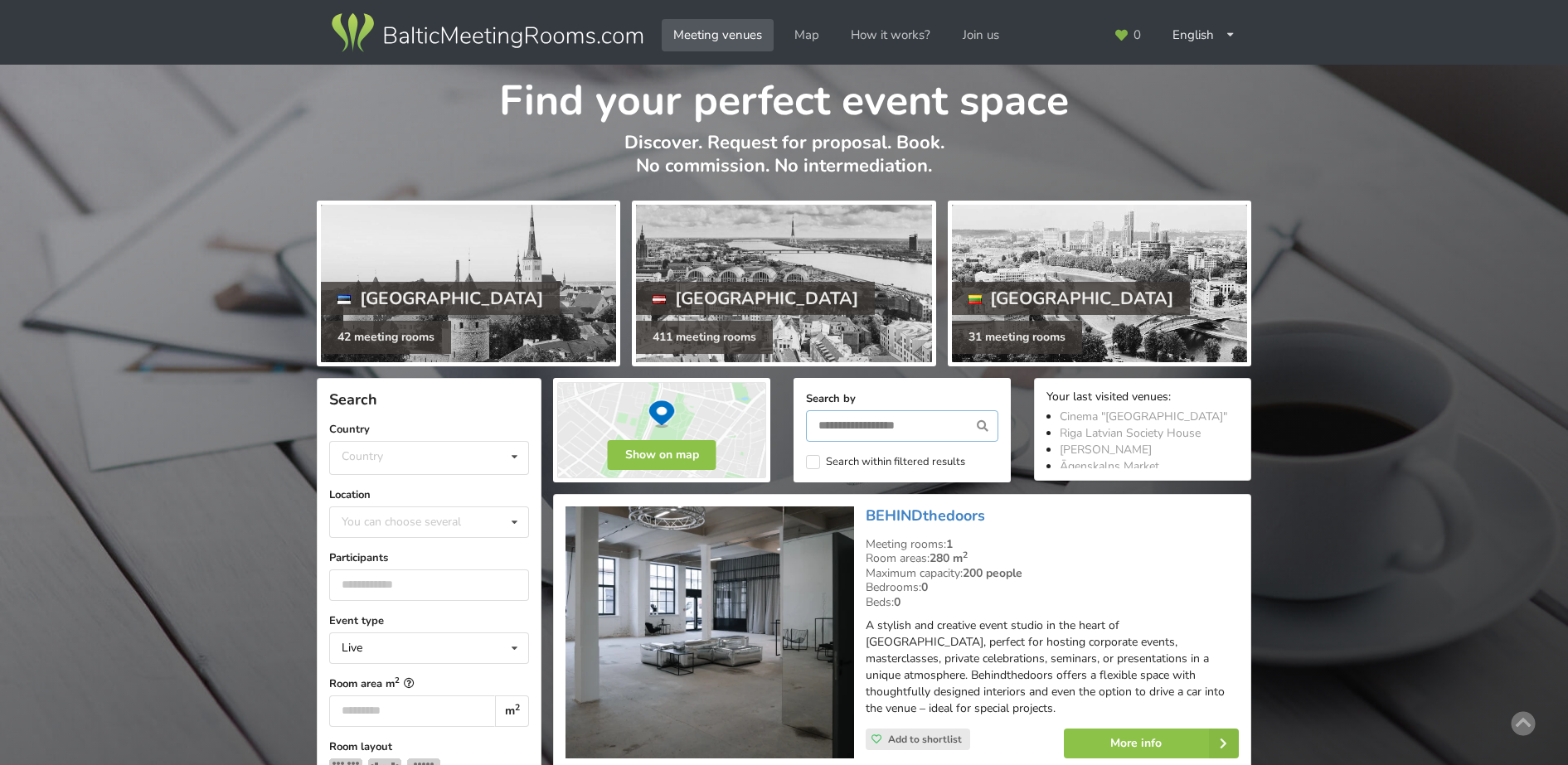 click at bounding box center (902, 426) 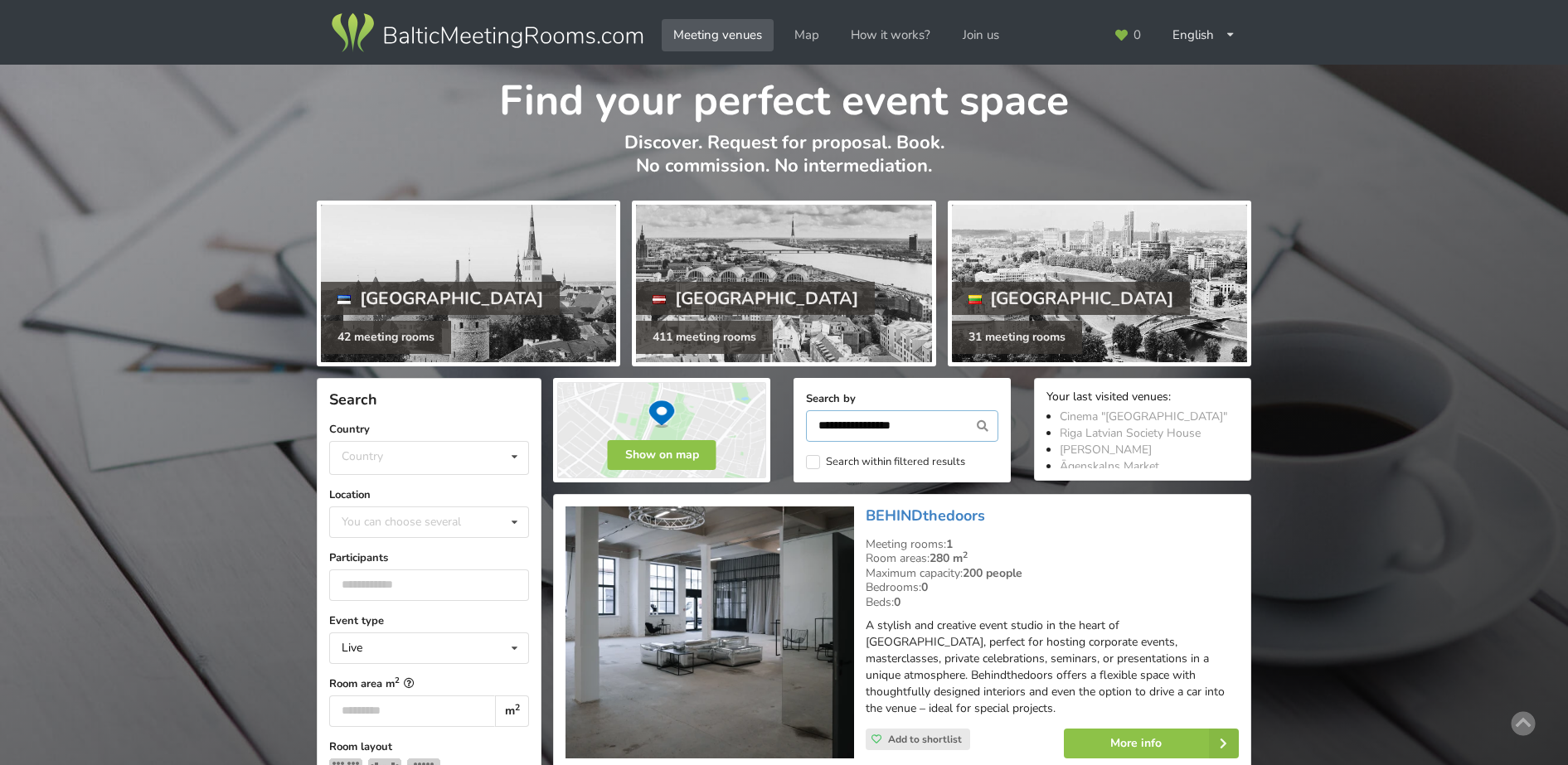 type on "**********" 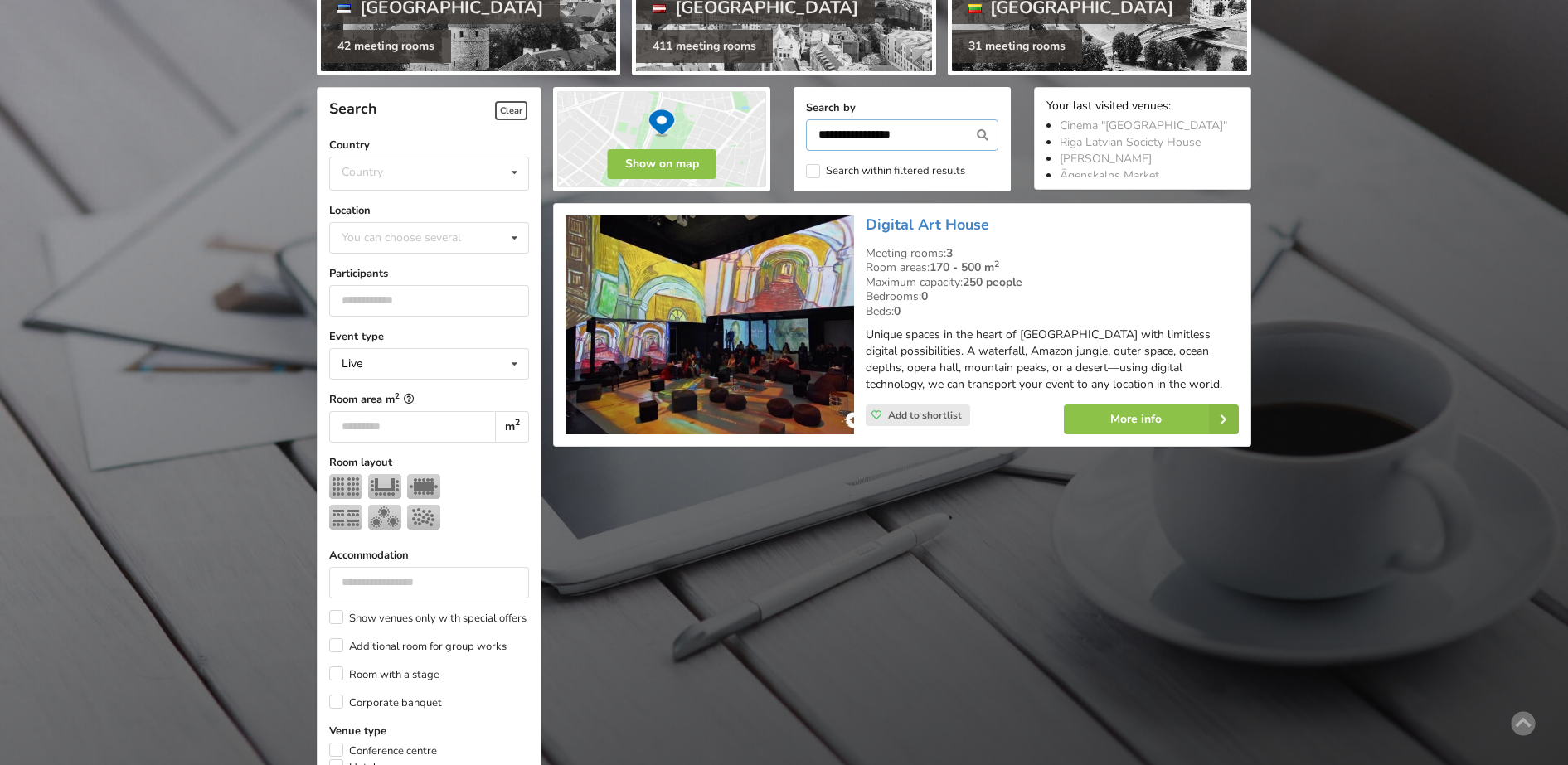 scroll, scrollTop: 372, scrollLeft: 0, axis: vertical 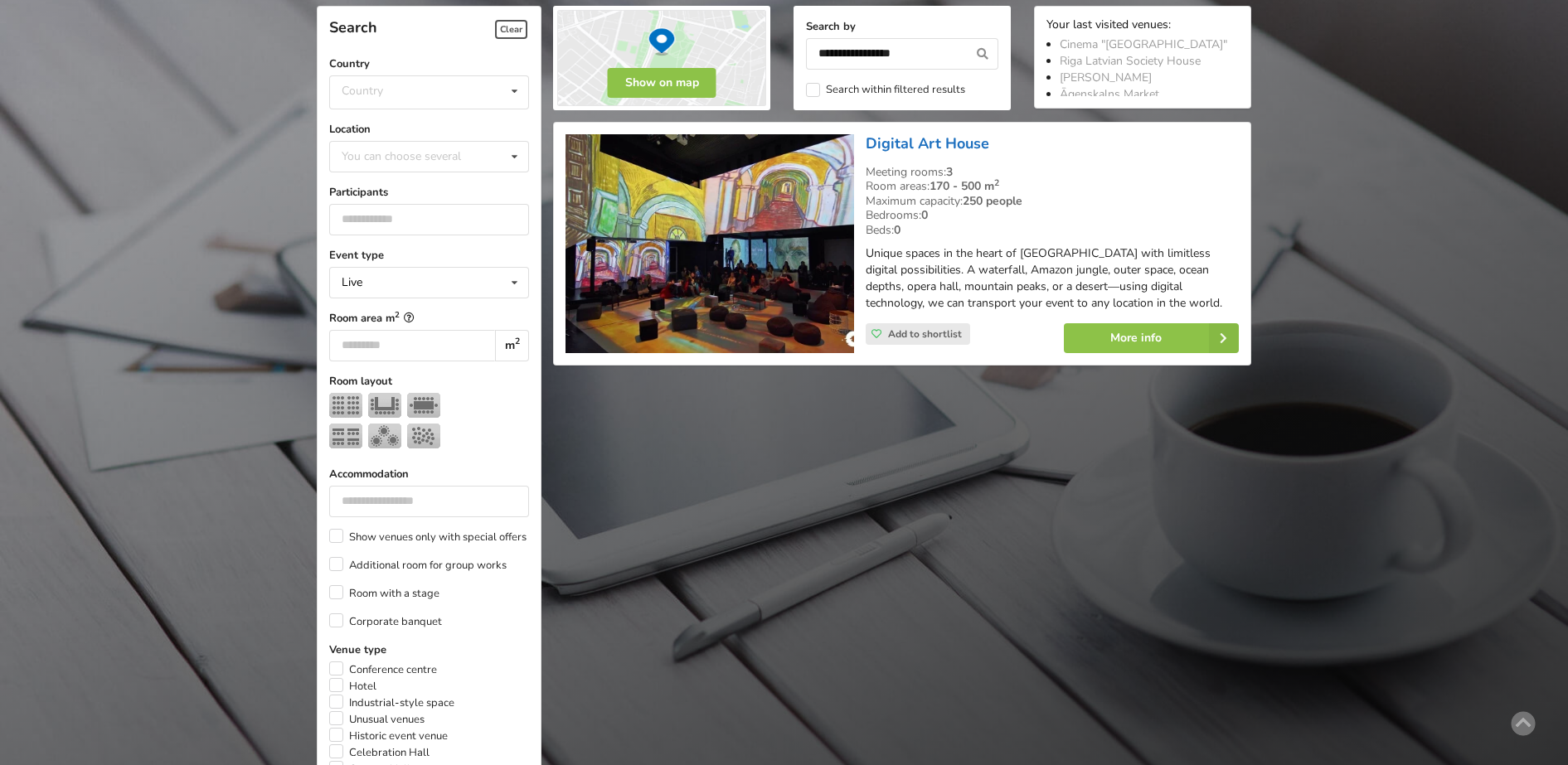click on "Digital Art House" at bounding box center [927, 143] 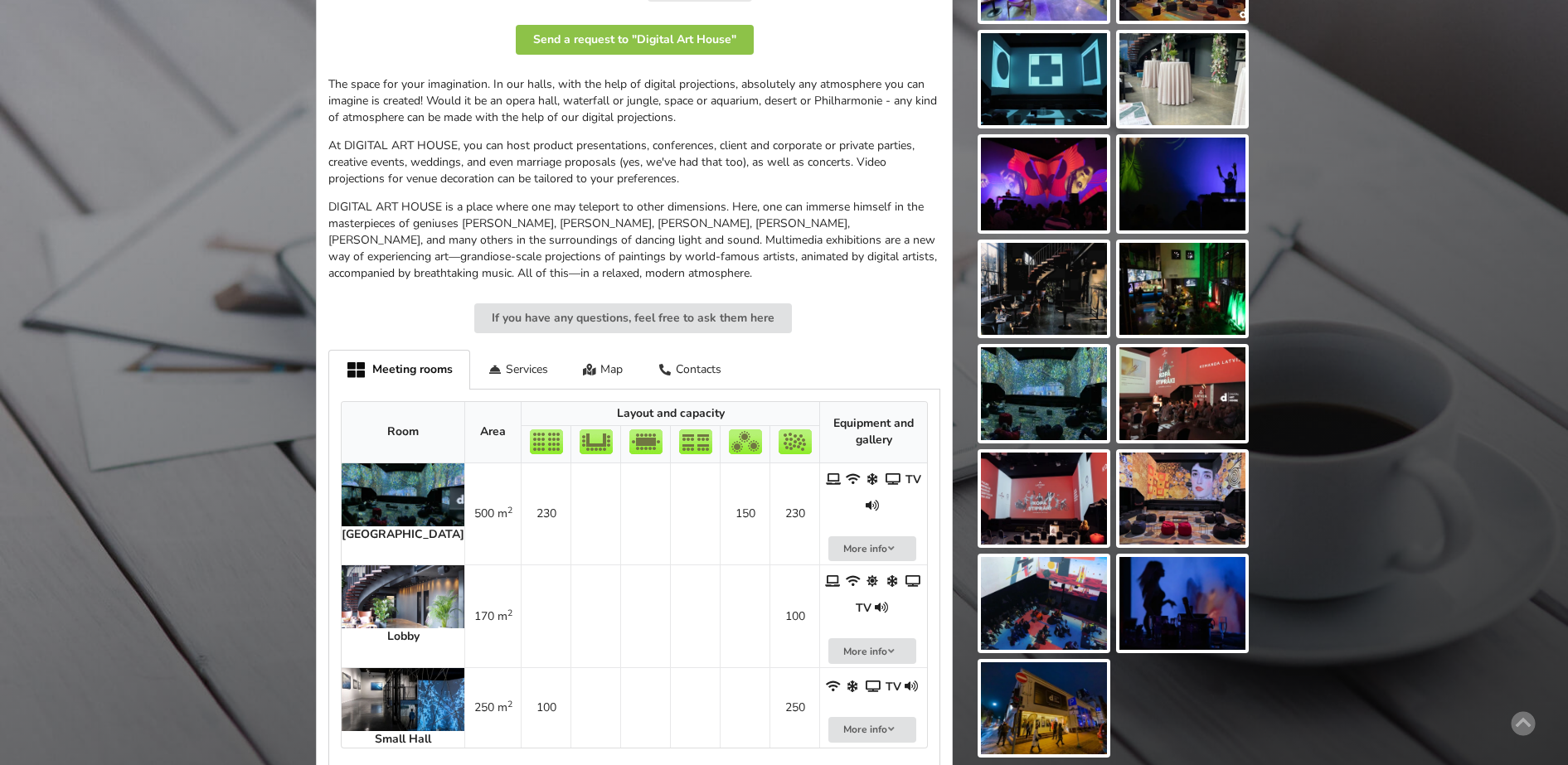 scroll, scrollTop: 518, scrollLeft: 0, axis: vertical 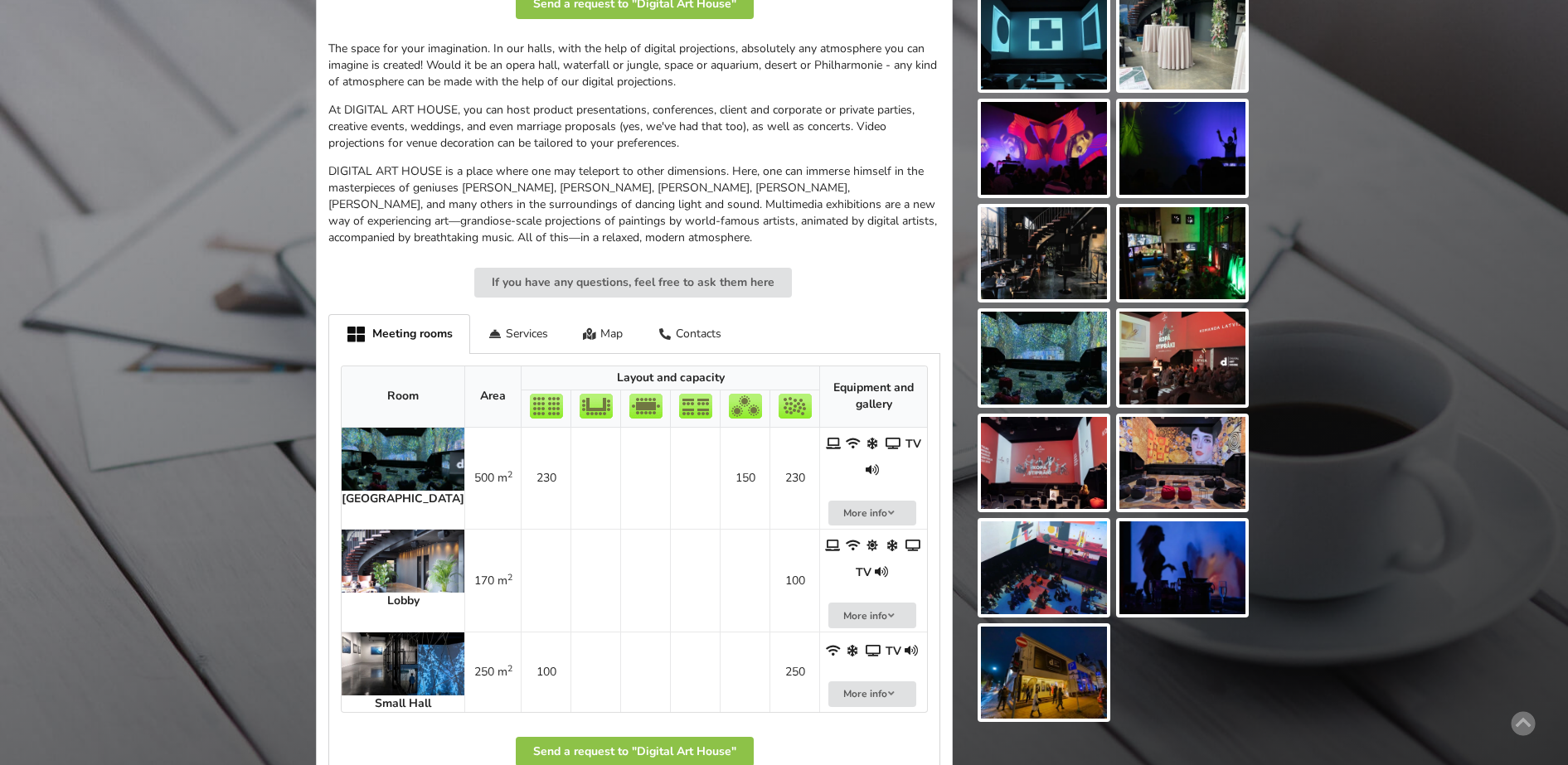 click at bounding box center (403, 459) 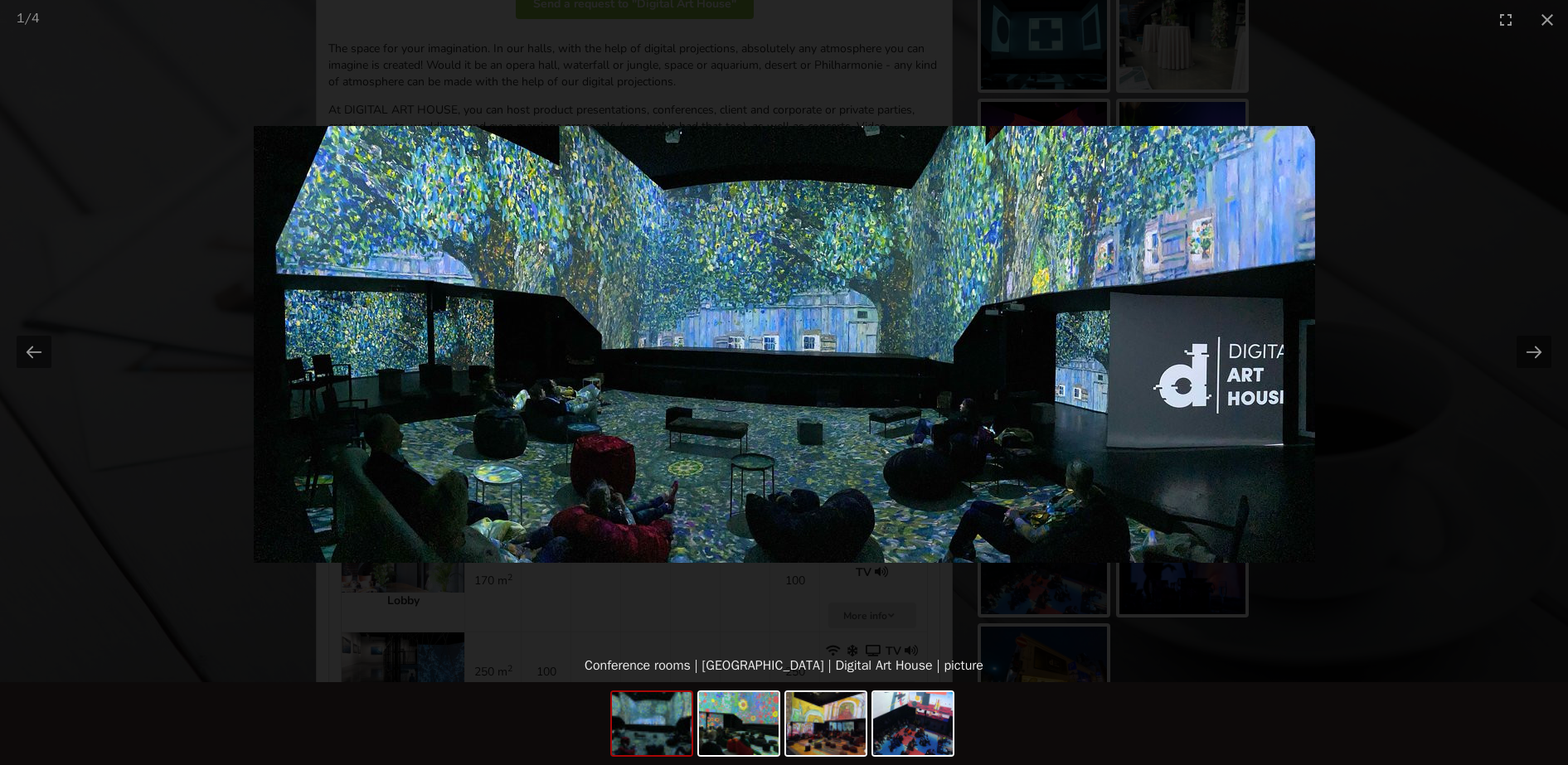 click at bounding box center [784, 344] 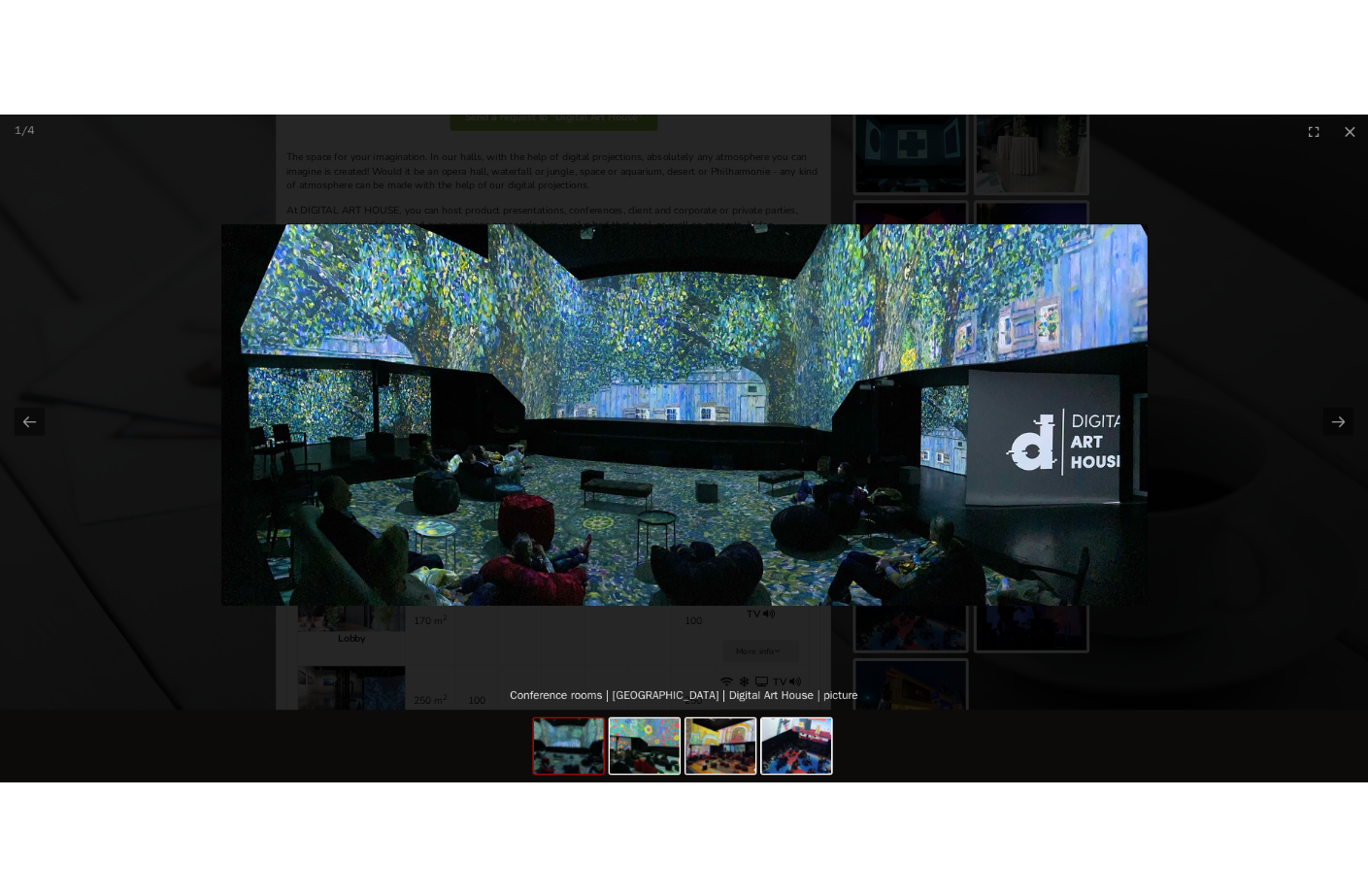 scroll, scrollTop: 0, scrollLeft: 0, axis: both 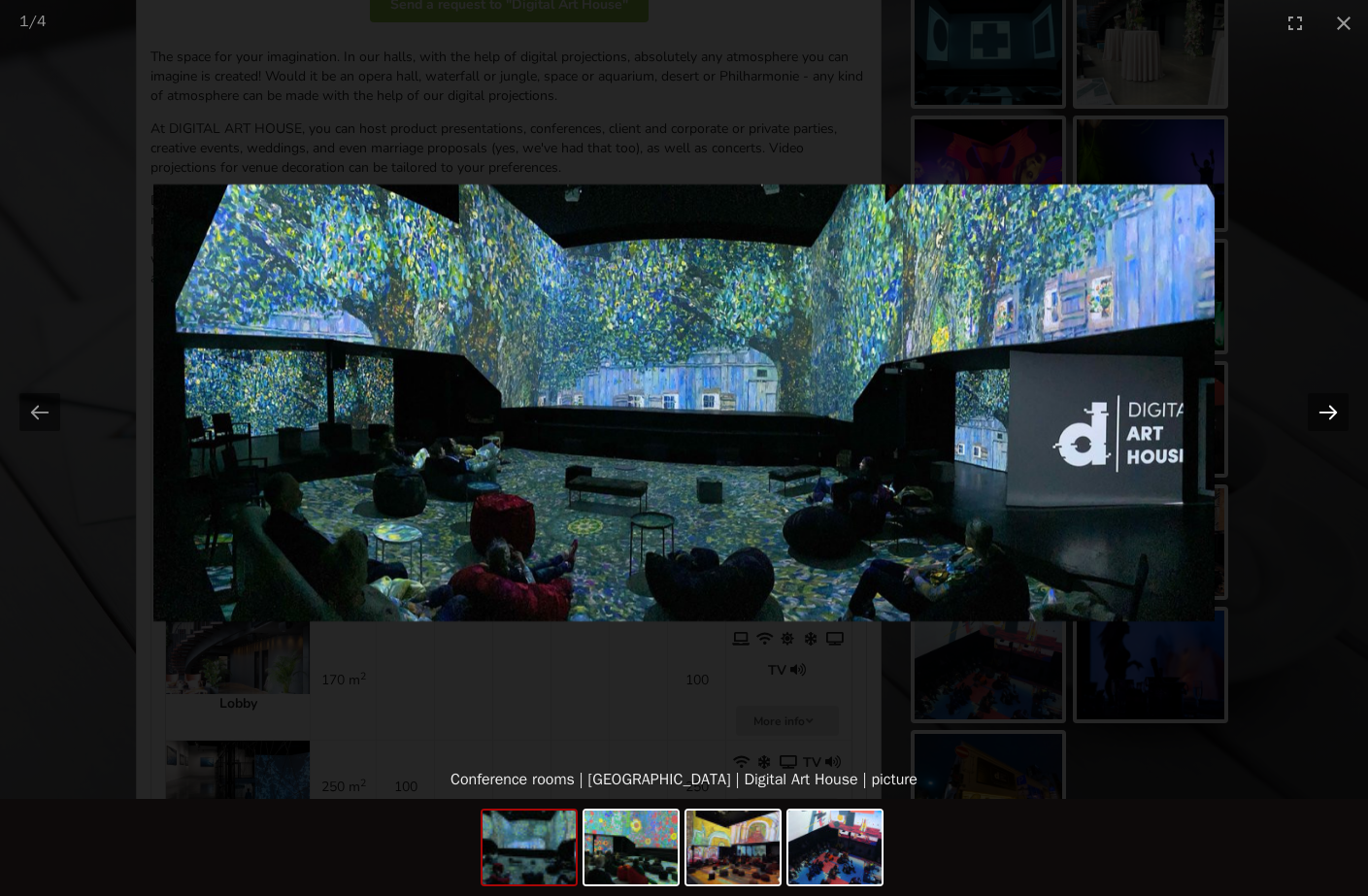 click at bounding box center (1328, 412) 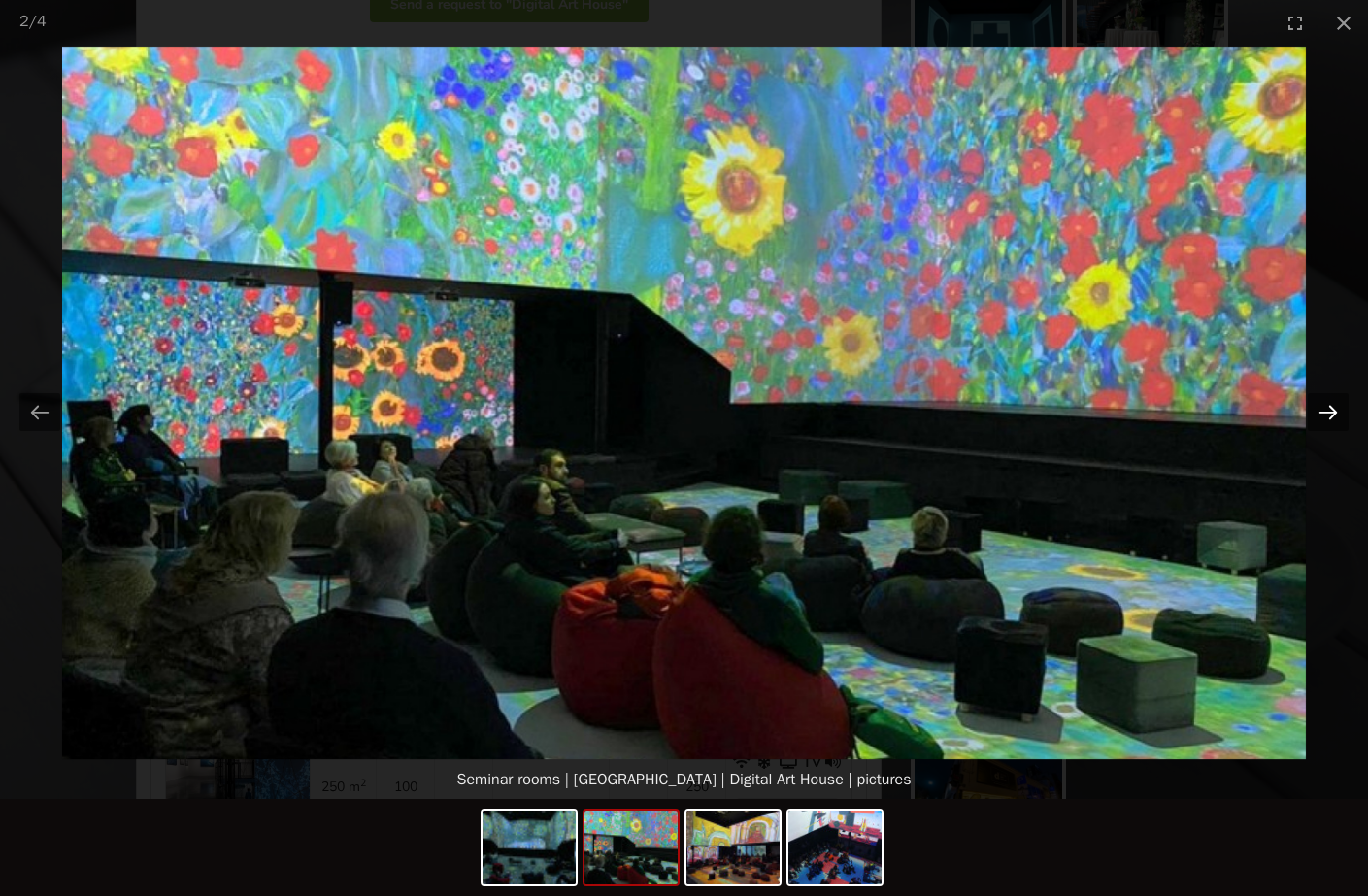 click at bounding box center (1328, 412) 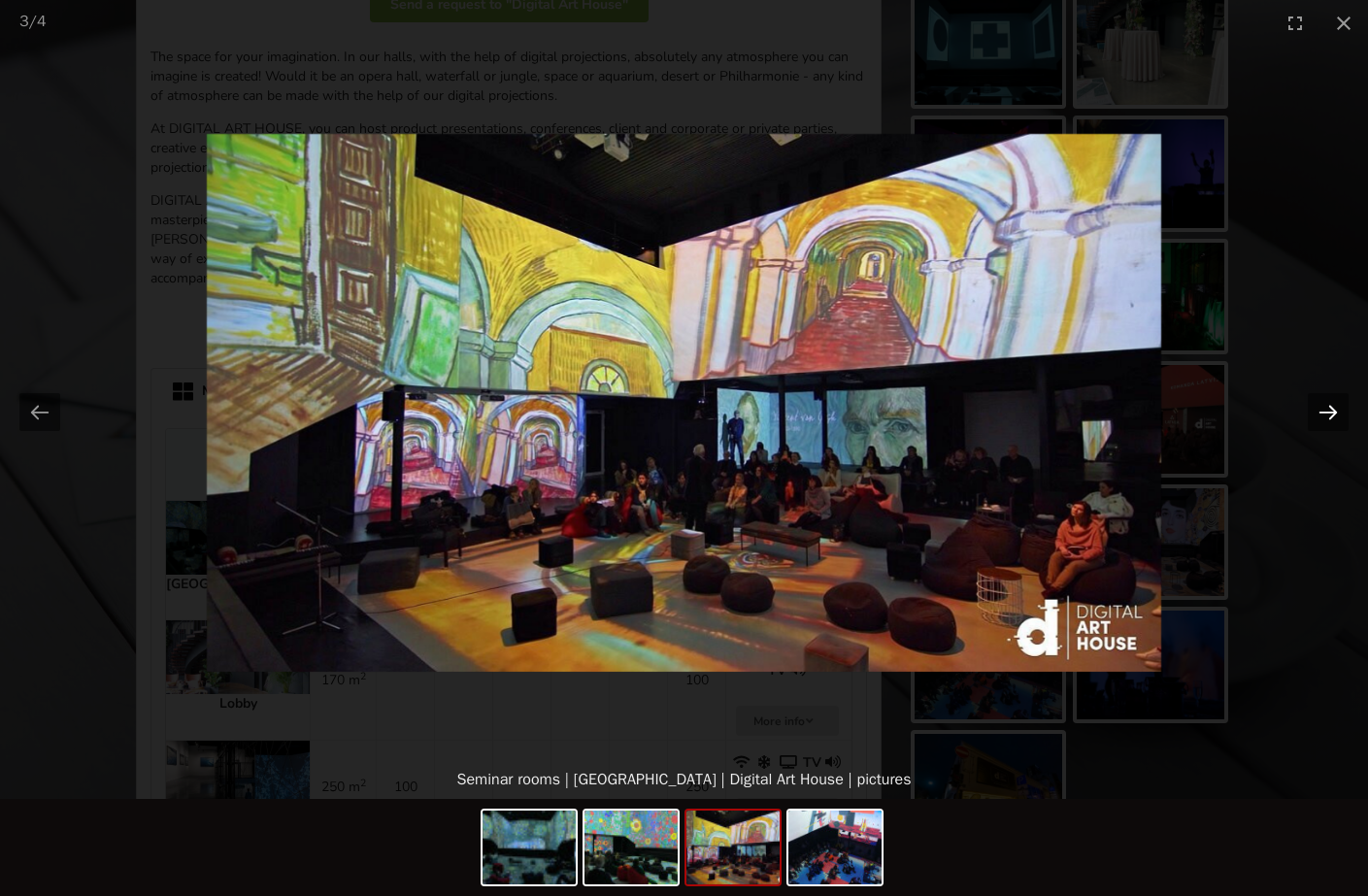 click at bounding box center [1328, 412] 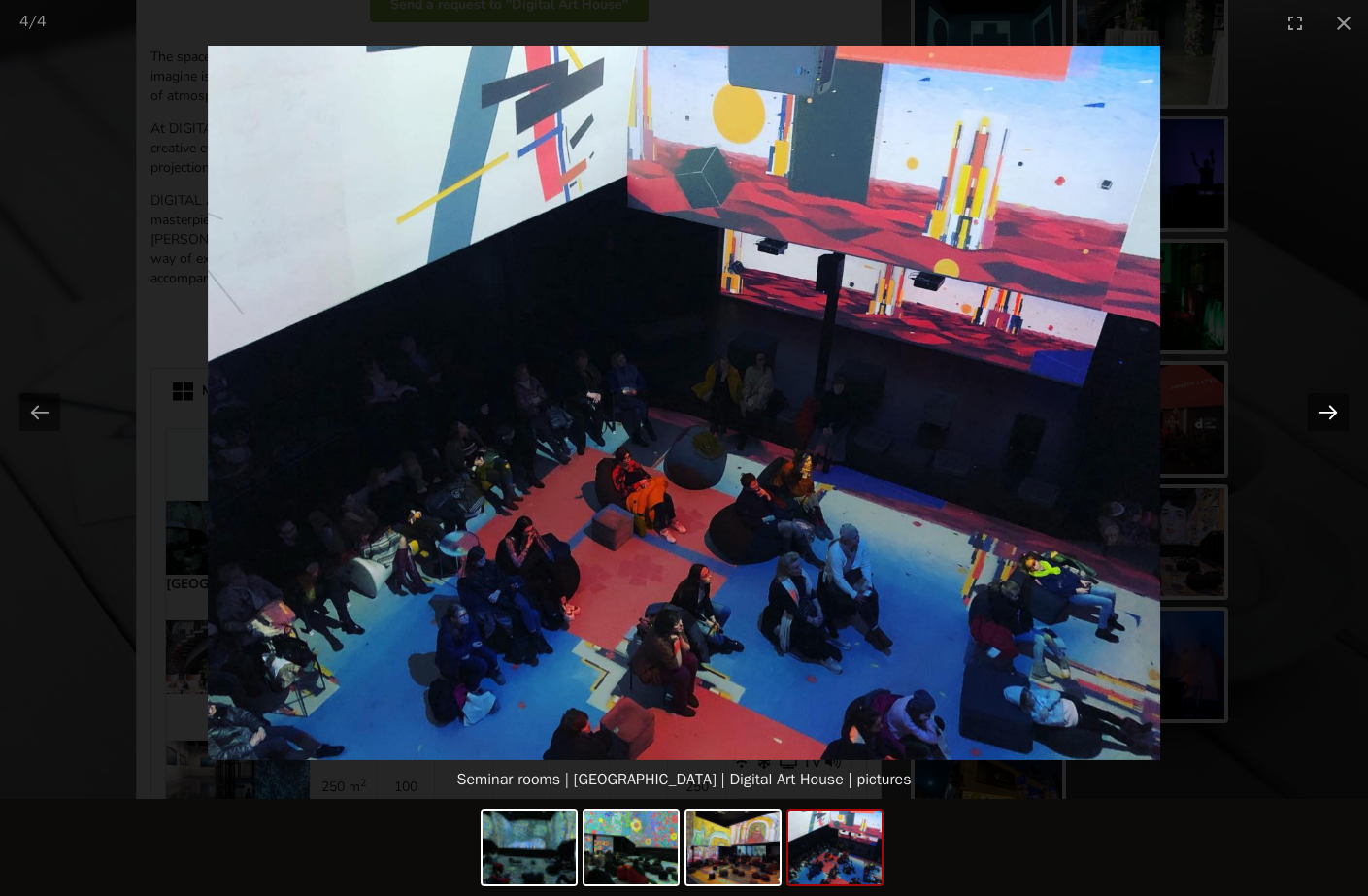 click at bounding box center [1328, 412] 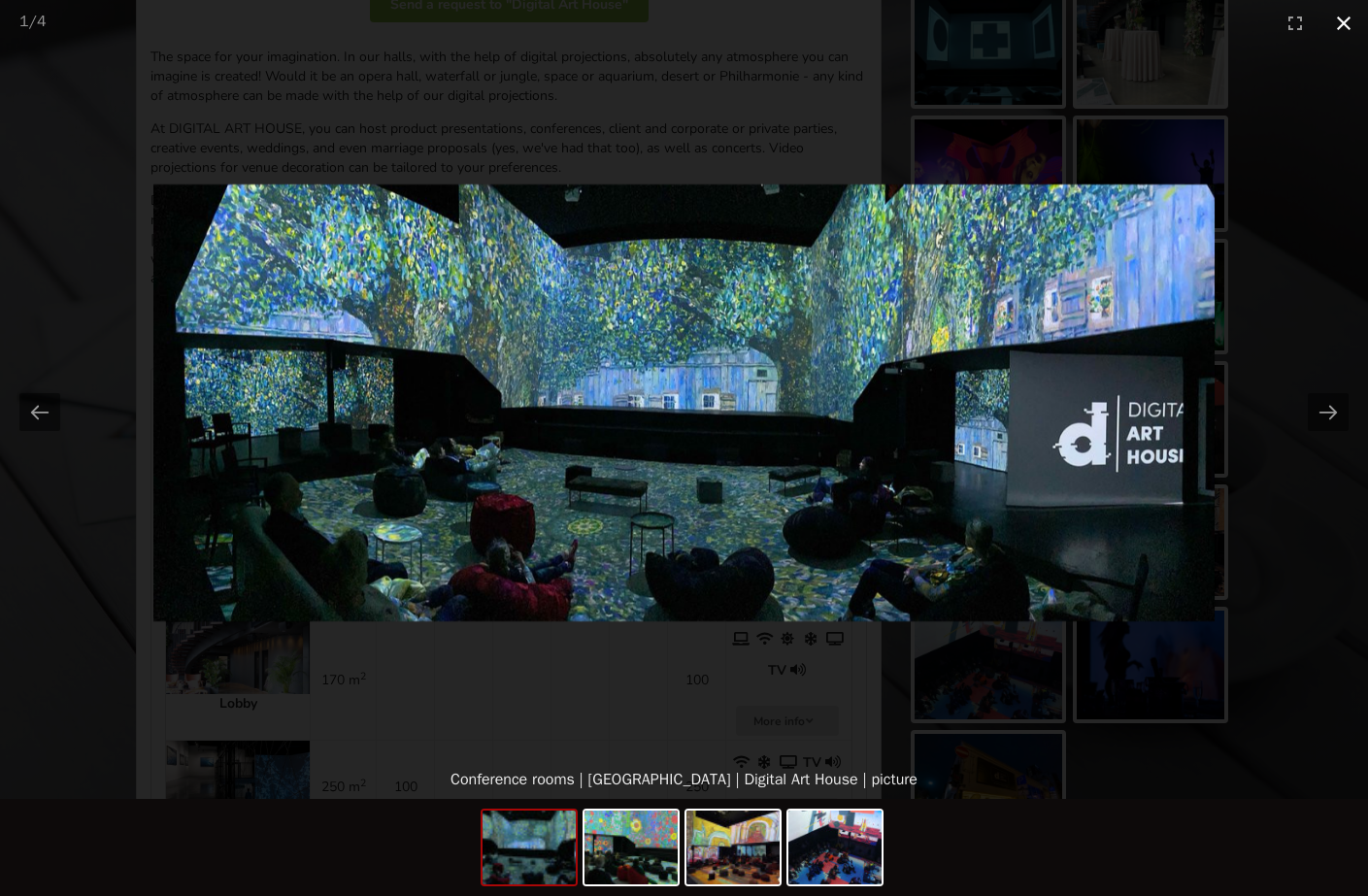 click at bounding box center (1344, 22) 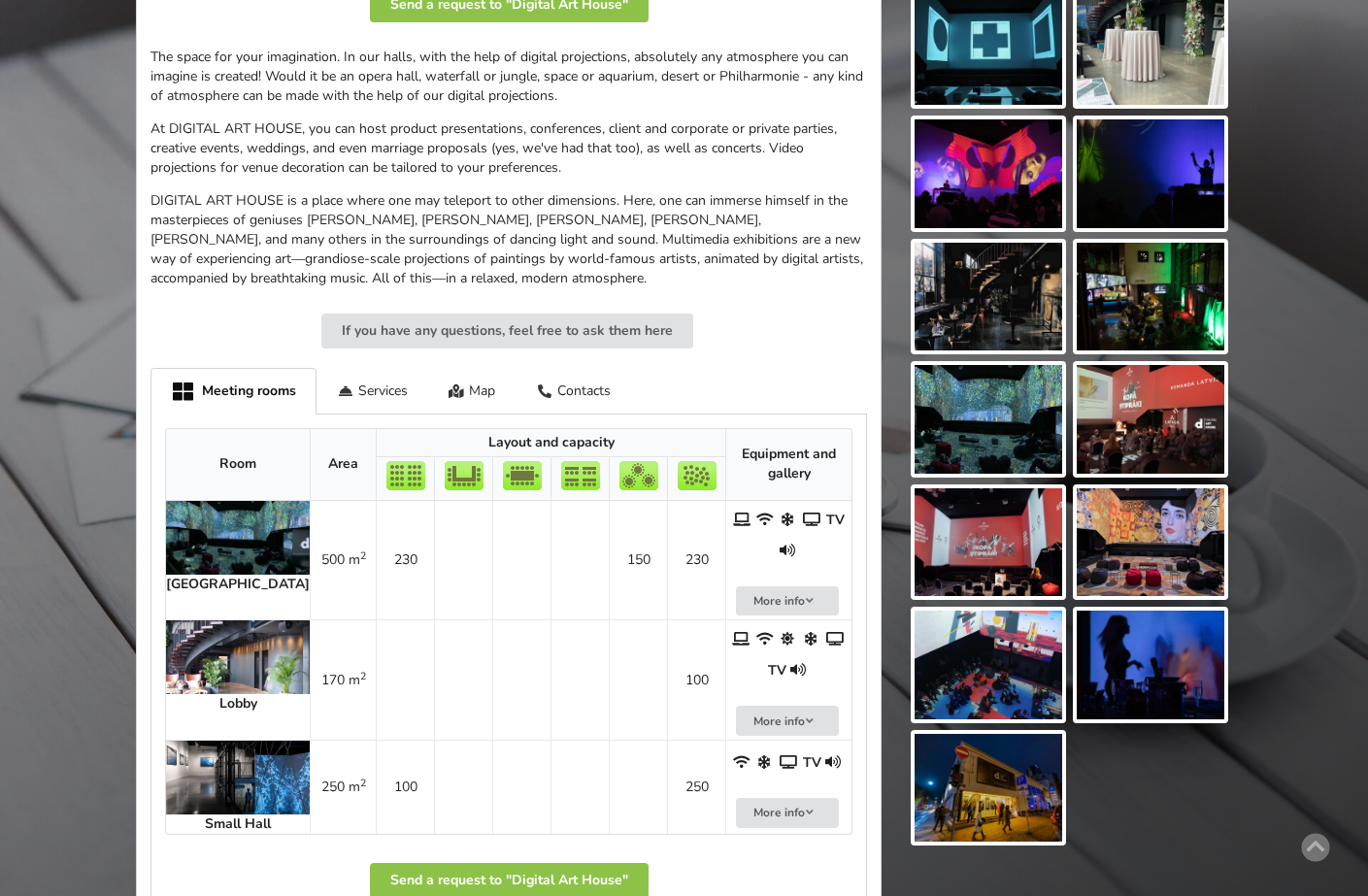 click at bounding box center [238, 778] 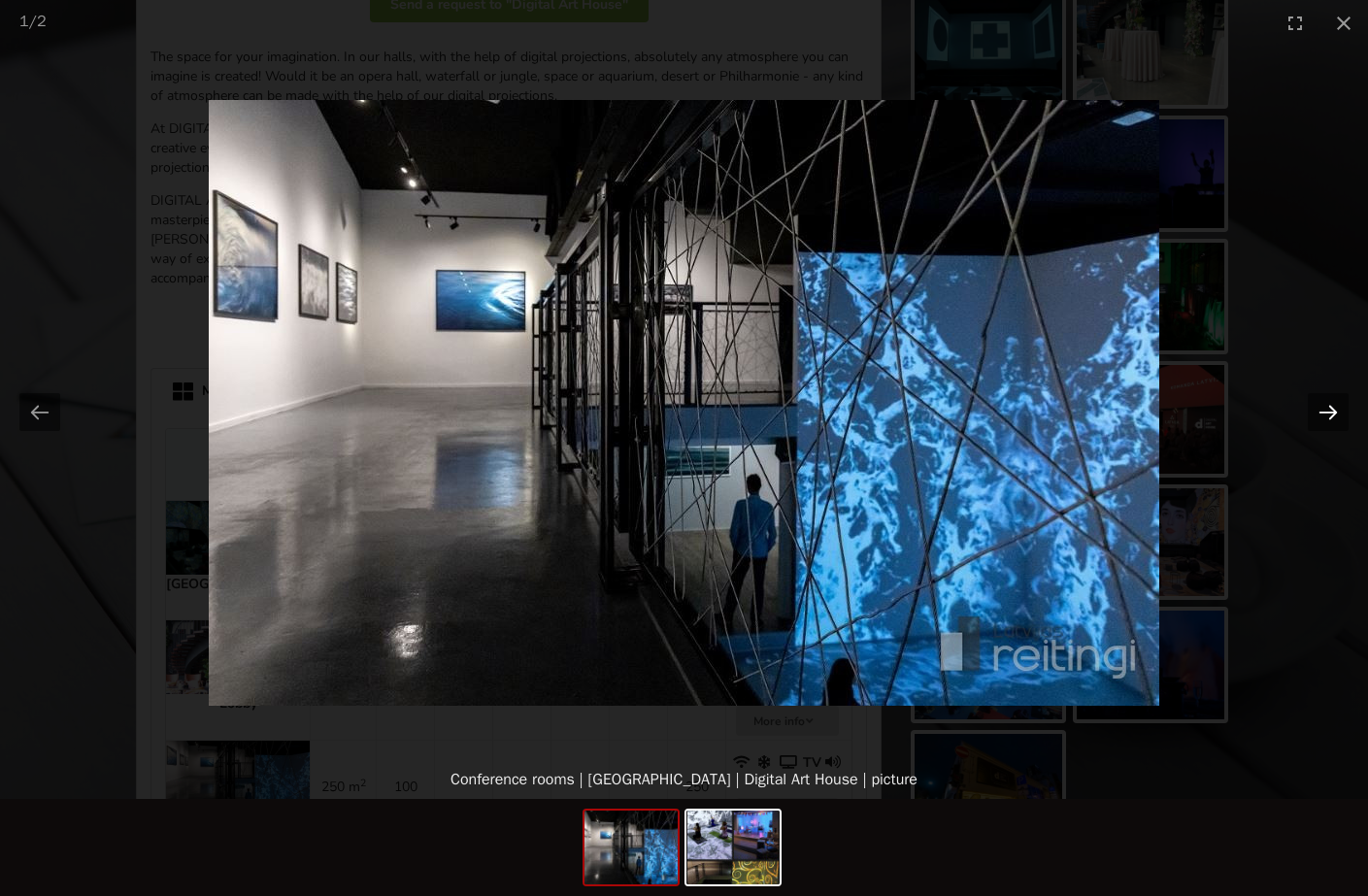 click at bounding box center (1328, 412) 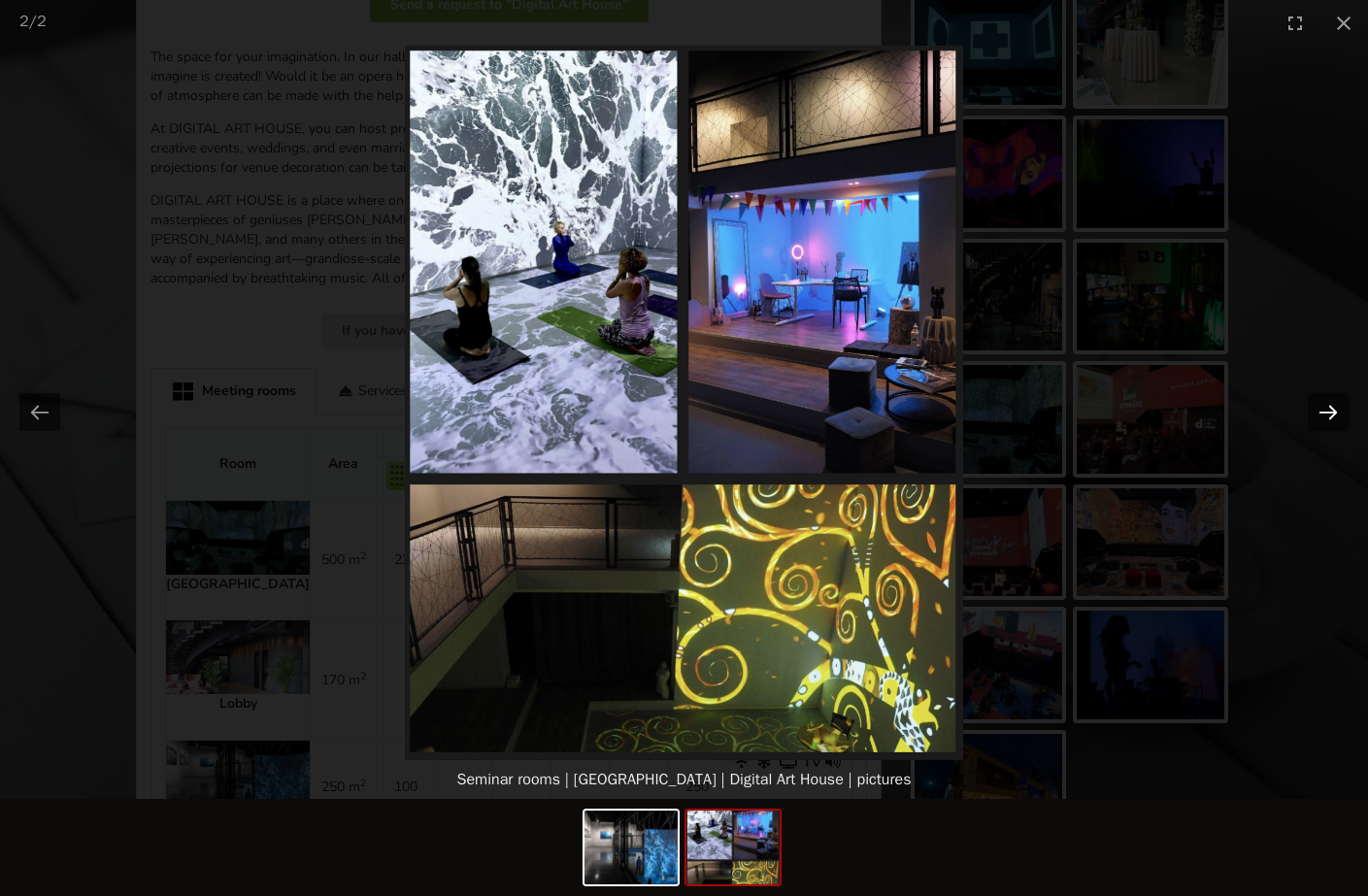 click at bounding box center (1328, 412) 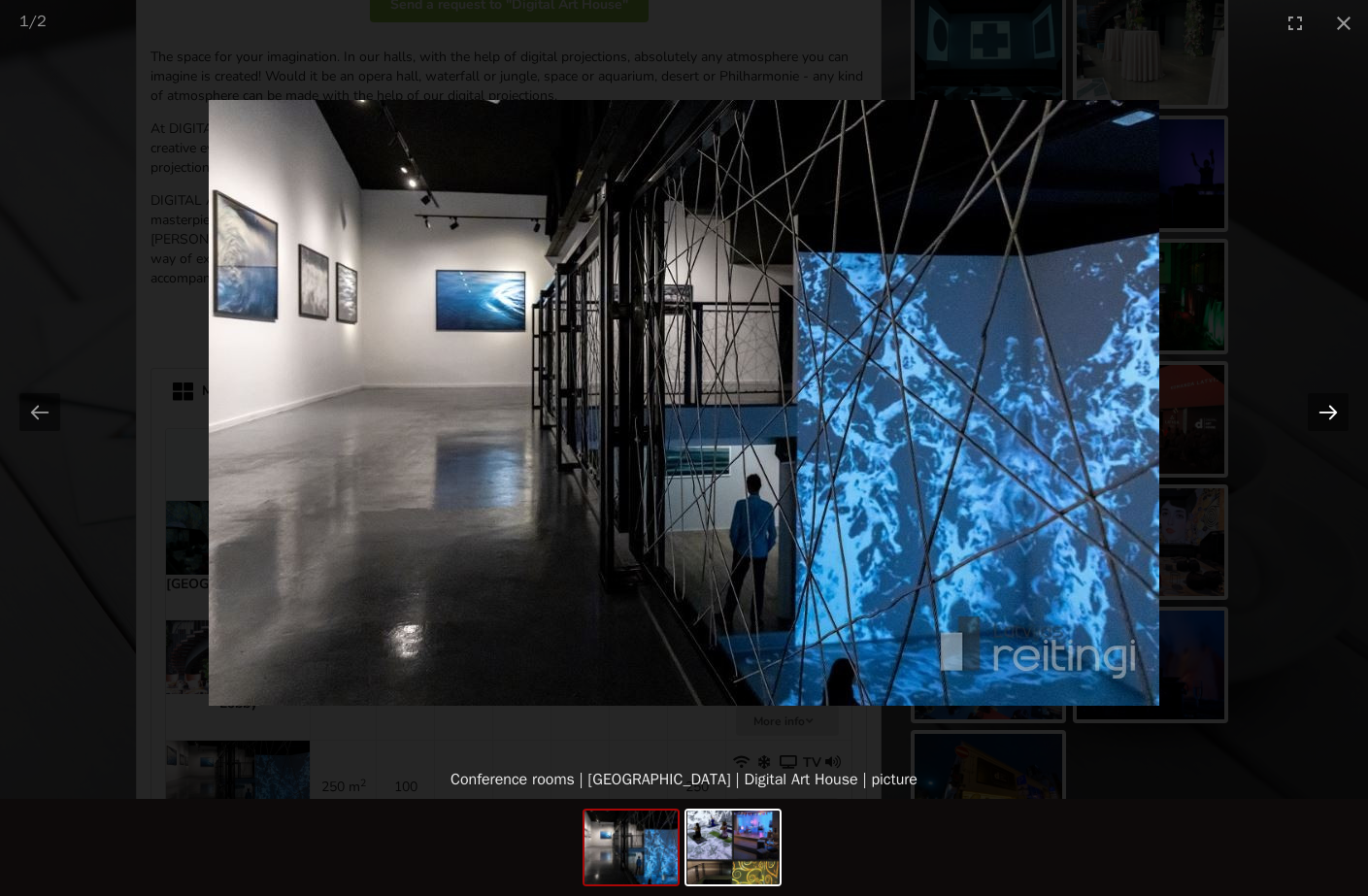 click at bounding box center (1328, 412) 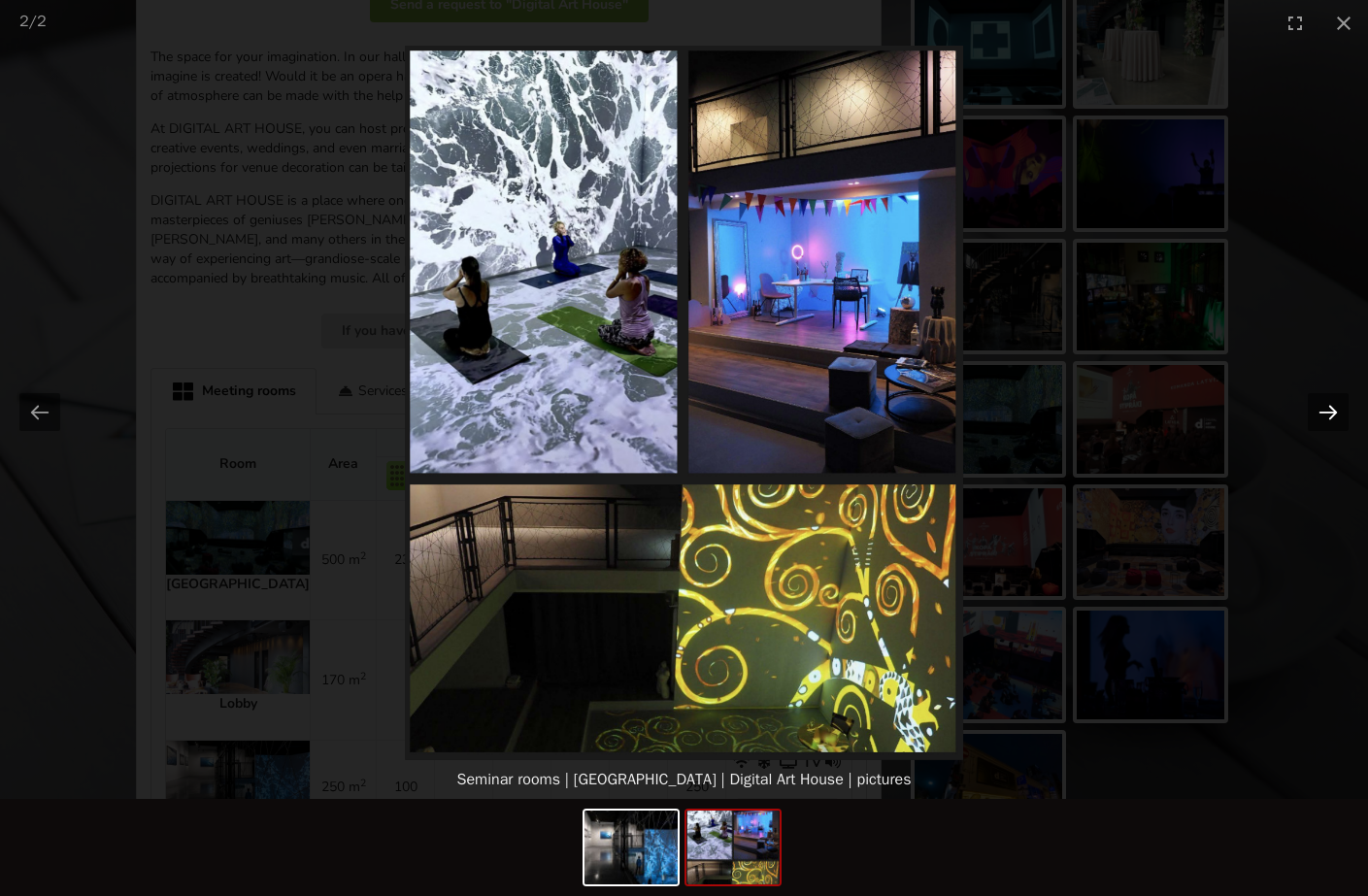 click at bounding box center (1328, 412) 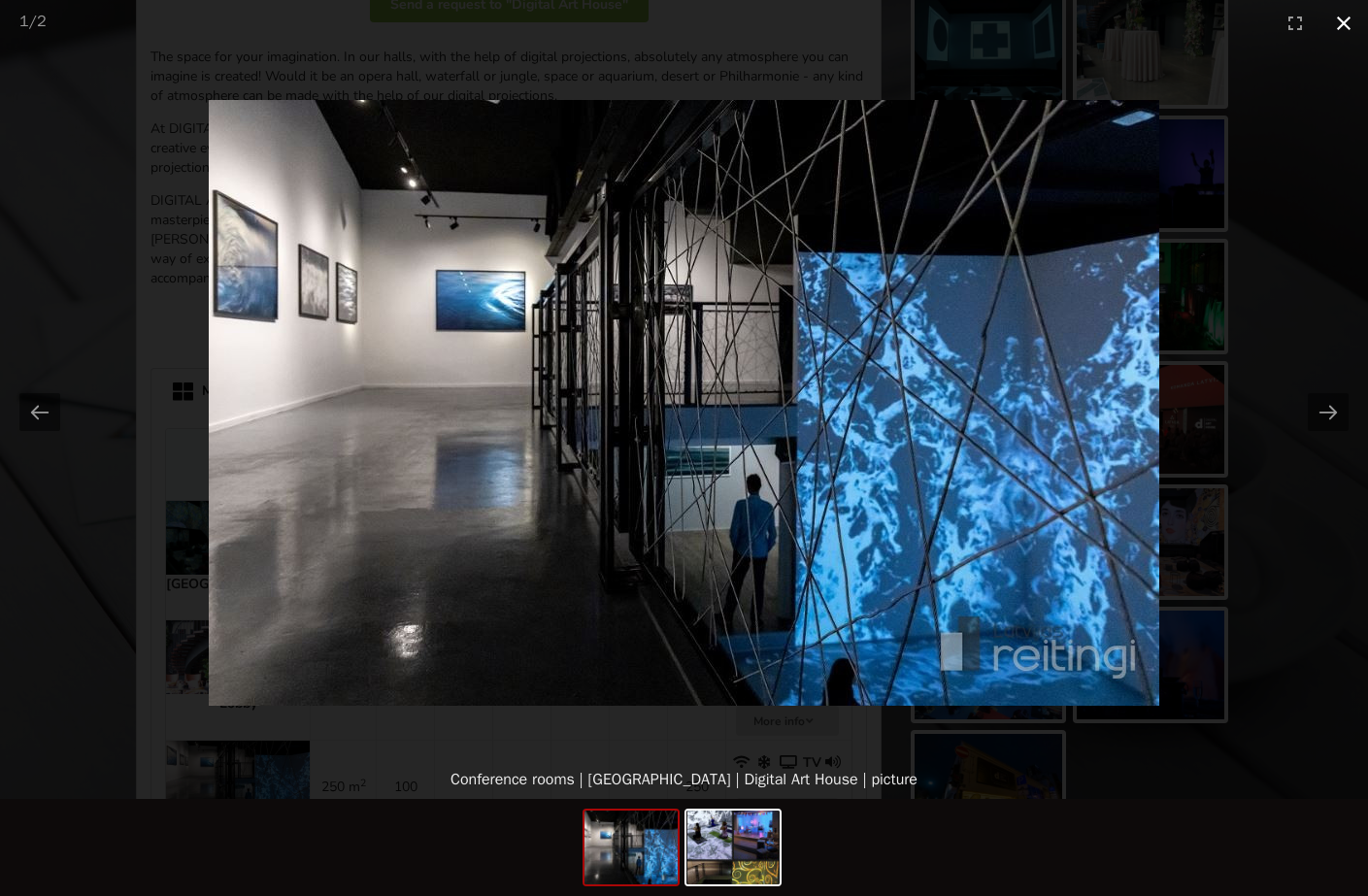 click at bounding box center (1344, 22) 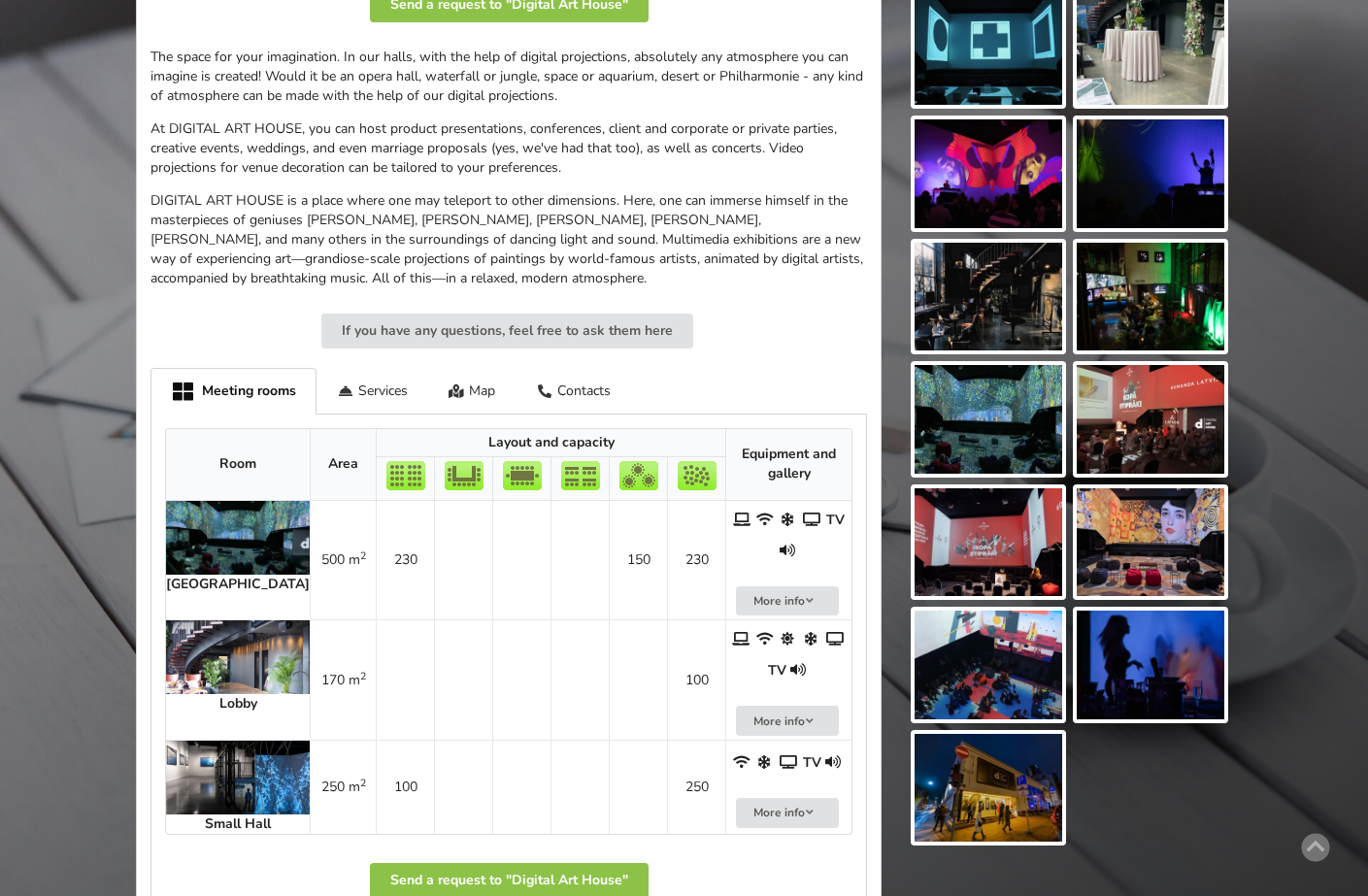 click at bounding box center (238, 657) 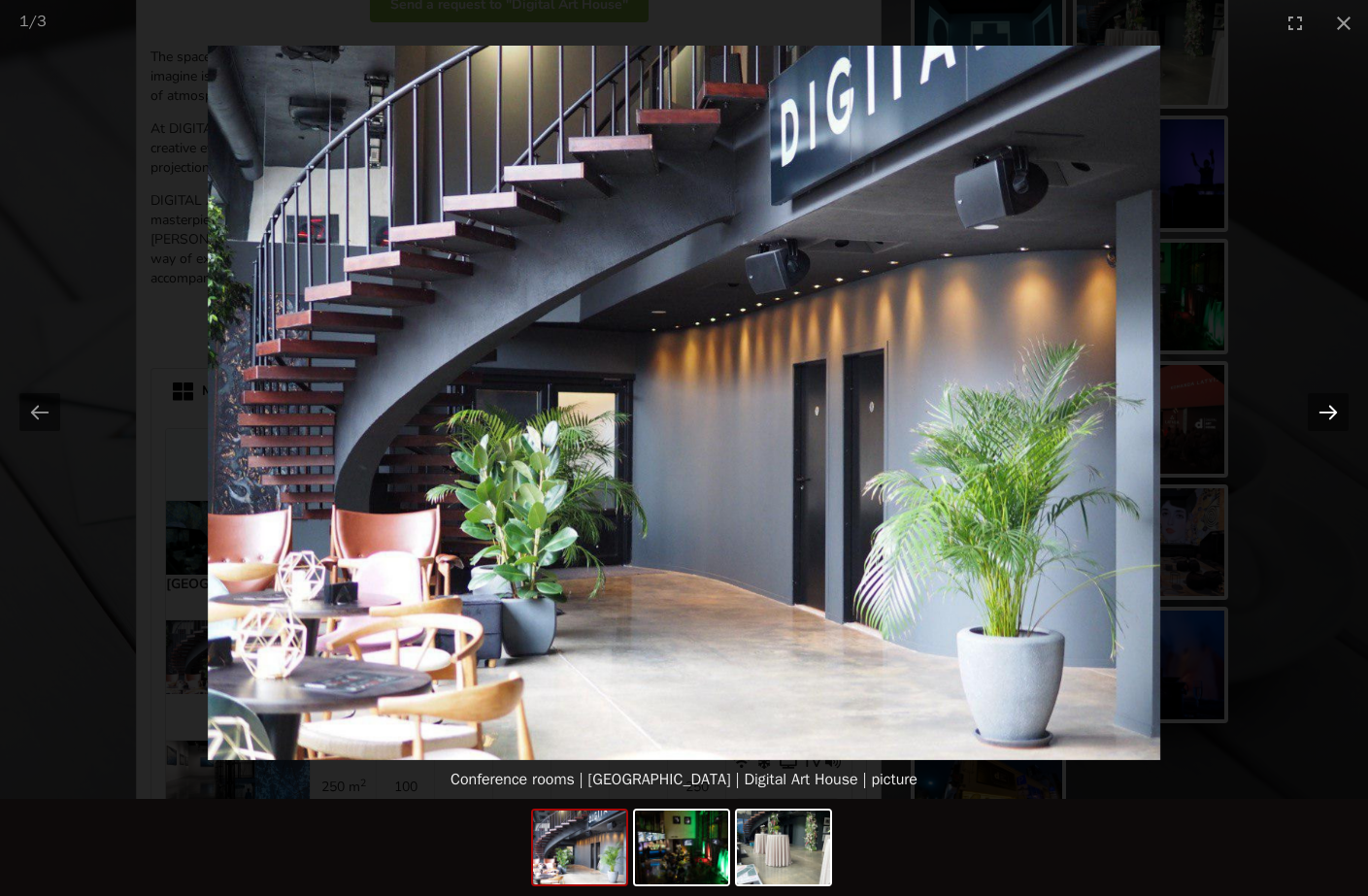 click at bounding box center [1328, 412] 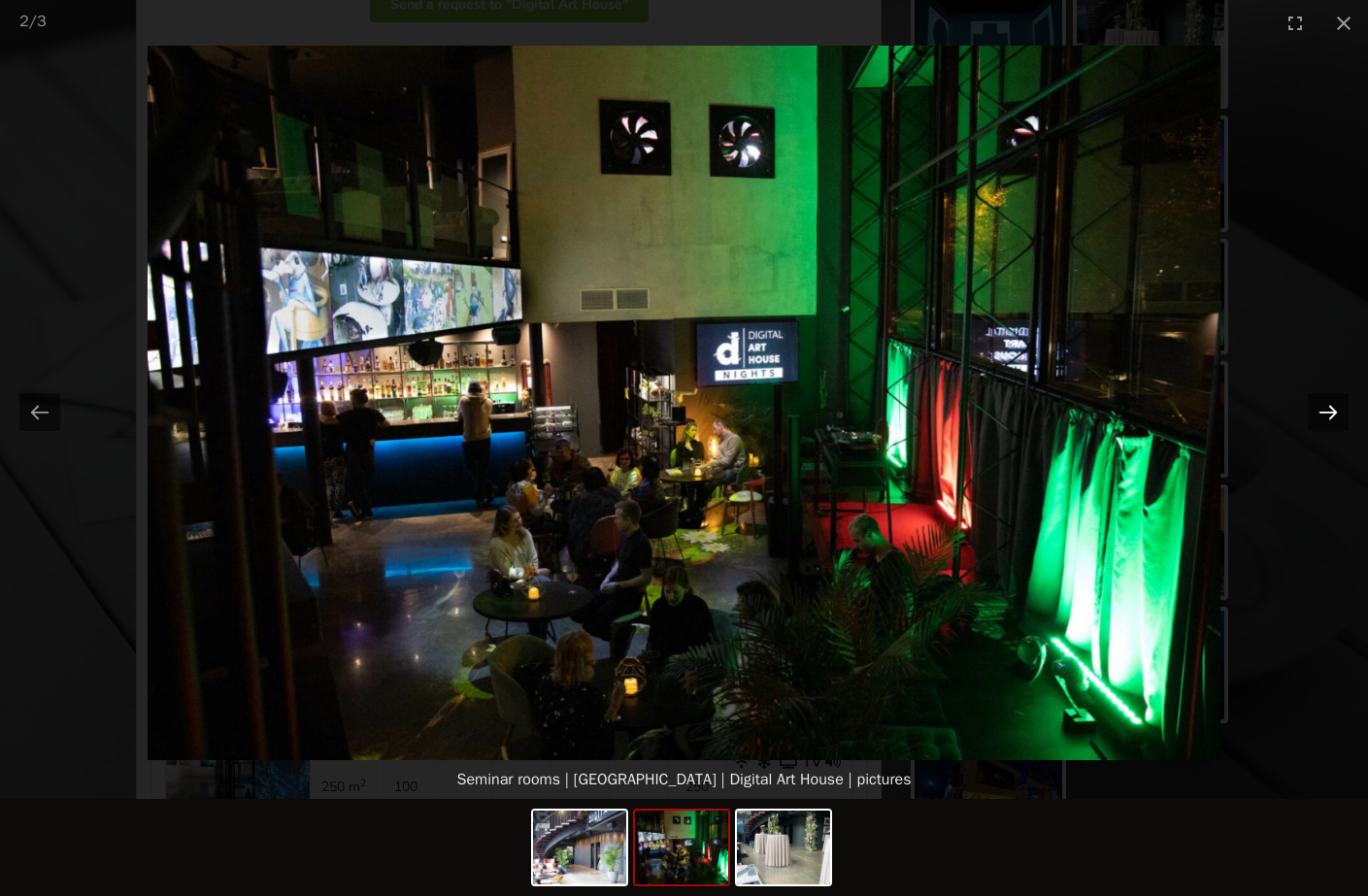 click at bounding box center [1328, 412] 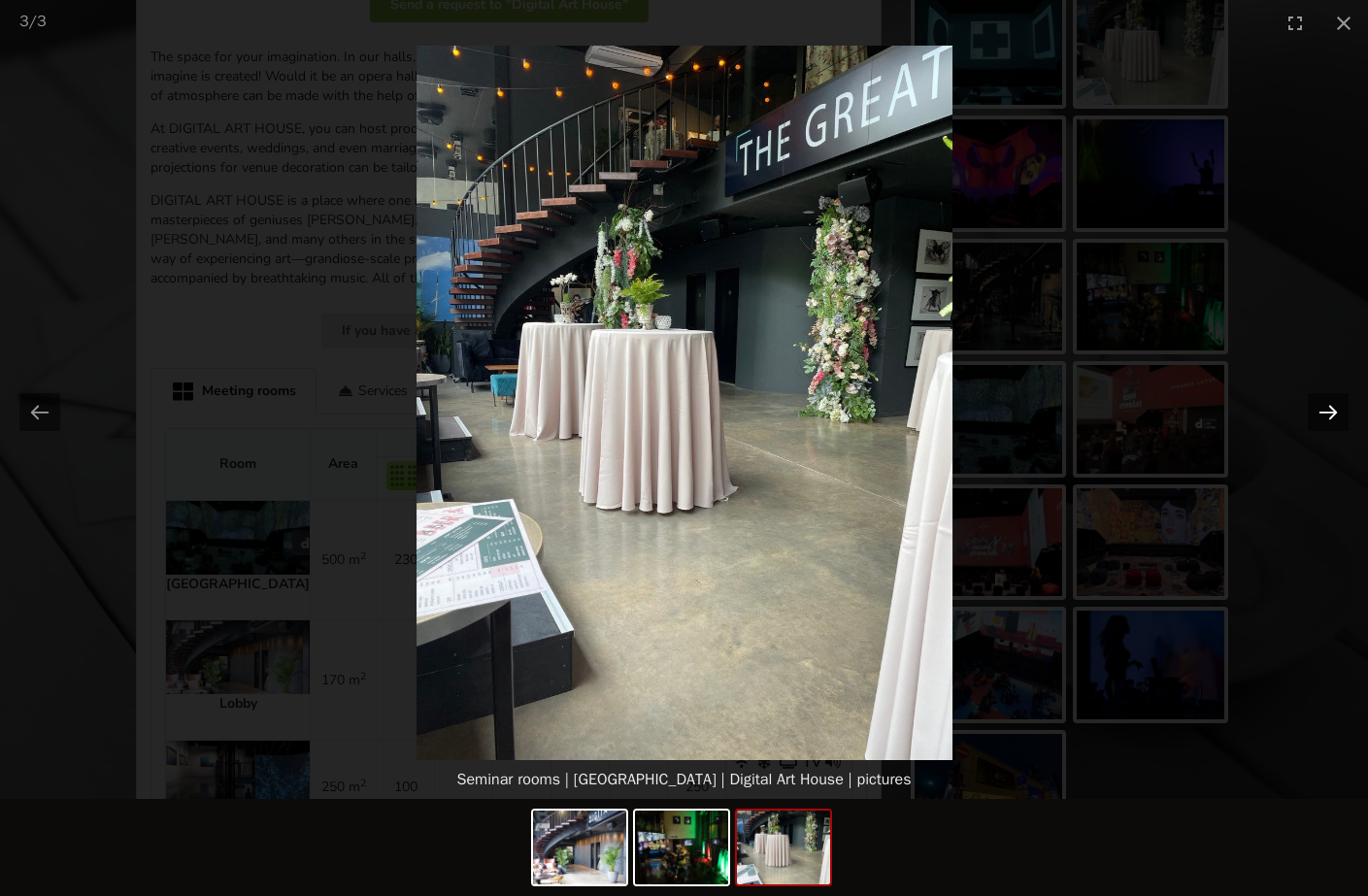 click at bounding box center (1328, 412) 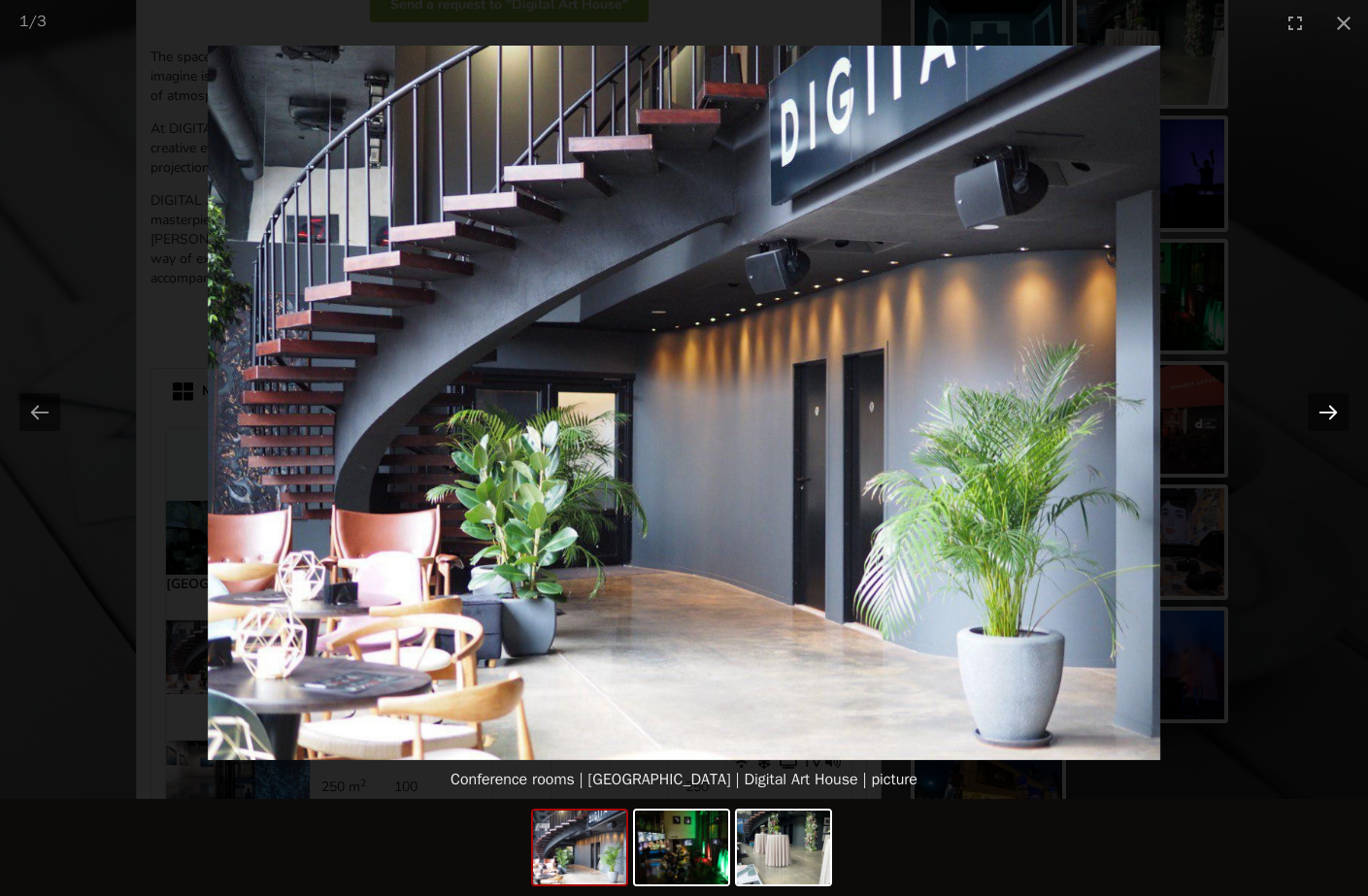 click at bounding box center [1328, 412] 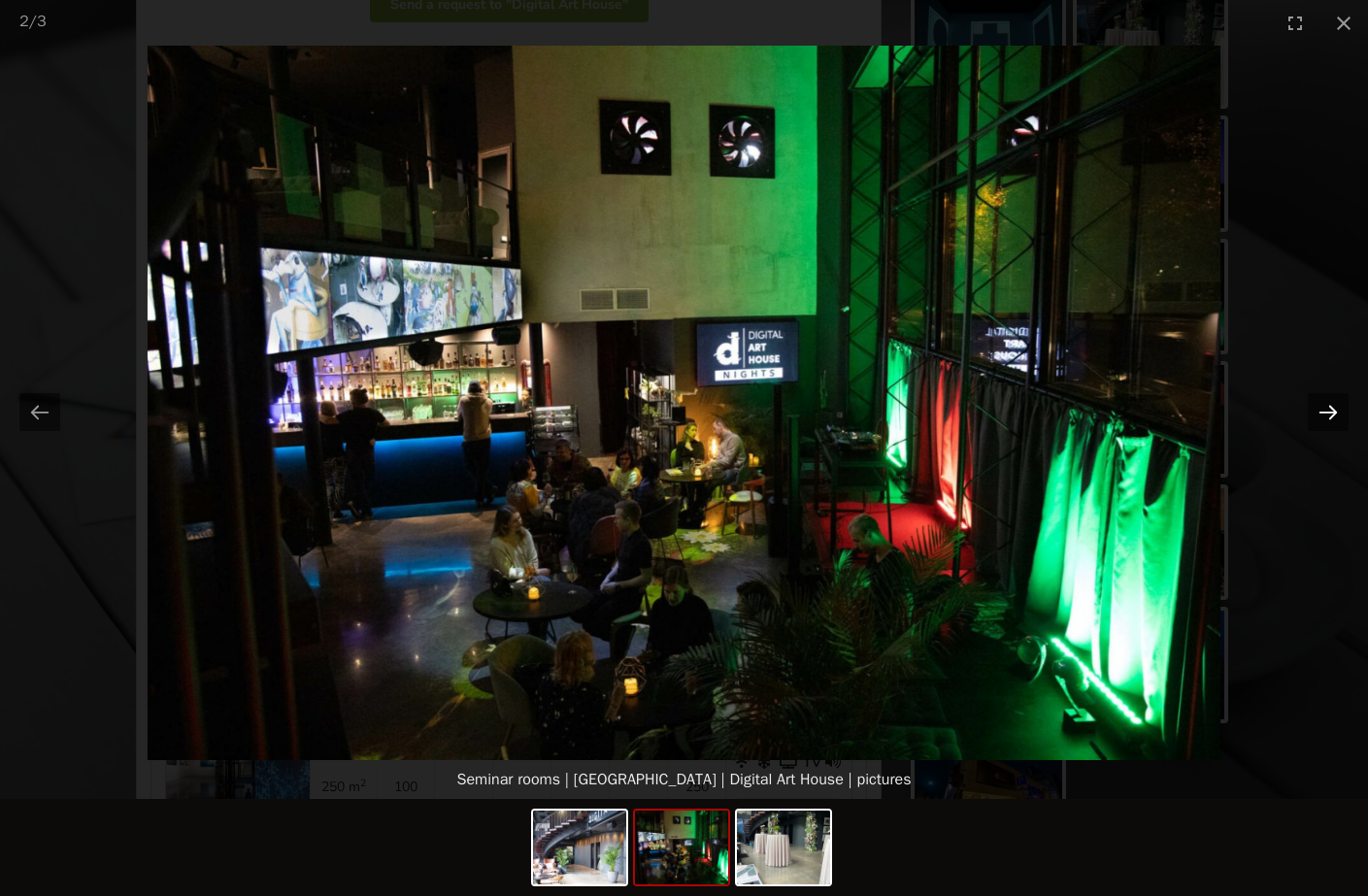 click at bounding box center [1328, 412] 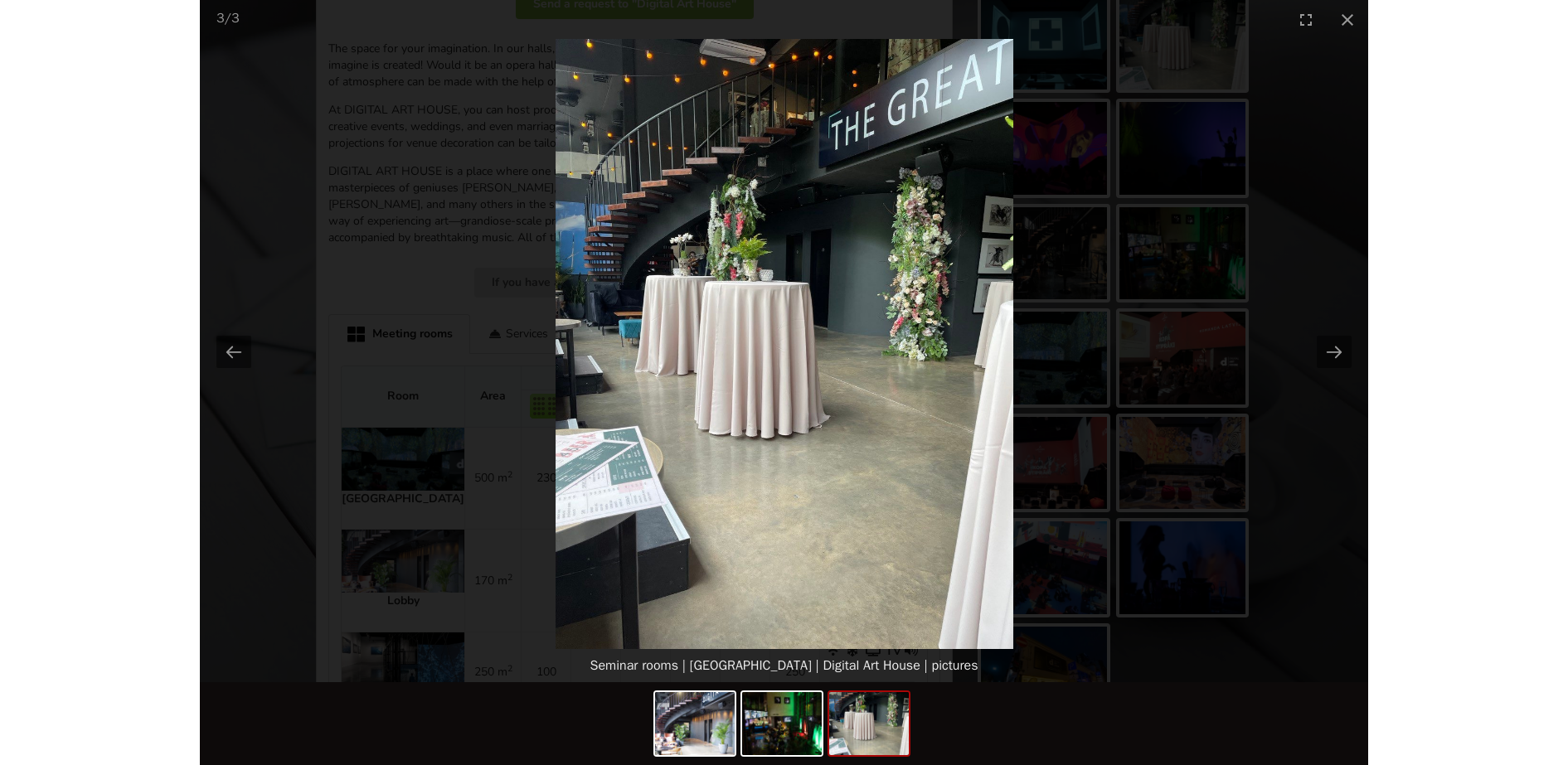 scroll, scrollTop: 0, scrollLeft: 0, axis: both 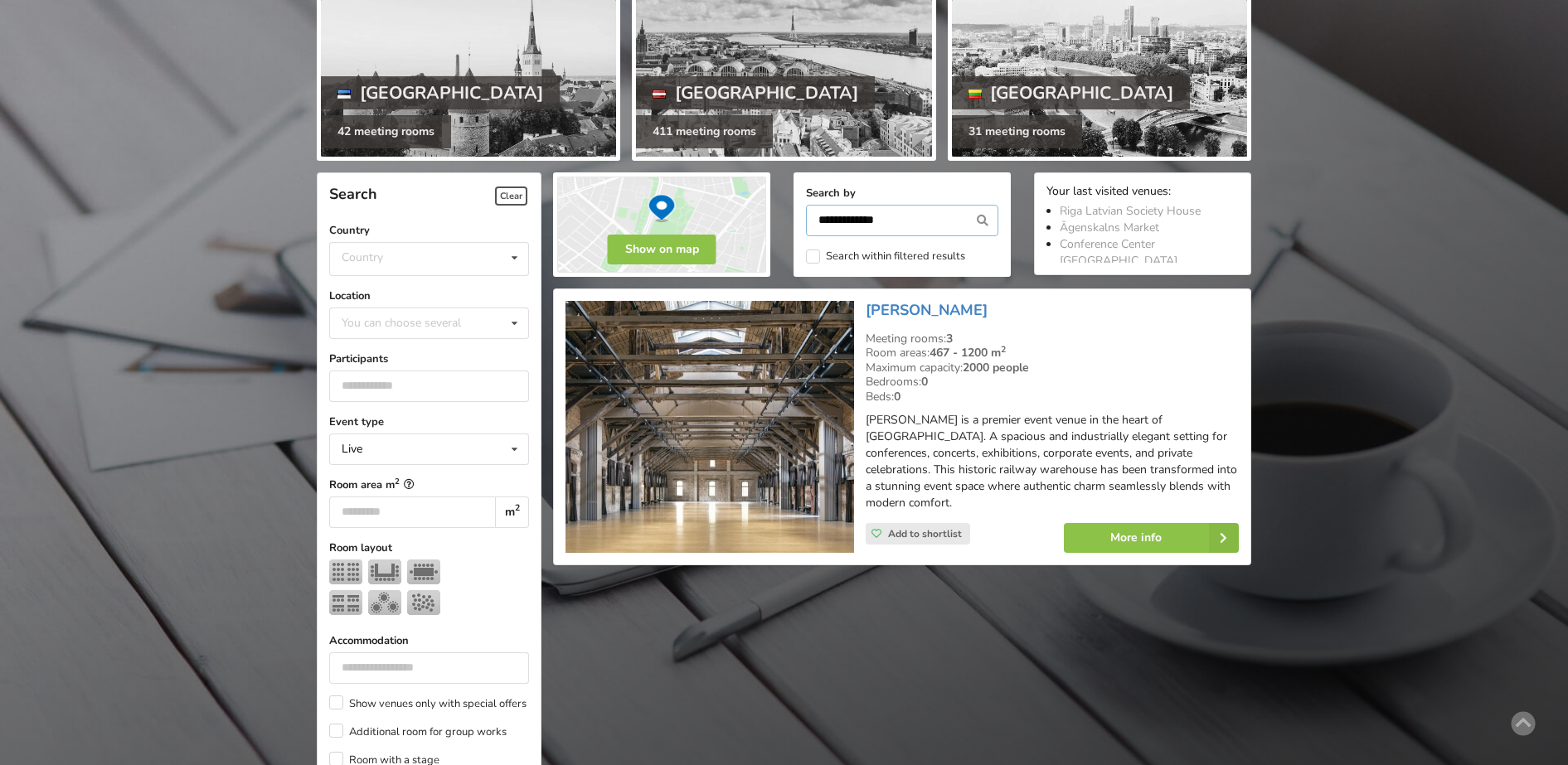 drag, startPoint x: 920, startPoint y: 219, endPoint x: 760, endPoint y: 206, distance: 160.52726 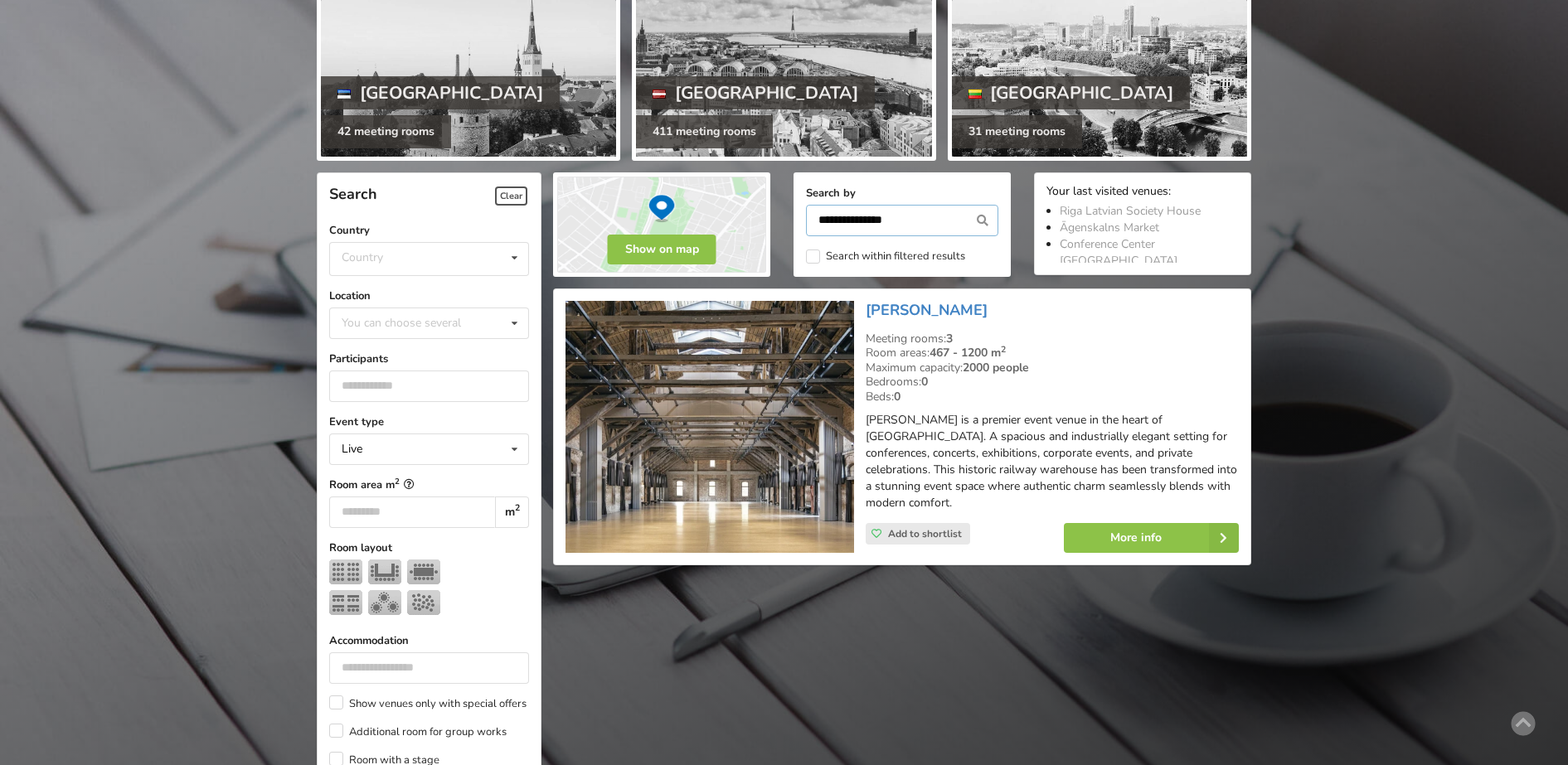 type on "**********" 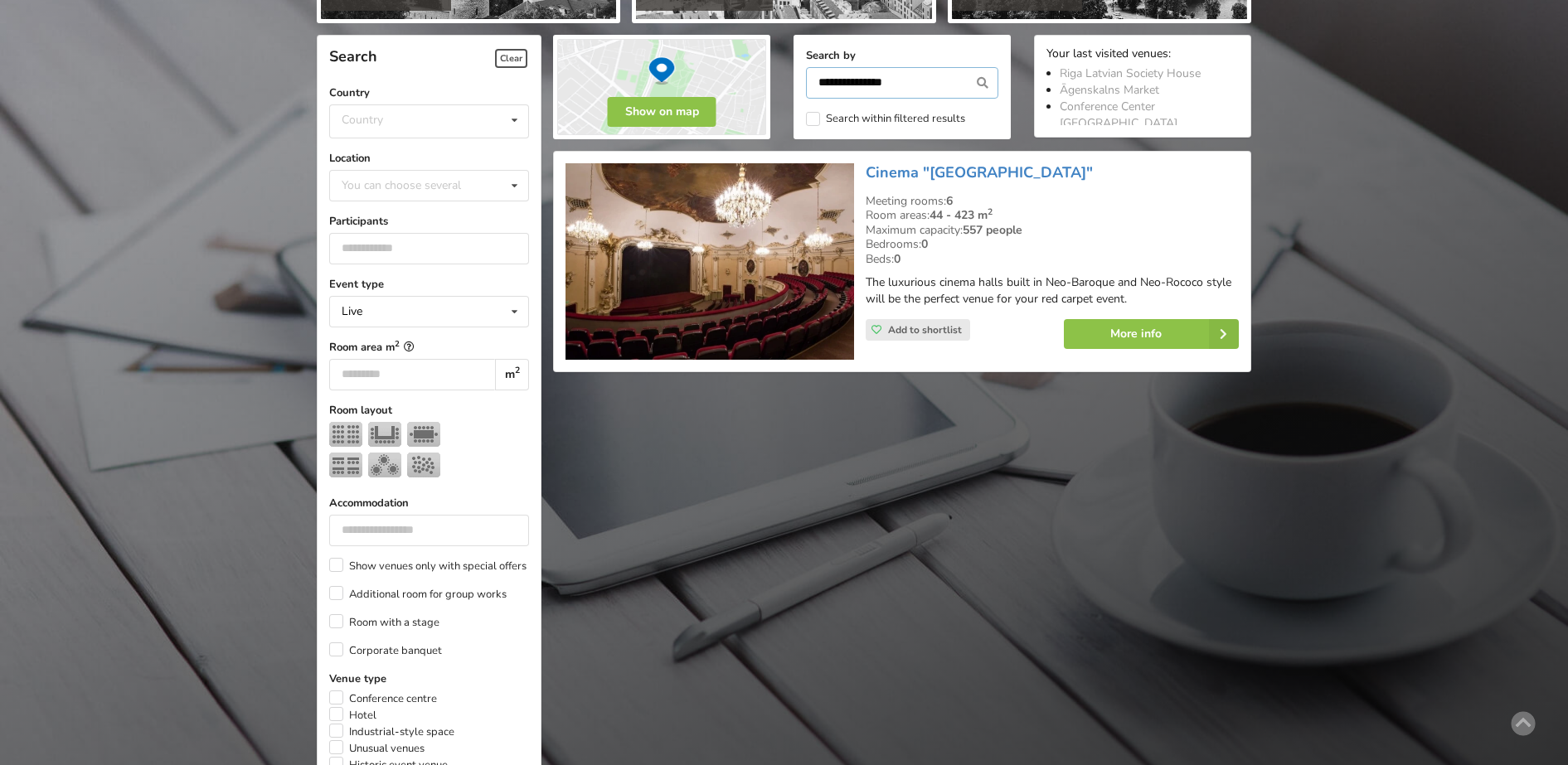scroll, scrollTop: 372, scrollLeft: 0, axis: vertical 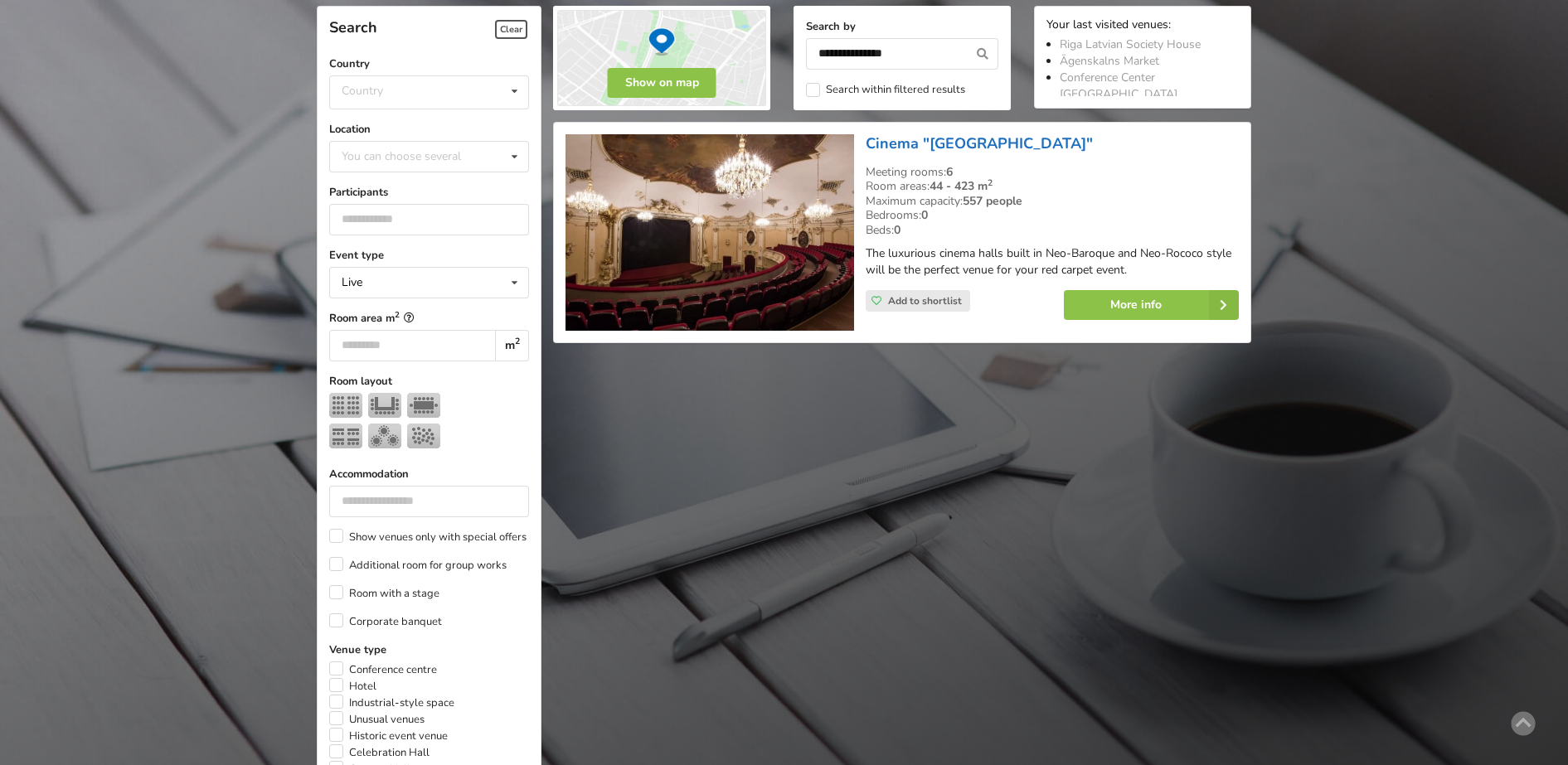 click on "Cinema "[GEOGRAPHIC_DATA]"" at bounding box center [979, 143] 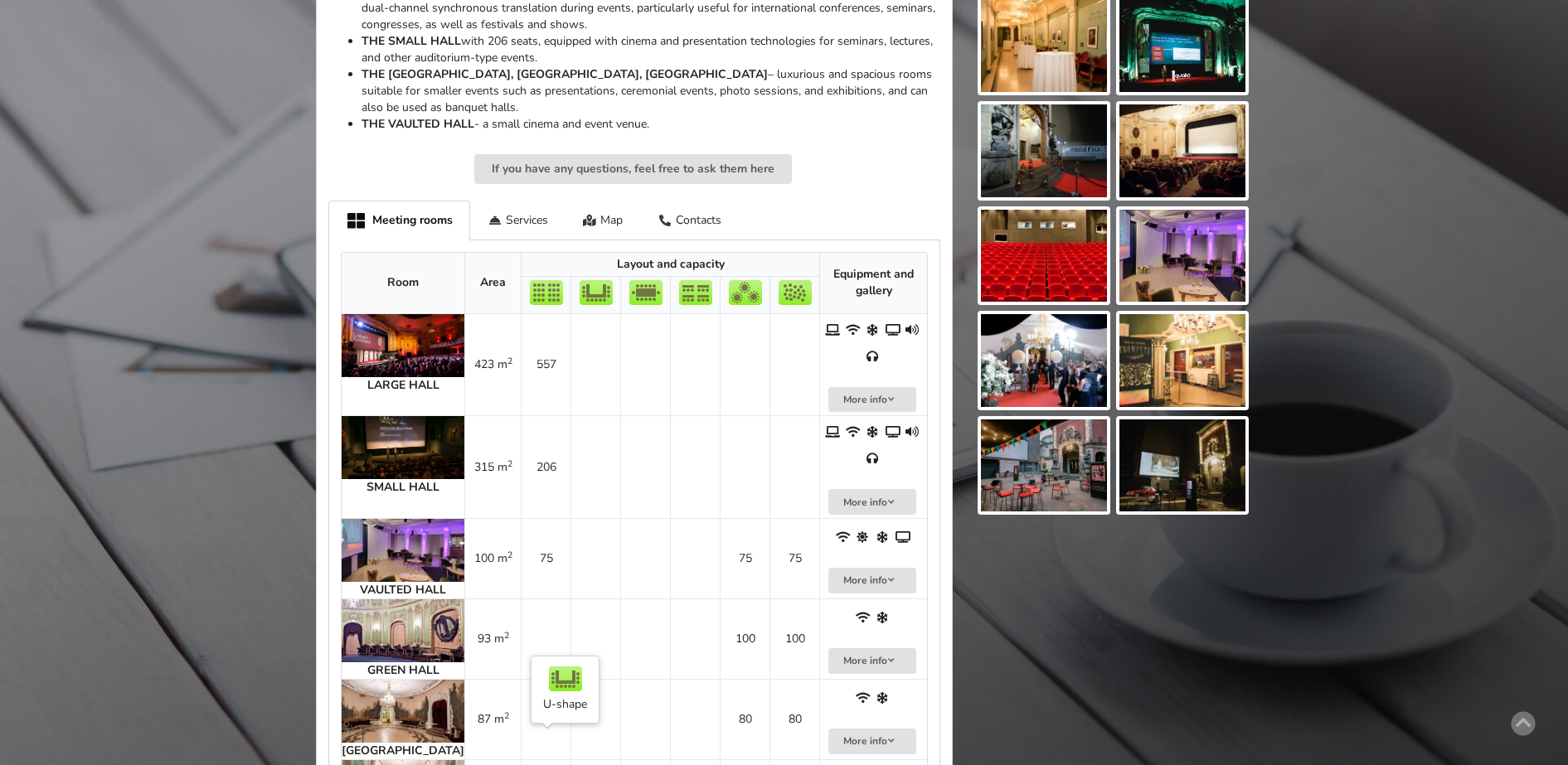 scroll, scrollTop: 518, scrollLeft: 0, axis: vertical 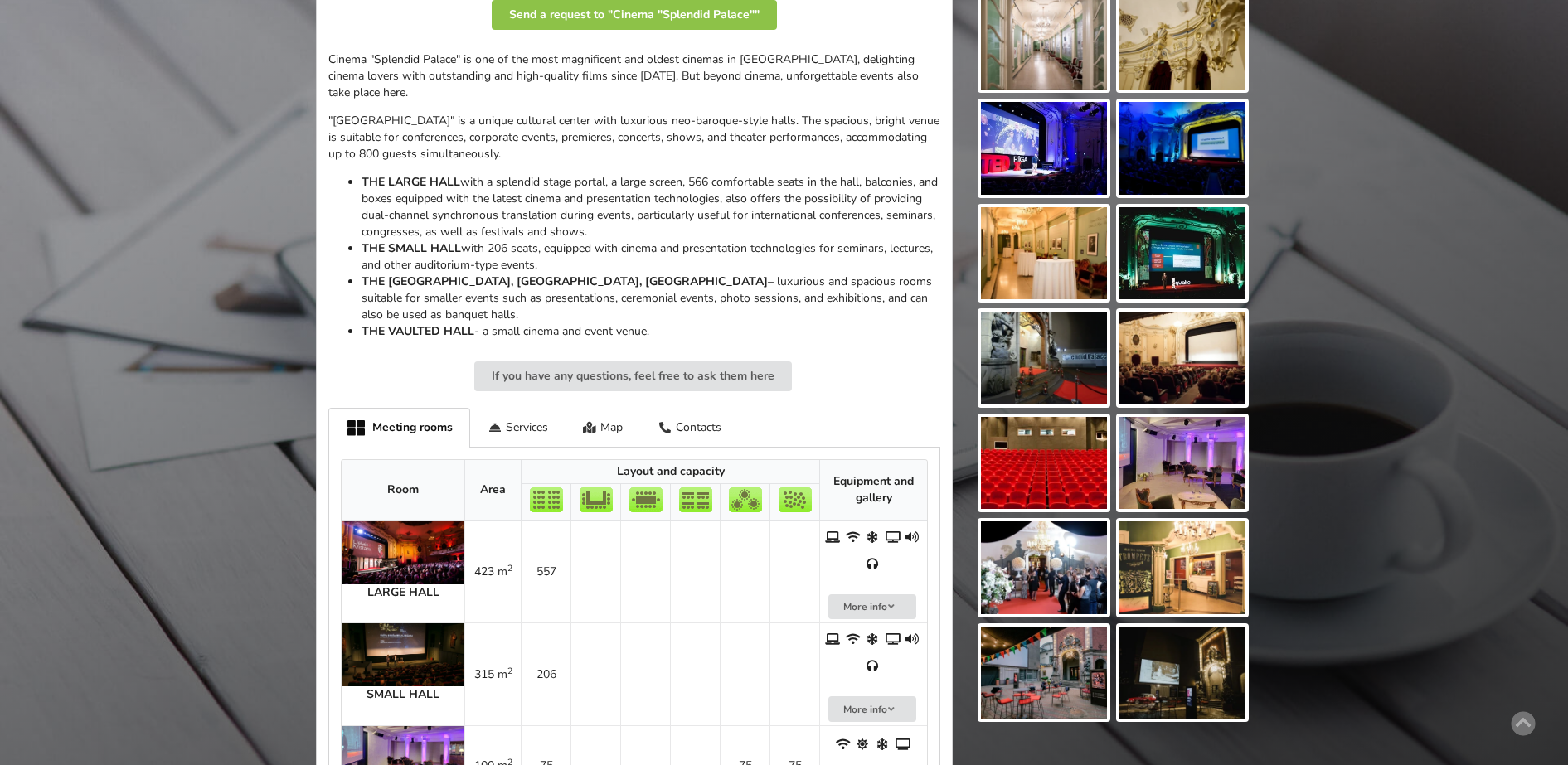 drag, startPoint x: 365, startPoint y: 160, endPoint x: 654, endPoint y: 320, distance: 330.33468 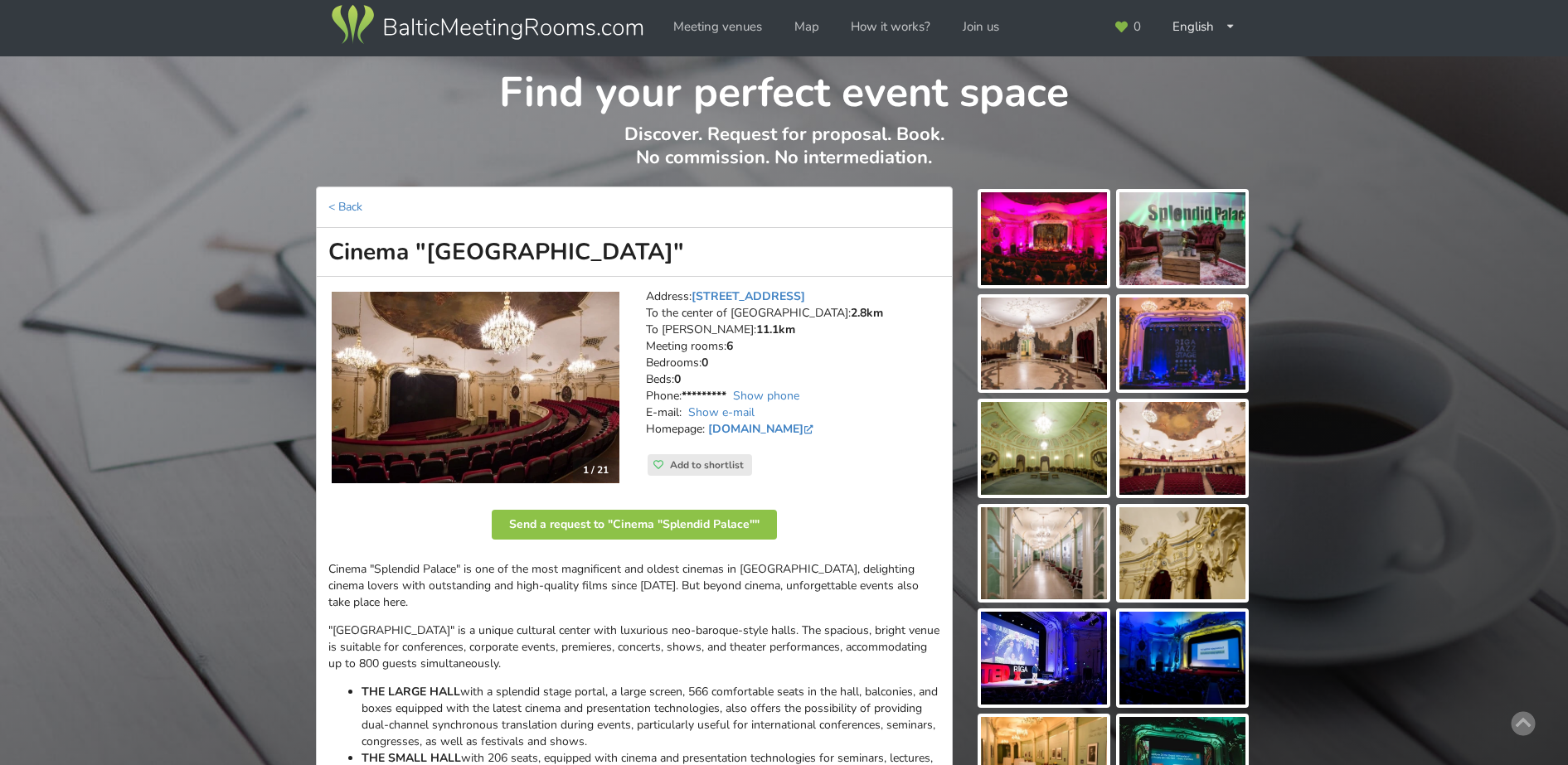 scroll, scrollTop: 0, scrollLeft: 0, axis: both 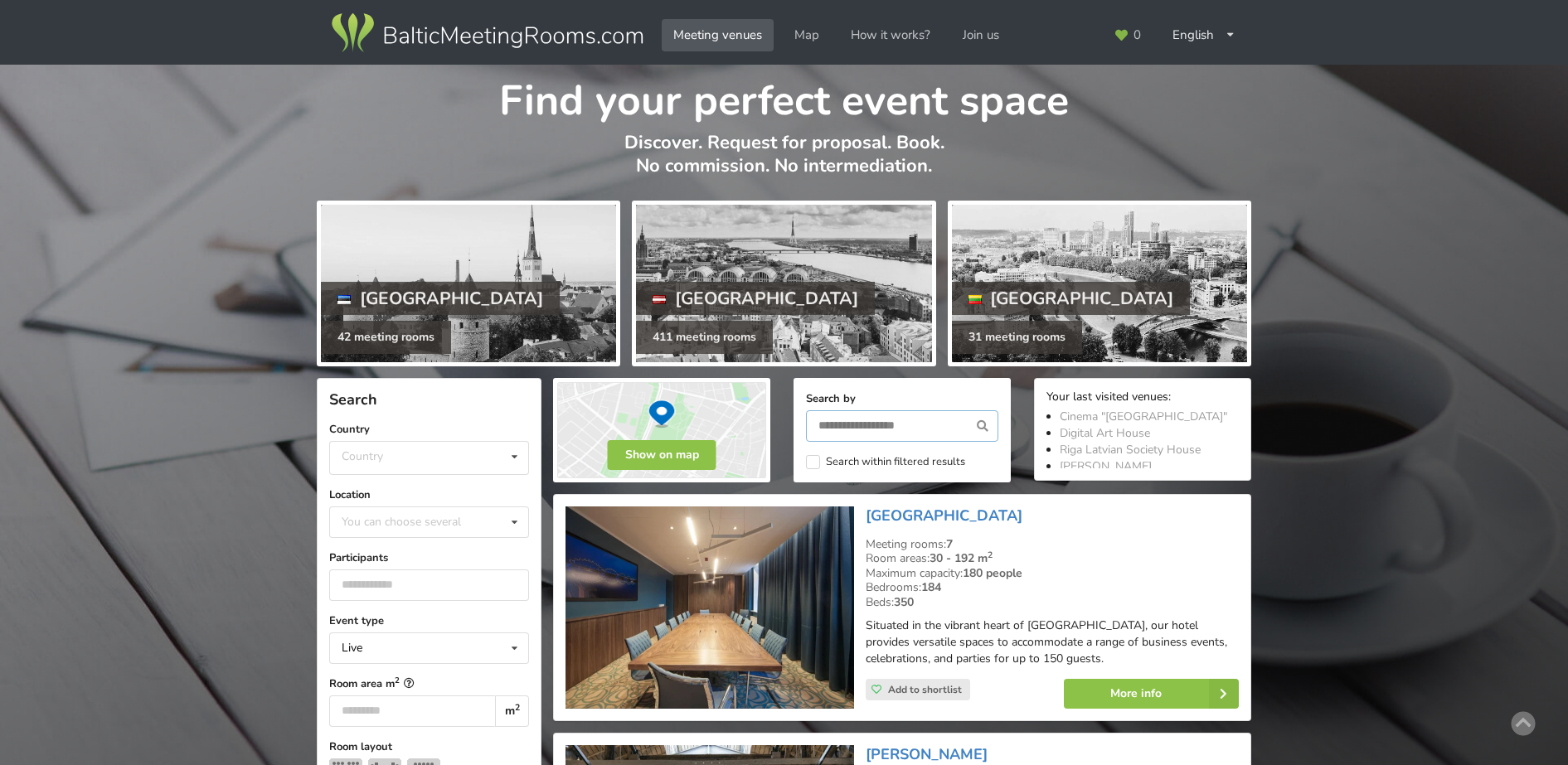 click at bounding box center [902, 426] 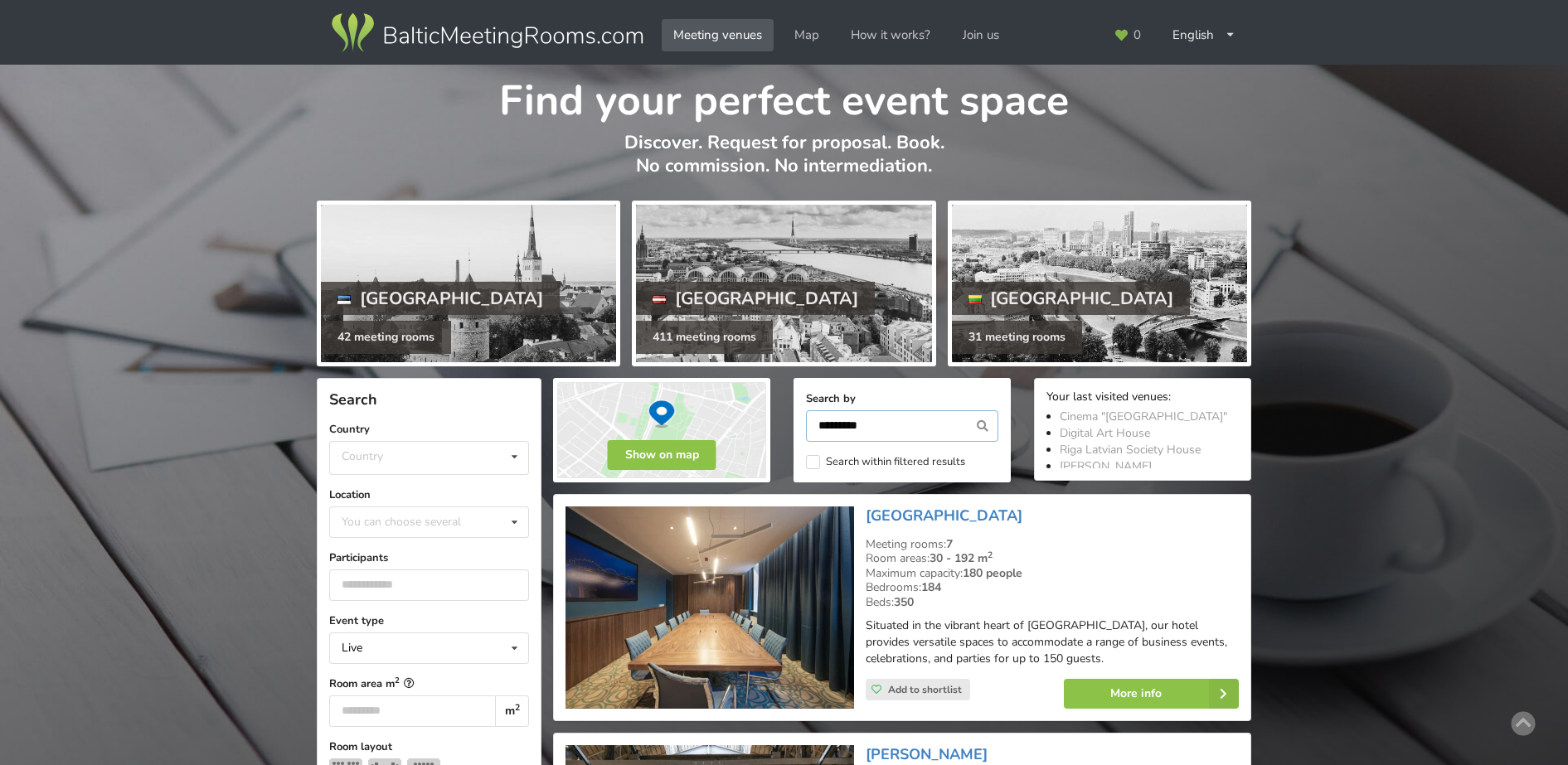 type on "*********" 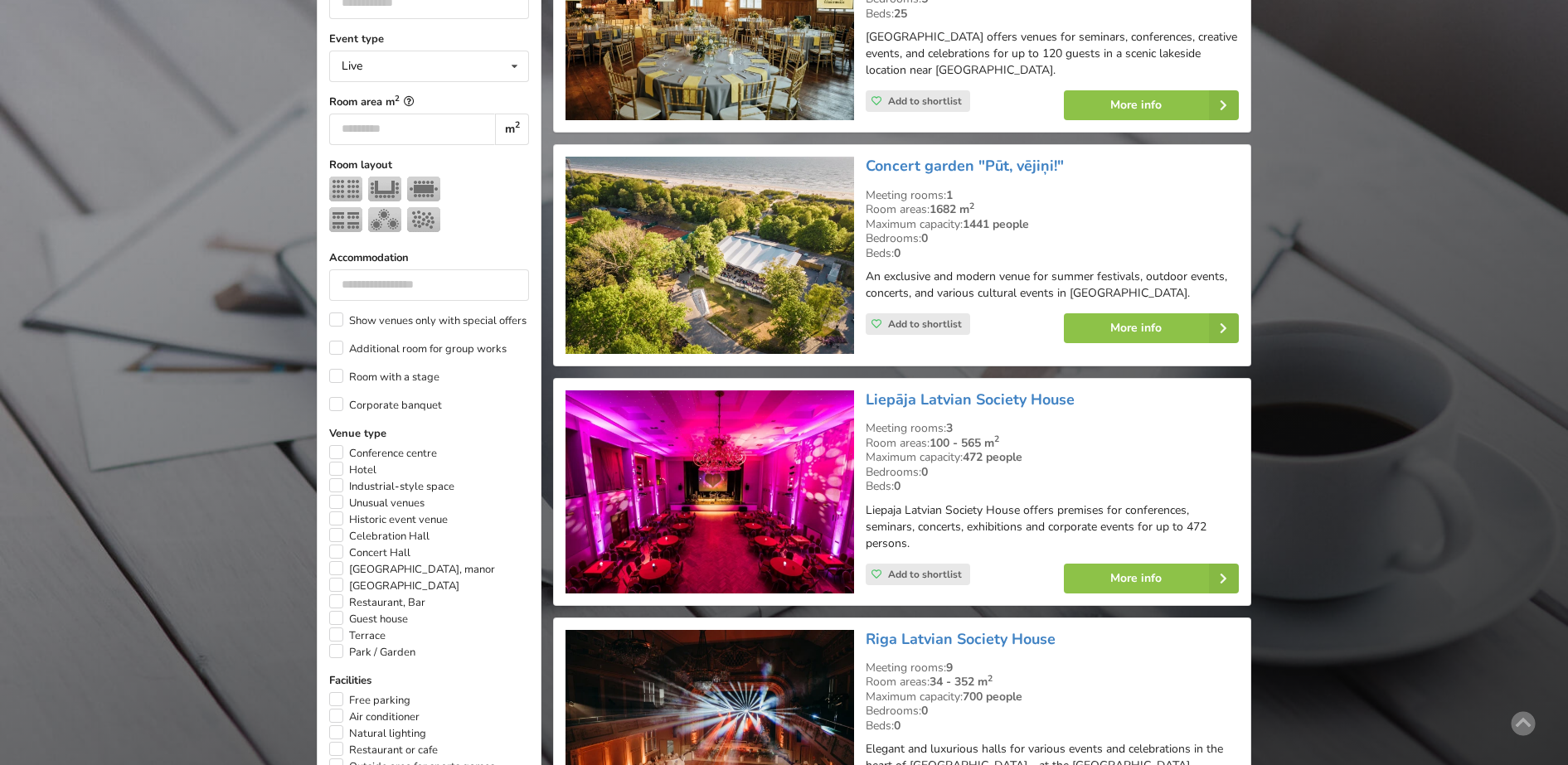 scroll, scrollTop: 683, scrollLeft: 0, axis: vertical 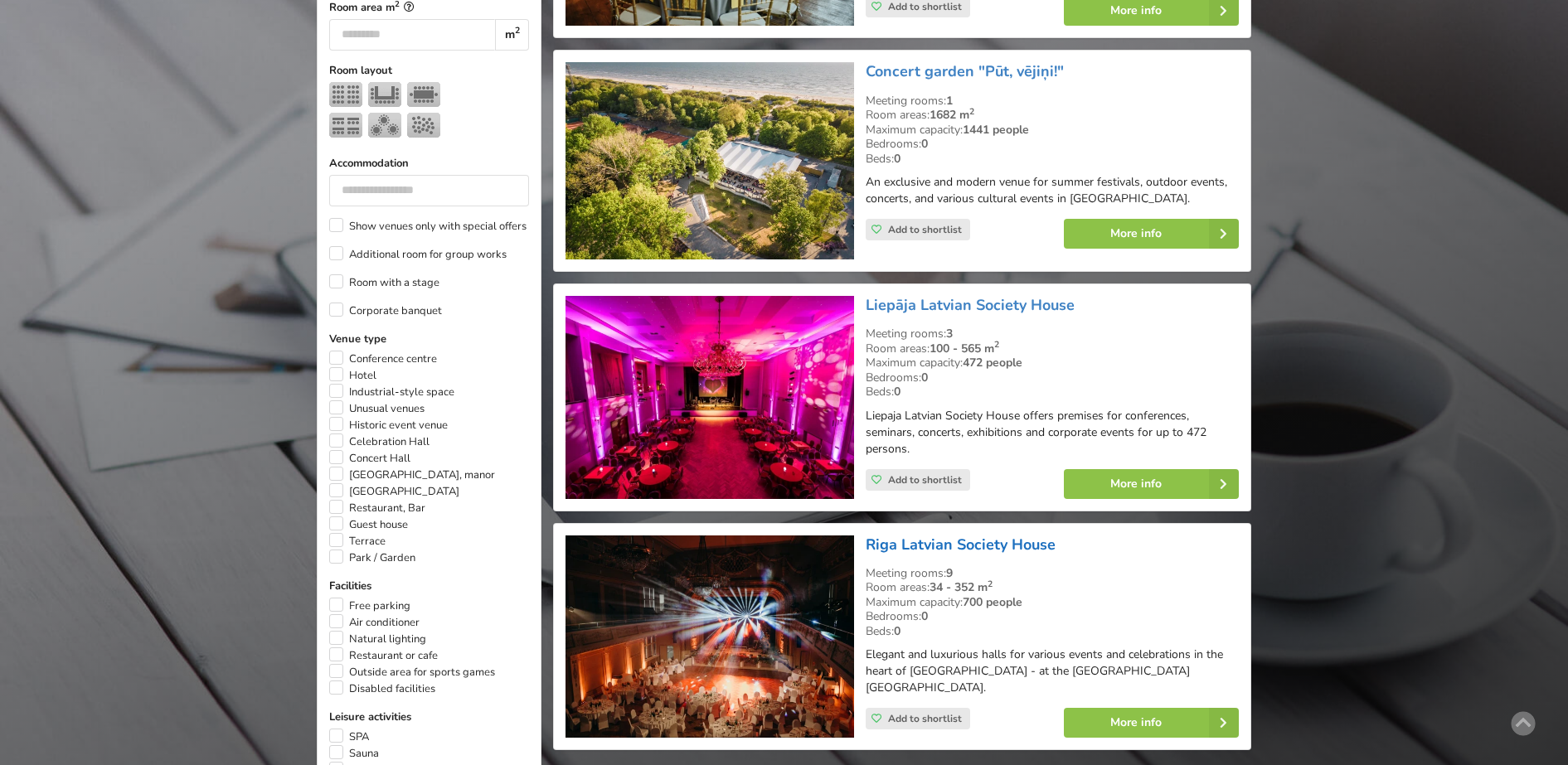 click on "Riga Latvian Society House" at bounding box center [960, 545] 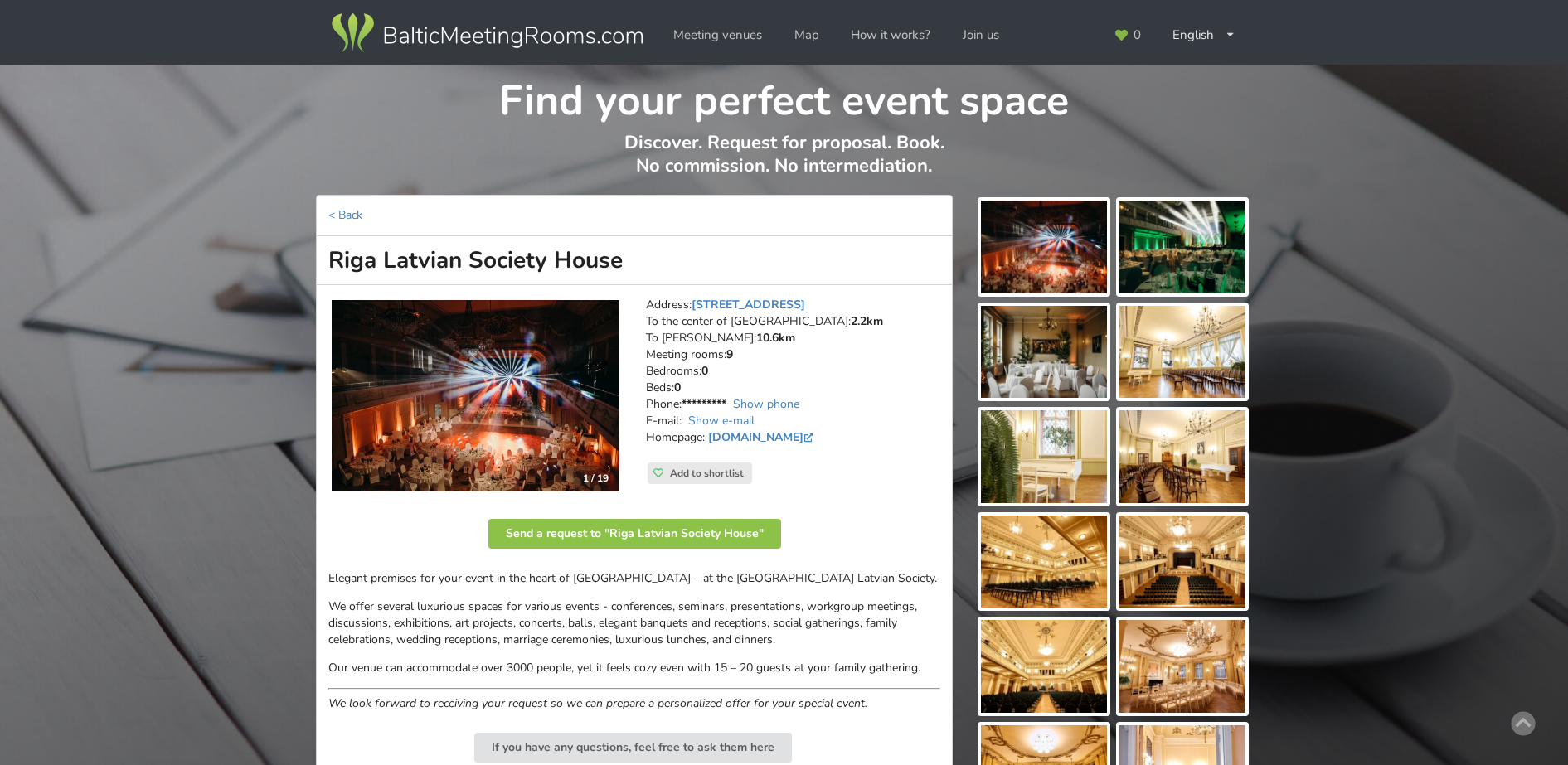 scroll, scrollTop: 0, scrollLeft: 0, axis: both 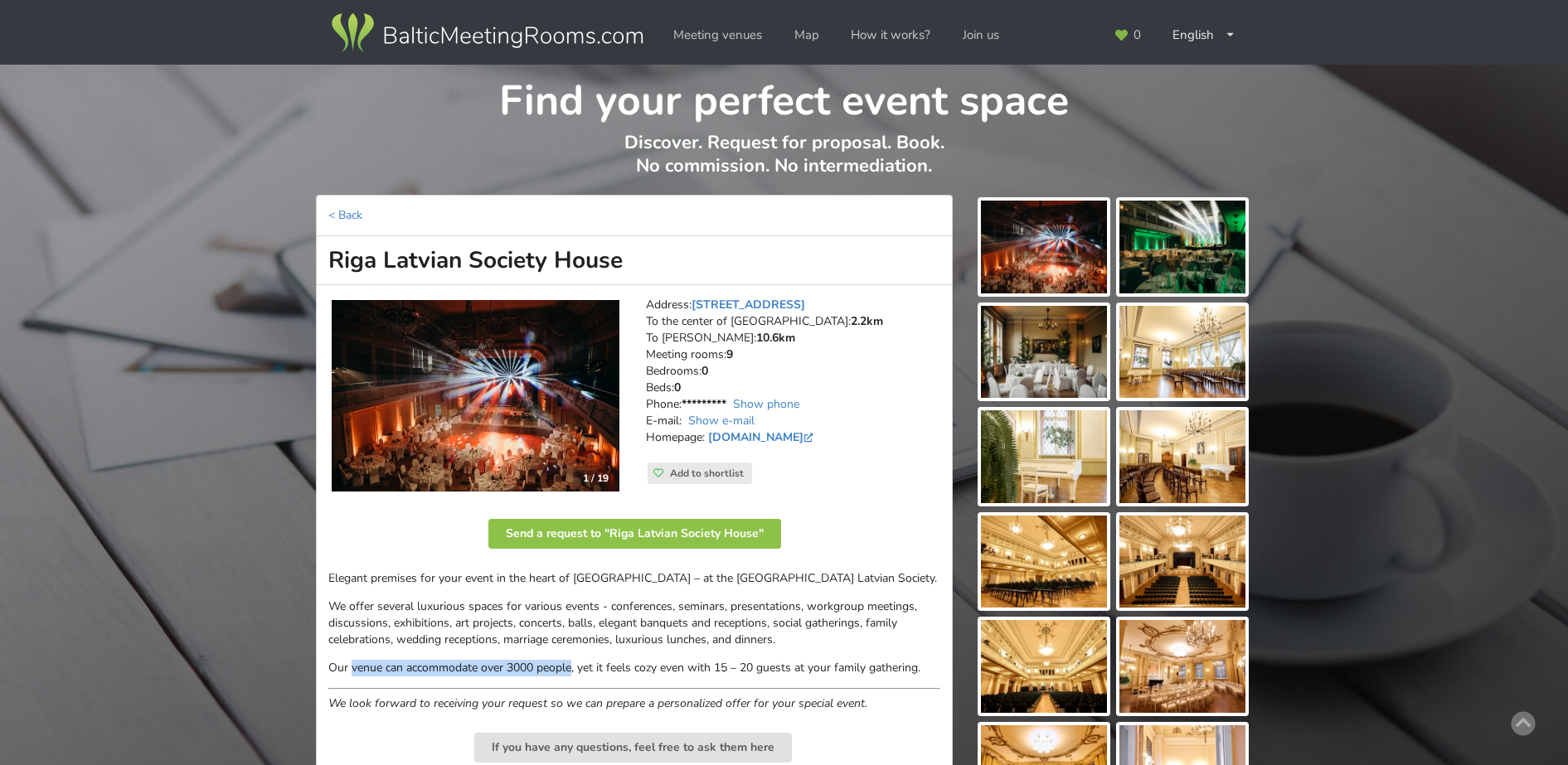 drag, startPoint x: 353, startPoint y: 662, endPoint x: 571, endPoint y: 667, distance: 218.05733 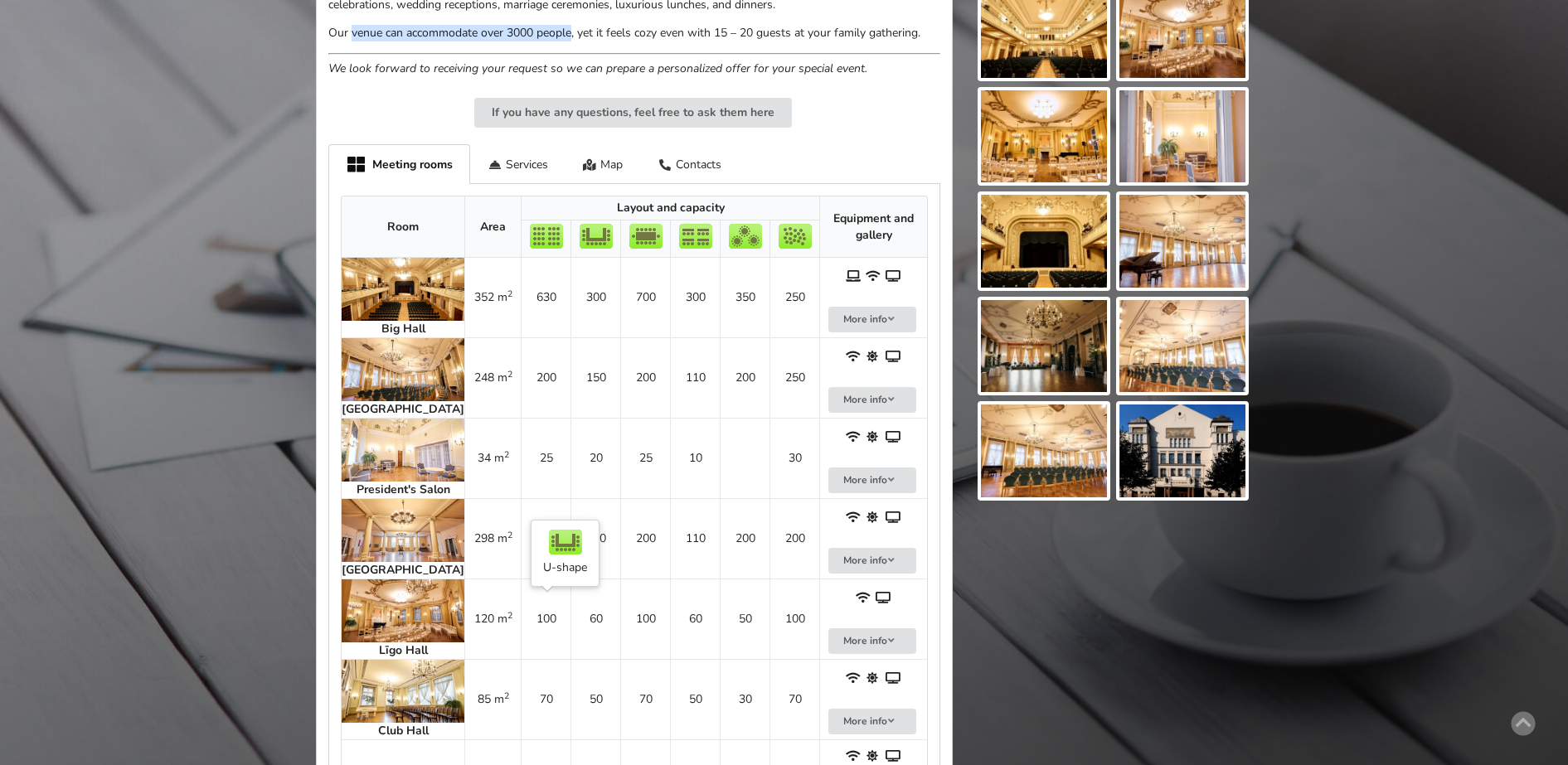 scroll, scrollTop: 622, scrollLeft: 0, axis: vertical 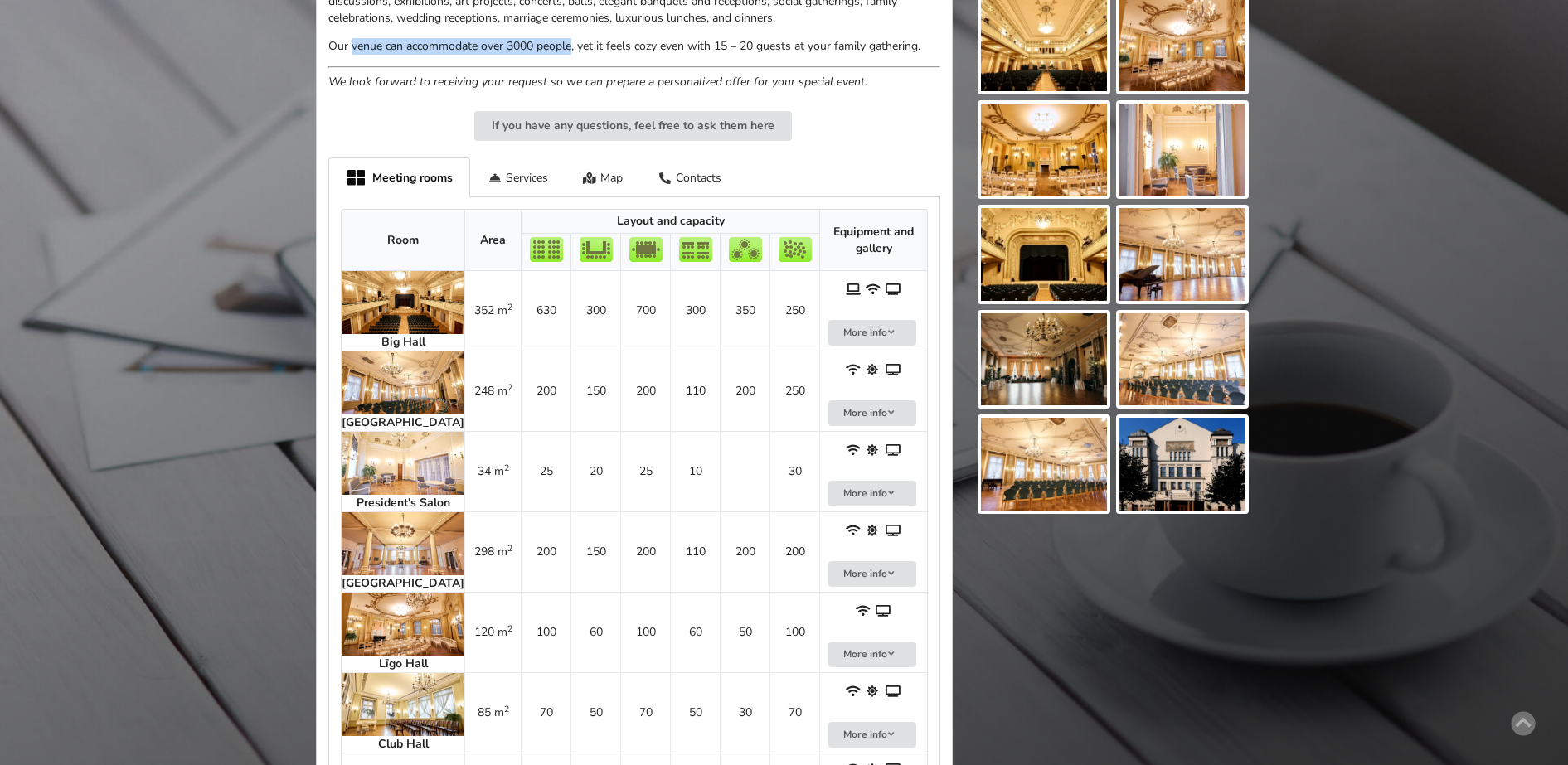 click at bounding box center (403, 383) 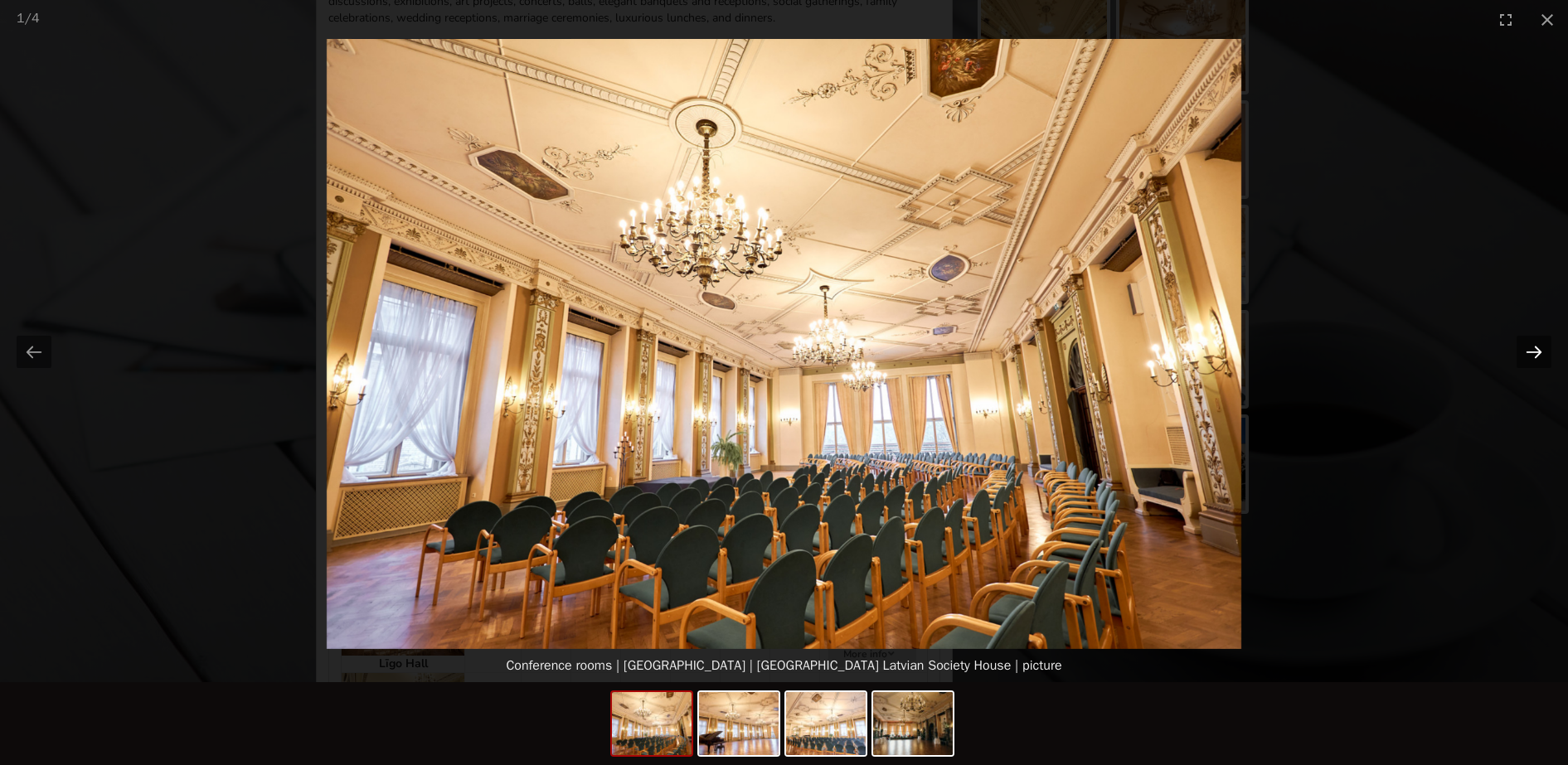 click at bounding box center [1534, 351] 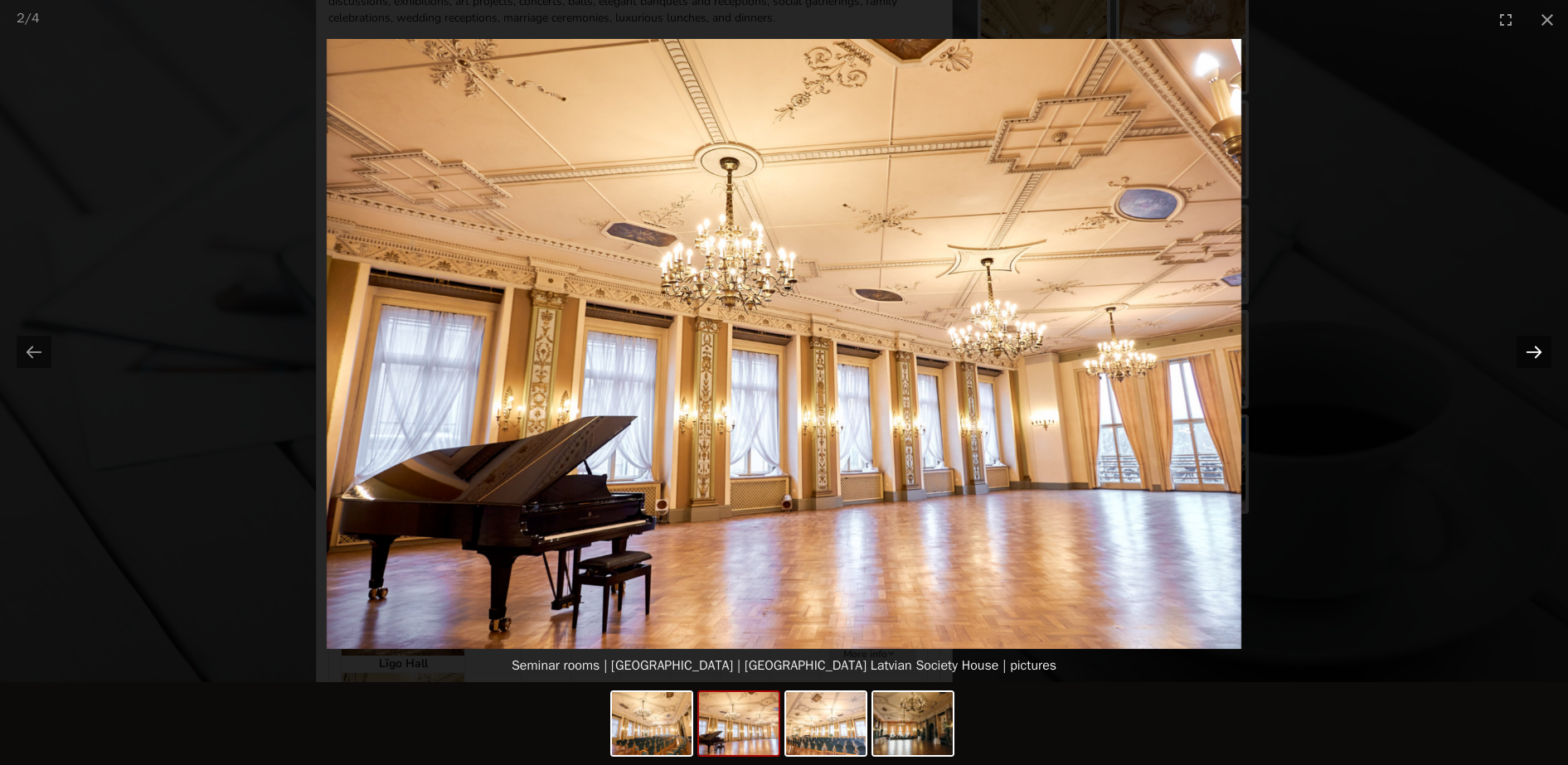 click at bounding box center (1534, 351) 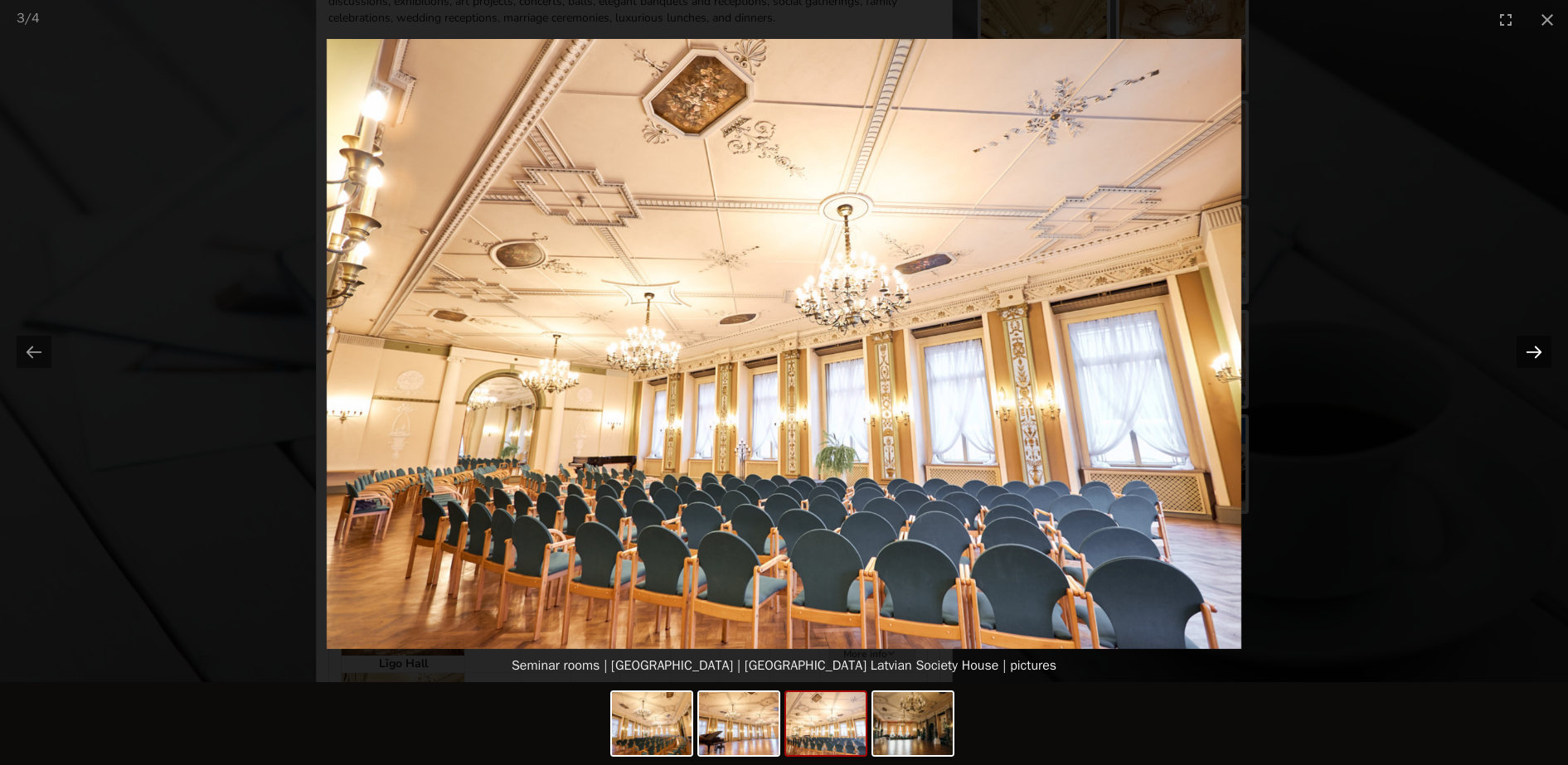 click at bounding box center [1534, 351] 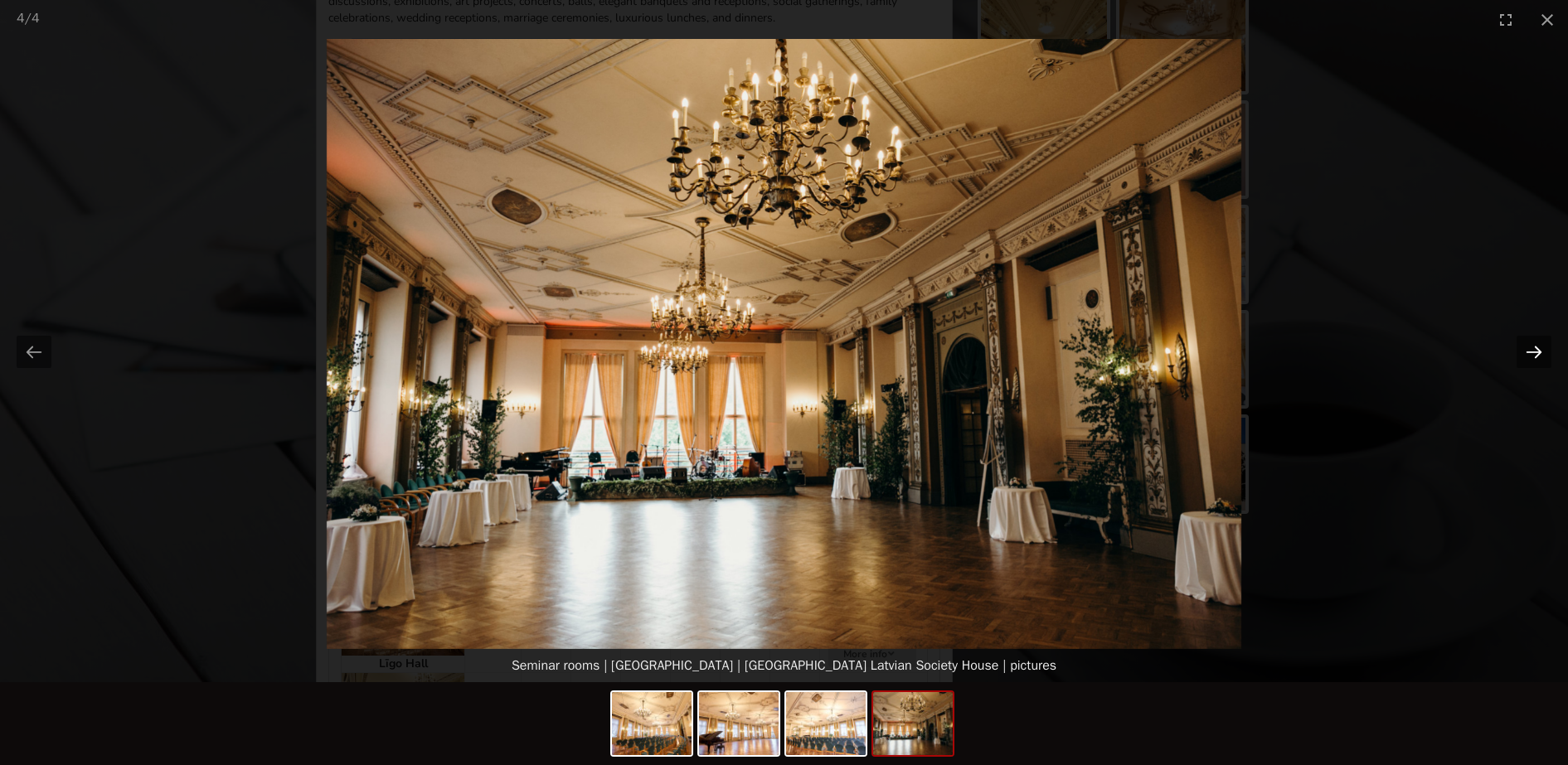 click at bounding box center (1534, 351) 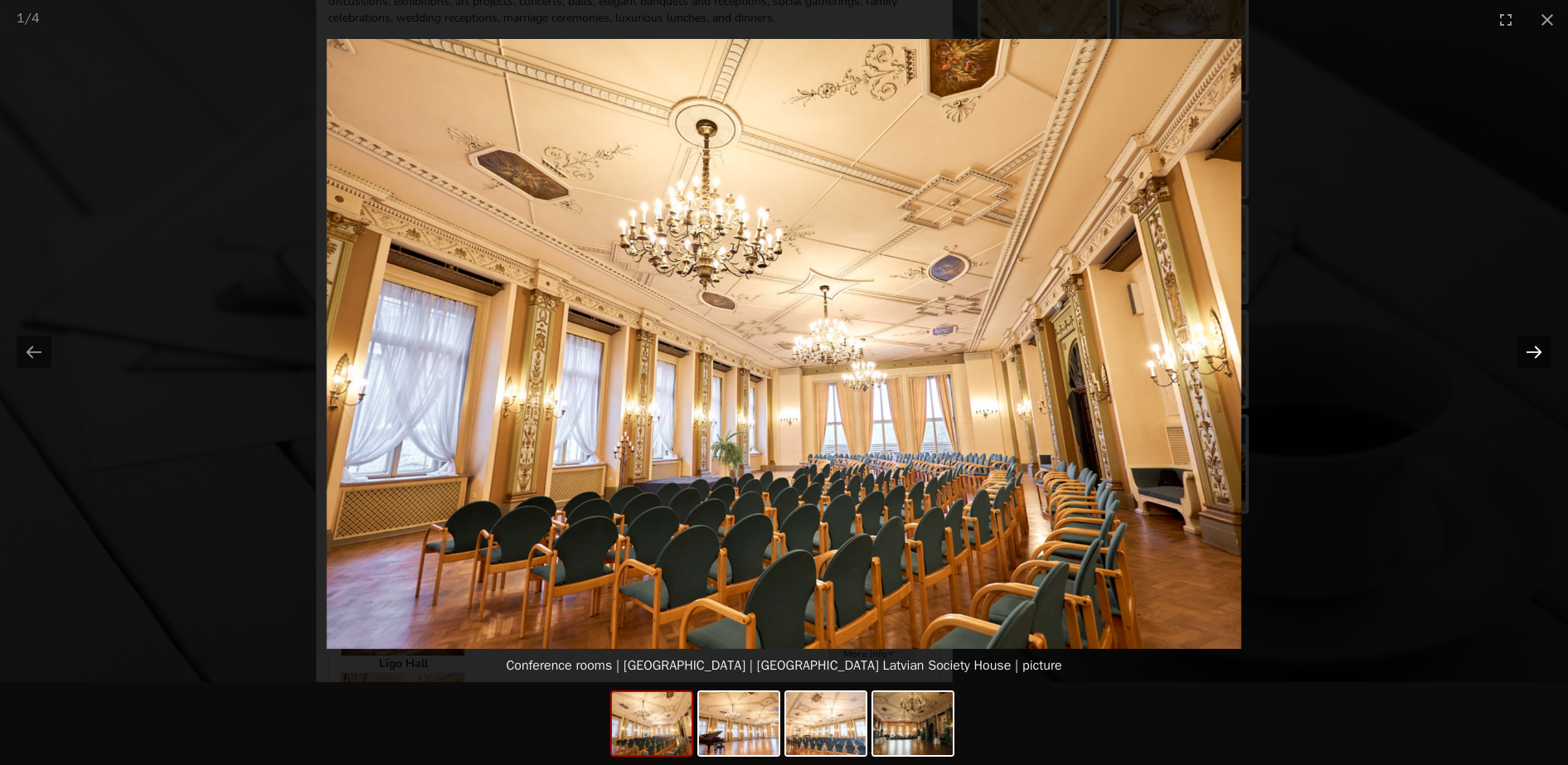 click at bounding box center (1534, 351) 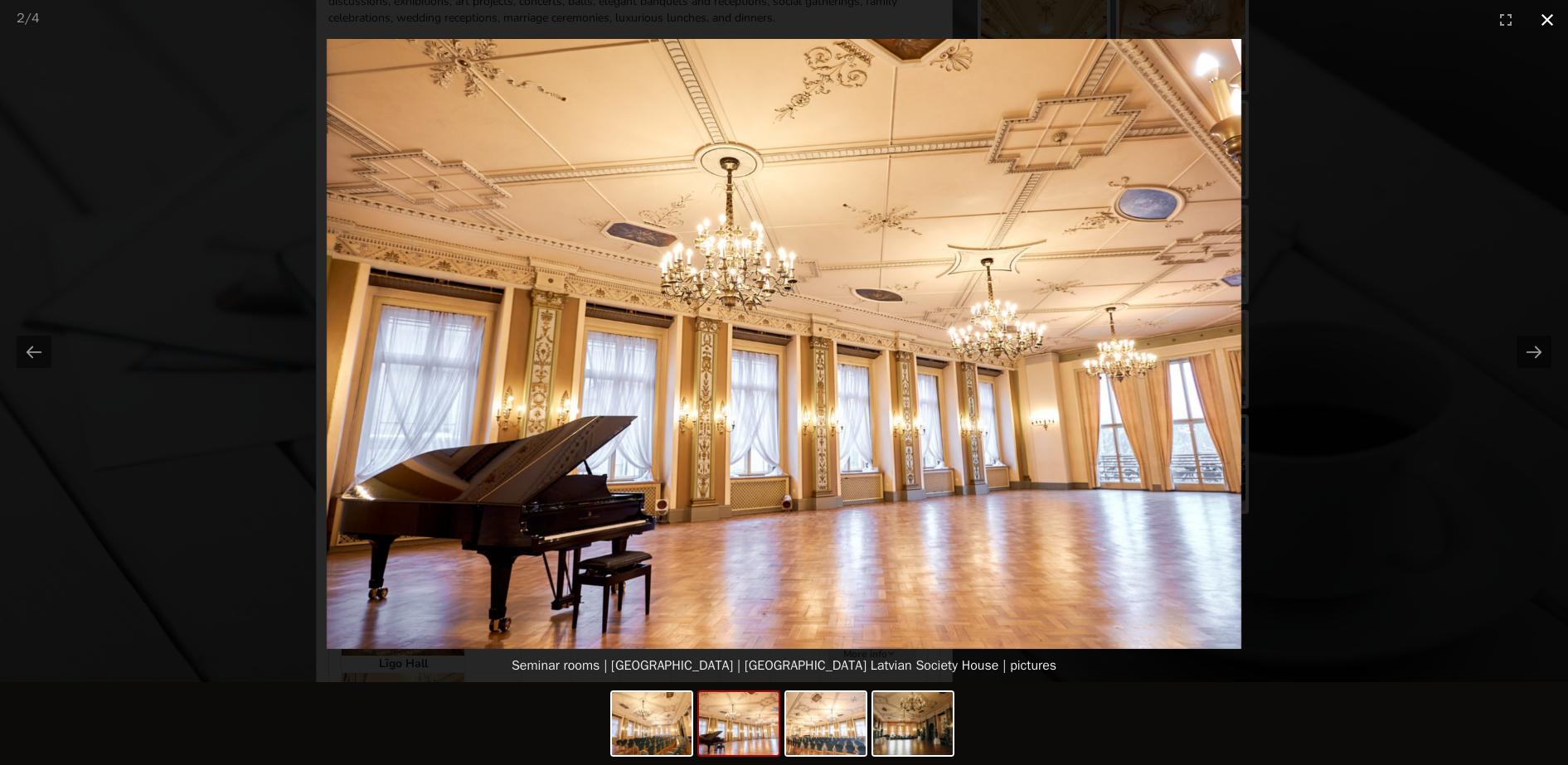 click at bounding box center (1547, 19) 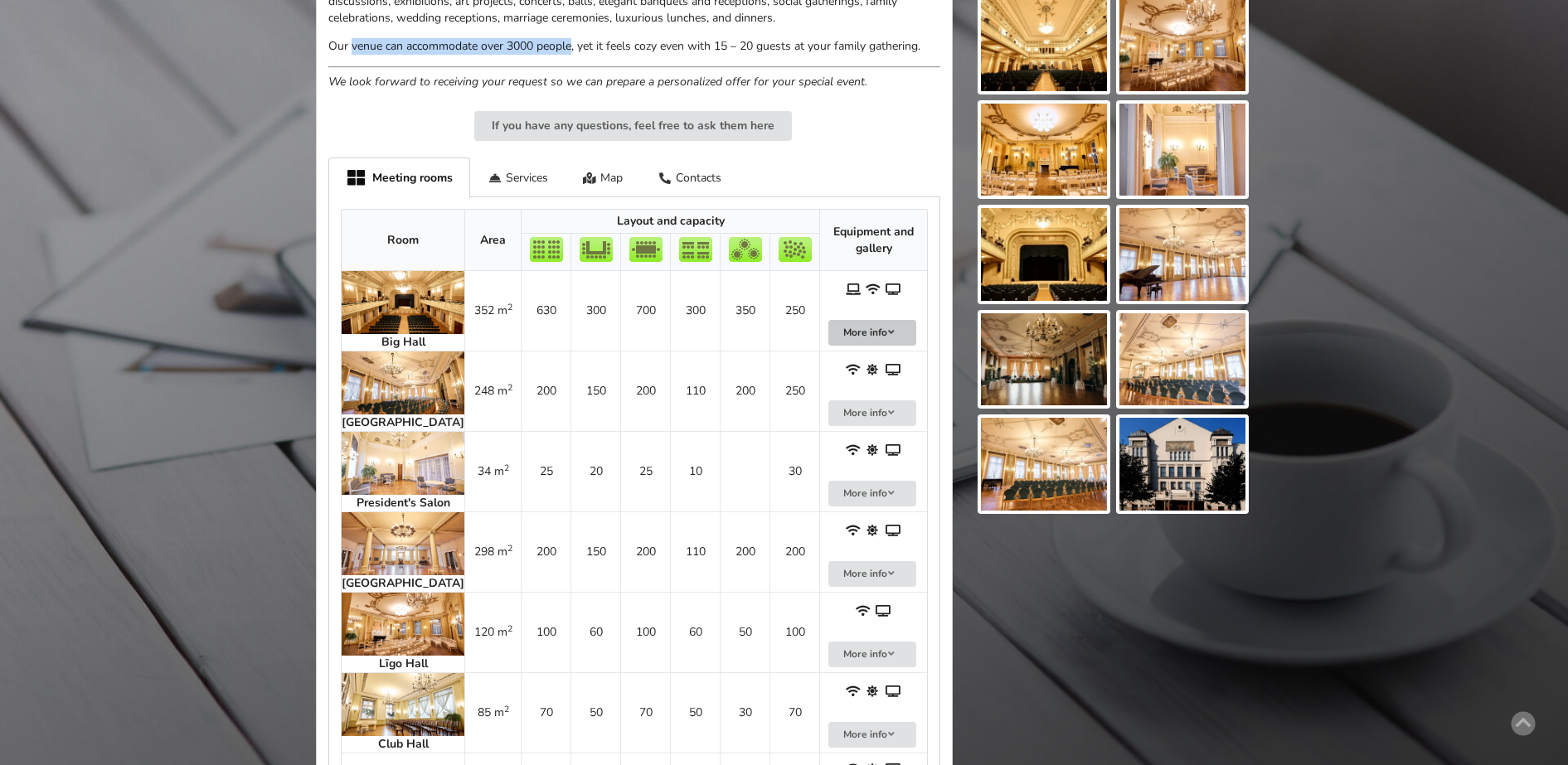 click on "More info" at bounding box center [872, 332] 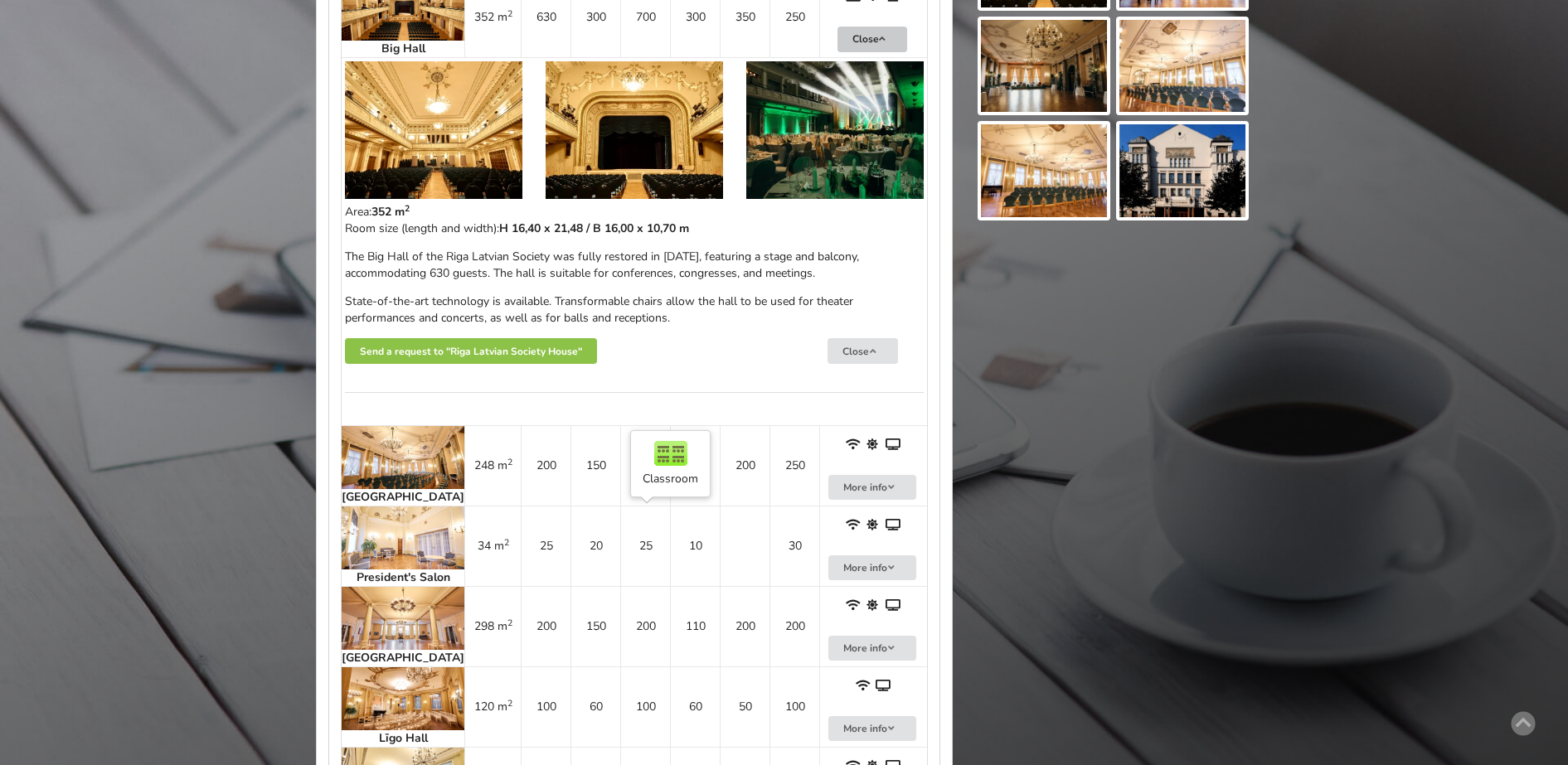 scroll, scrollTop: 932, scrollLeft: 0, axis: vertical 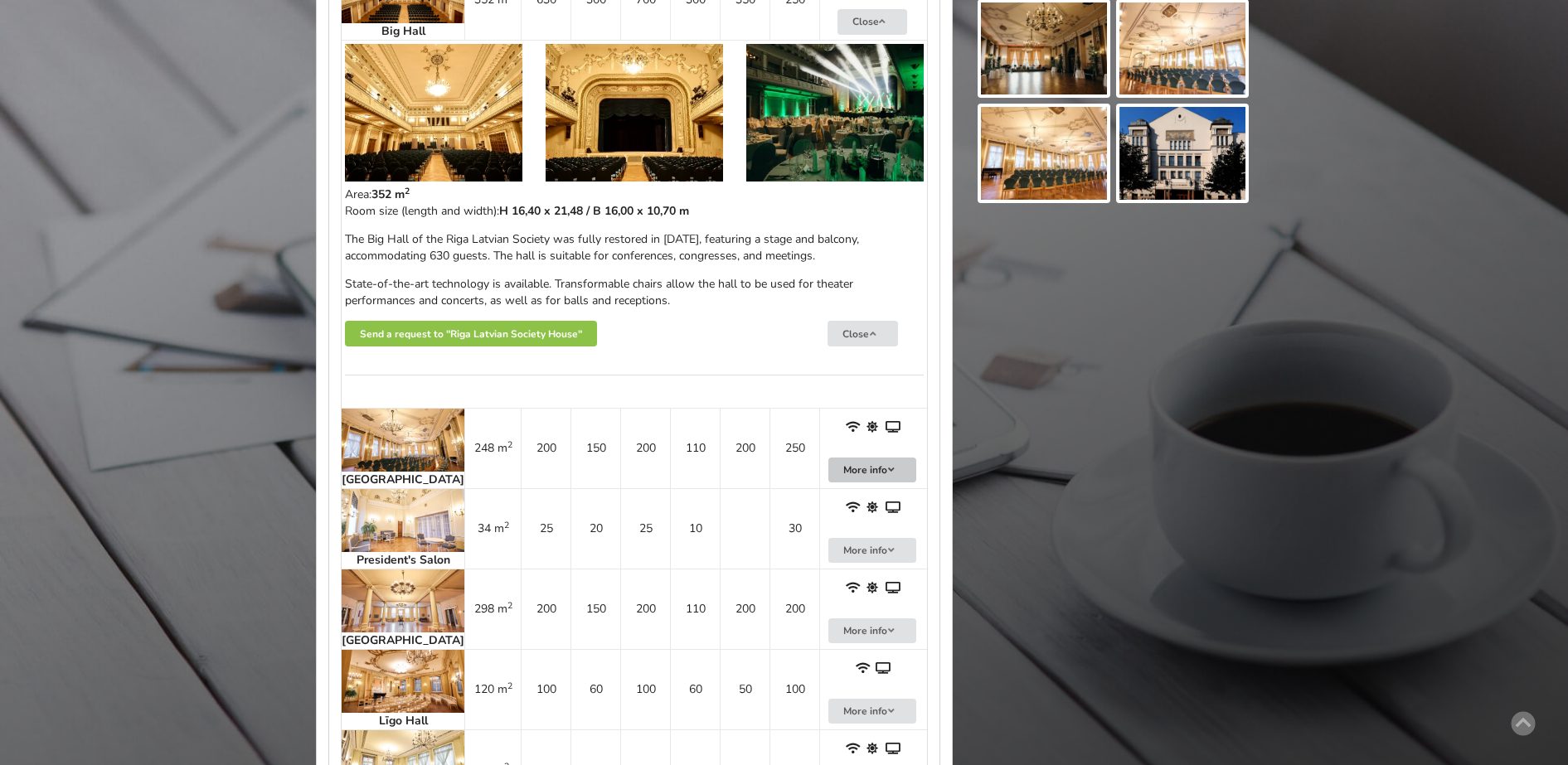 click on "More info" at bounding box center [872, 470] 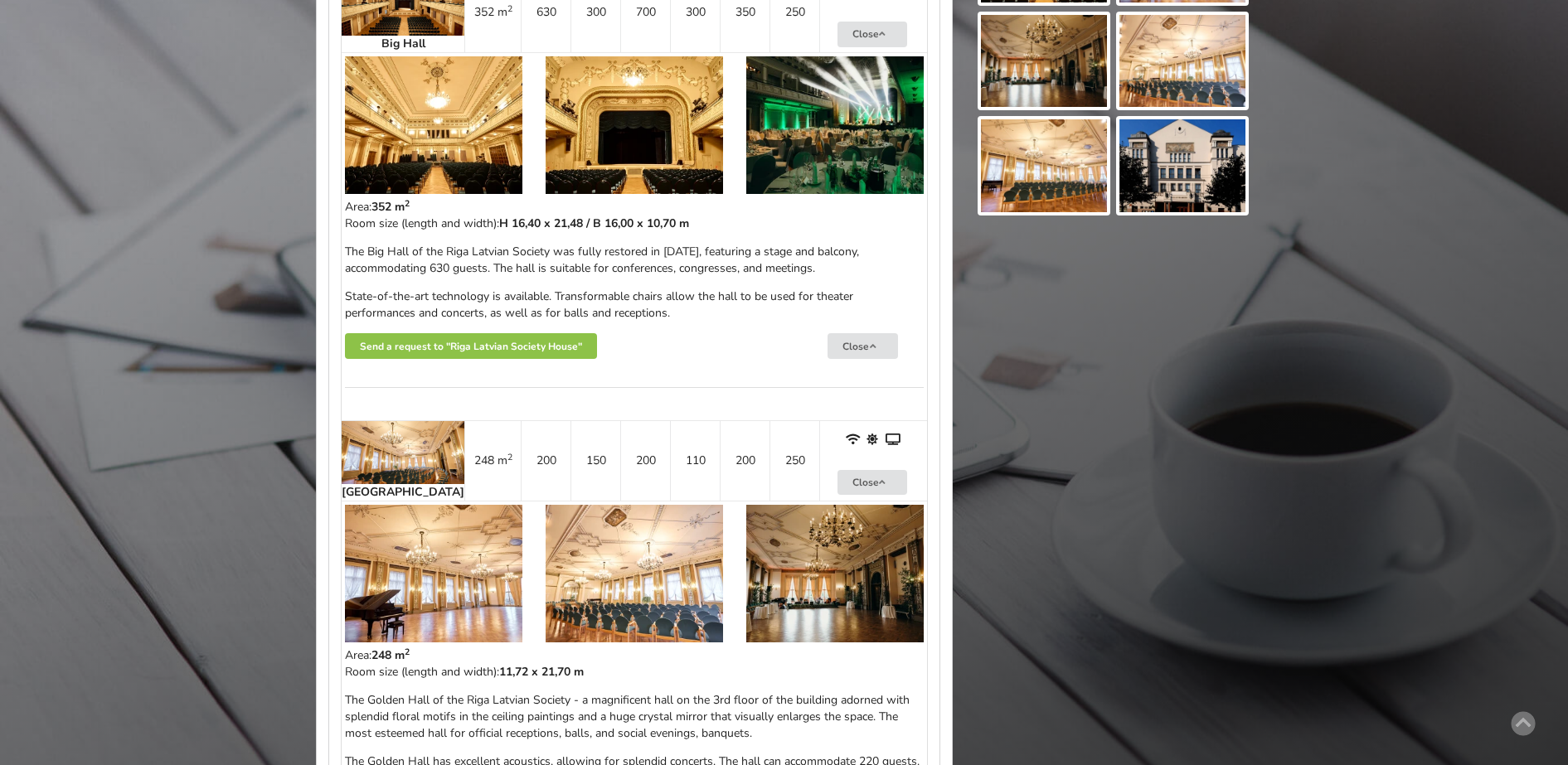 scroll, scrollTop: 1036, scrollLeft: 0, axis: vertical 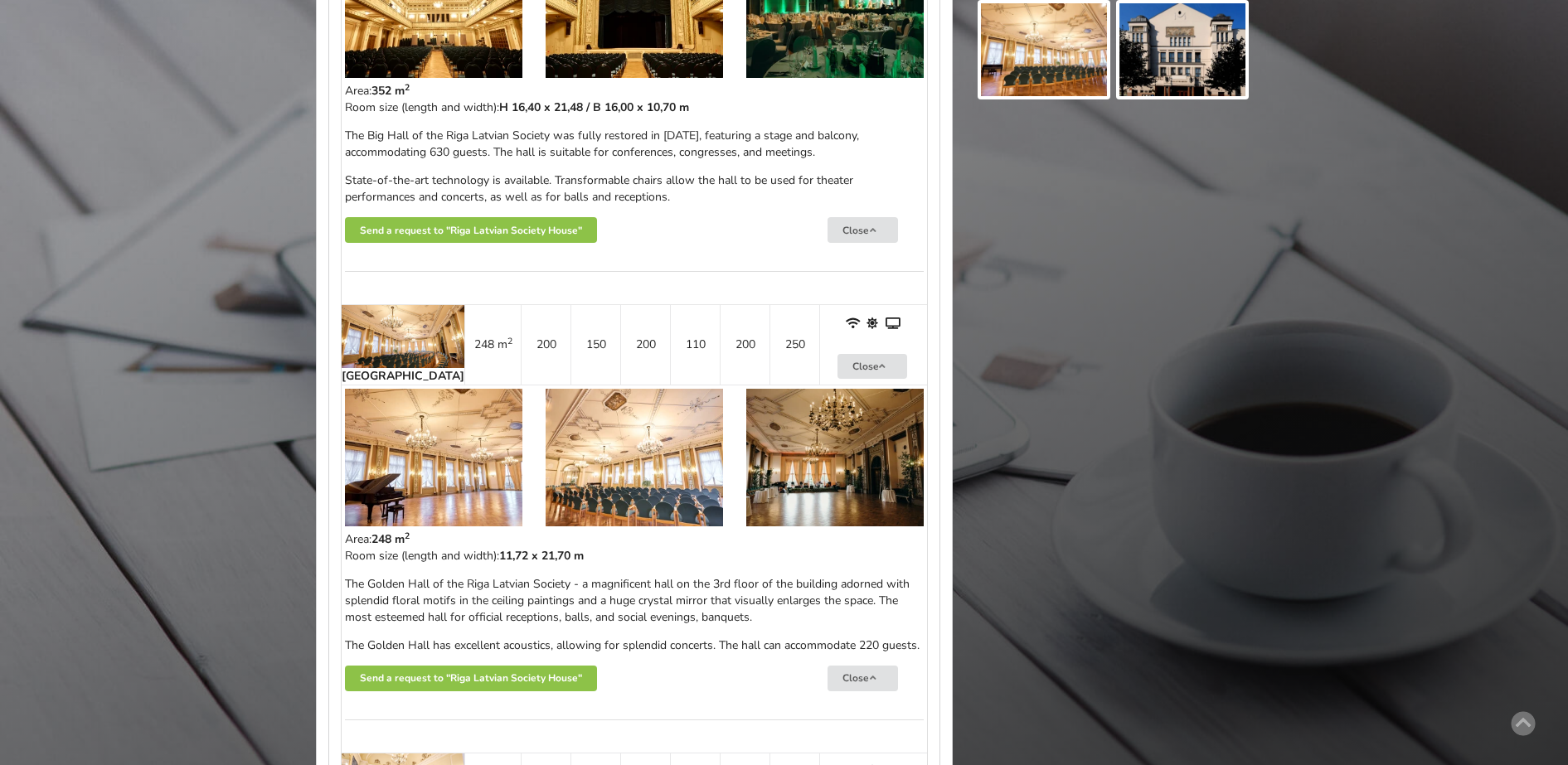 click at bounding box center (634, 458) 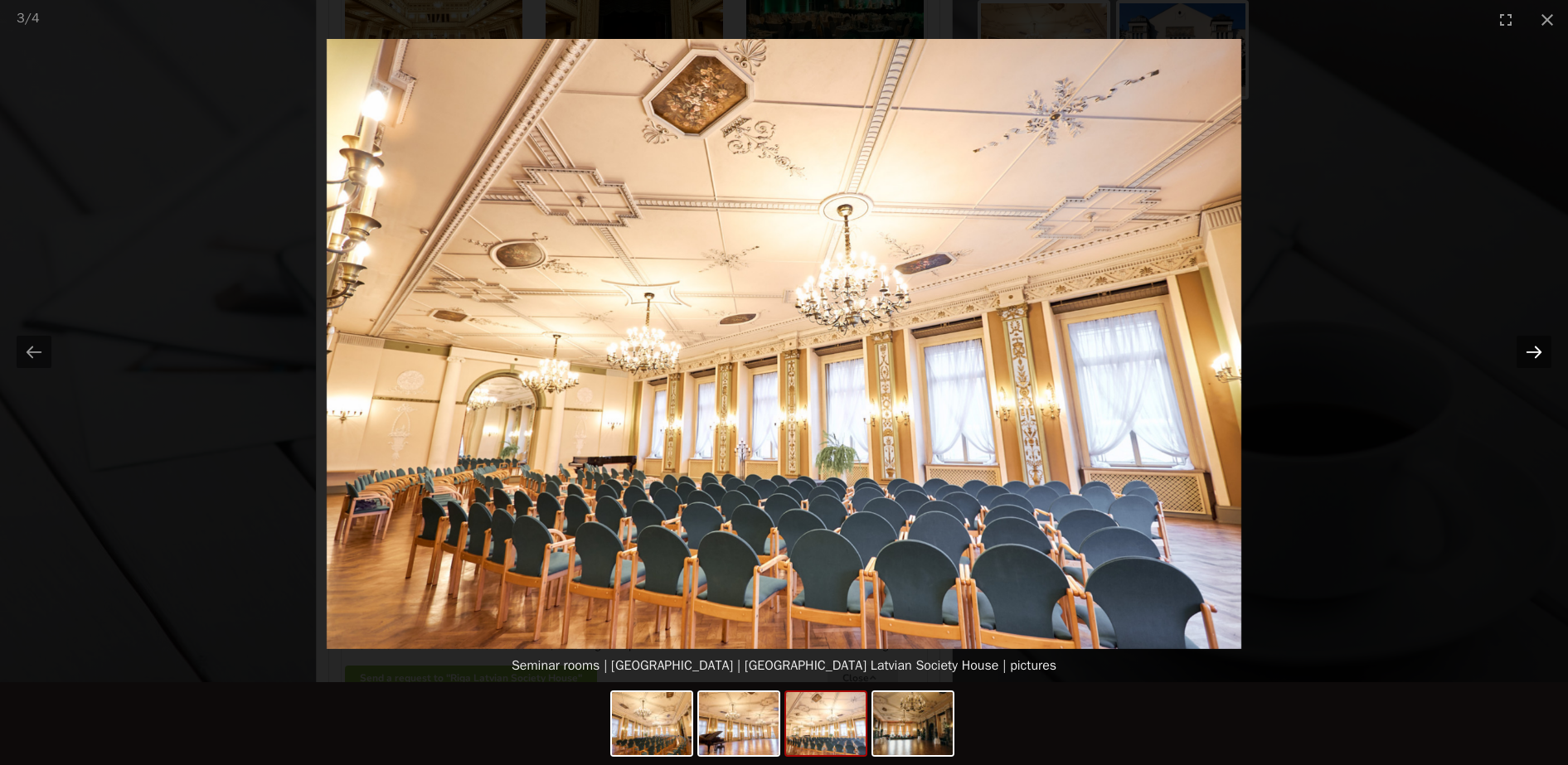 click at bounding box center (1534, 351) 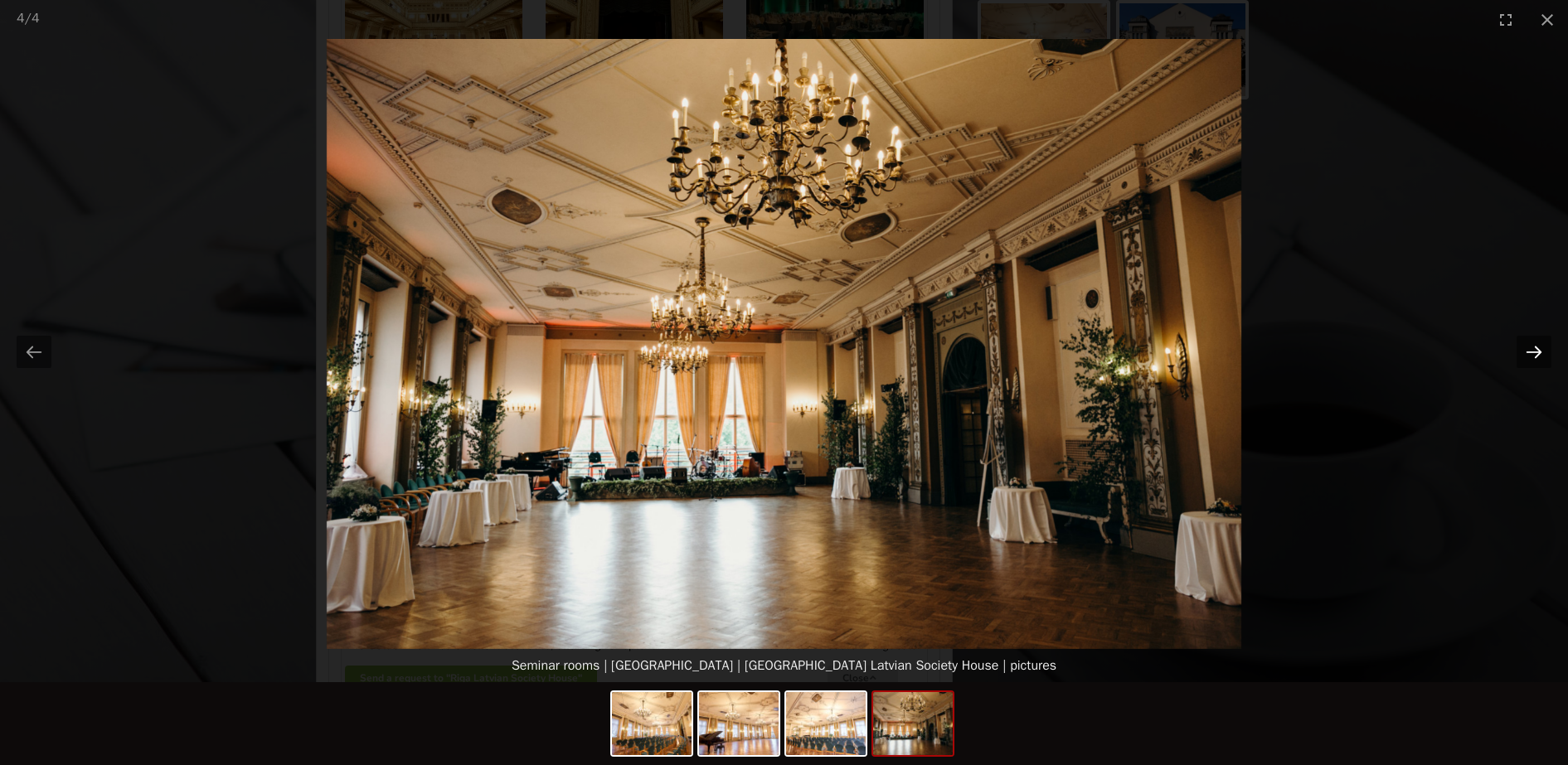 click at bounding box center [1534, 351] 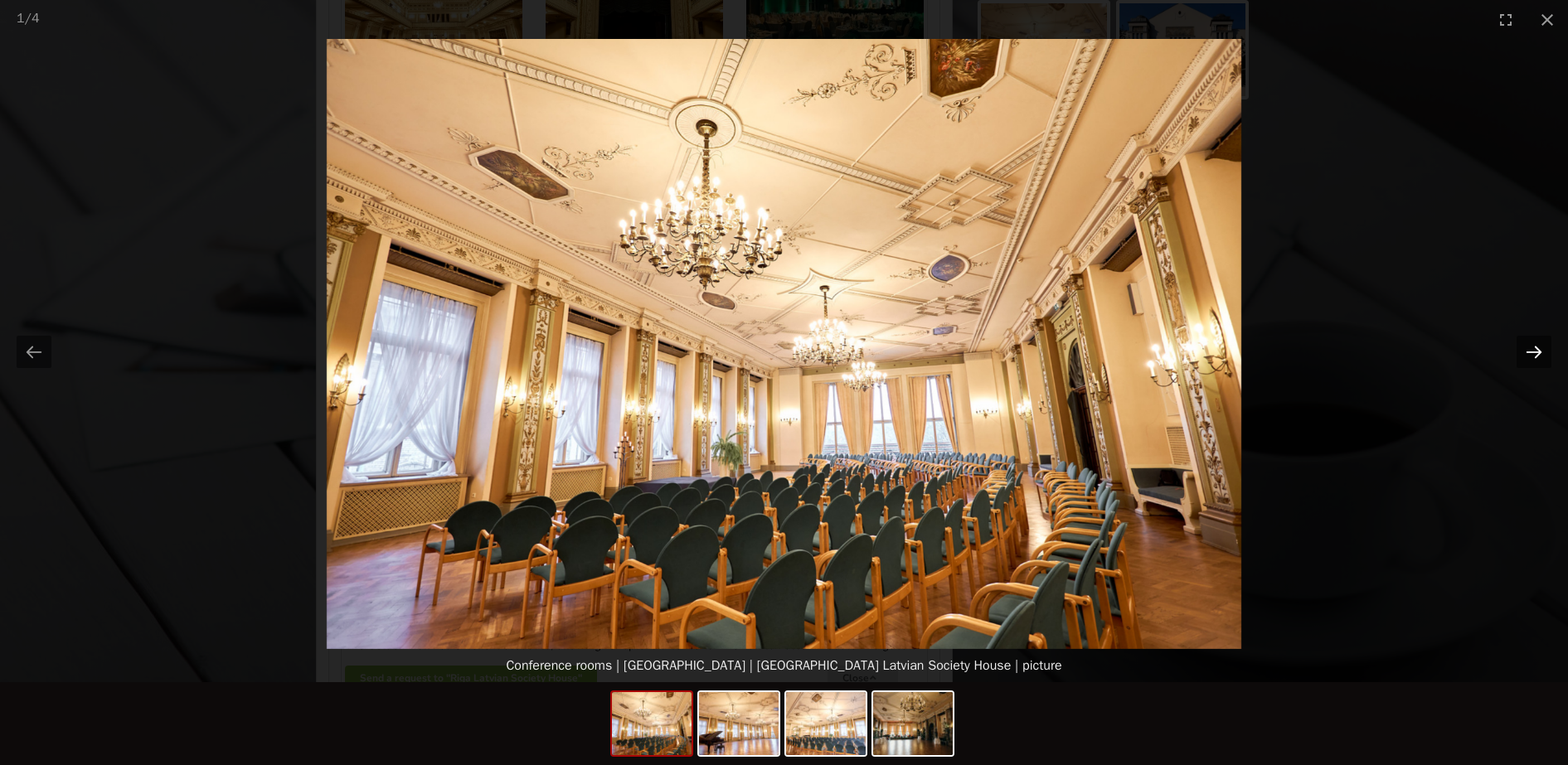 click at bounding box center (1534, 351) 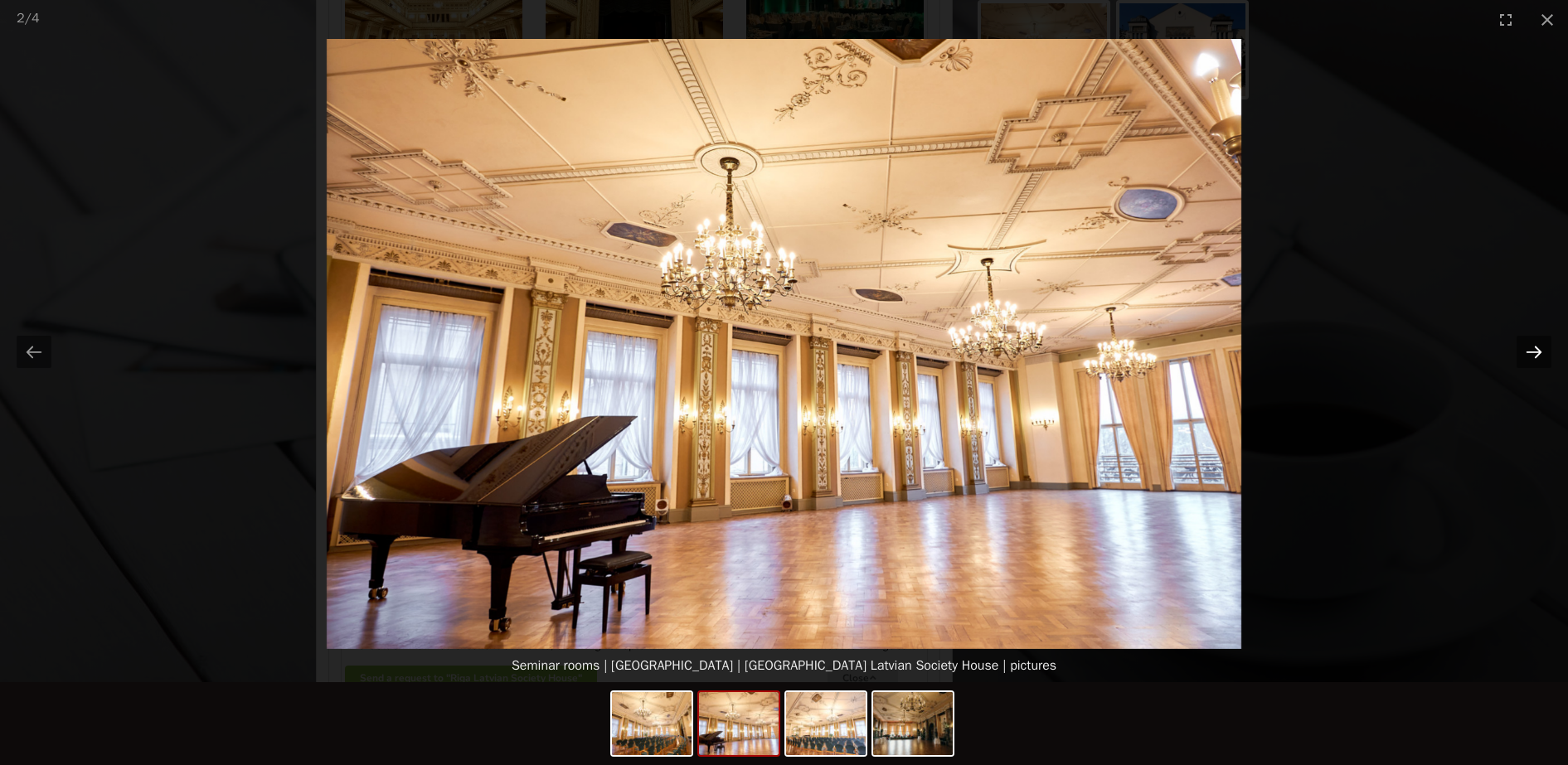 click at bounding box center (1534, 351) 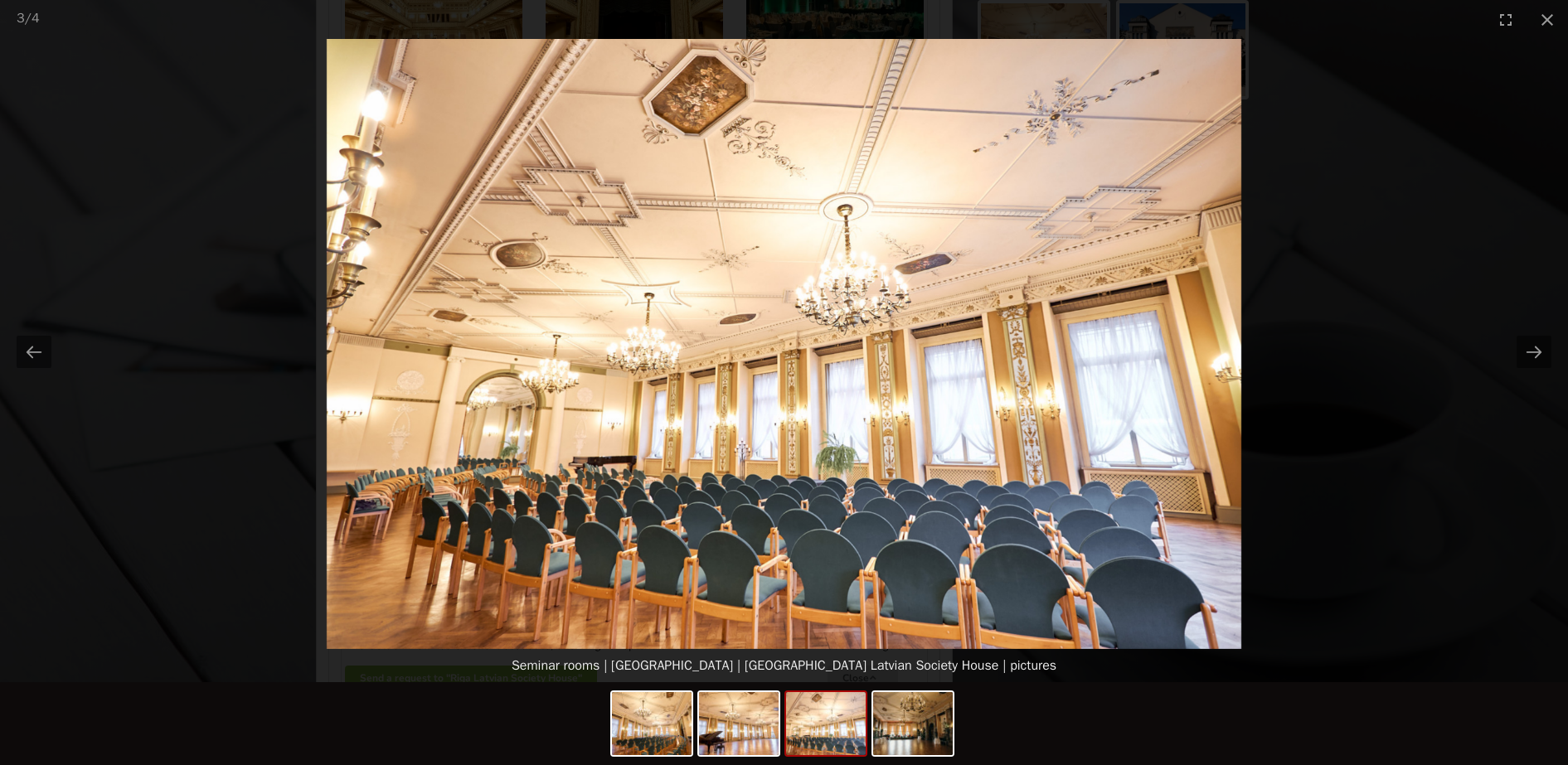 click at bounding box center [784, 344] 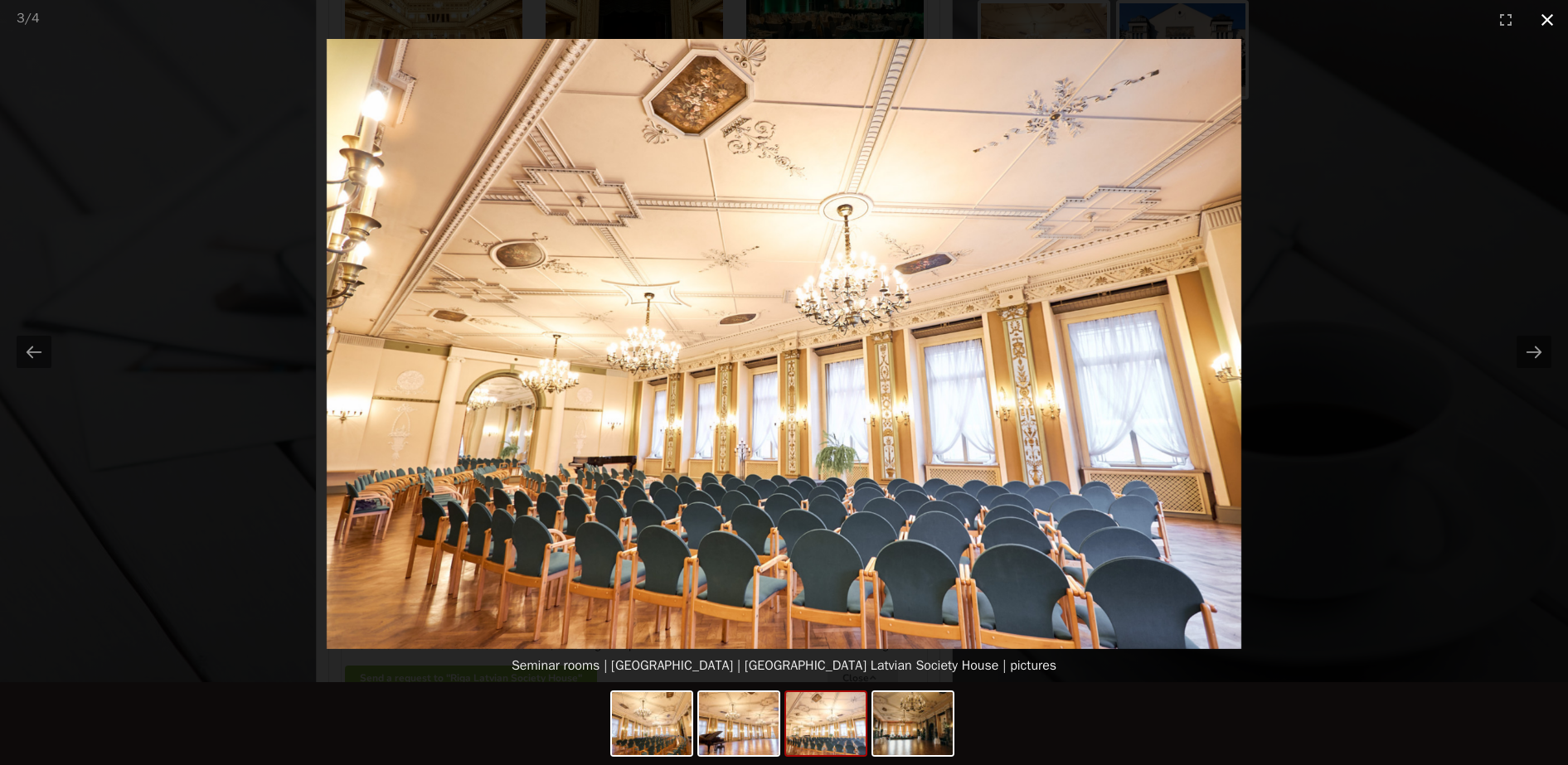 click at bounding box center [1547, 19] 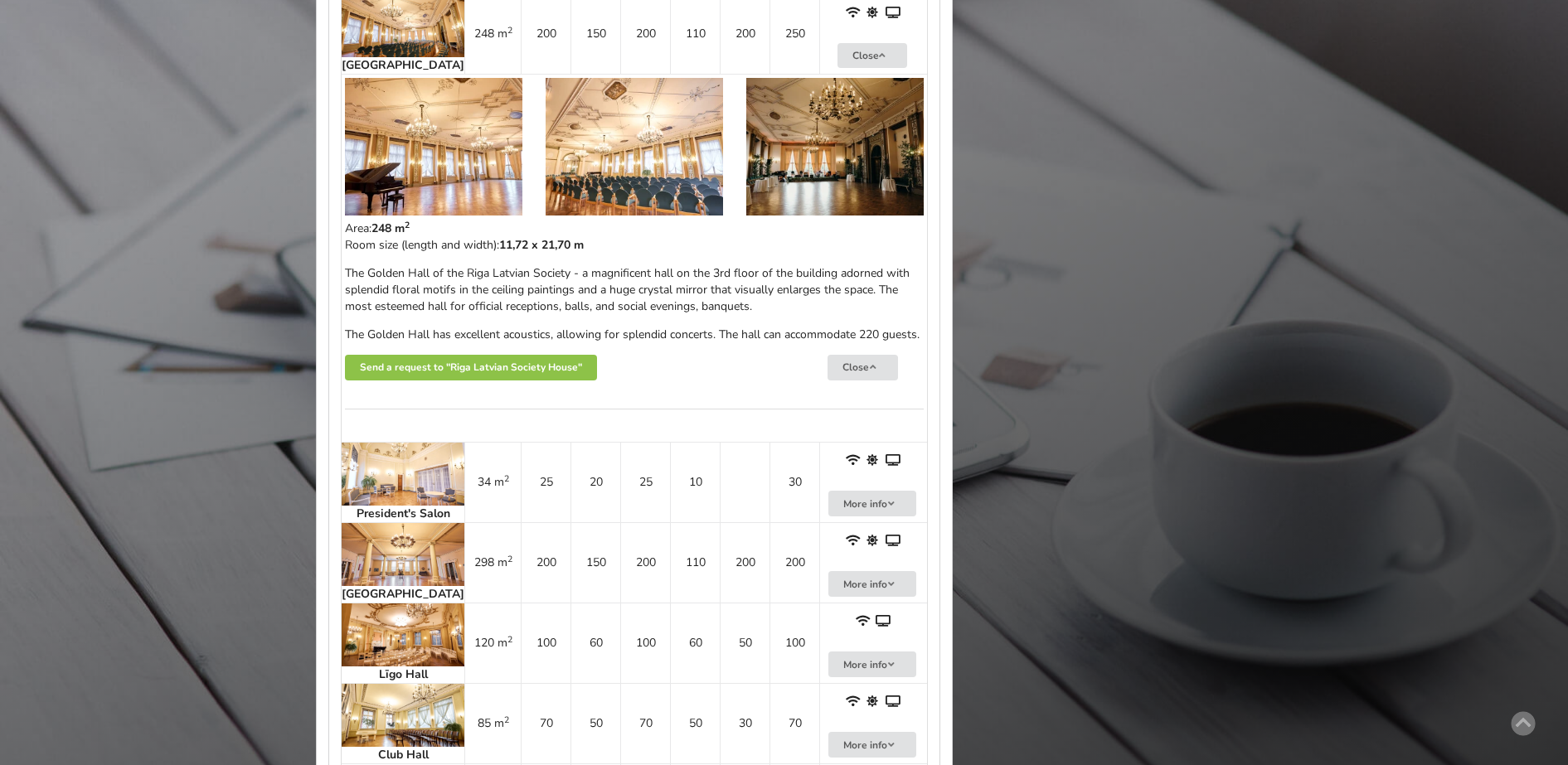 scroll, scrollTop: 1450, scrollLeft: 0, axis: vertical 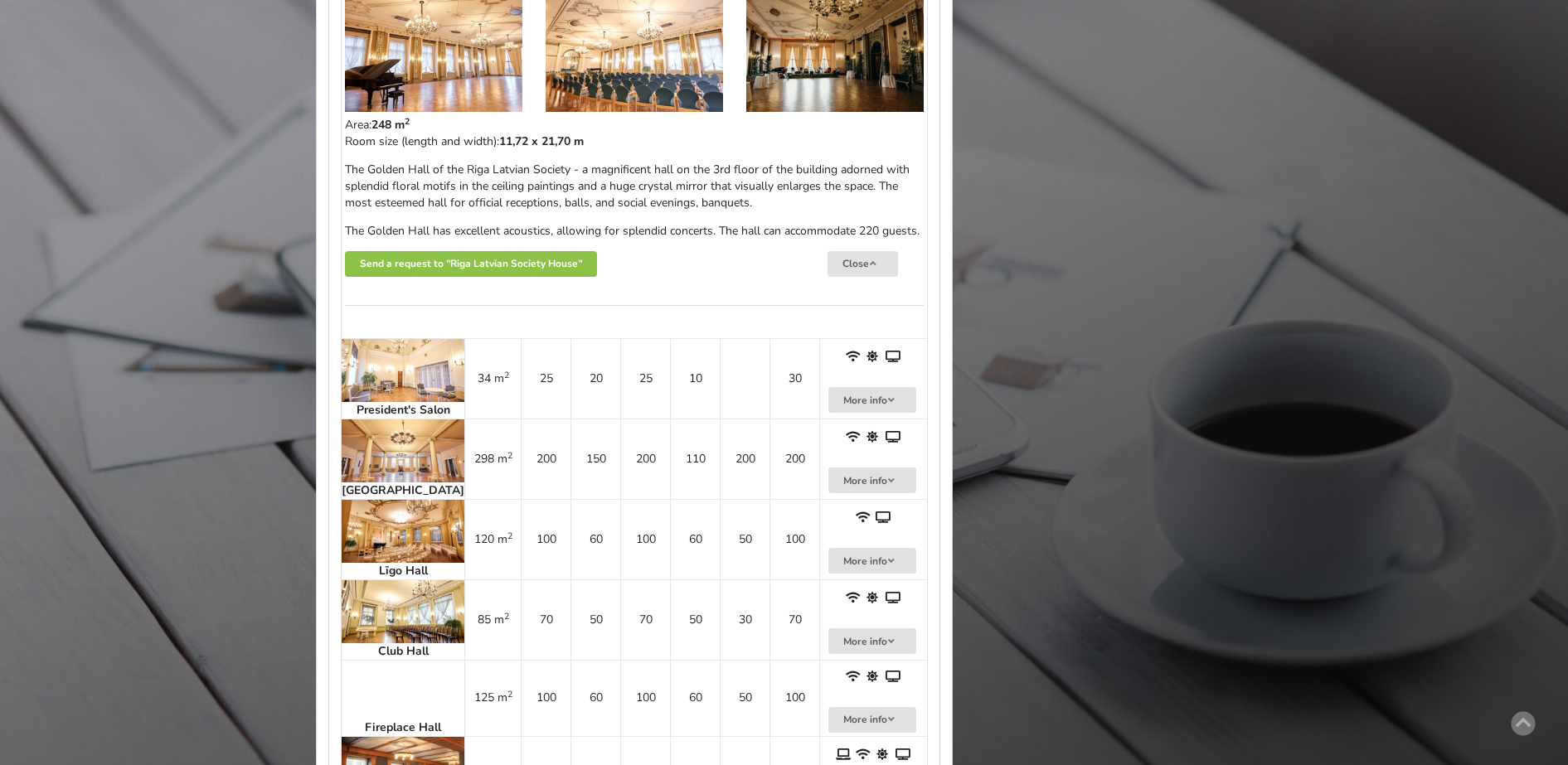 click at bounding box center (403, 451) 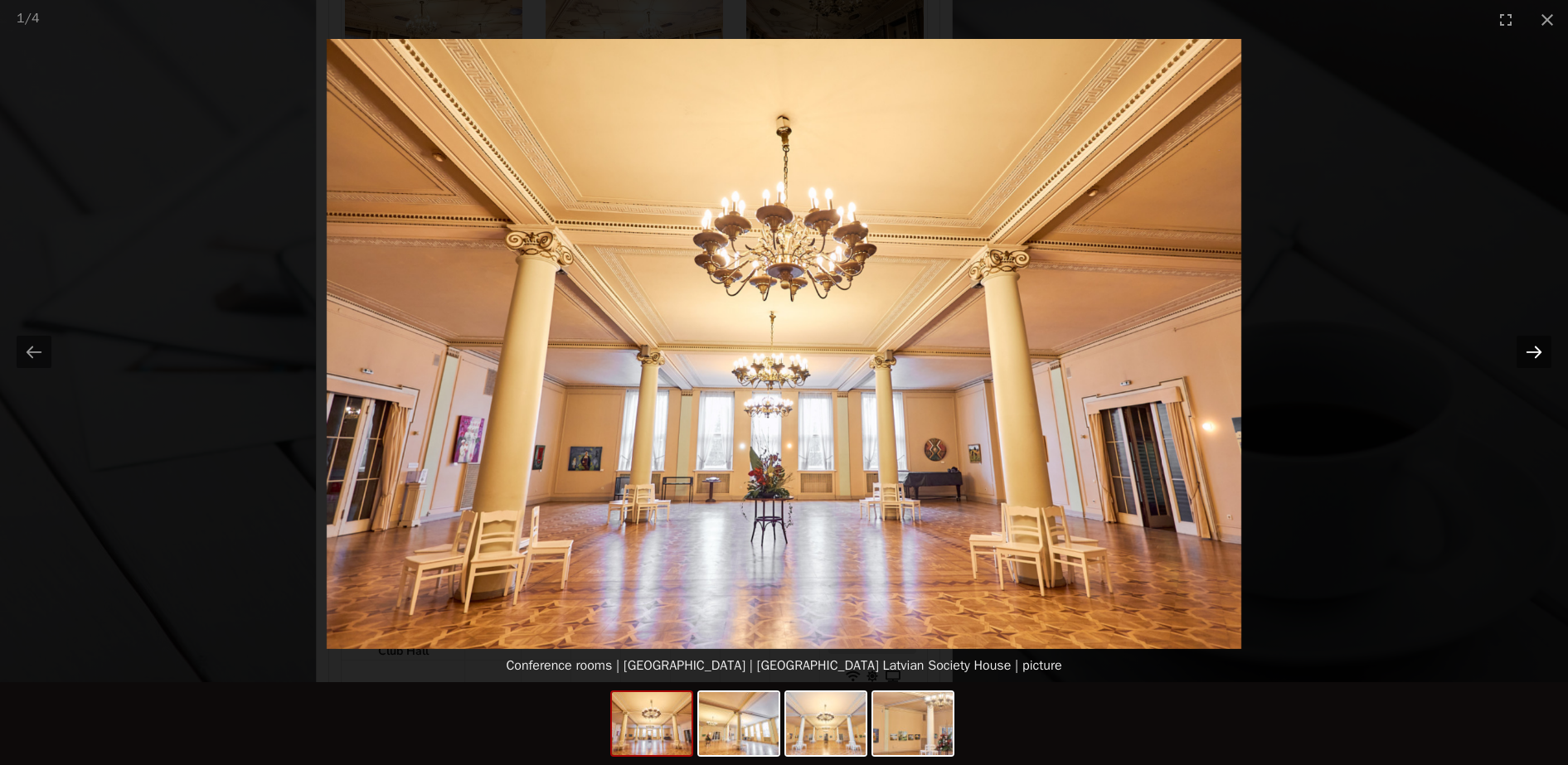 click at bounding box center [1534, 351] 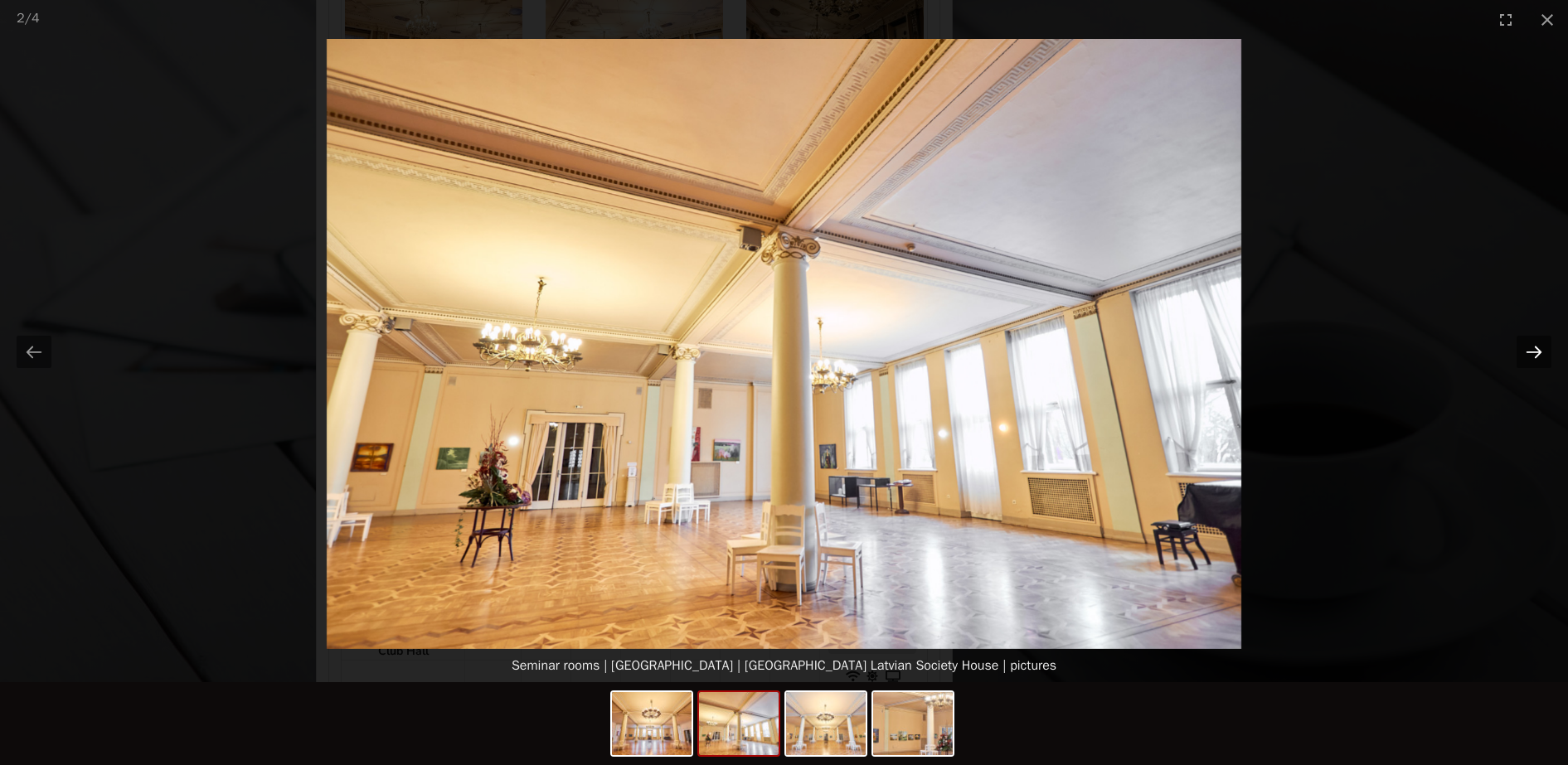 click at bounding box center (1534, 351) 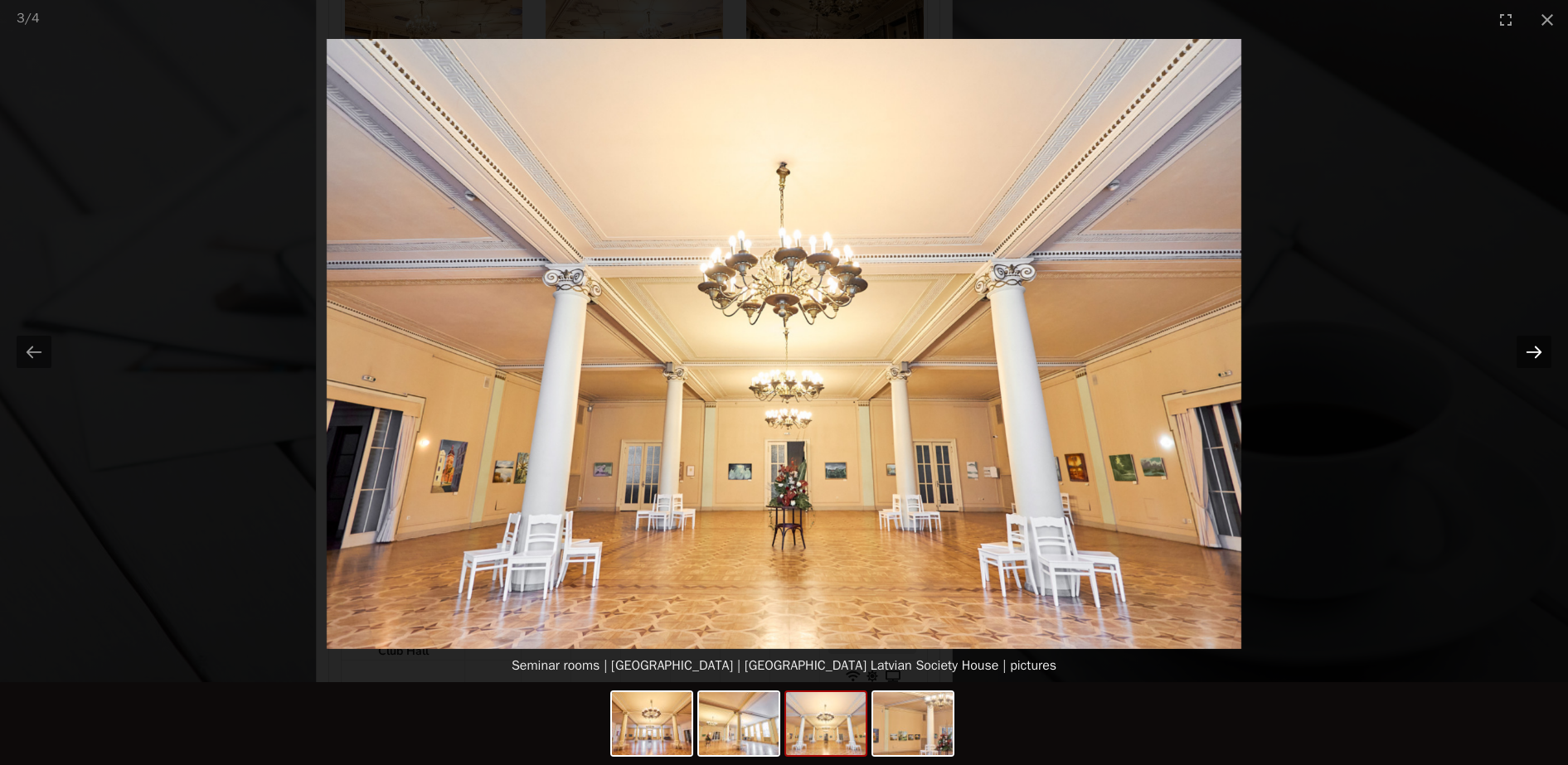 click at bounding box center [1534, 351] 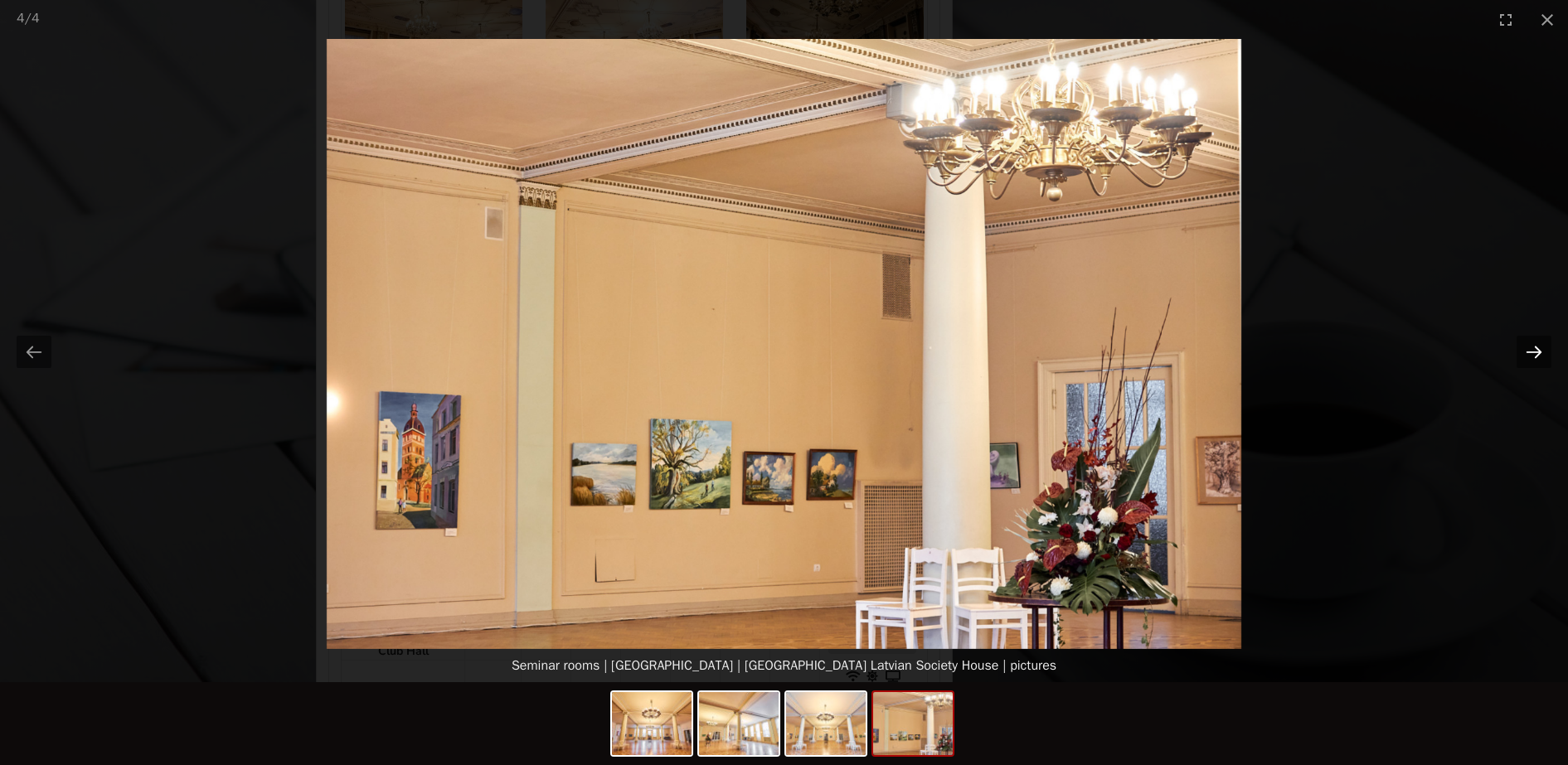 click at bounding box center [1534, 351] 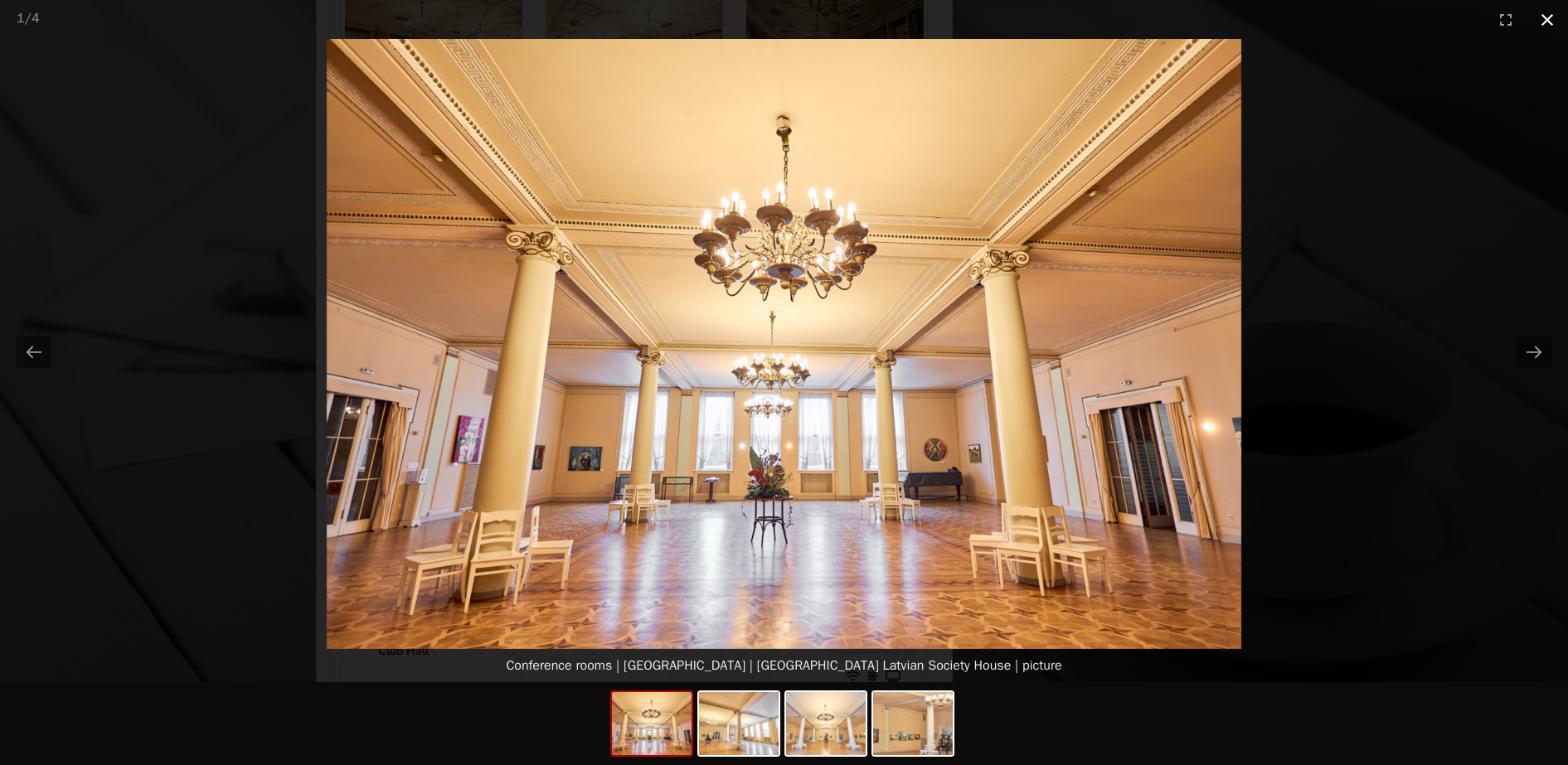 click at bounding box center (1547, 19) 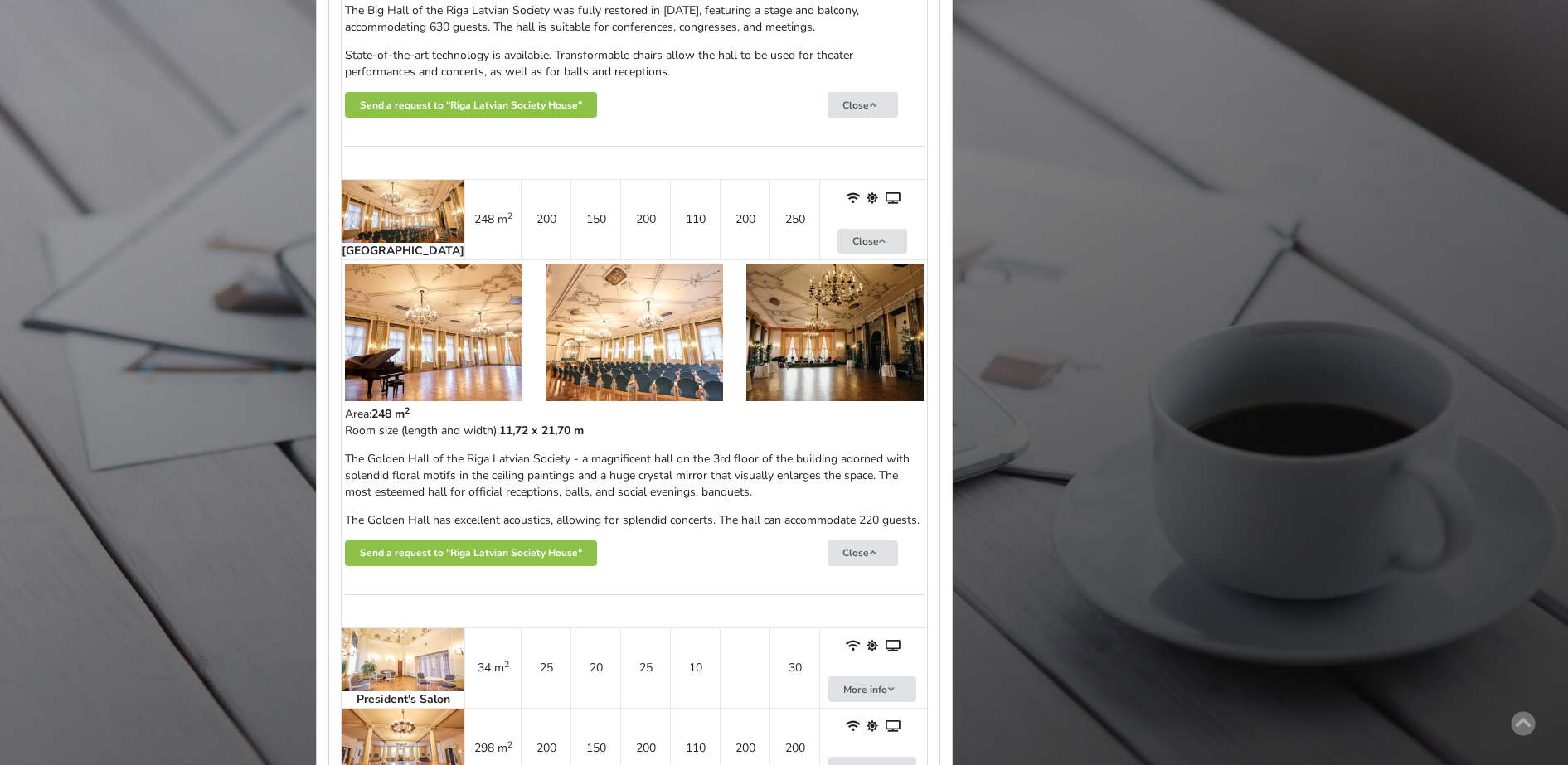 scroll, scrollTop: 1347, scrollLeft: 0, axis: vertical 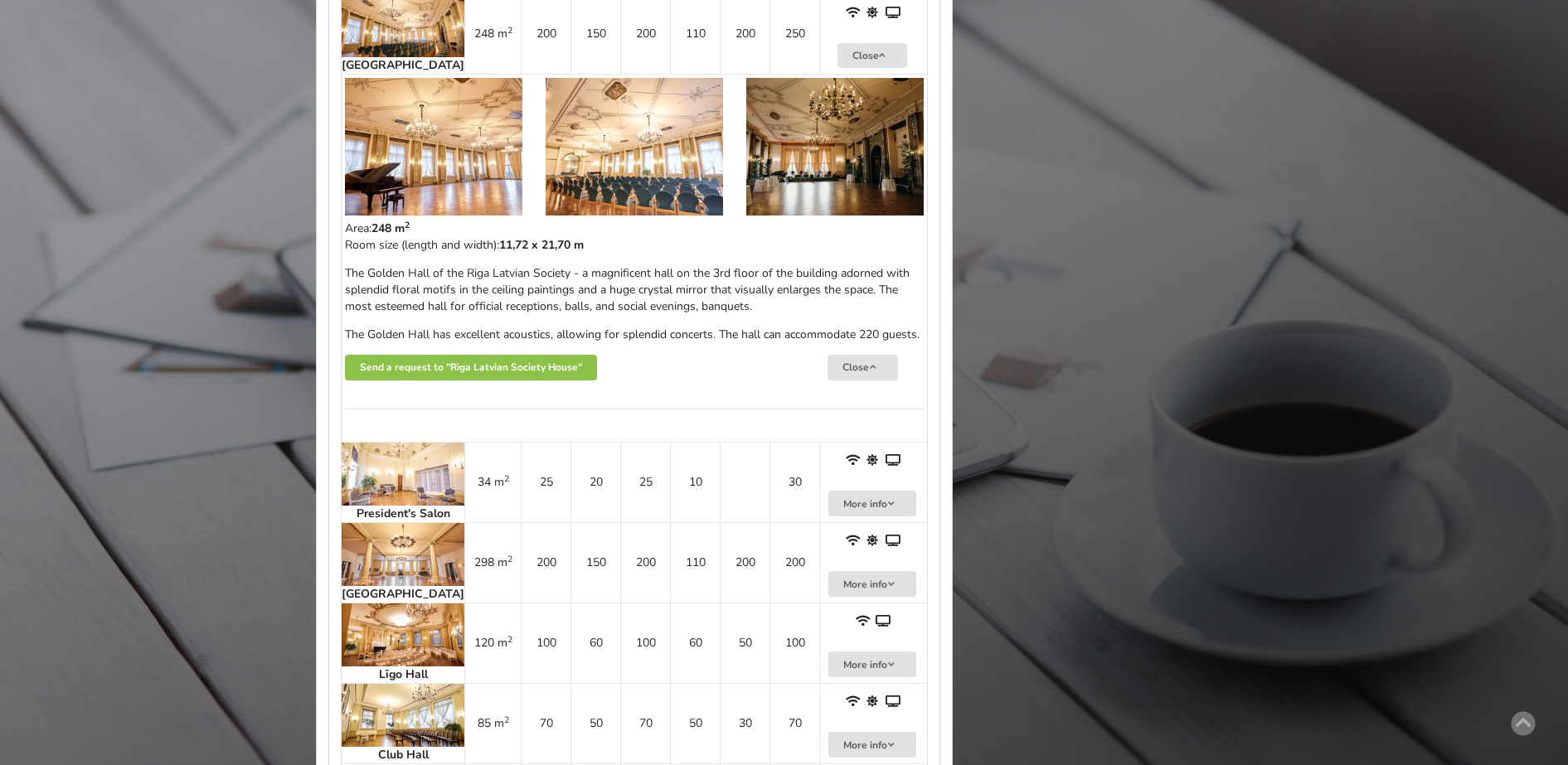 click at bounding box center [403, 474] 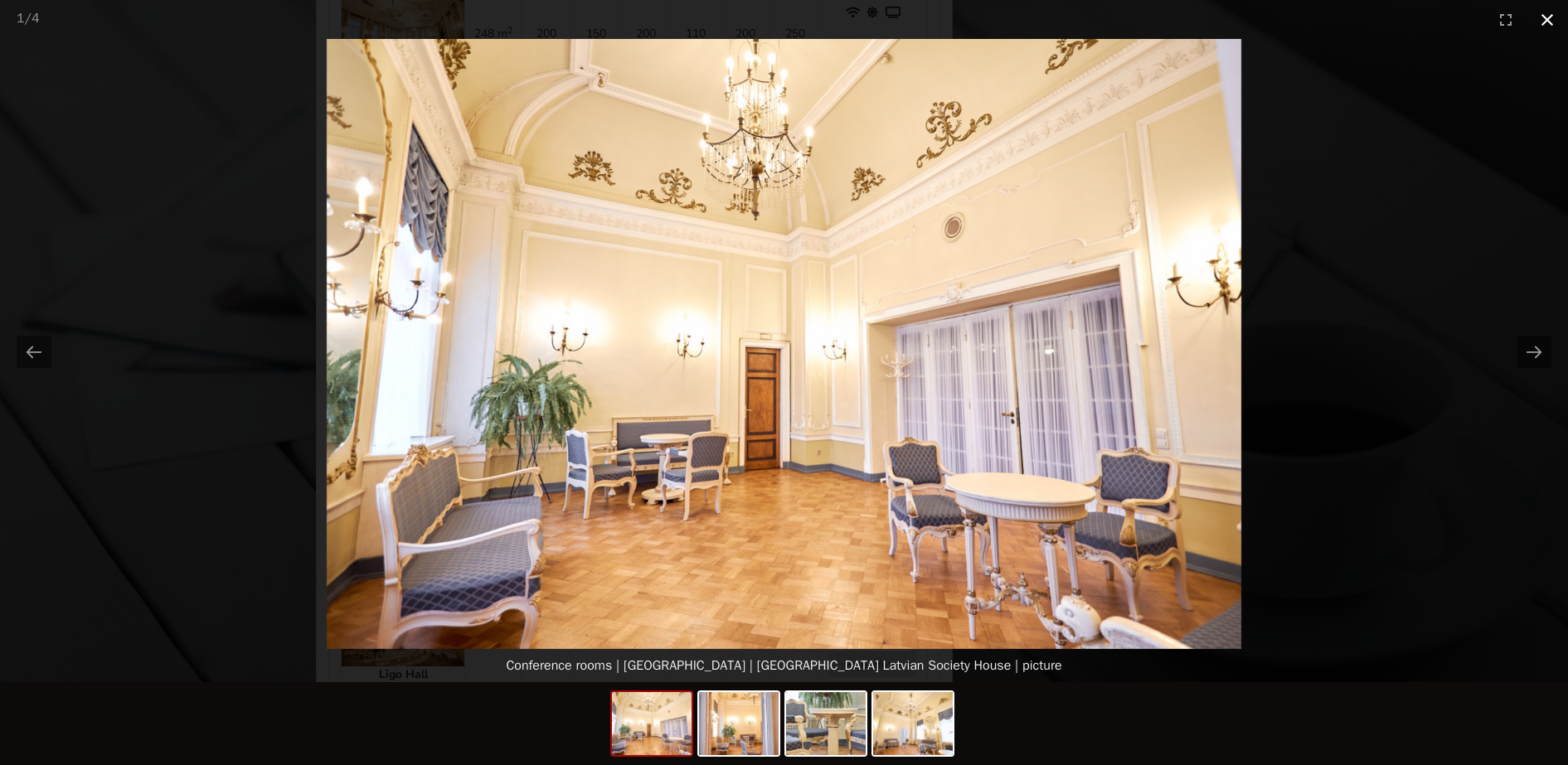 click at bounding box center [1547, 19] 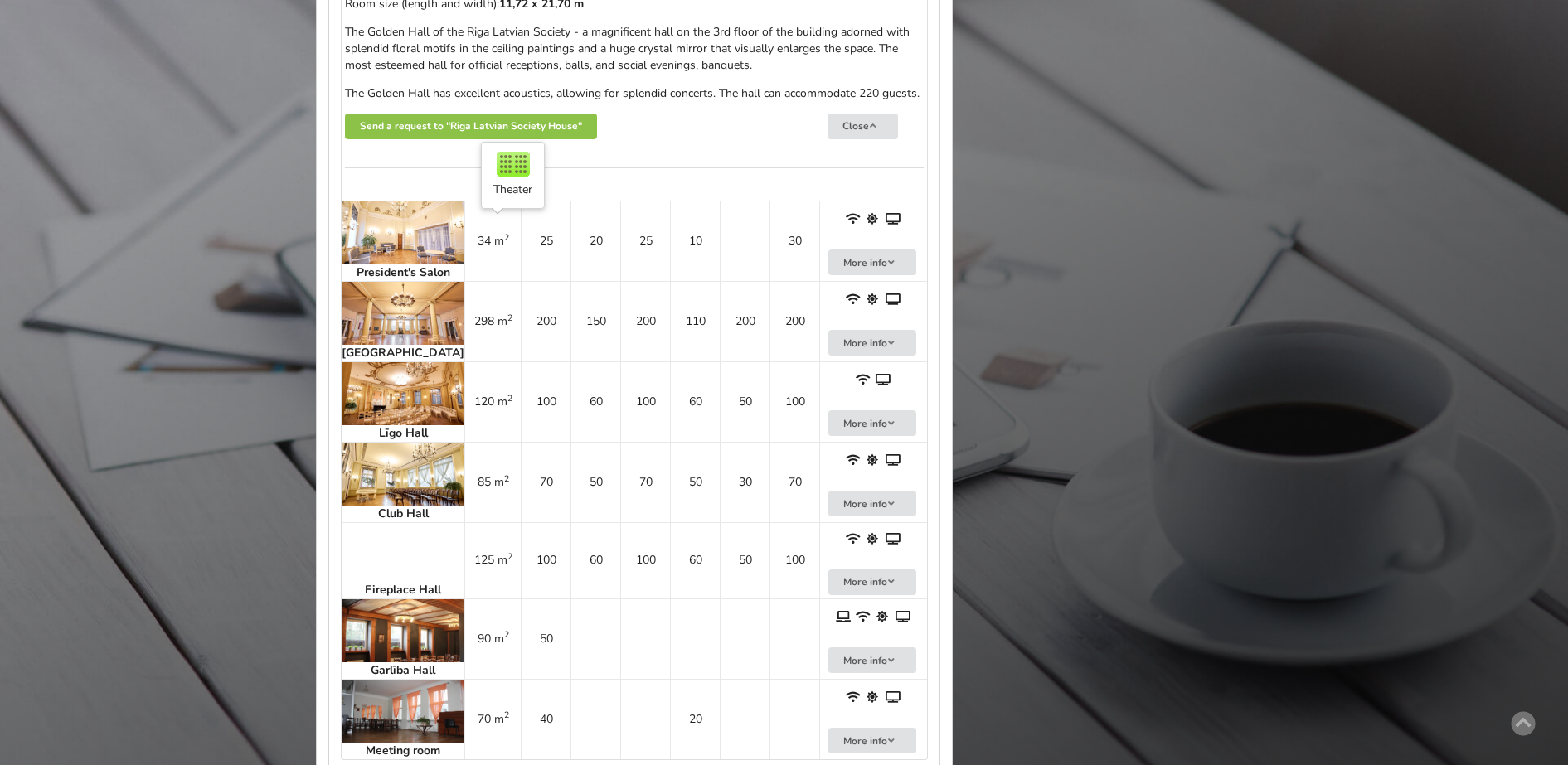 scroll, scrollTop: 1658, scrollLeft: 0, axis: vertical 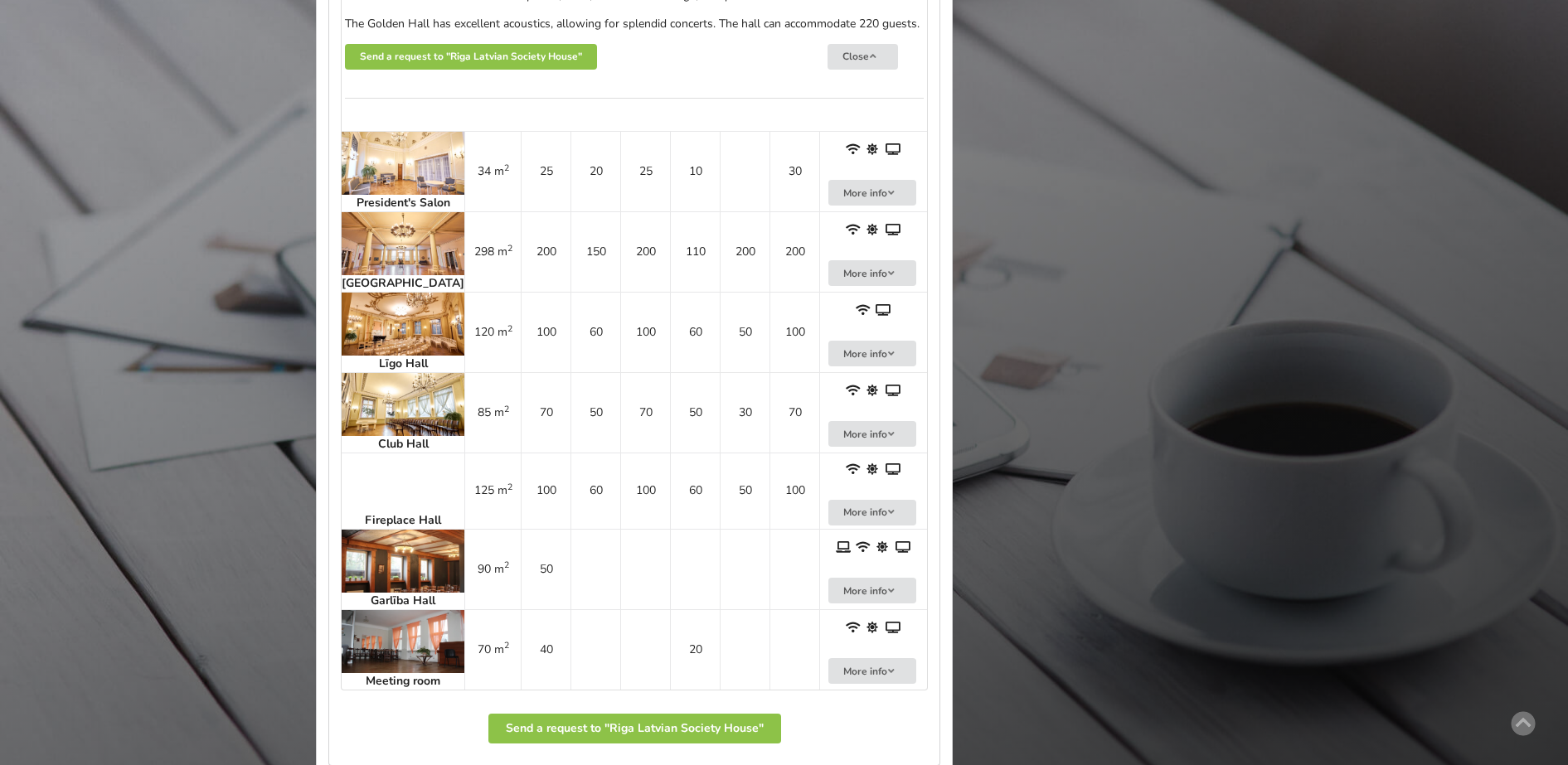 click at bounding box center (403, 244) 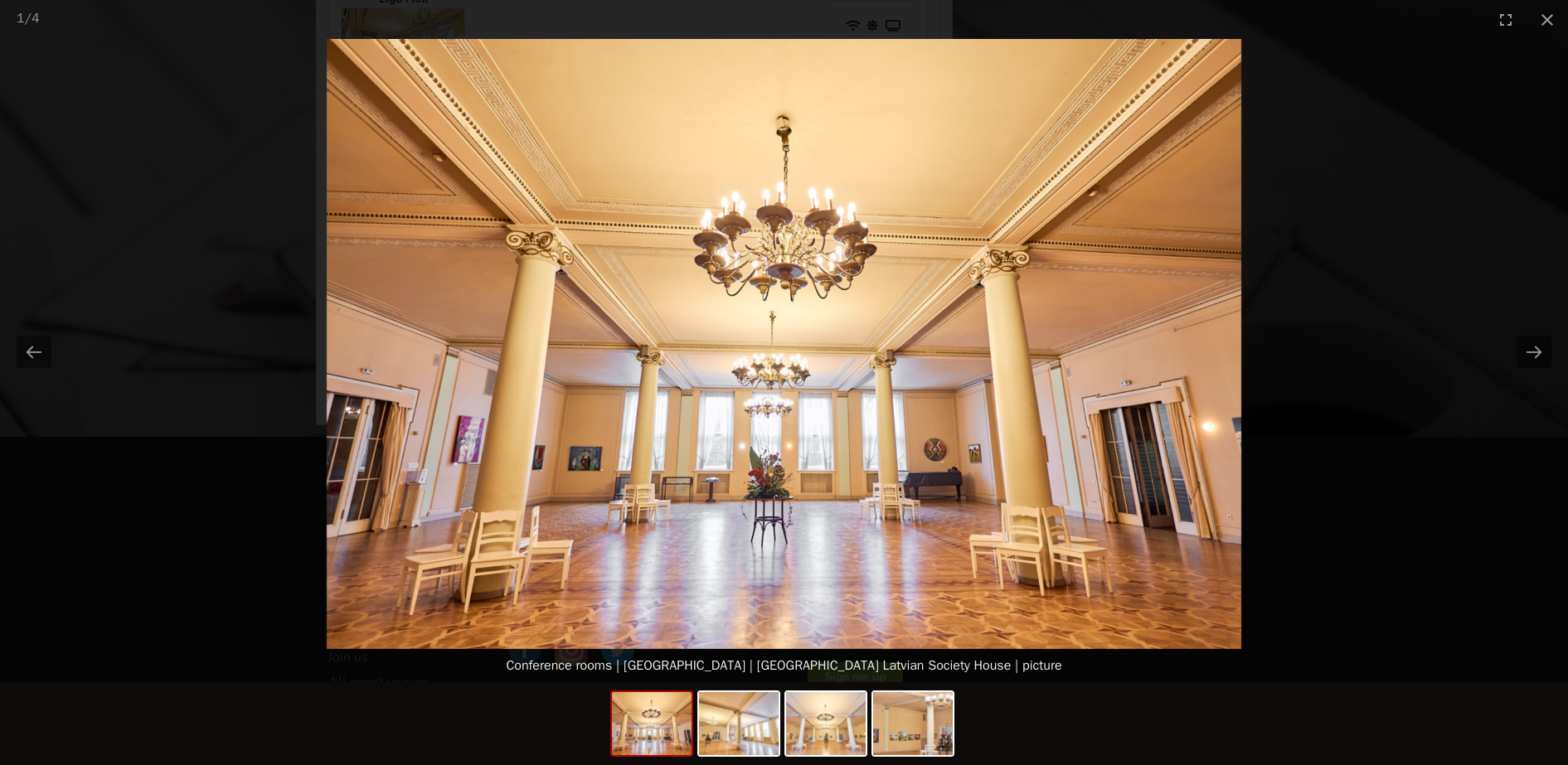 scroll, scrollTop: 2072, scrollLeft: 0, axis: vertical 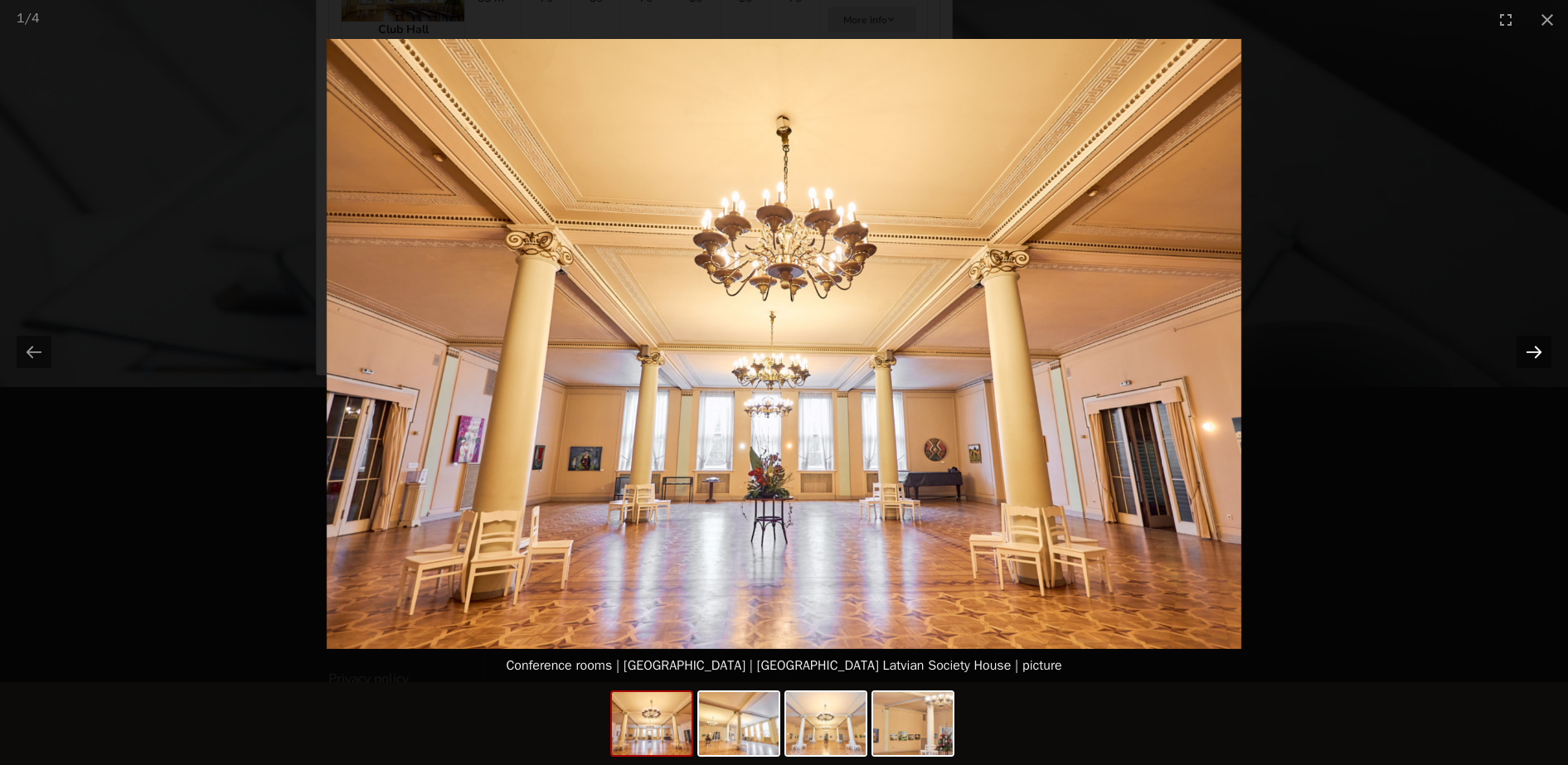 click at bounding box center [1534, 351] 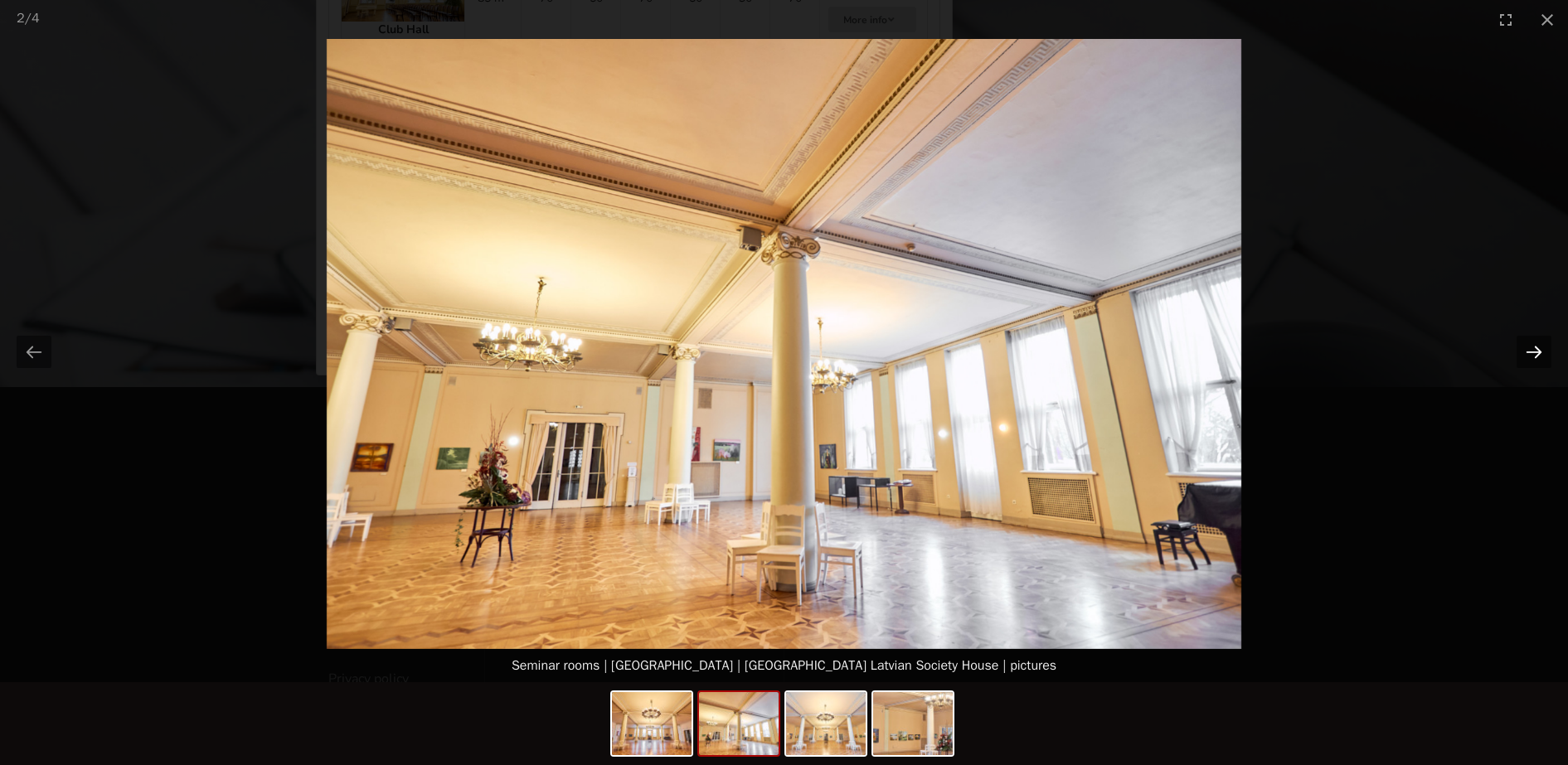 click at bounding box center (1534, 351) 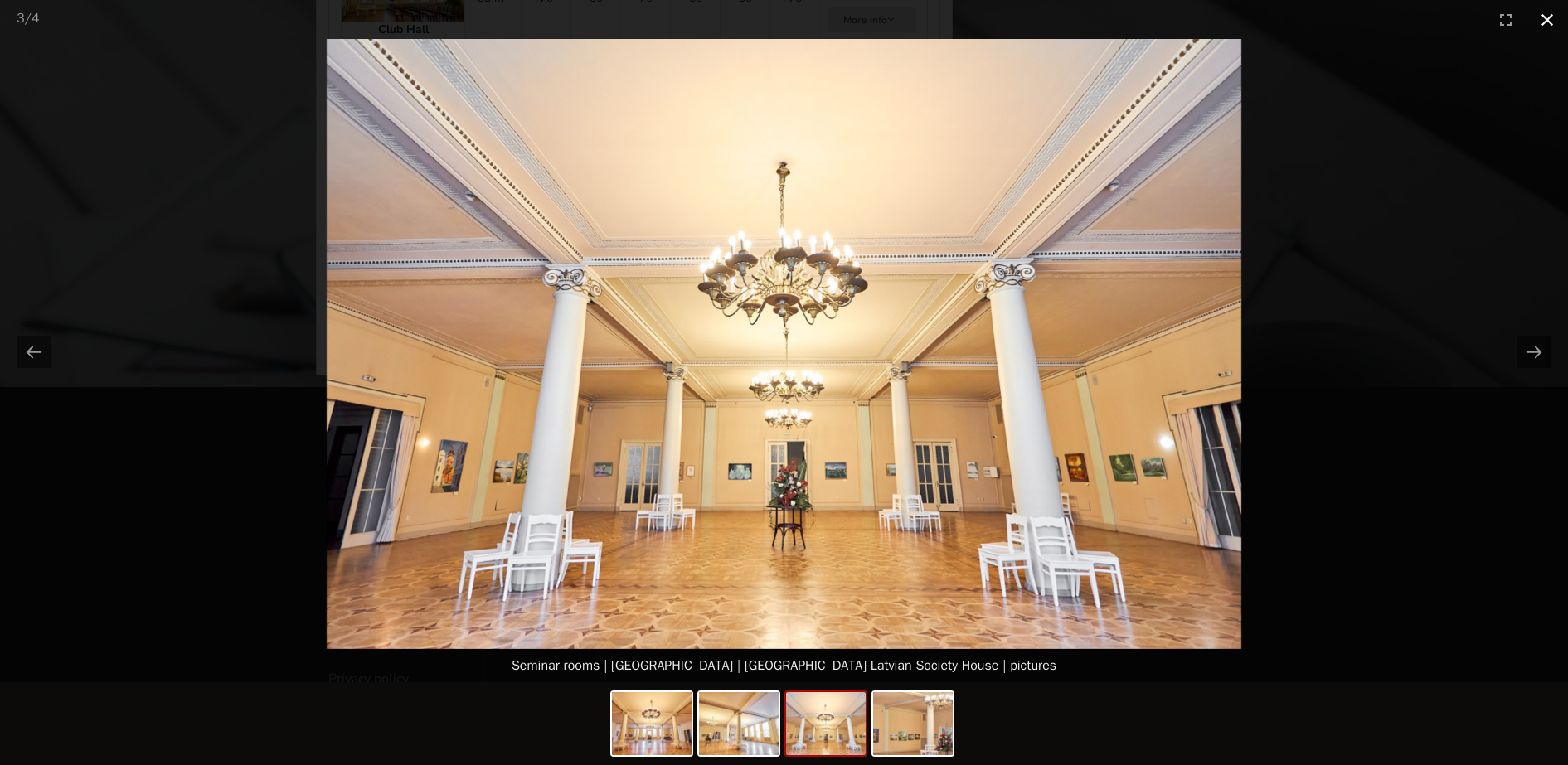 click at bounding box center (1547, 19) 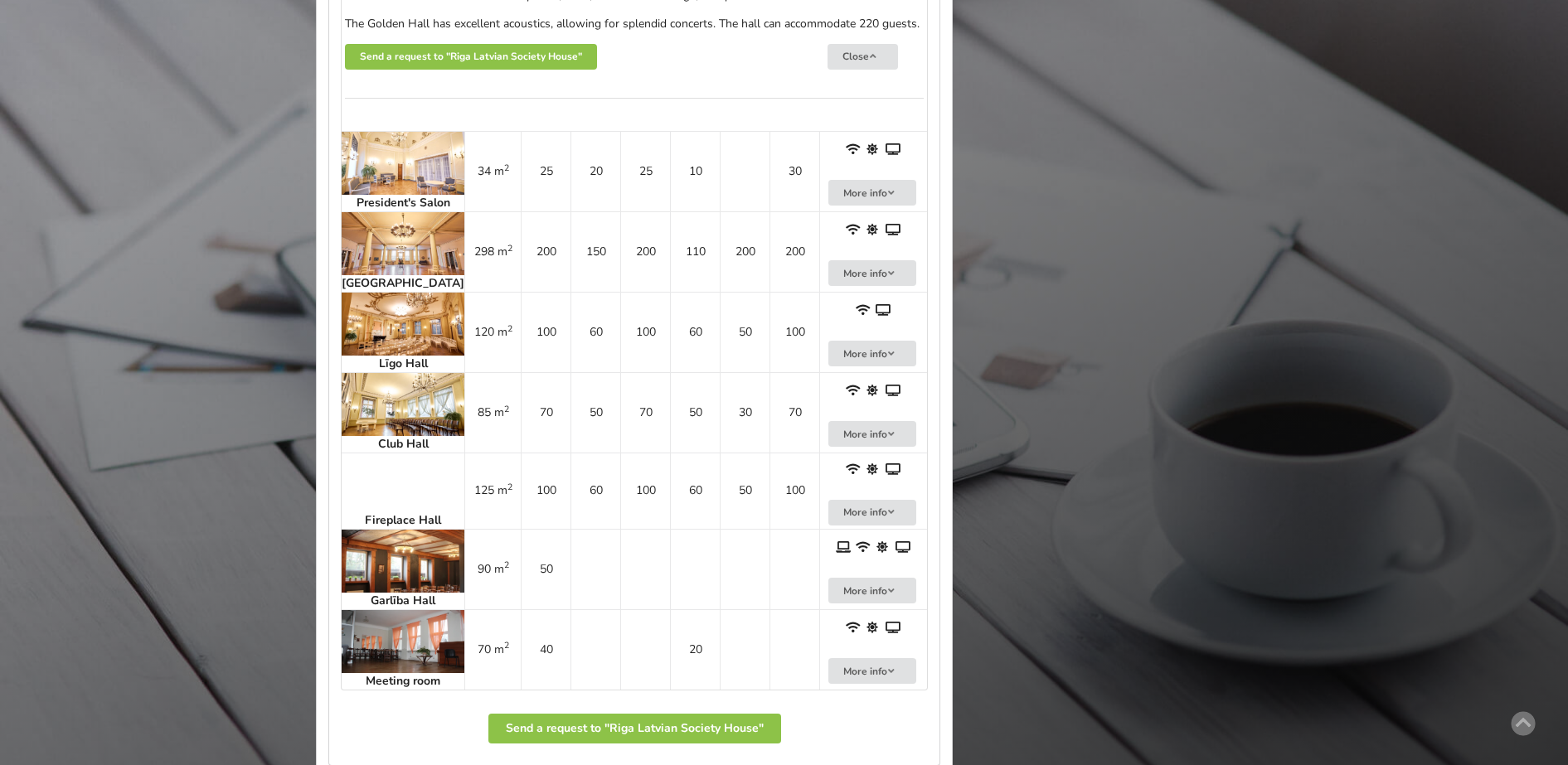 click at bounding box center (403, 561) 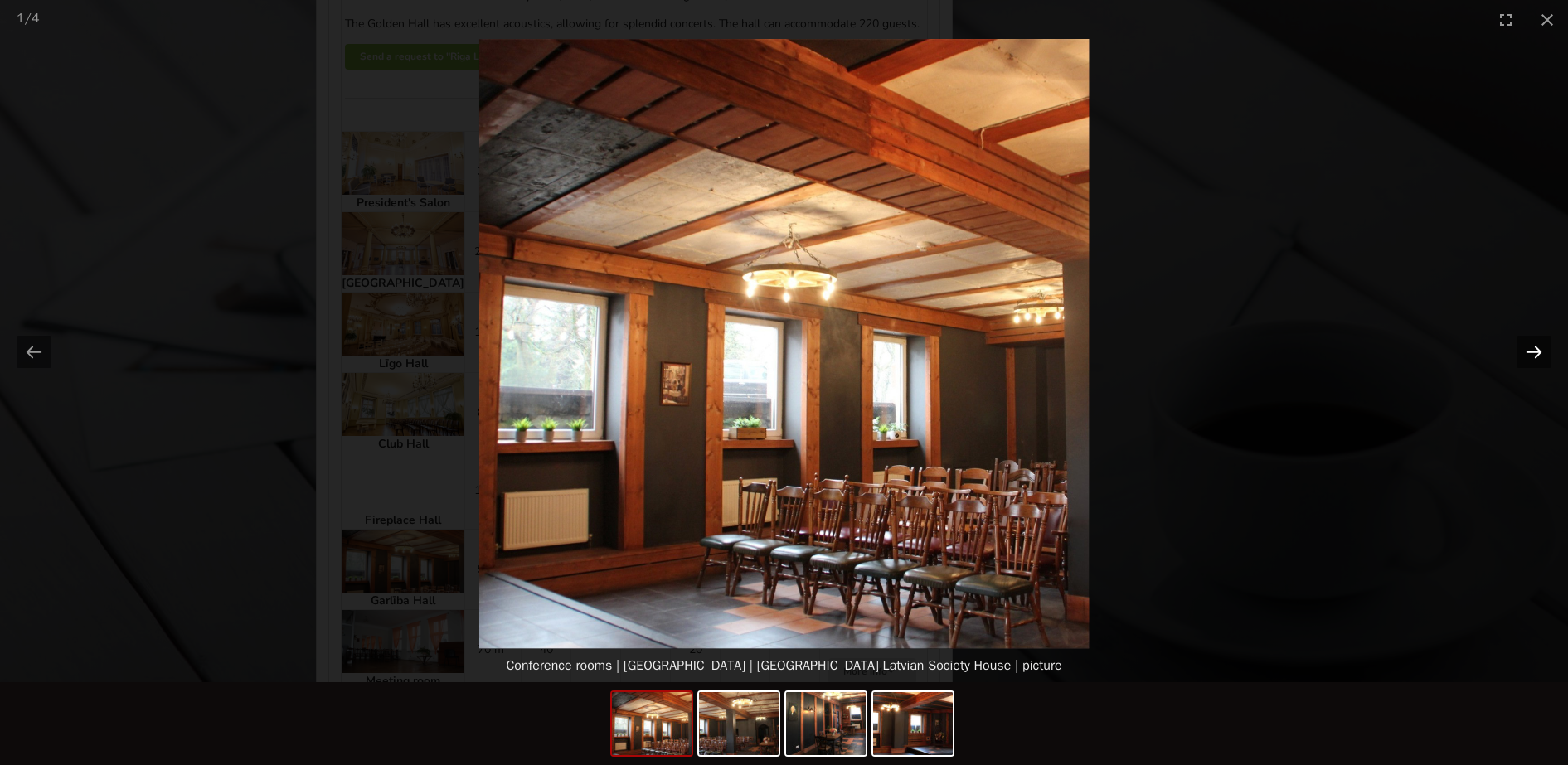 click at bounding box center (1534, 351) 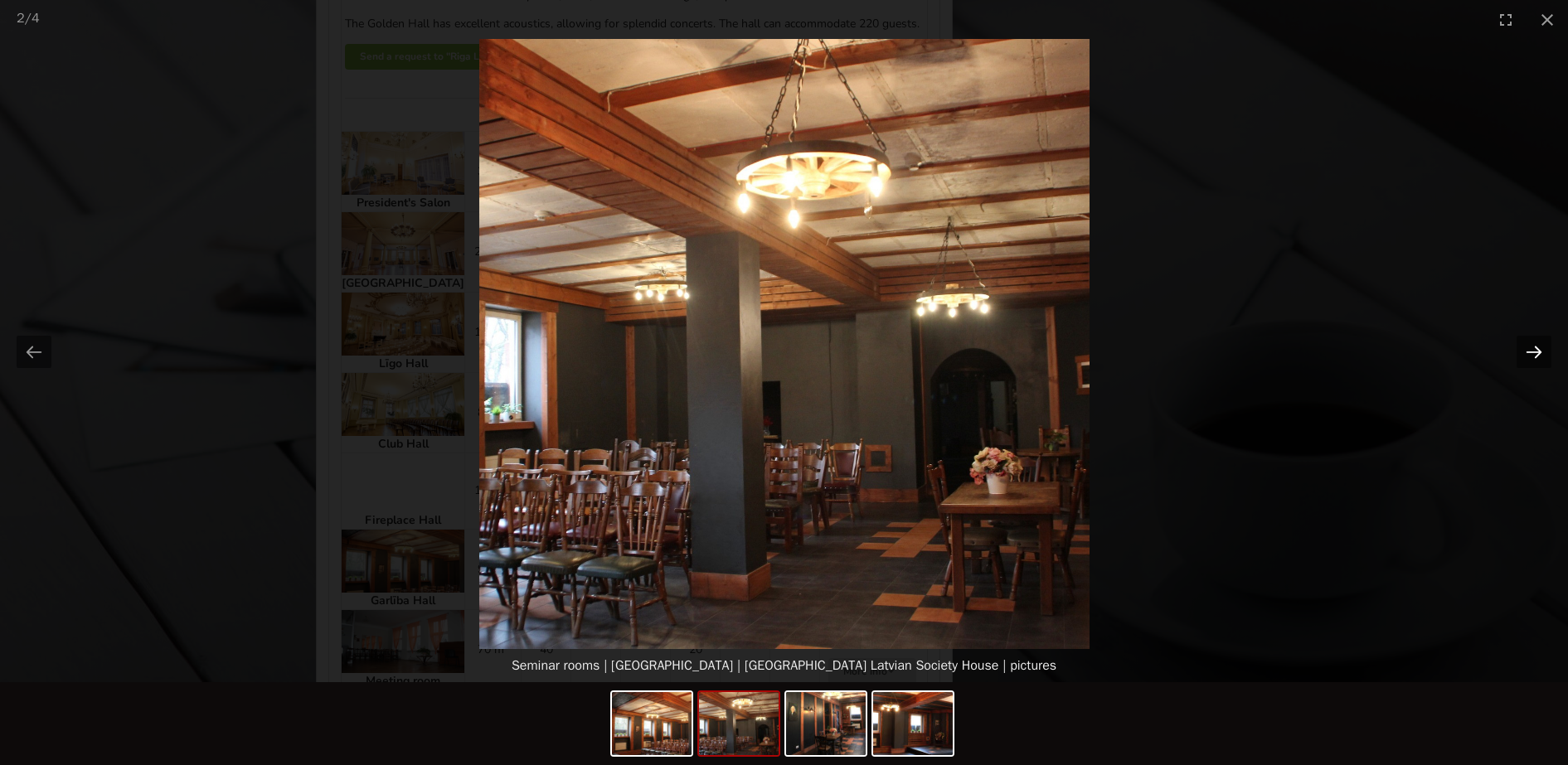 click at bounding box center [1534, 351] 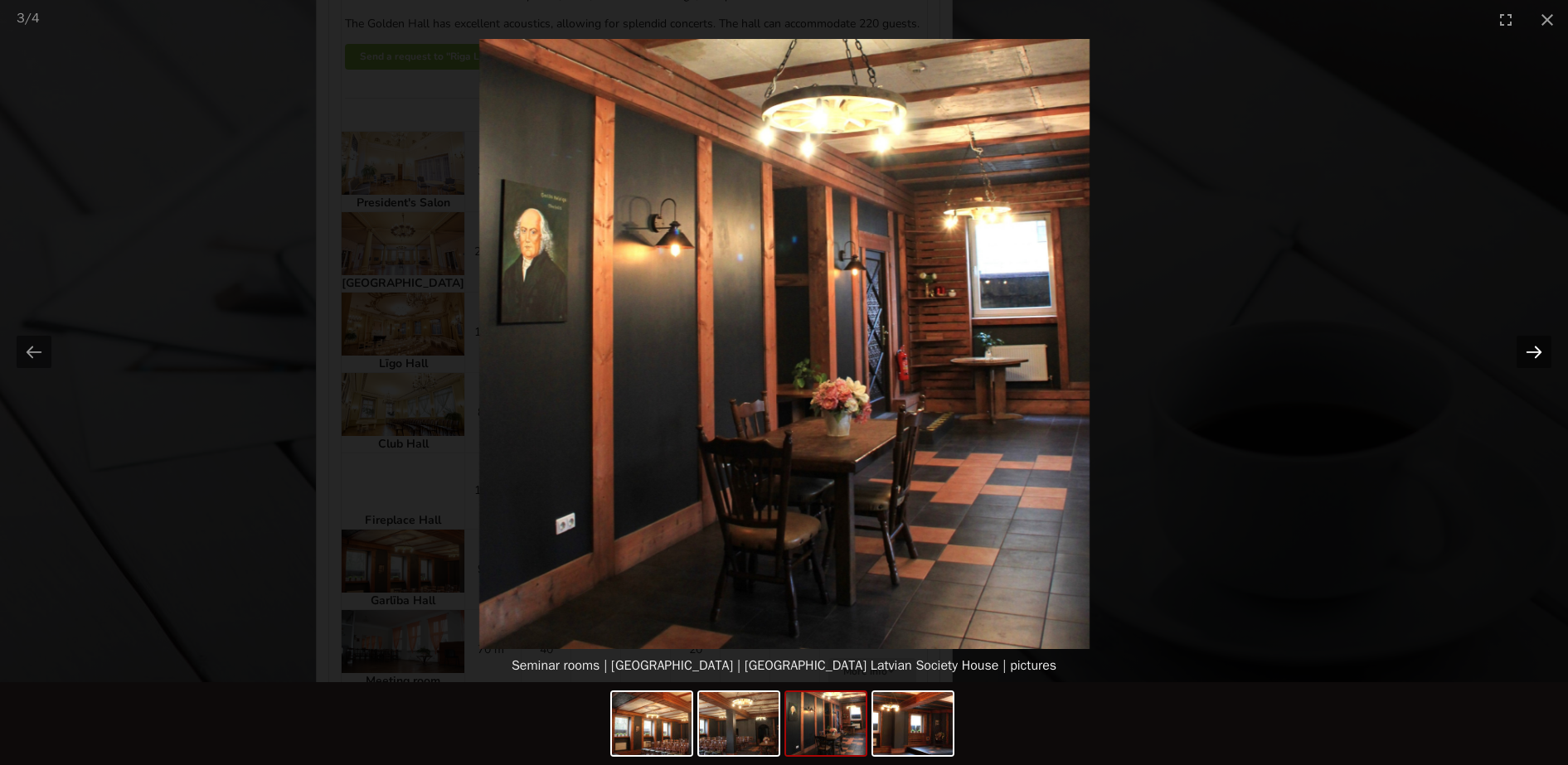 click at bounding box center [1534, 351] 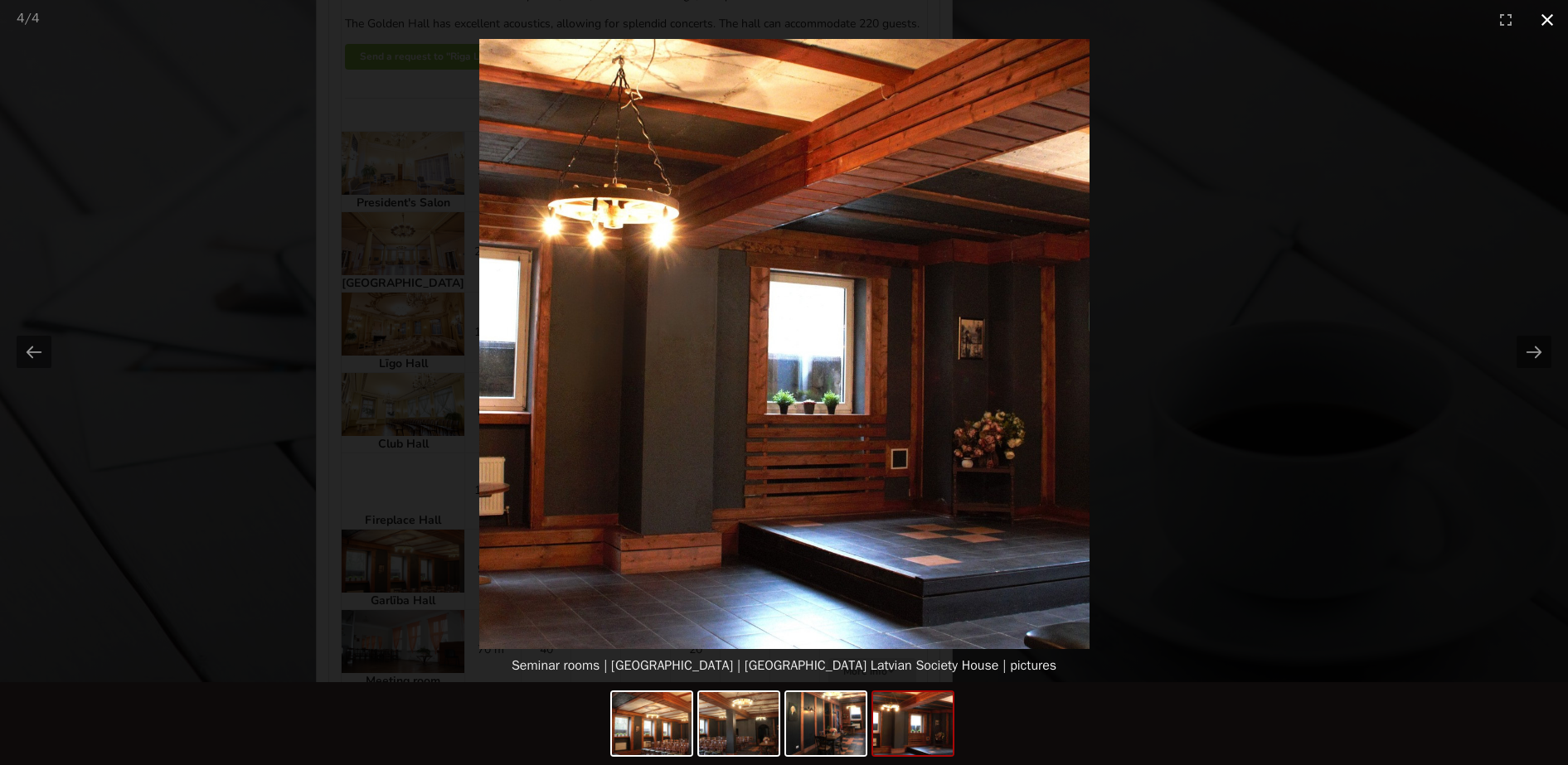 click at bounding box center [1547, 19] 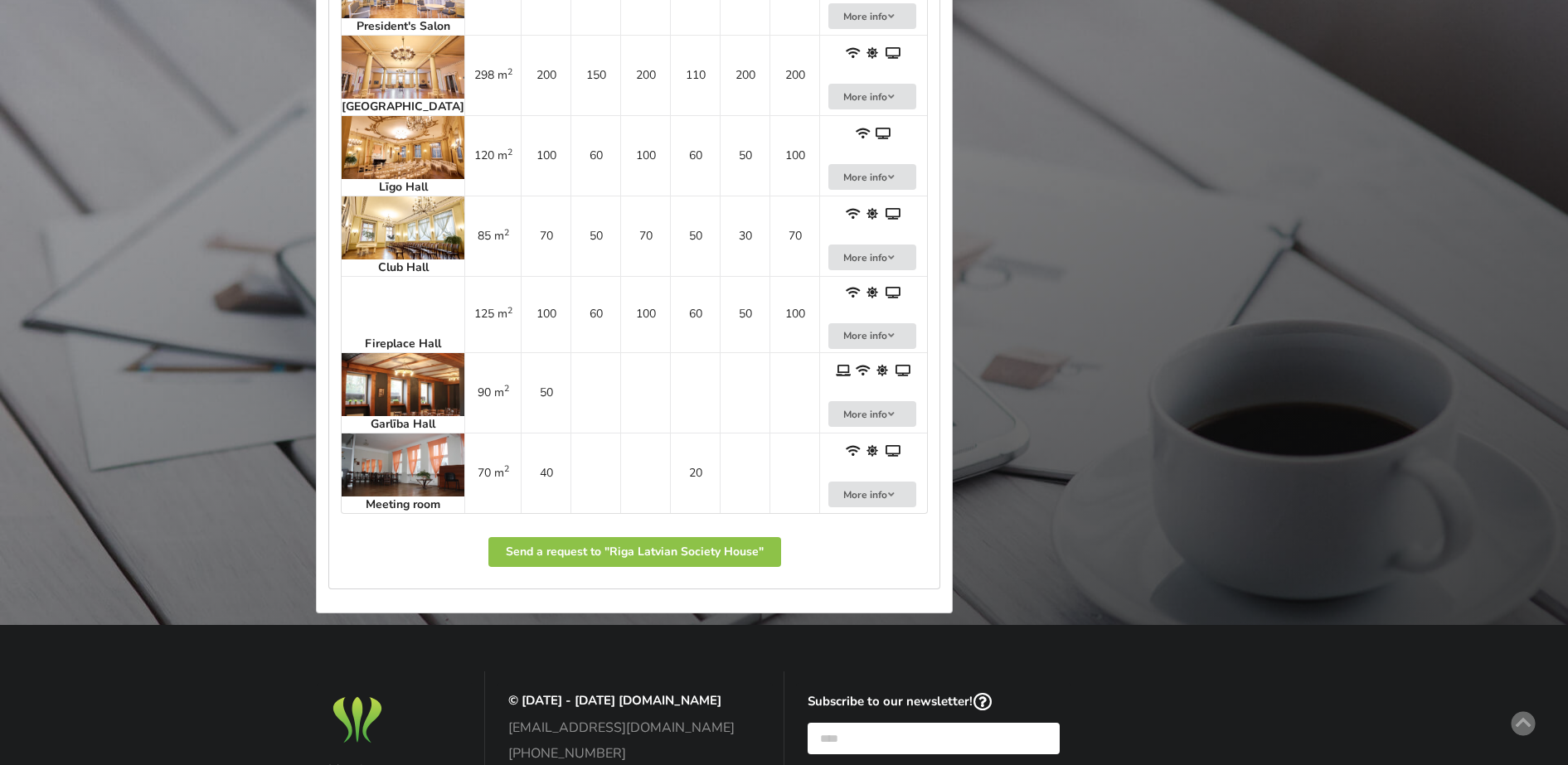 scroll, scrollTop: 1865, scrollLeft: 0, axis: vertical 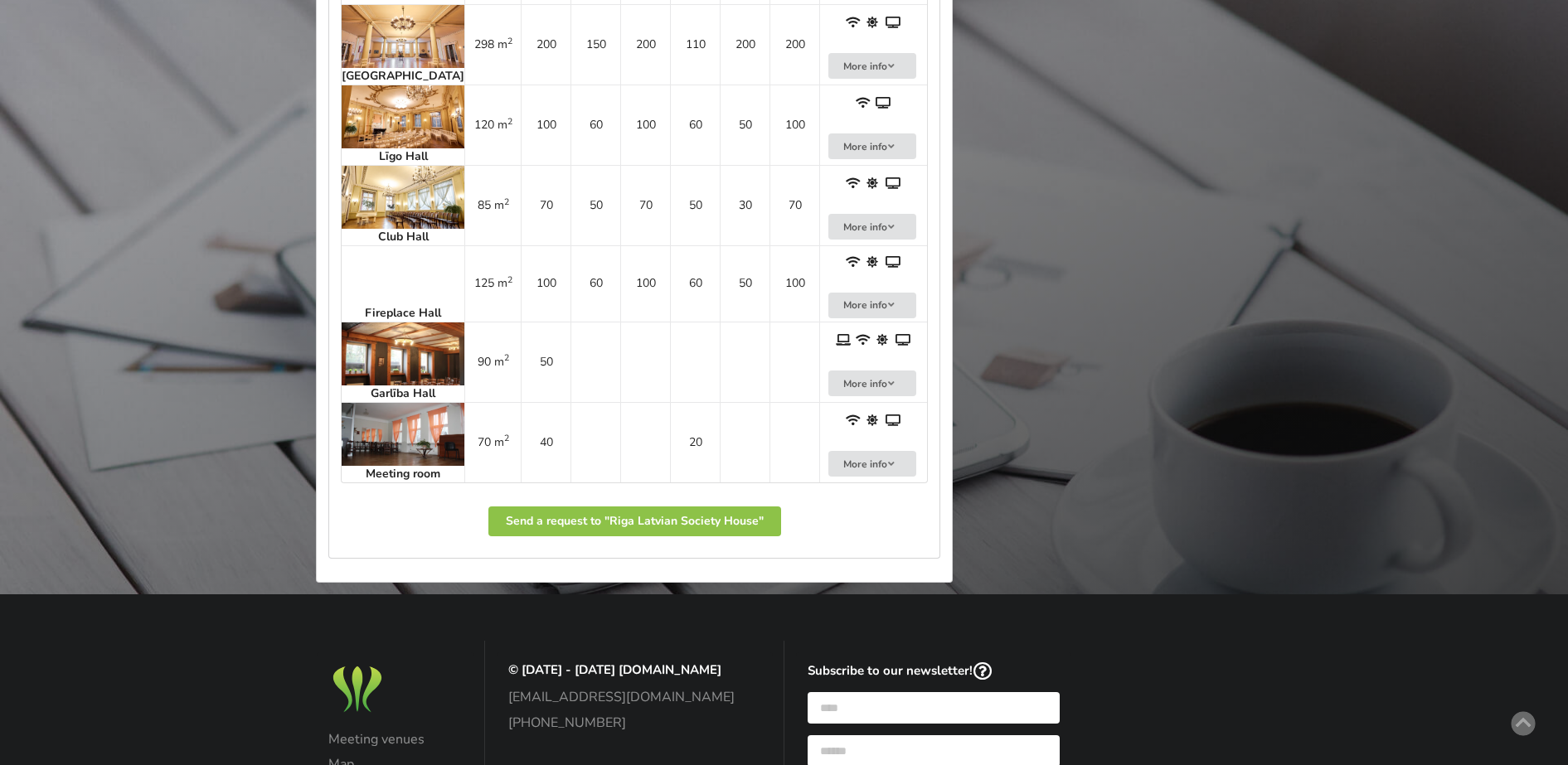 click at bounding box center [403, 434] 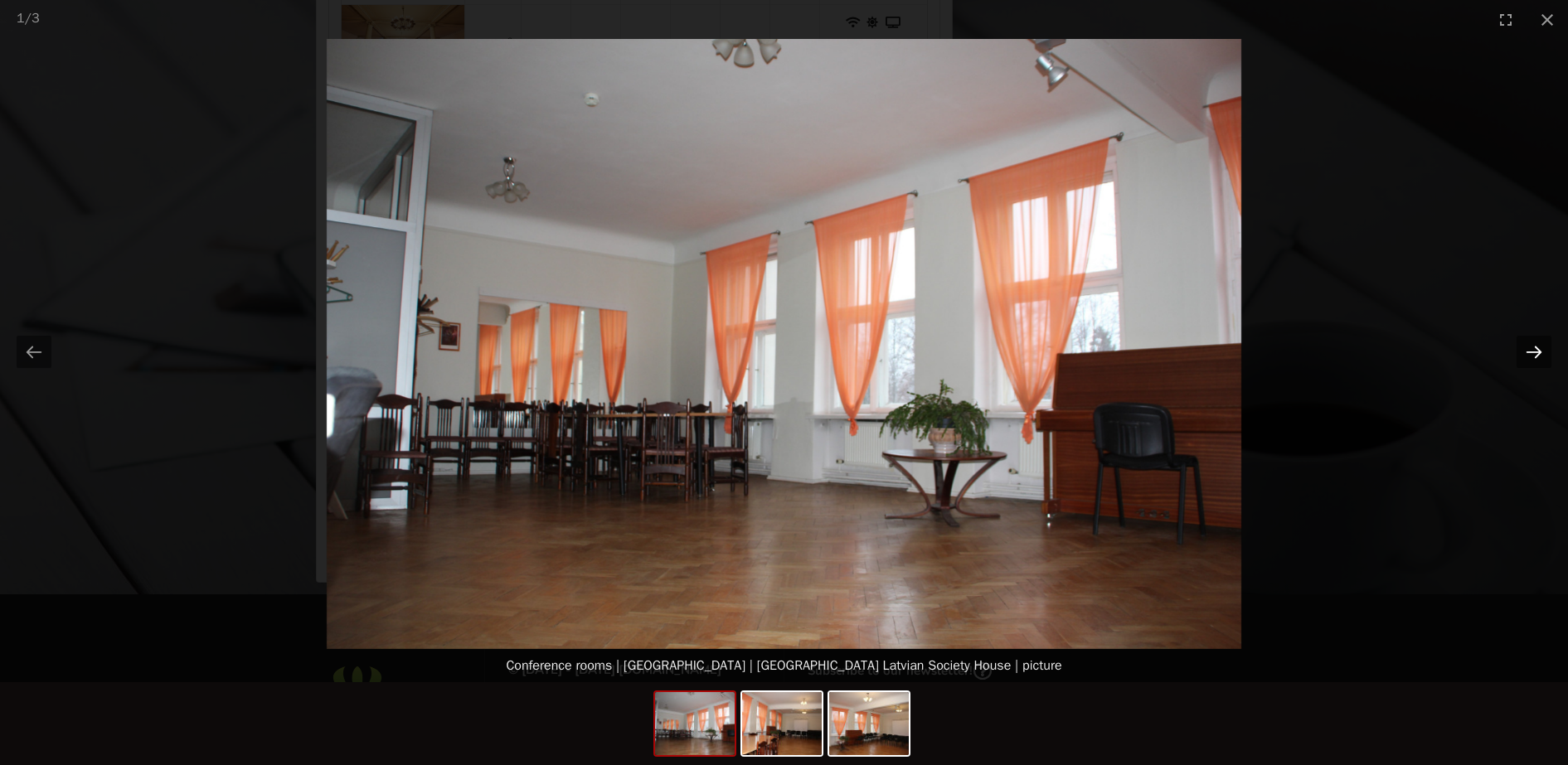 click at bounding box center [1534, 351] 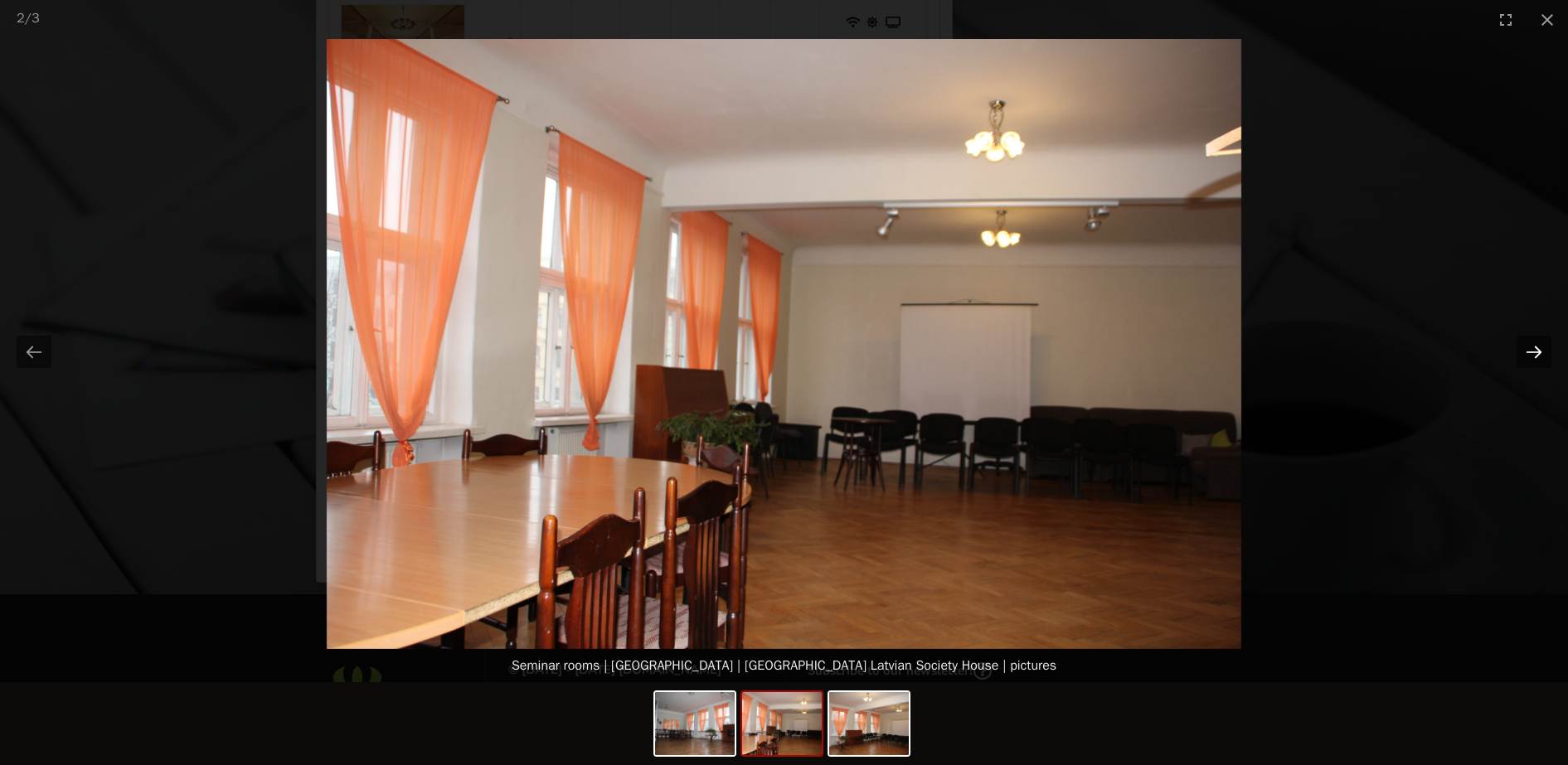 click at bounding box center [1534, 351] 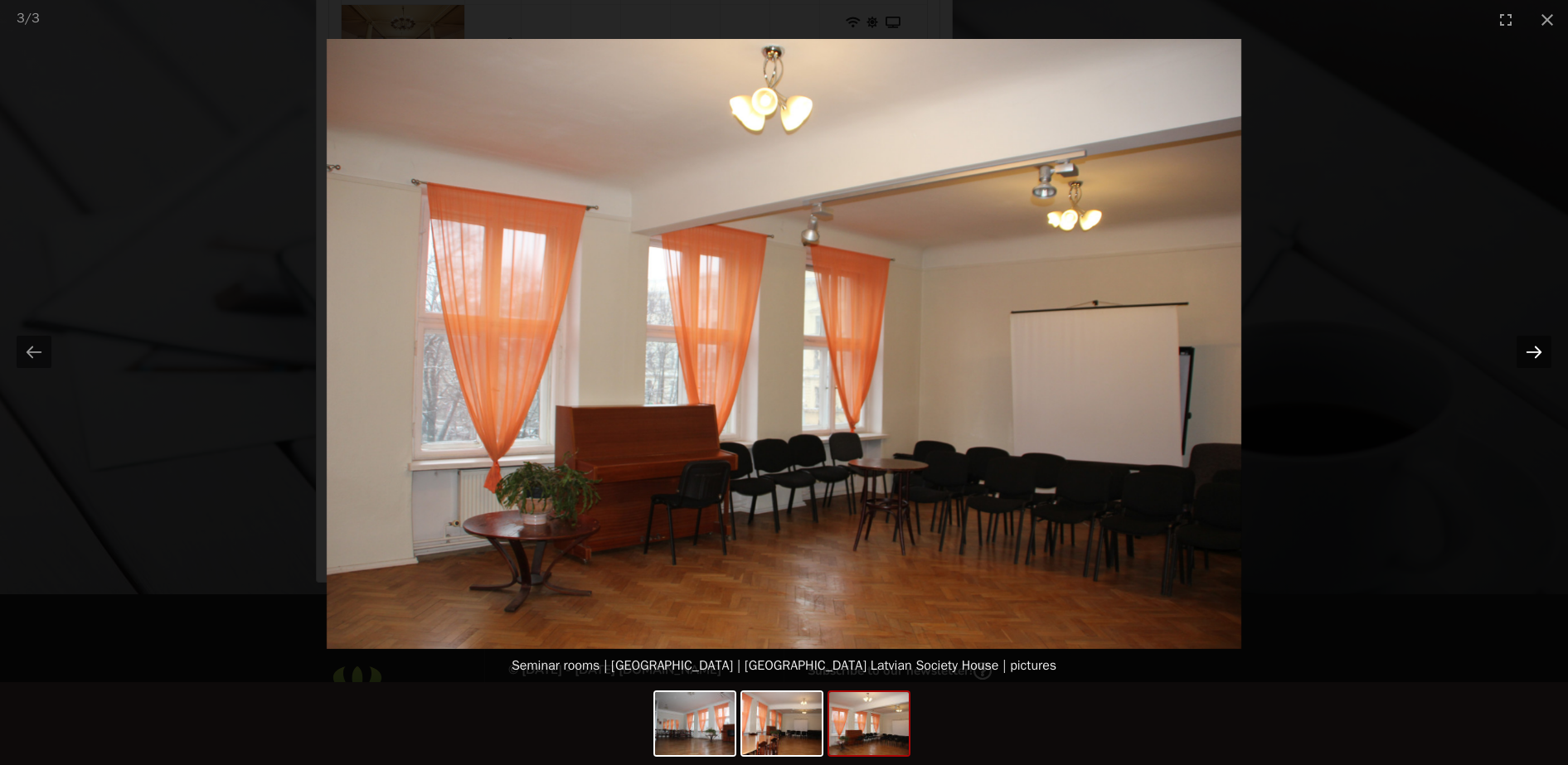 click at bounding box center [1534, 351] 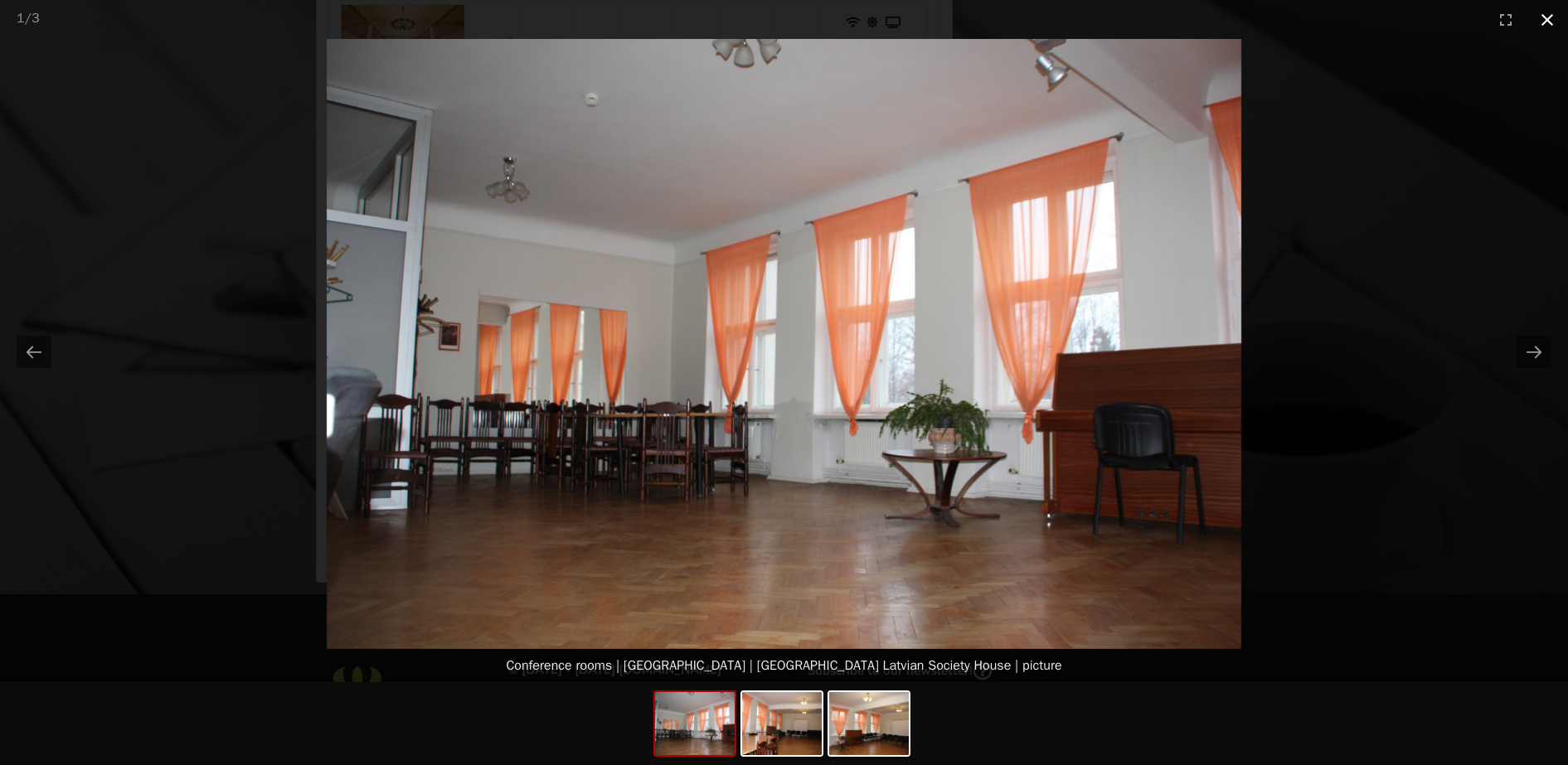 click at bounding box center (1547, 19) 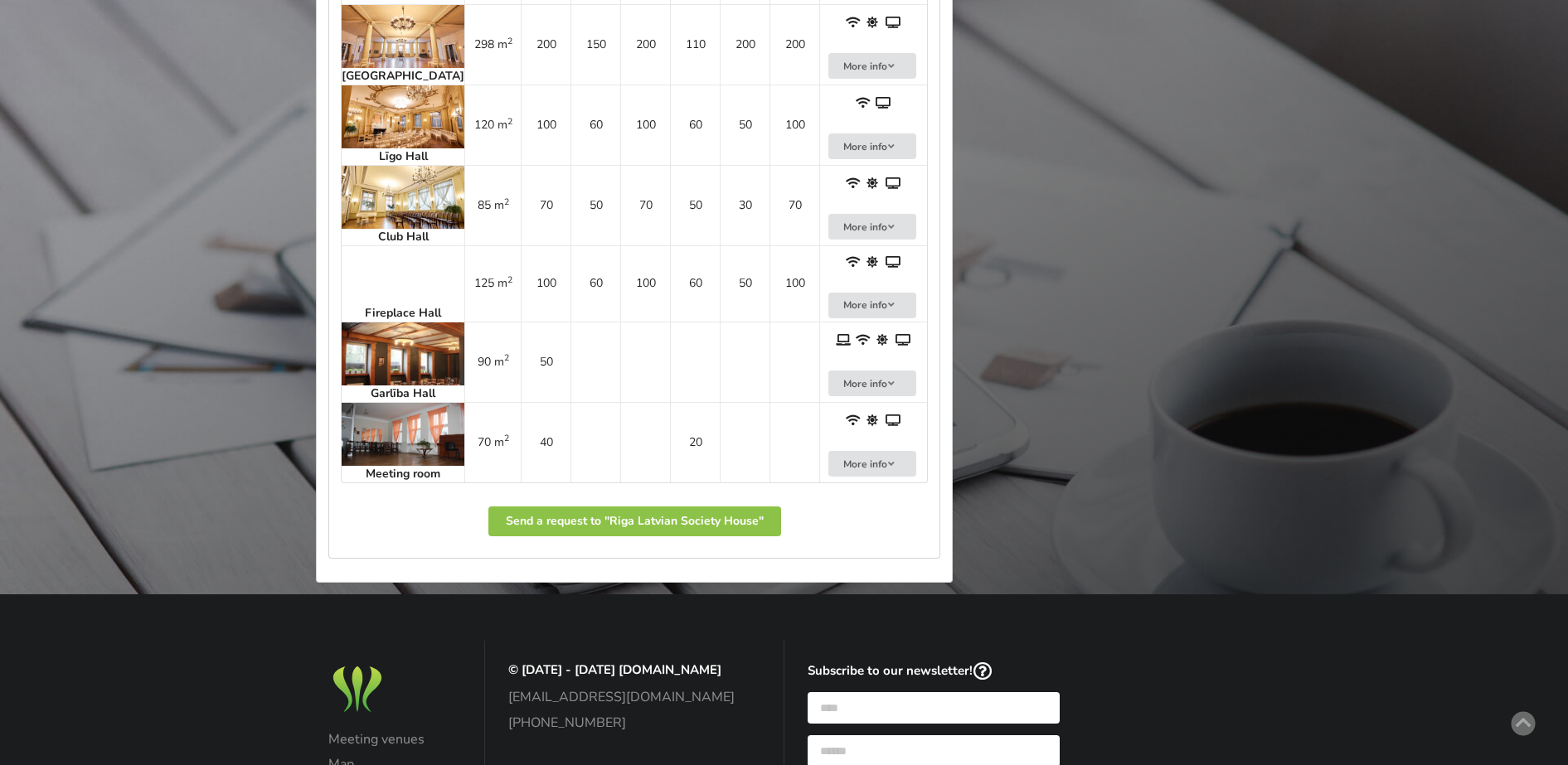 click on "Fireplace Hall" at bounding box center (403, 283) 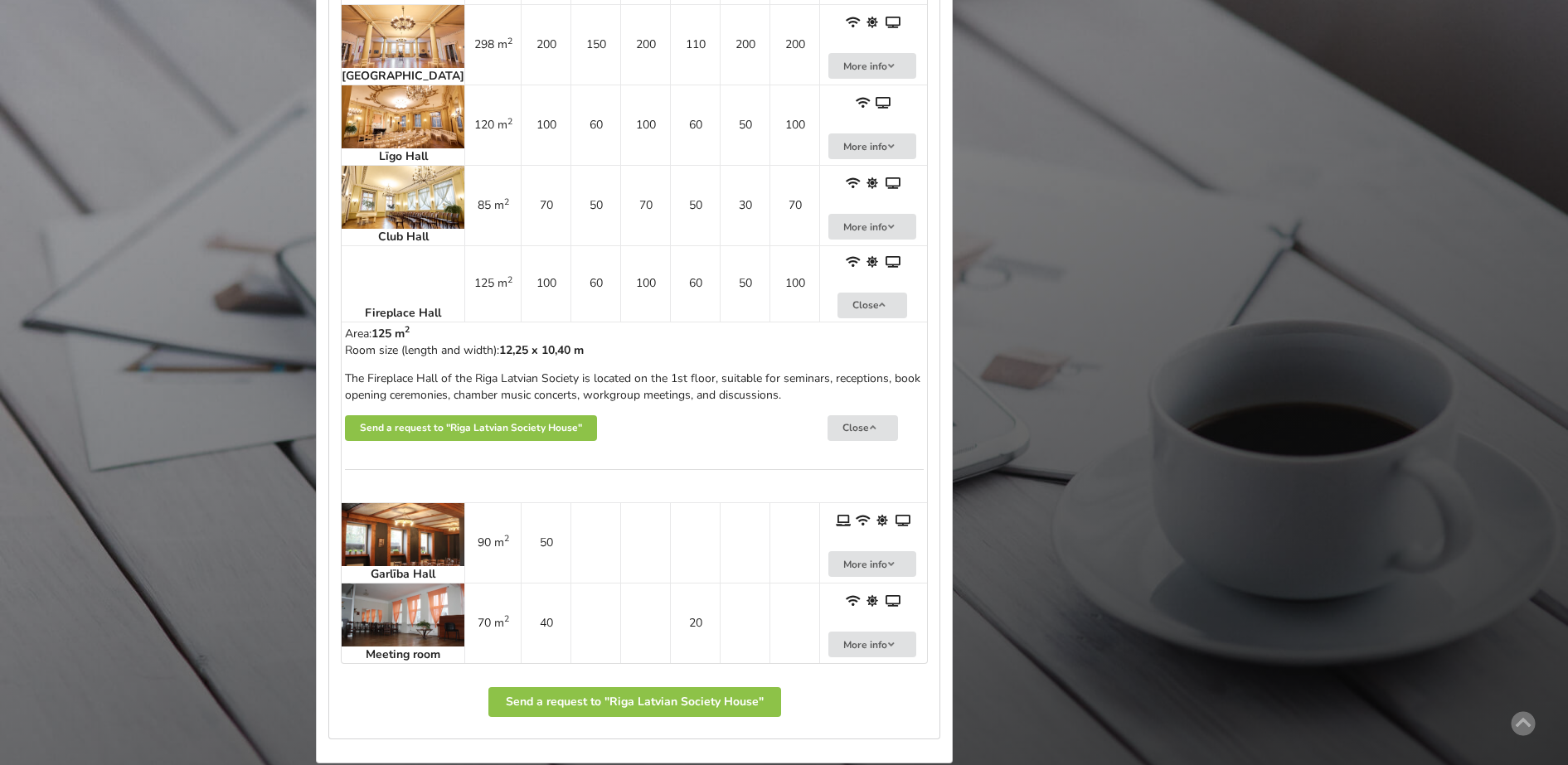 click at bounding box center (403, 117) 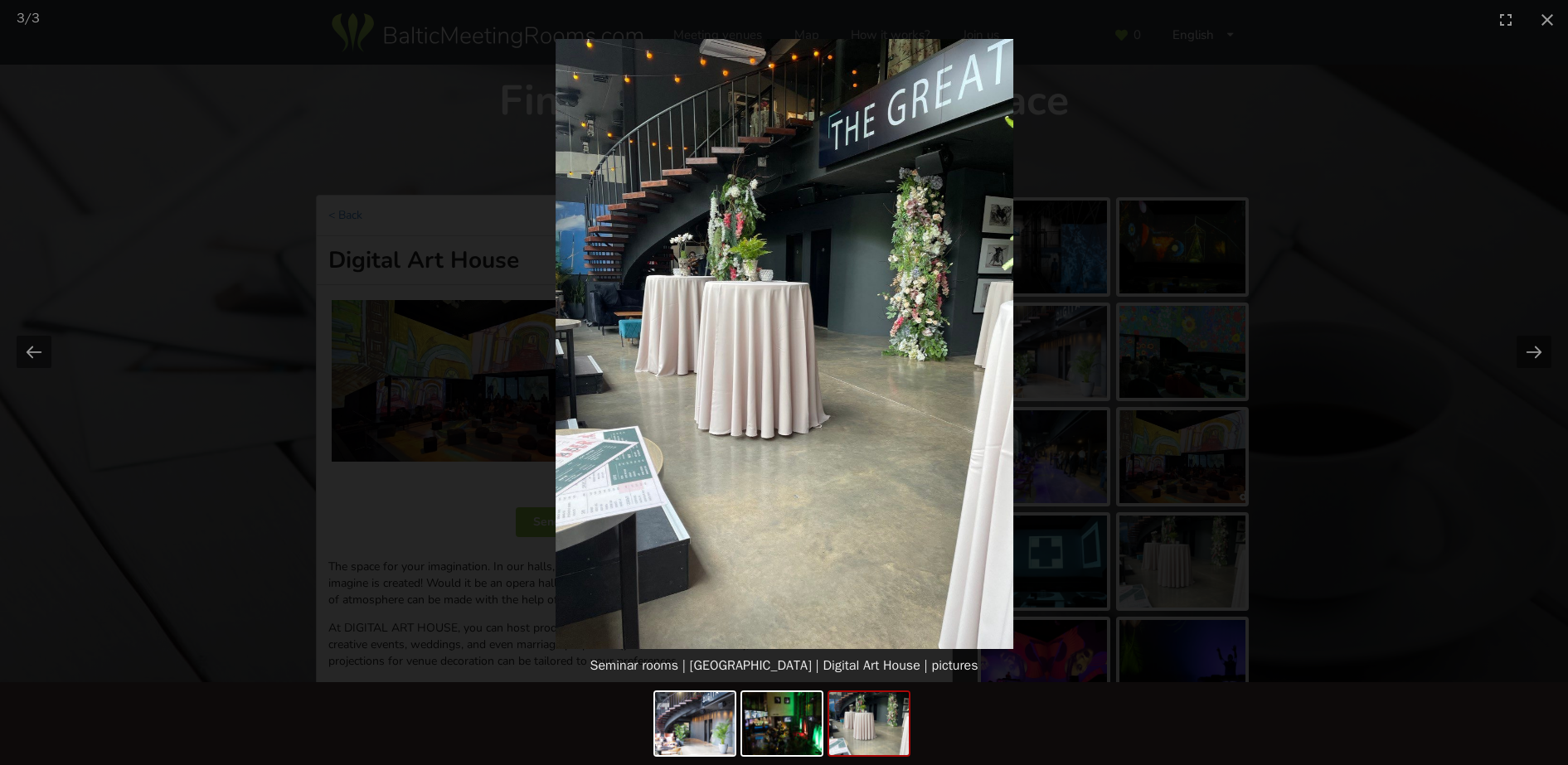 scroll, scrollTop: 518, scrollLeft: 0, axis: vertical 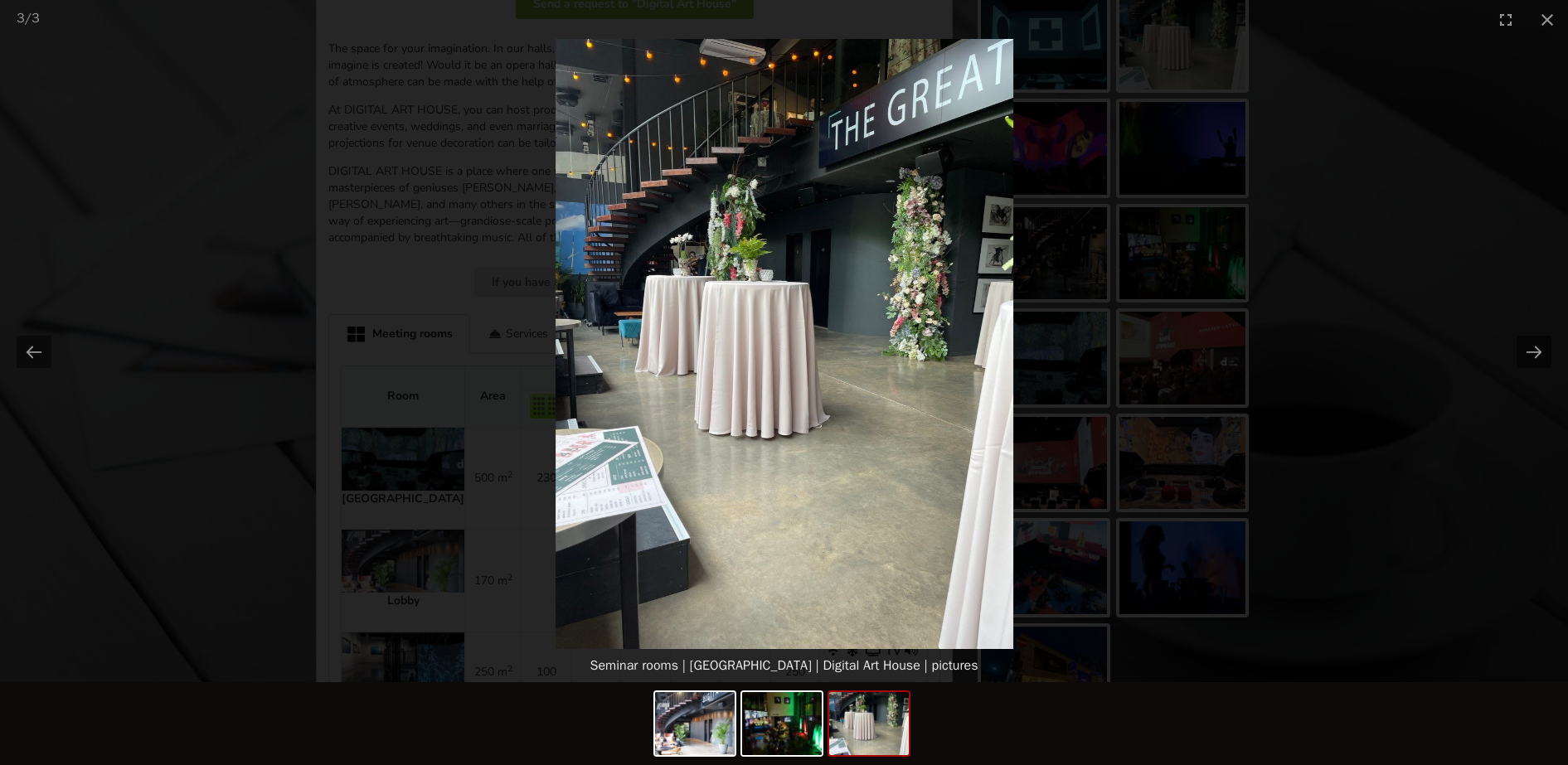 click at bounding box center [1534, 351] 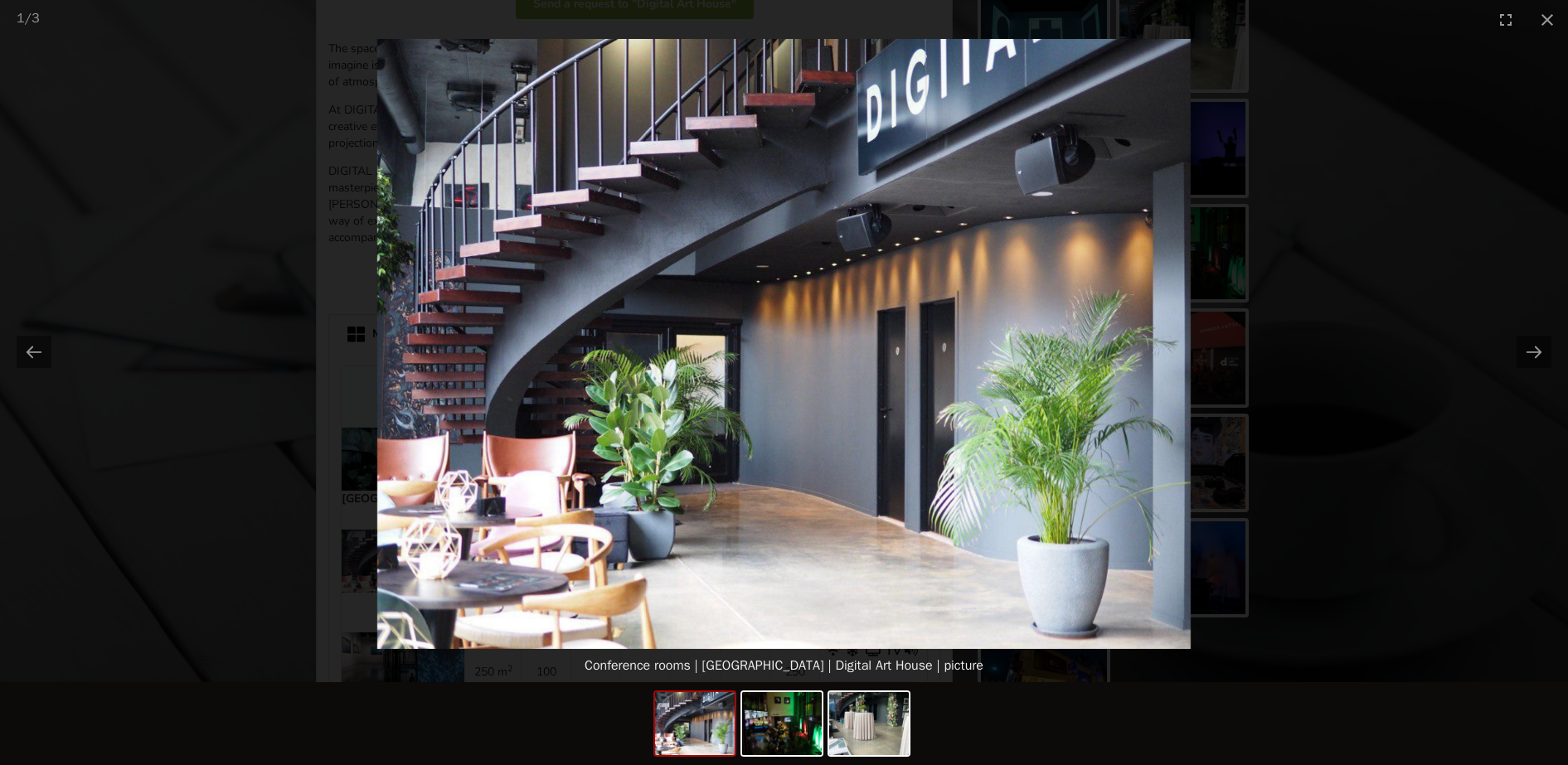 click at bounding box center [1534, 351] 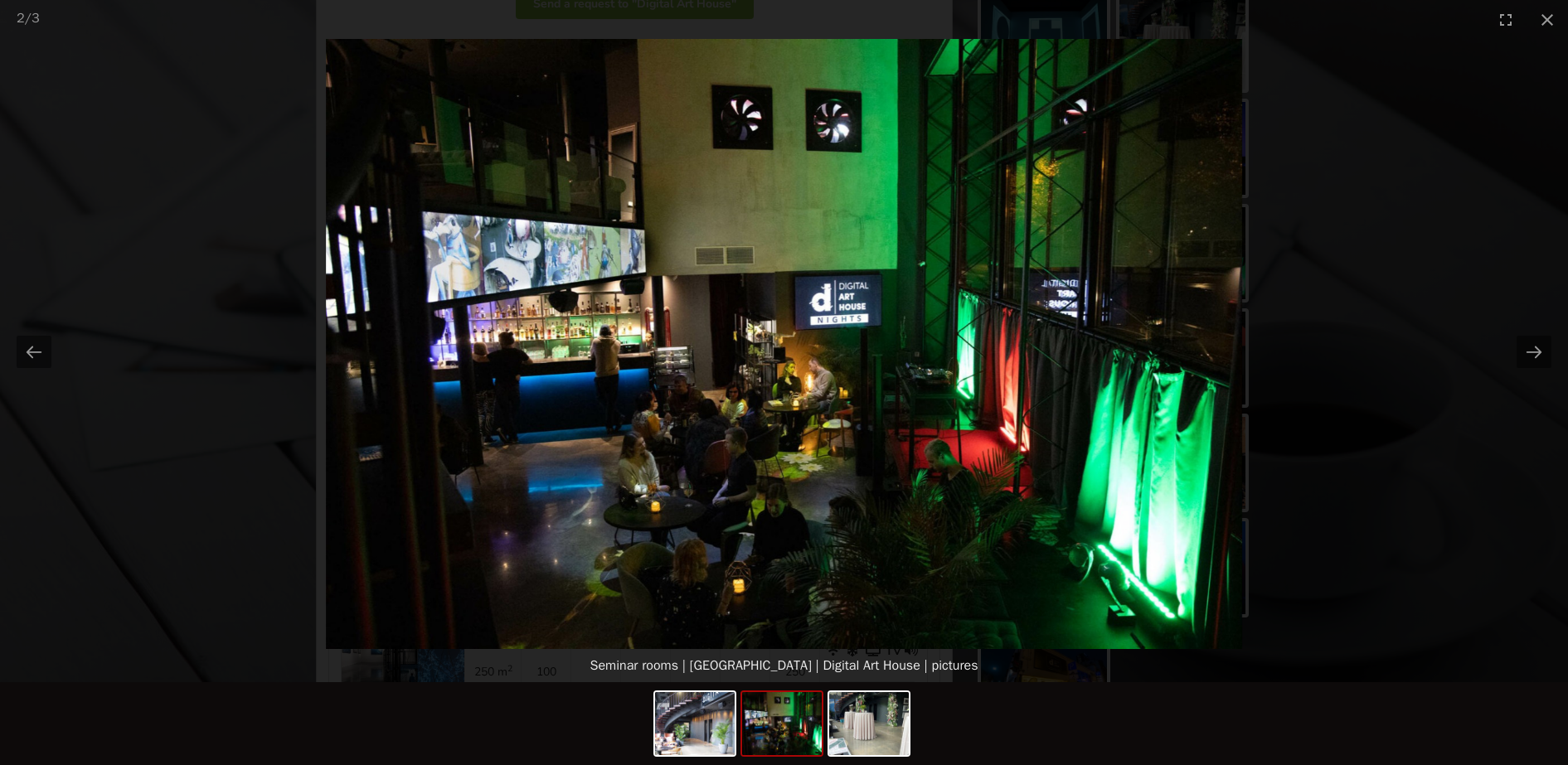 scroll, scrollTop: 0, scrollLeft: 0, axis: both 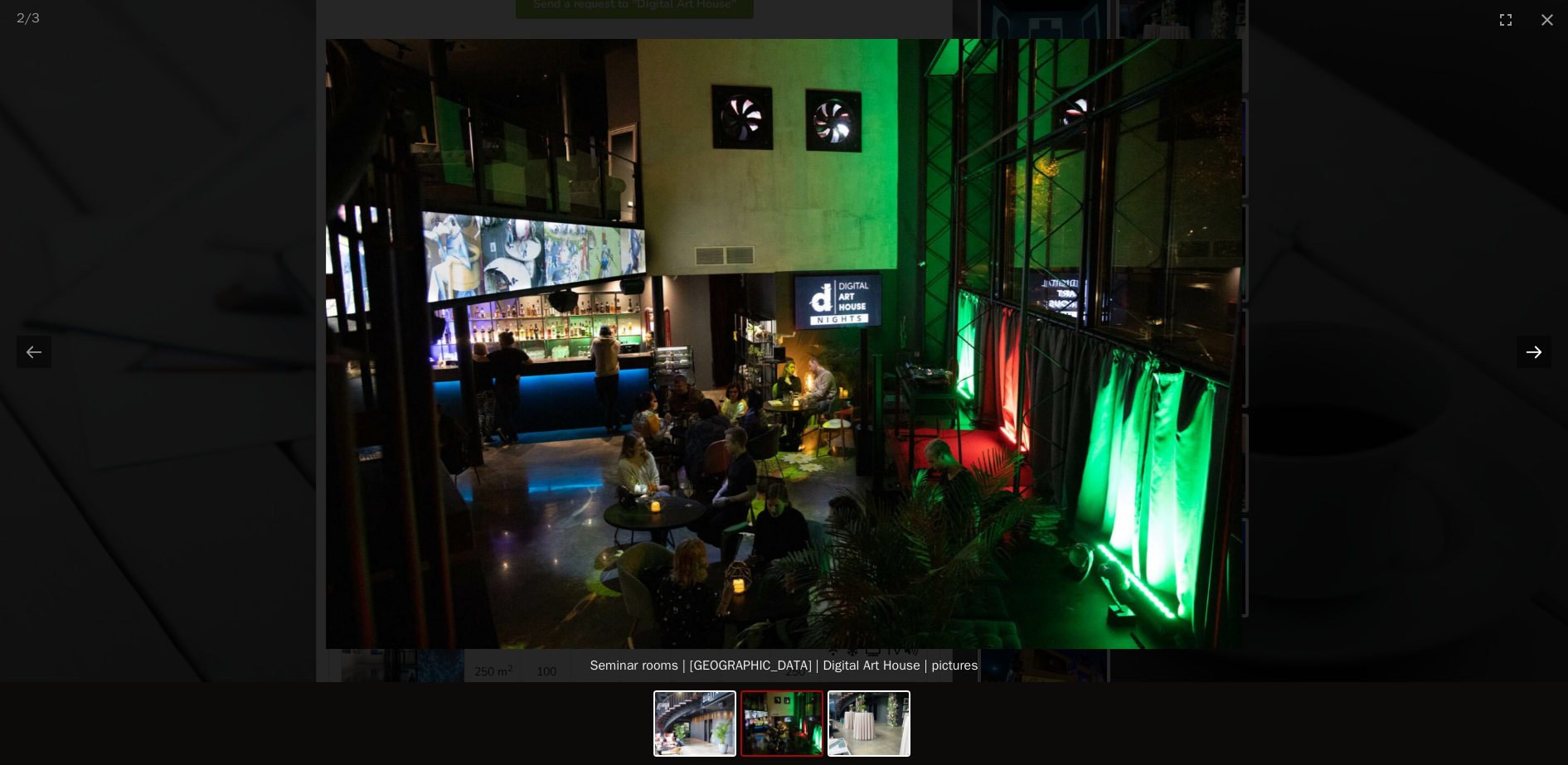 click at bounding box center [1534, 351] 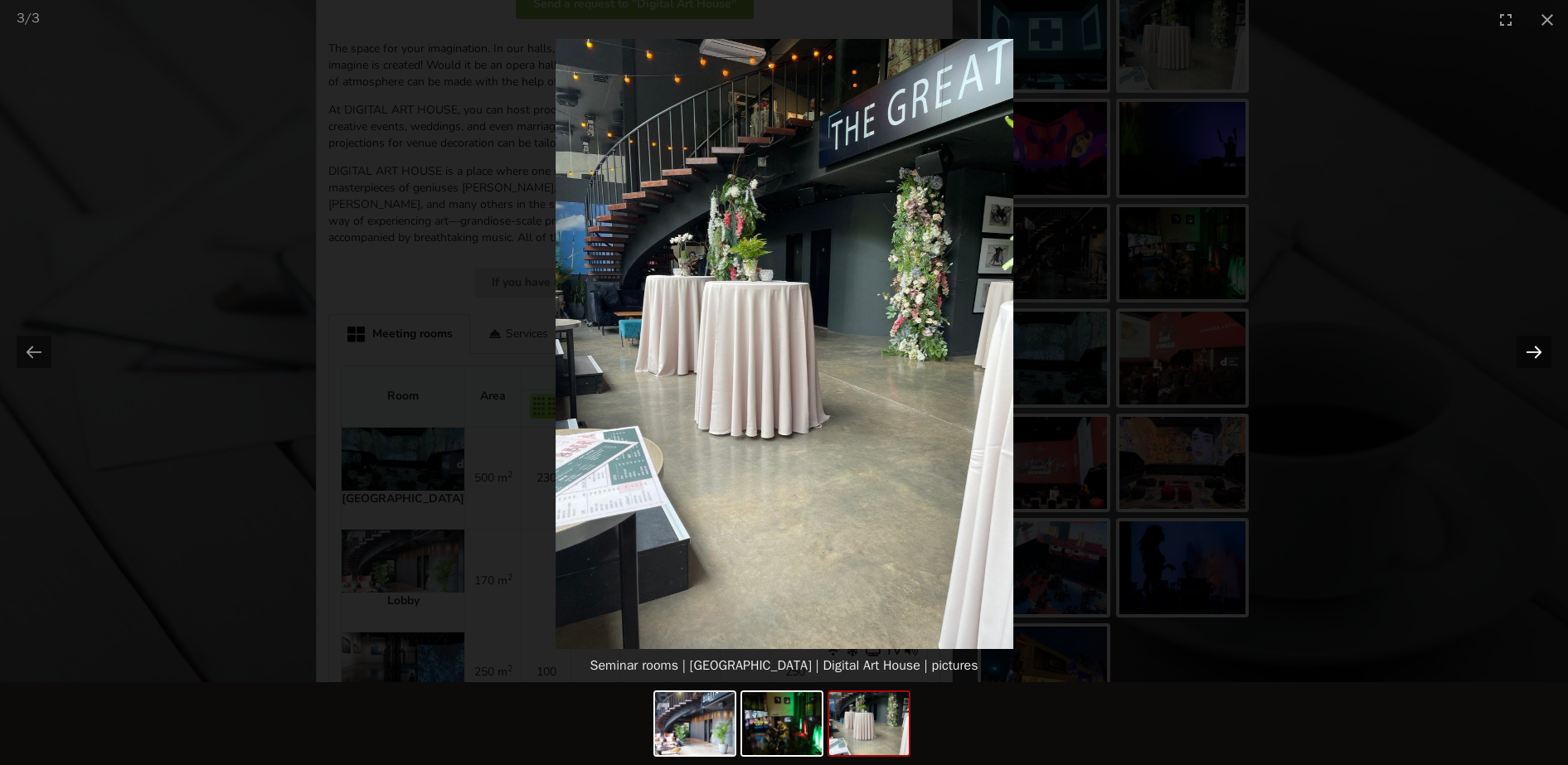 click at bounding box center (1534, 351) 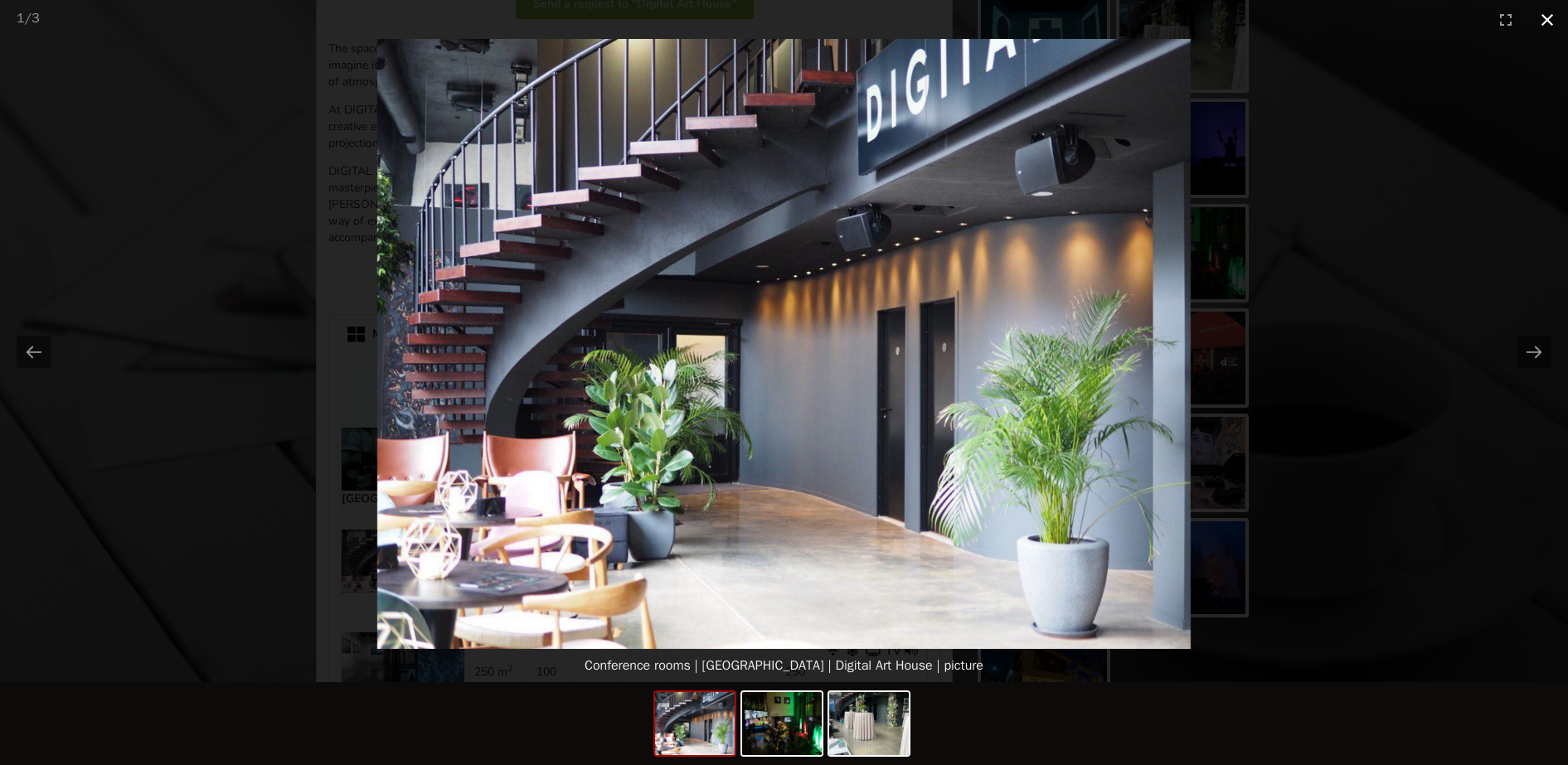 click at bounding box center (1547, 19) 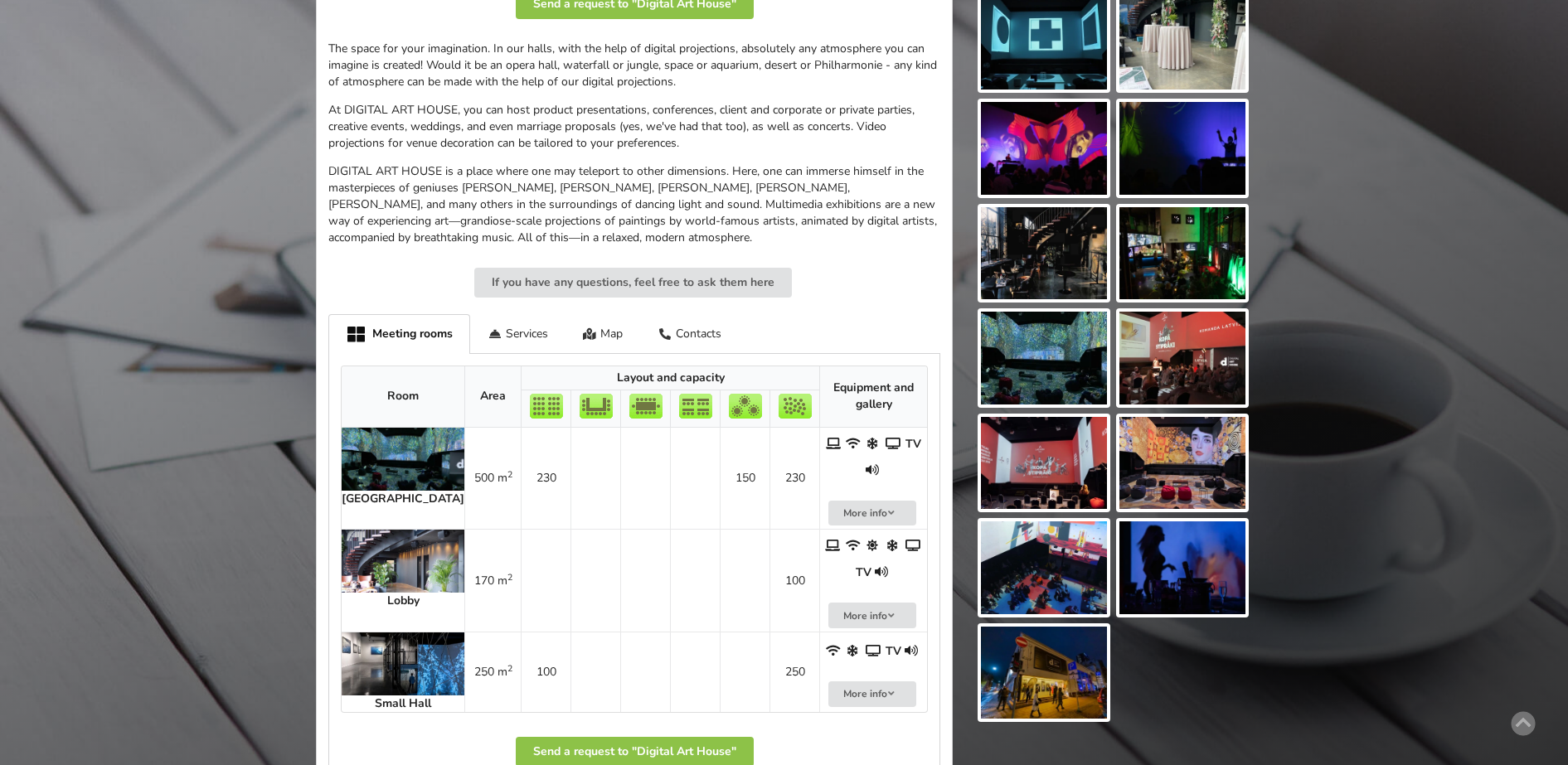 click at bounding box center (403, 664) 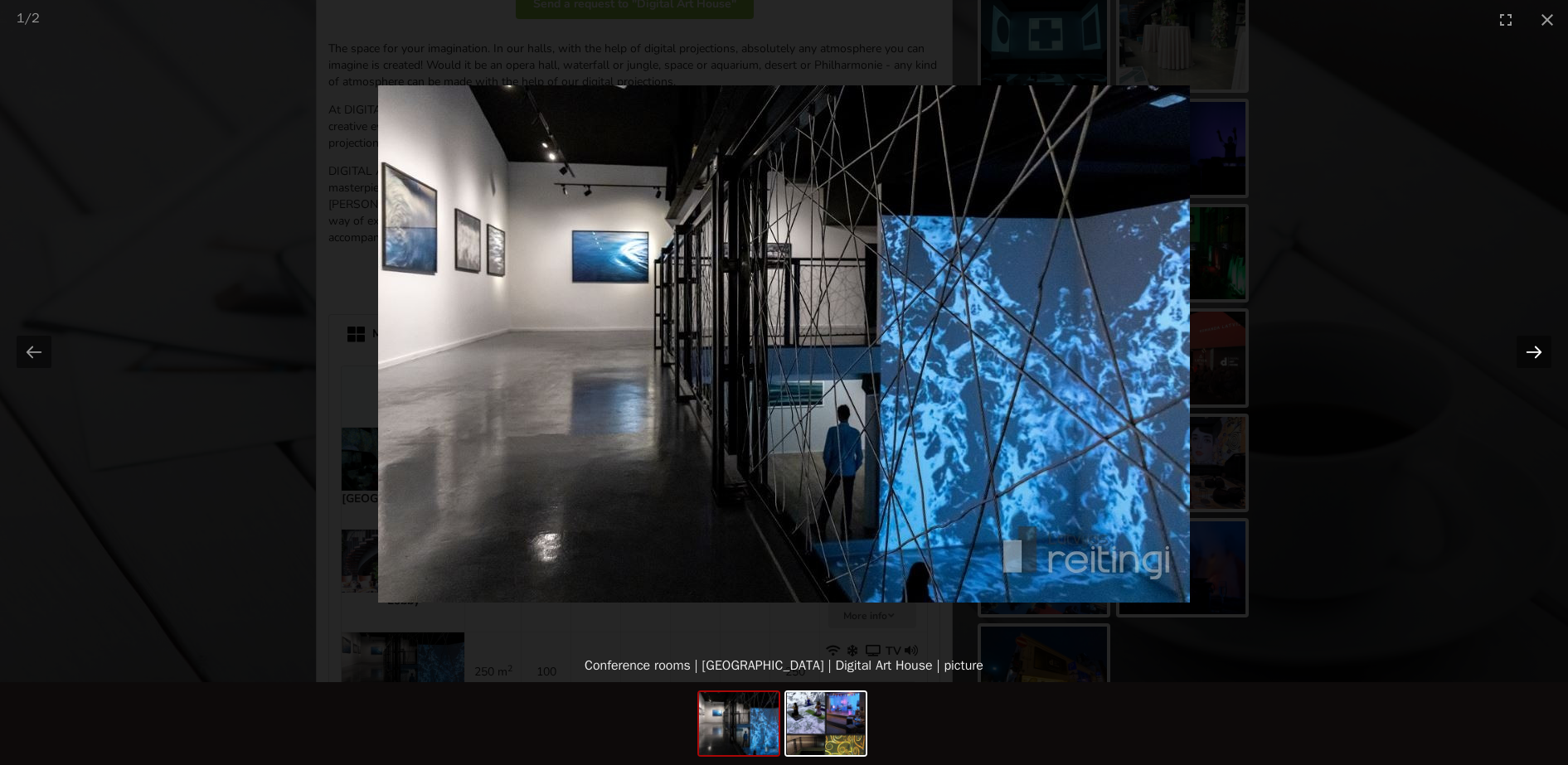 click at bounding box center (1534, 351) 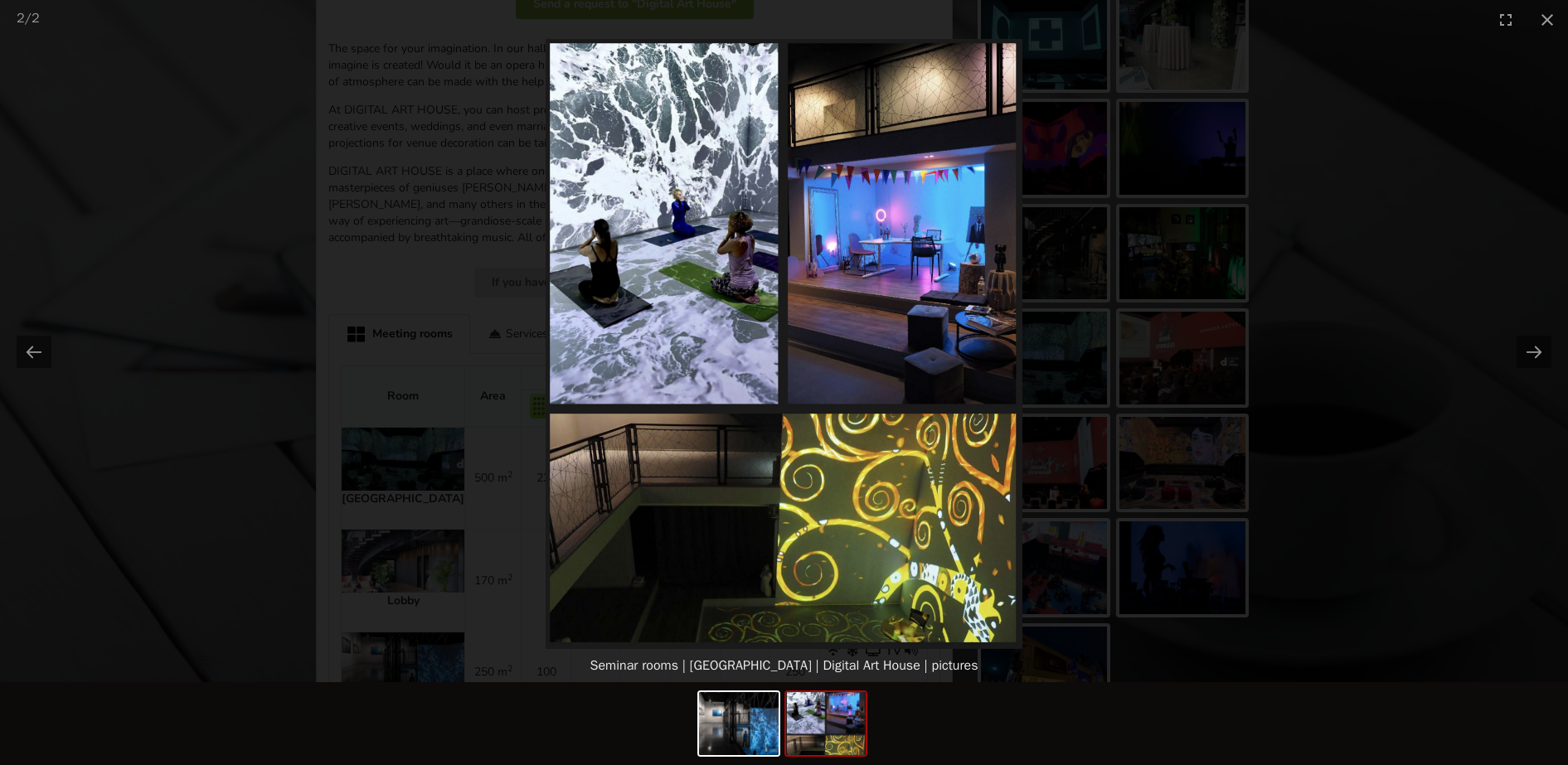 click at bounding box center (784, 344) 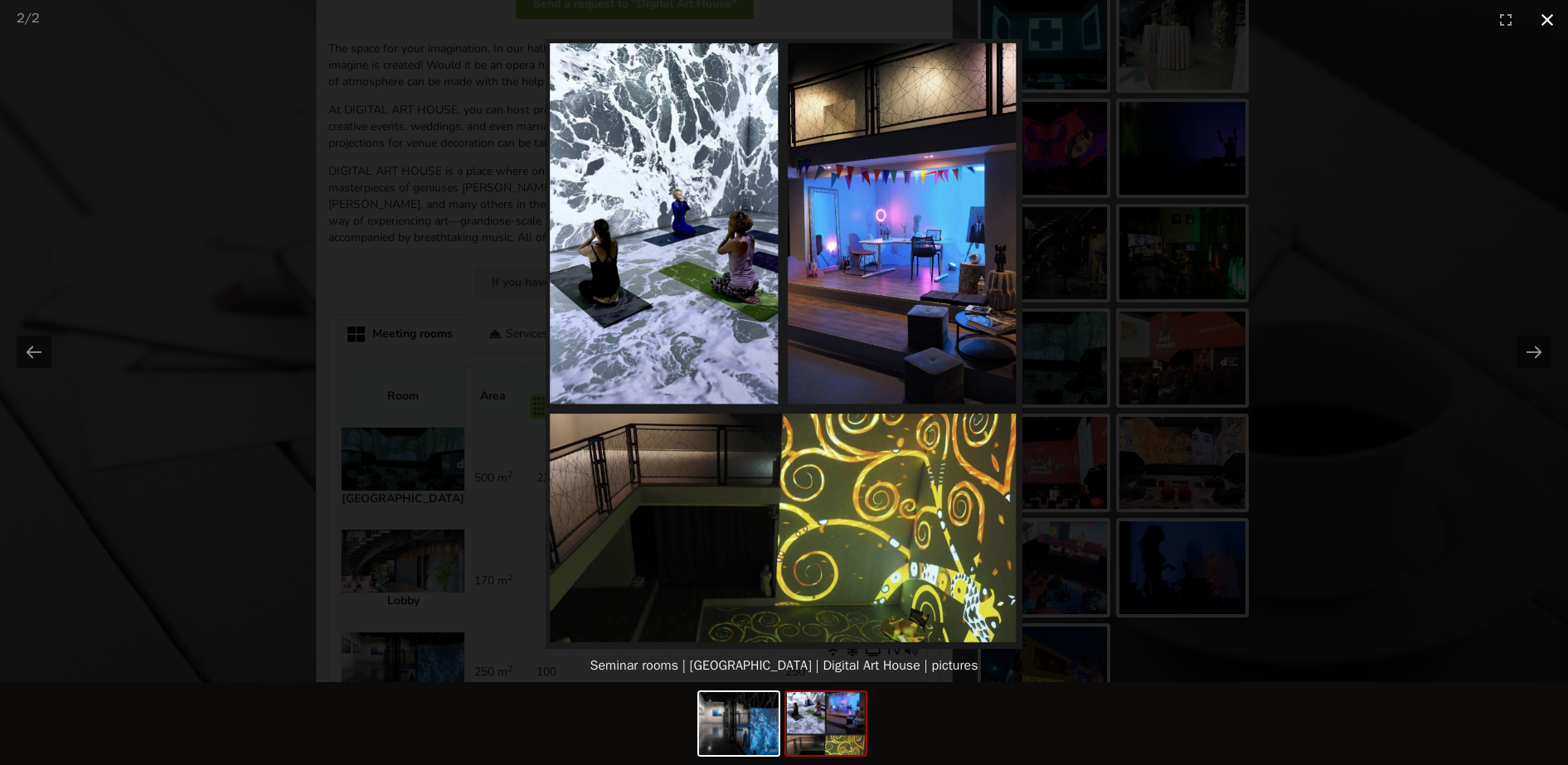 click at bounding box center [1547, 19] 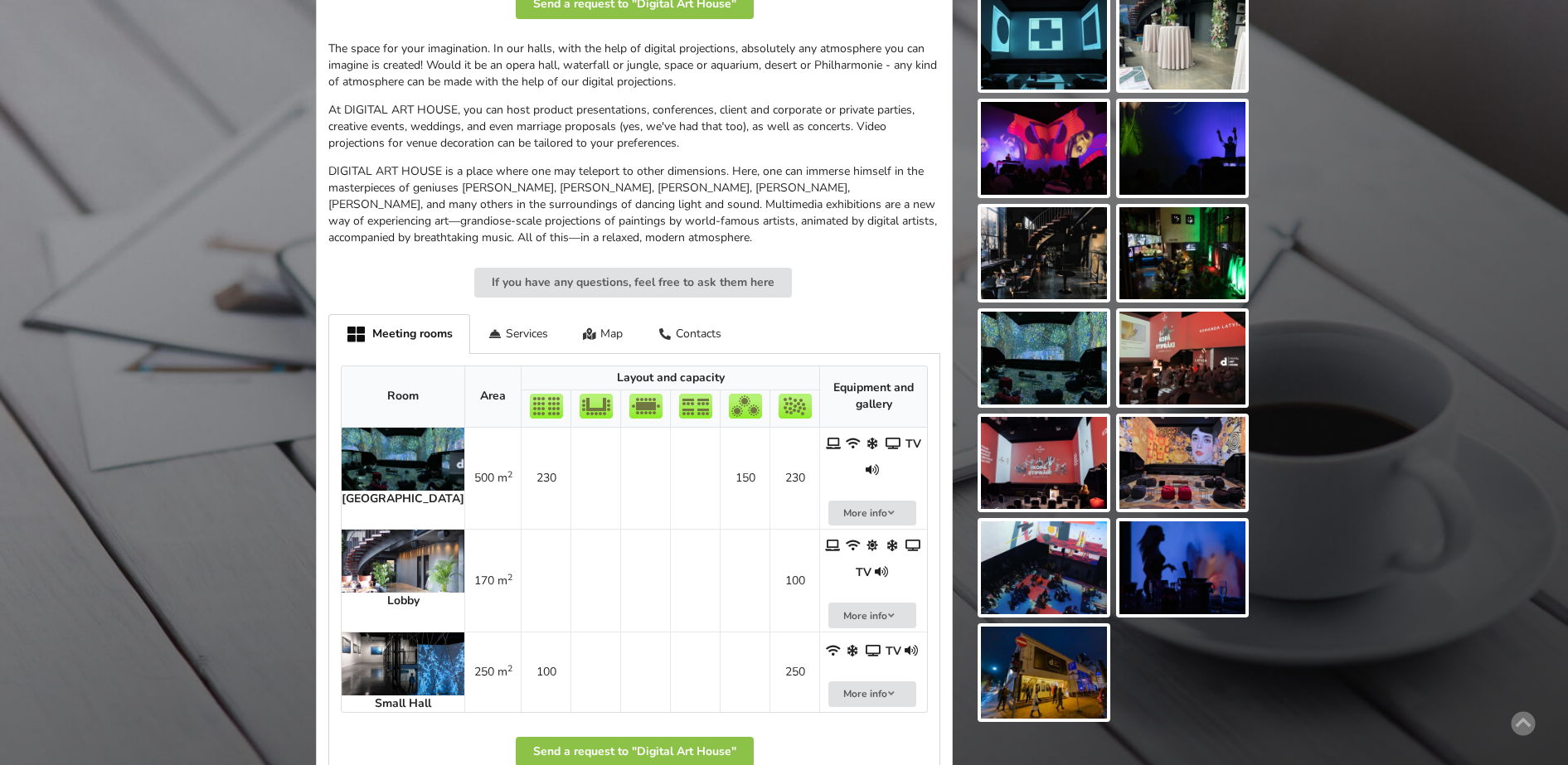 click at bounding box center [1044, 673] 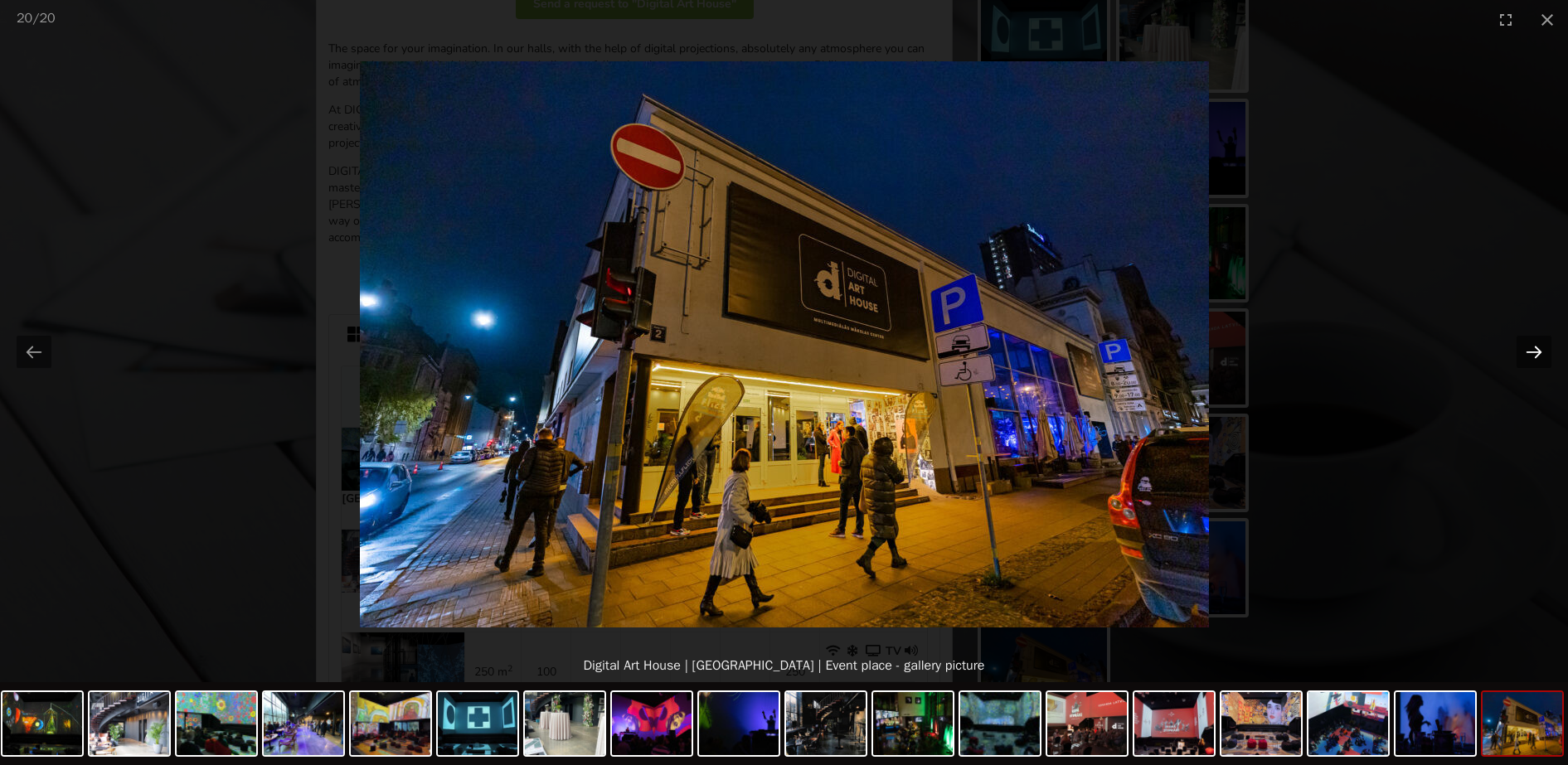 click at bounding box center (1534, 351) 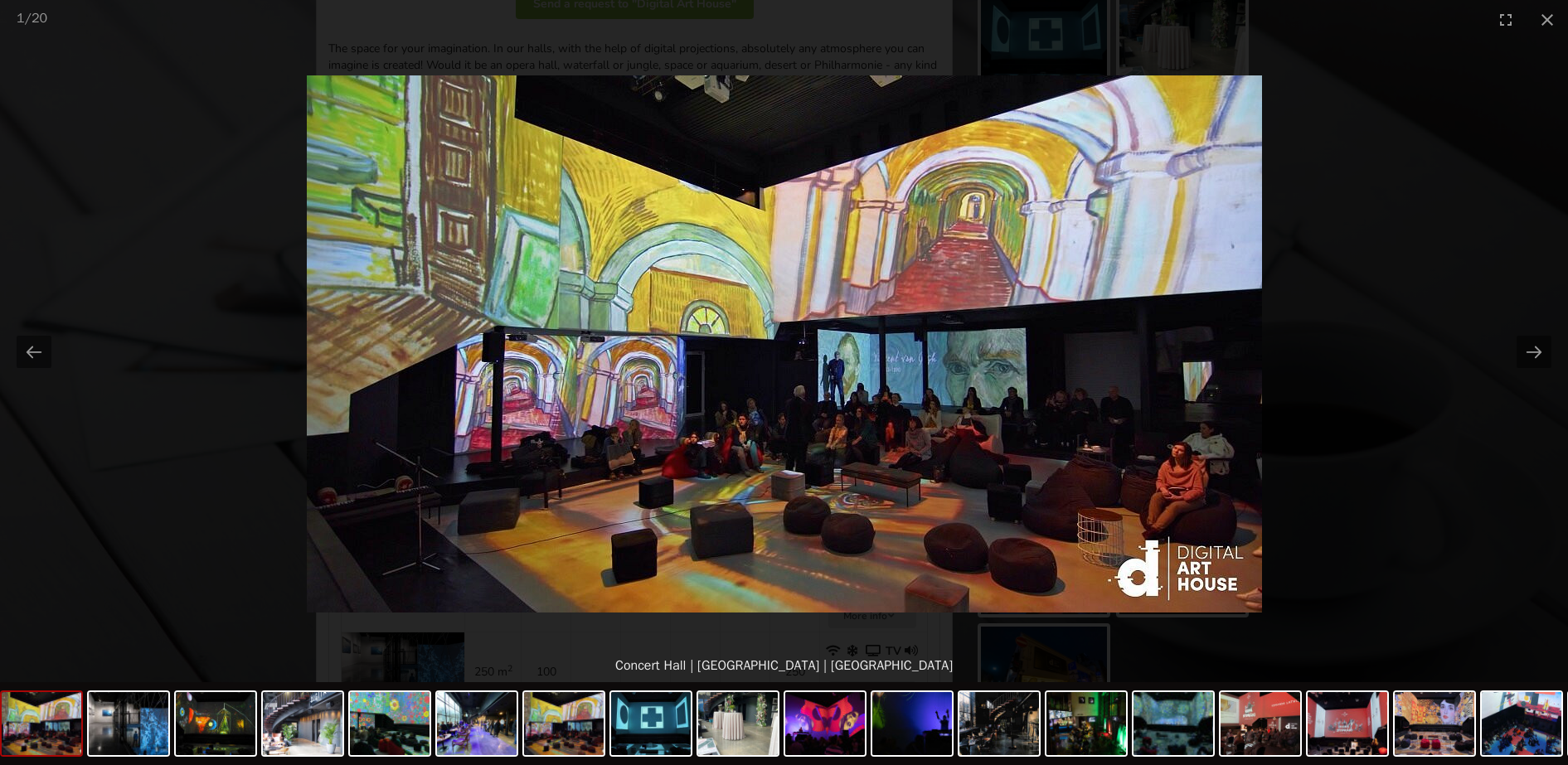 scroll, scrollTop: 0, scrollLeft: 0, axis: both 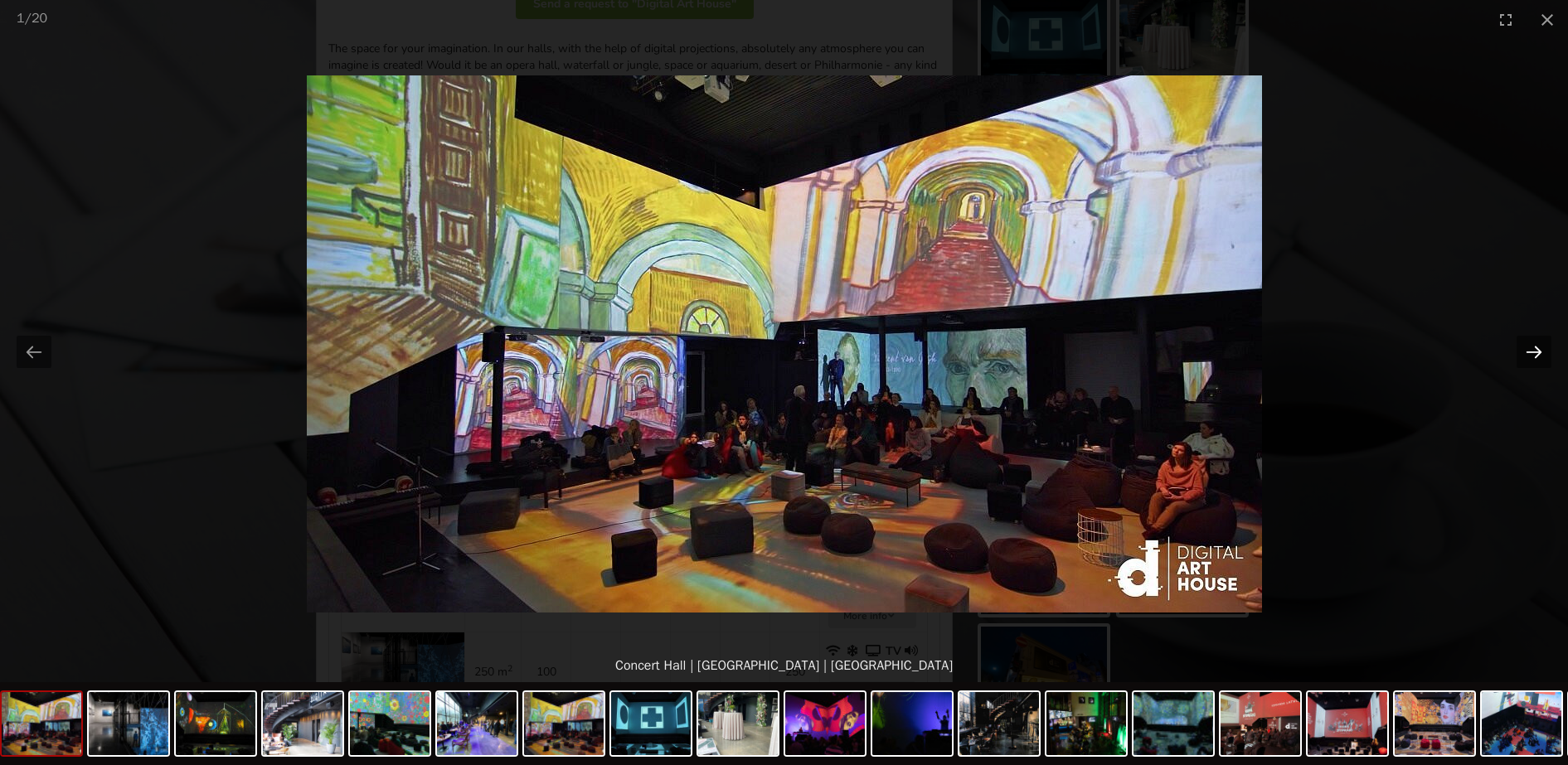 click at bounding box center (1534, 351) 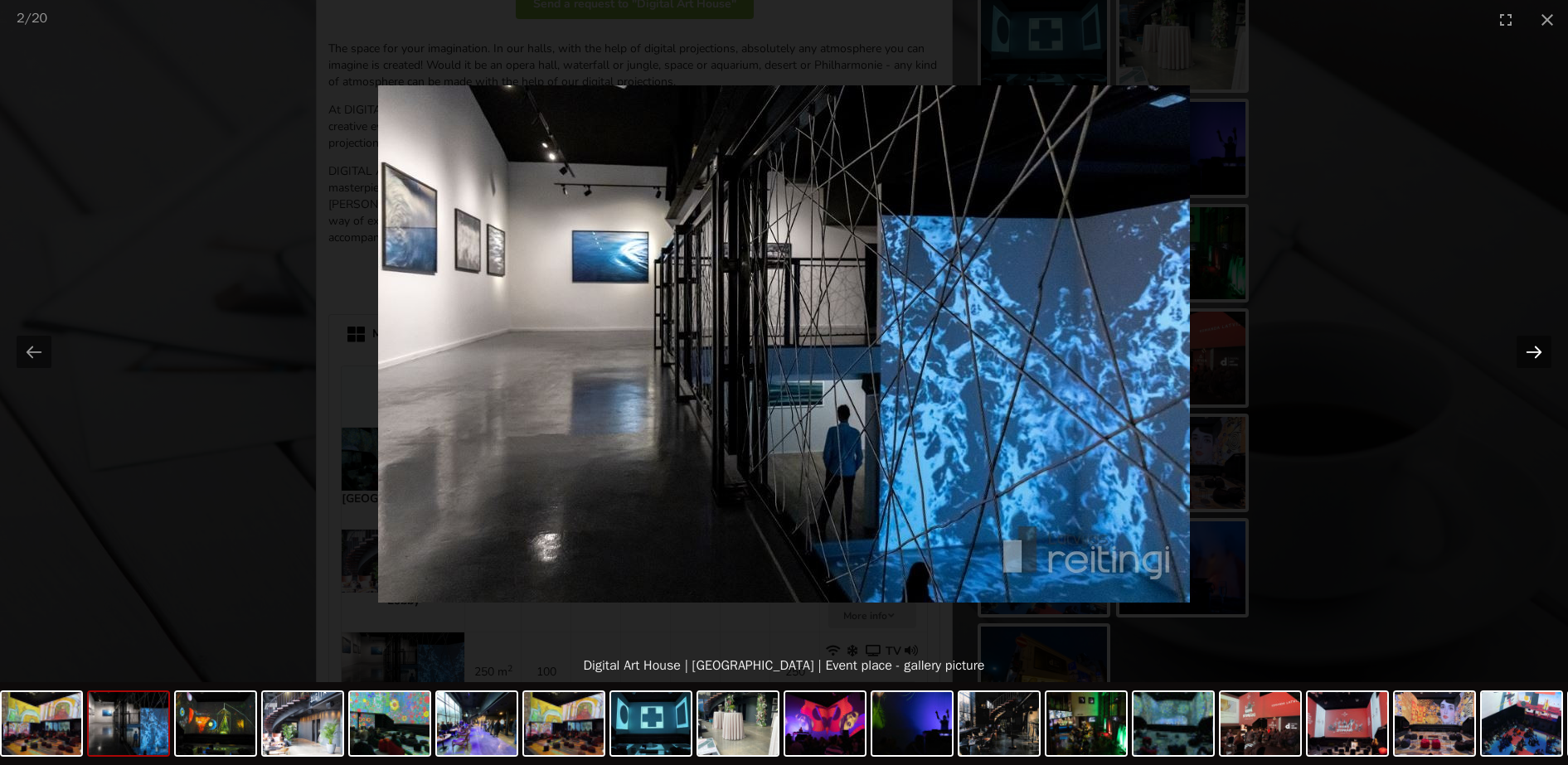 click at bounding box center (1534, 351) 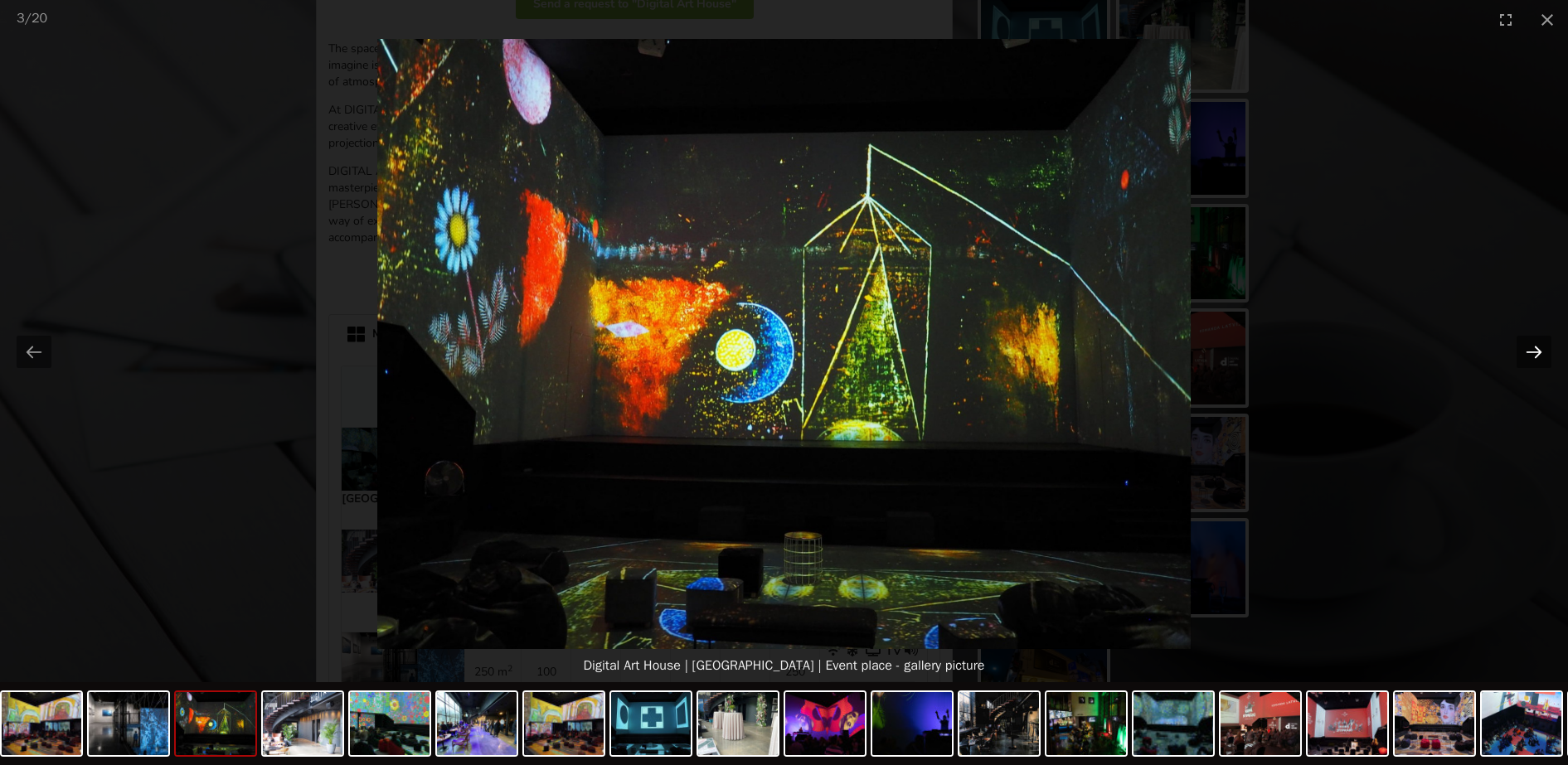 click at bounding box center (1534, 351) 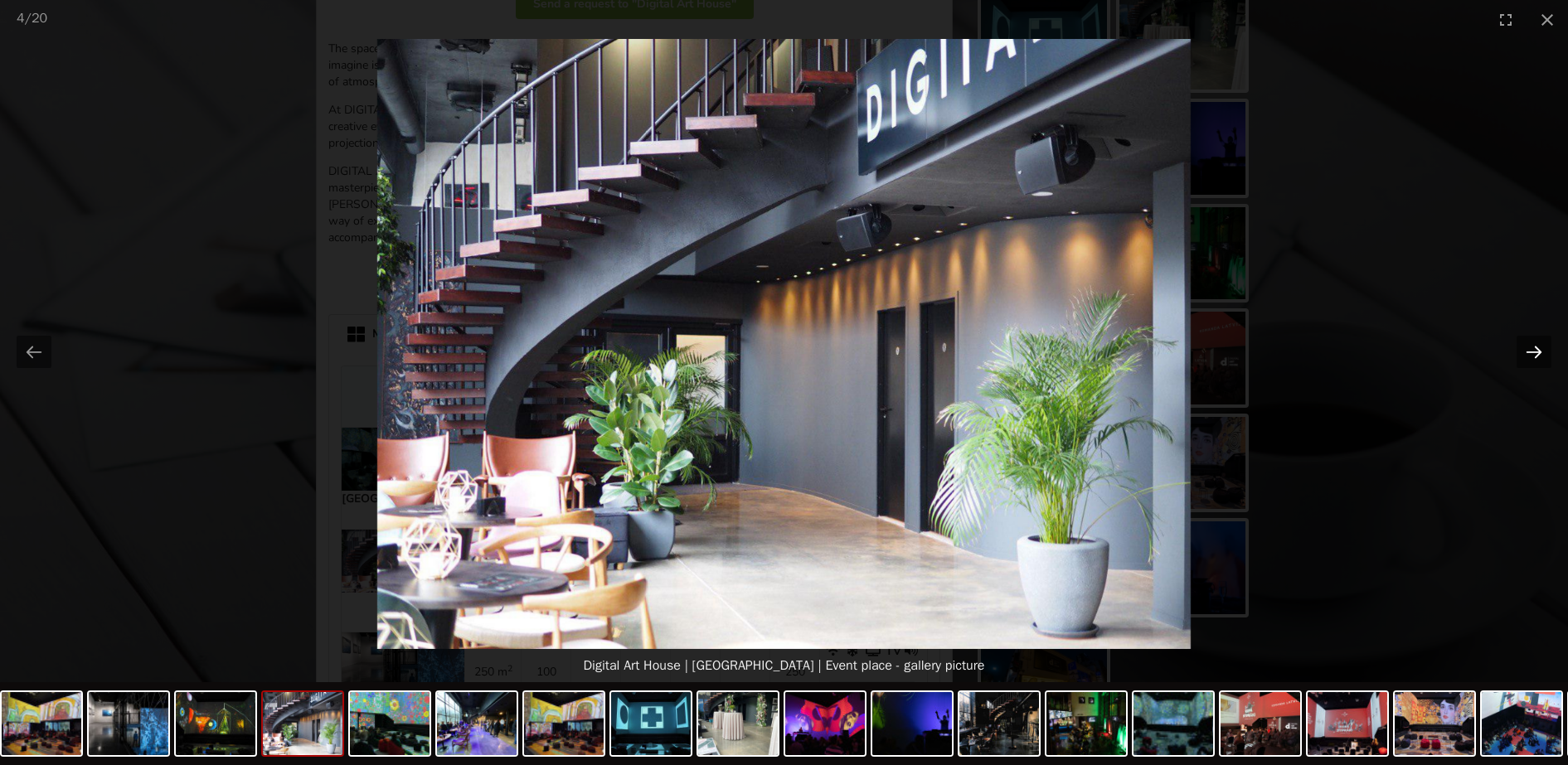 click at bounding box center (1534, 351) 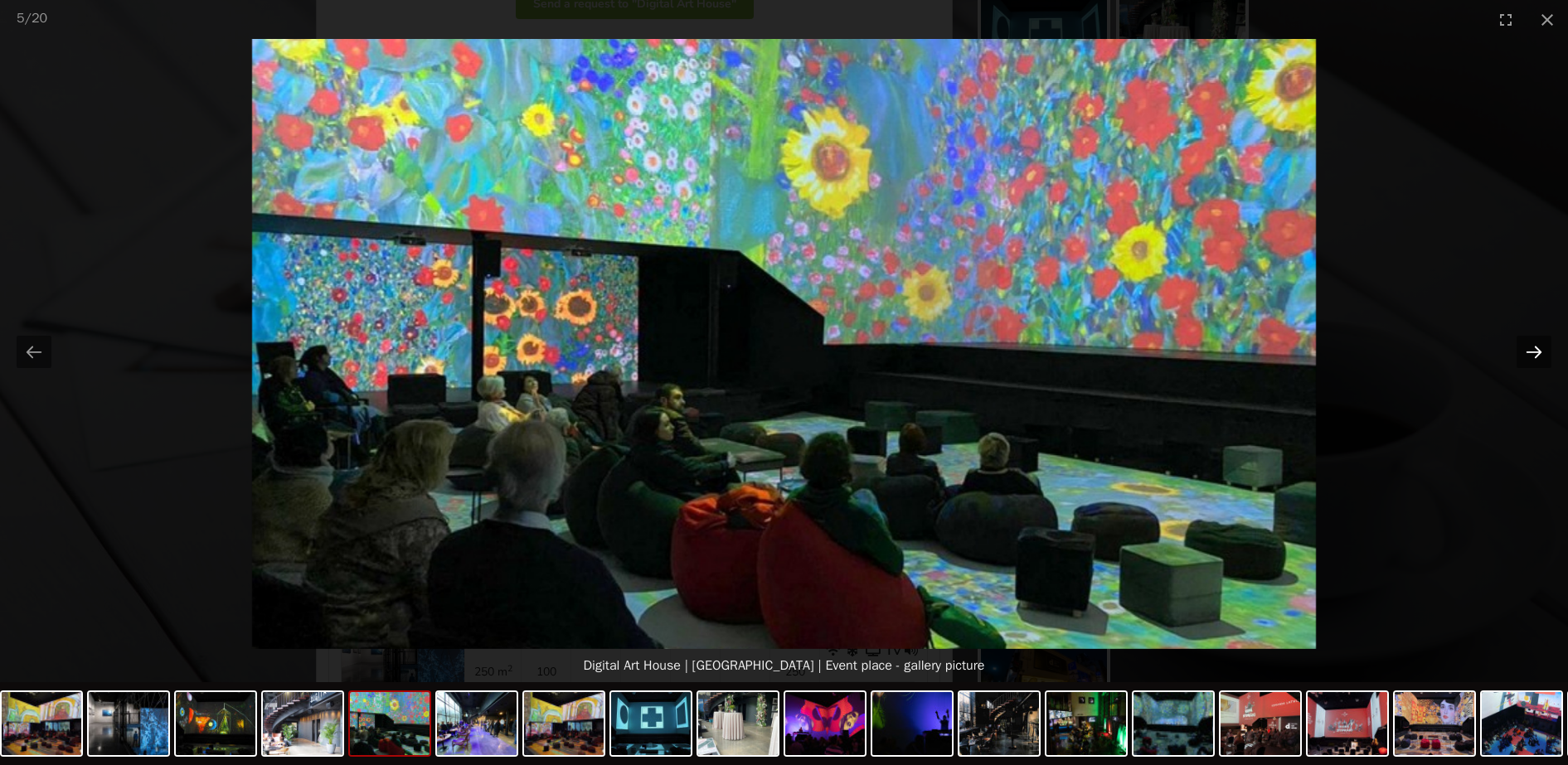 click at bounding box center (1534, 351) 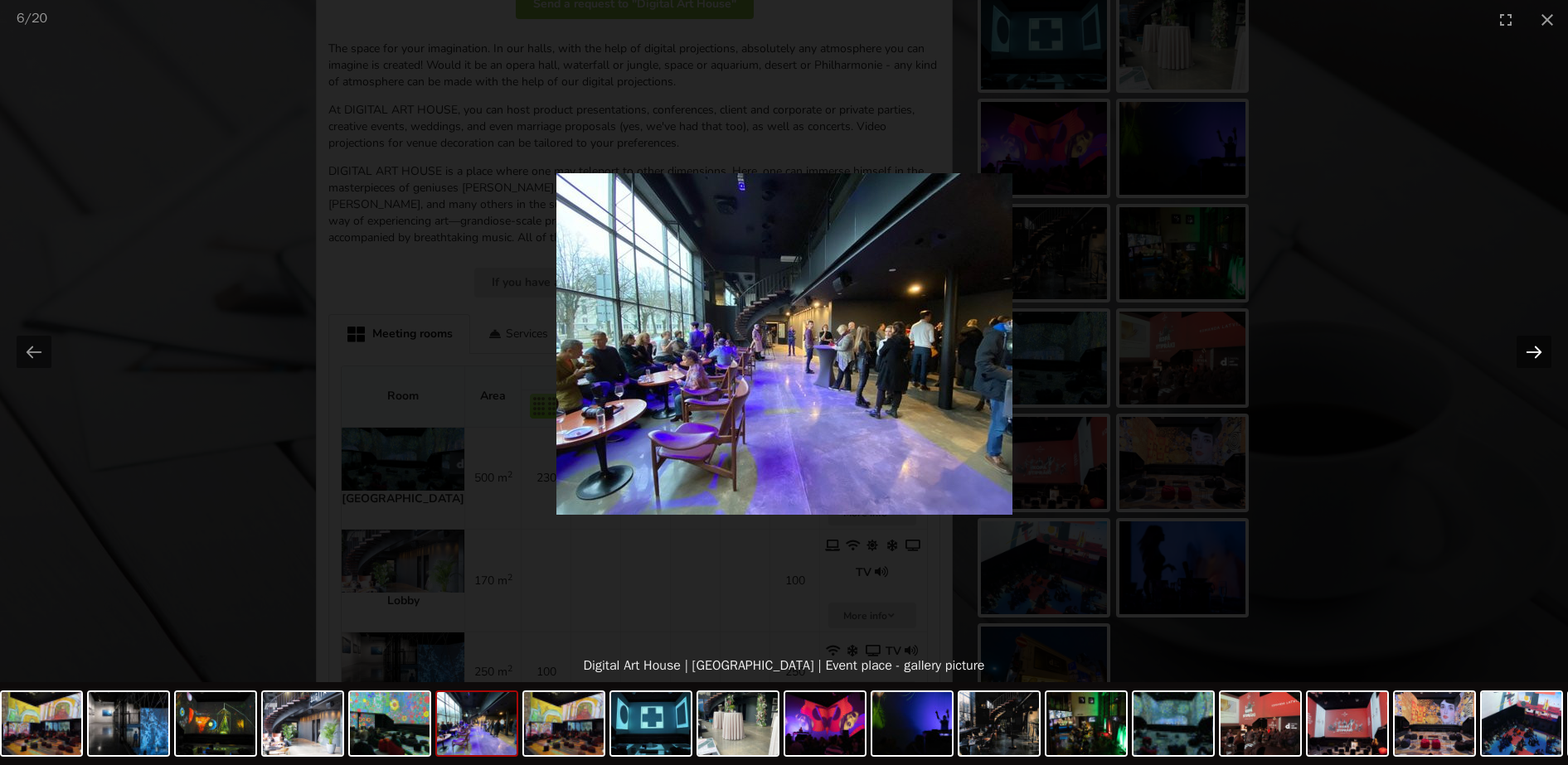 click at bounding box center (1534, 351) 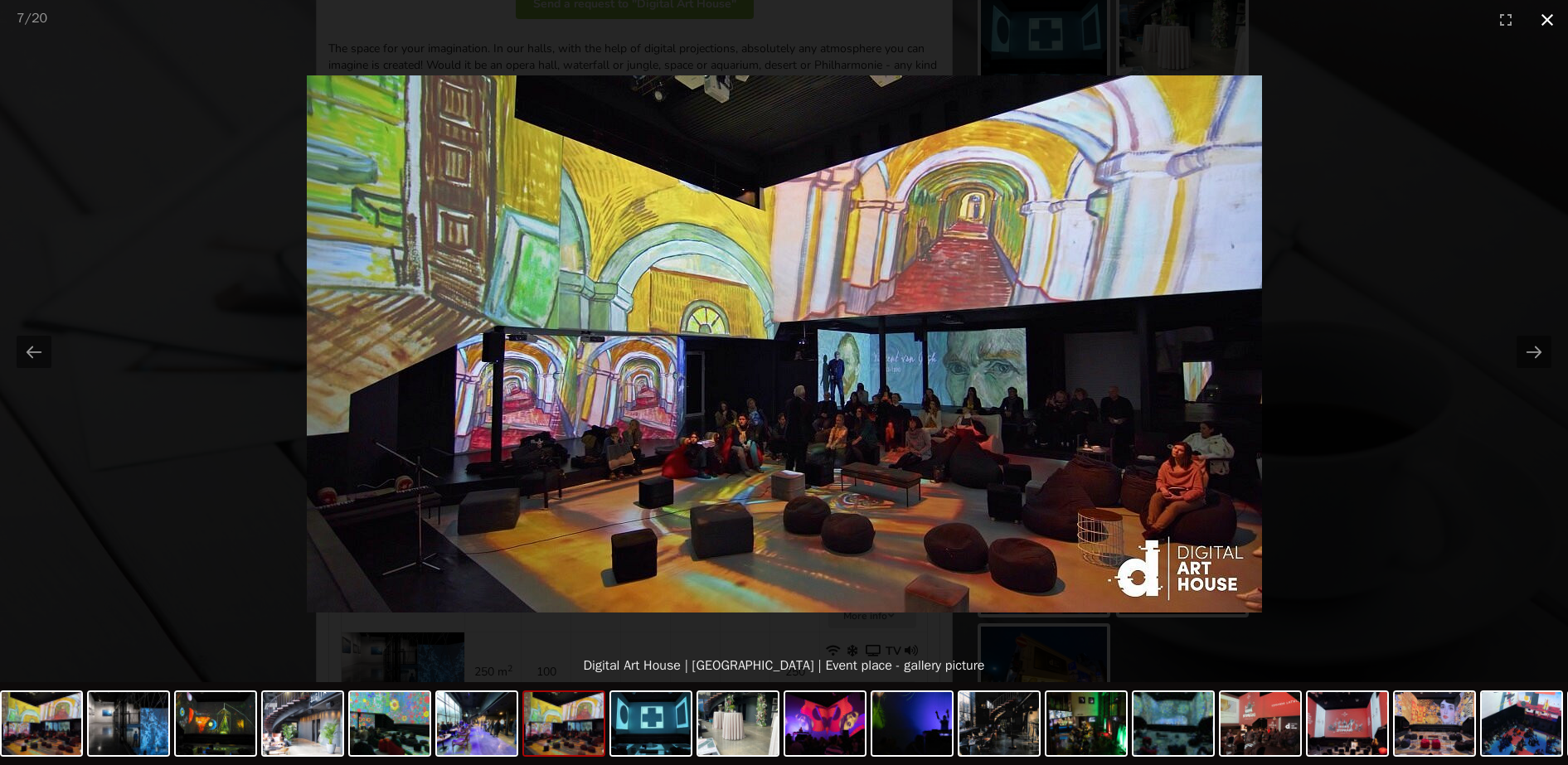 click at bounding box center (1547, 19) 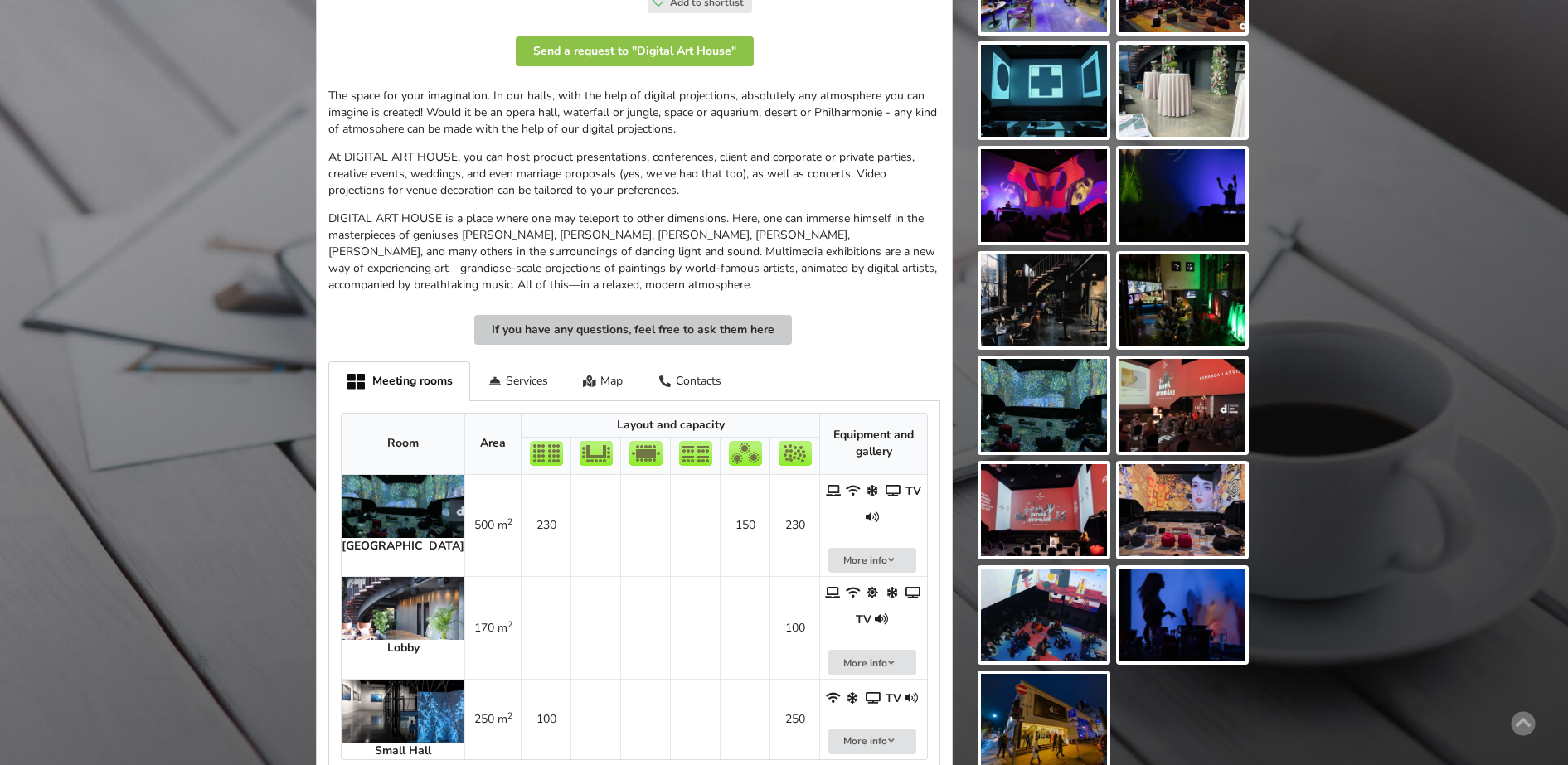 scroll, scrollTop: 518, scrollLeft: 0, axis: vertical 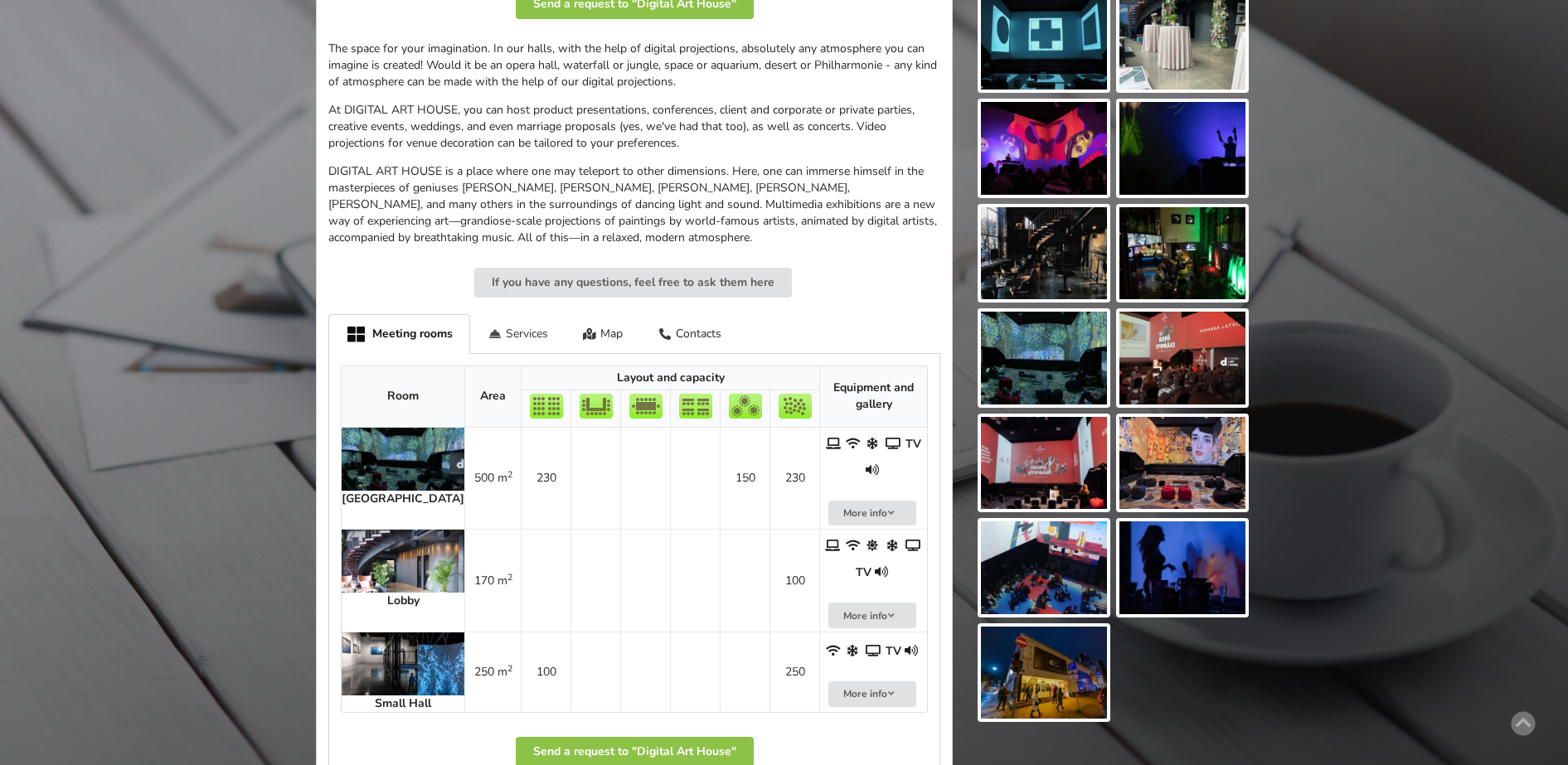 click on "Services" at bounding box center [517, 333] 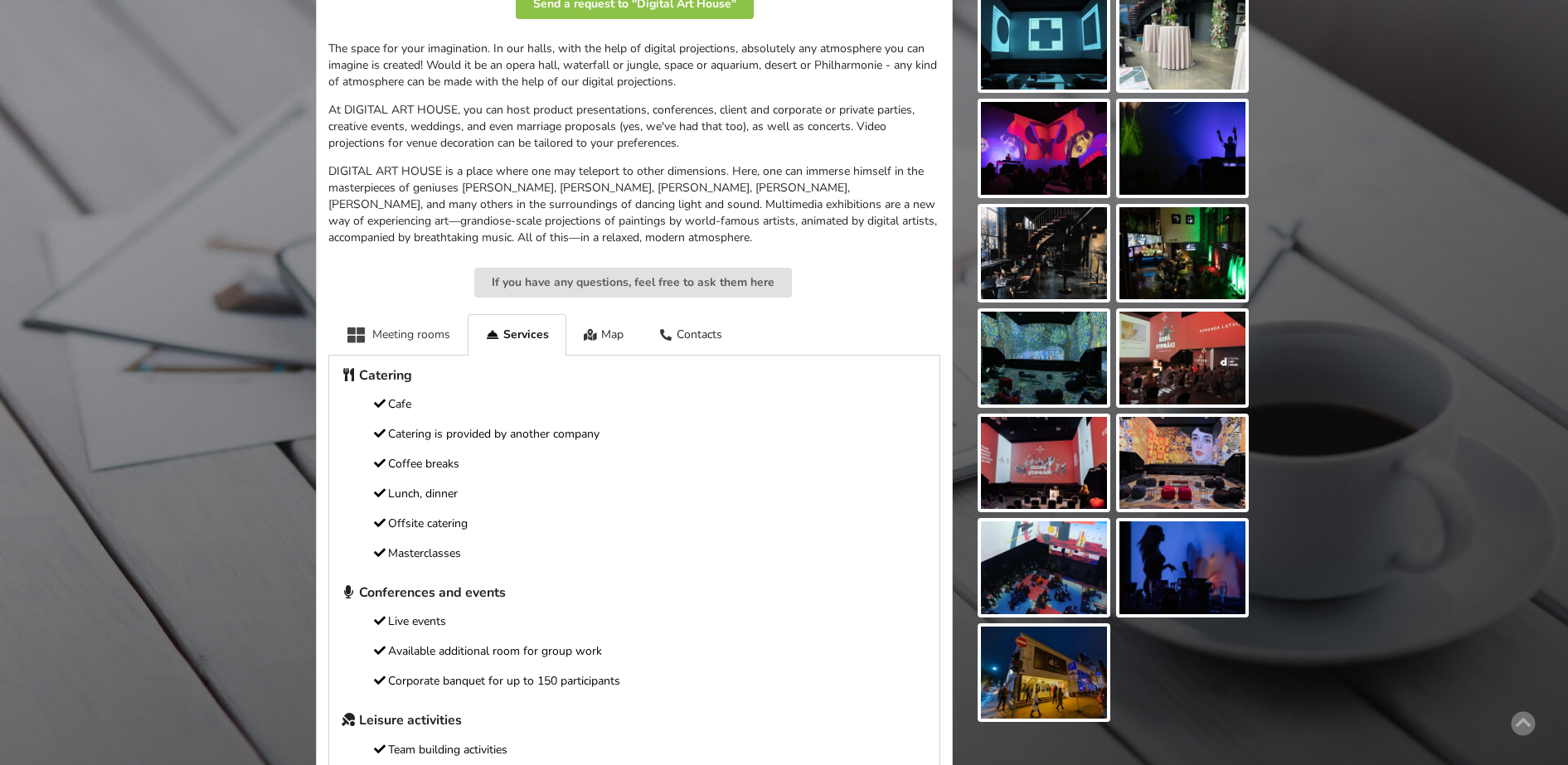 click on "Meeting rooms" at bounding box center [398, 334] 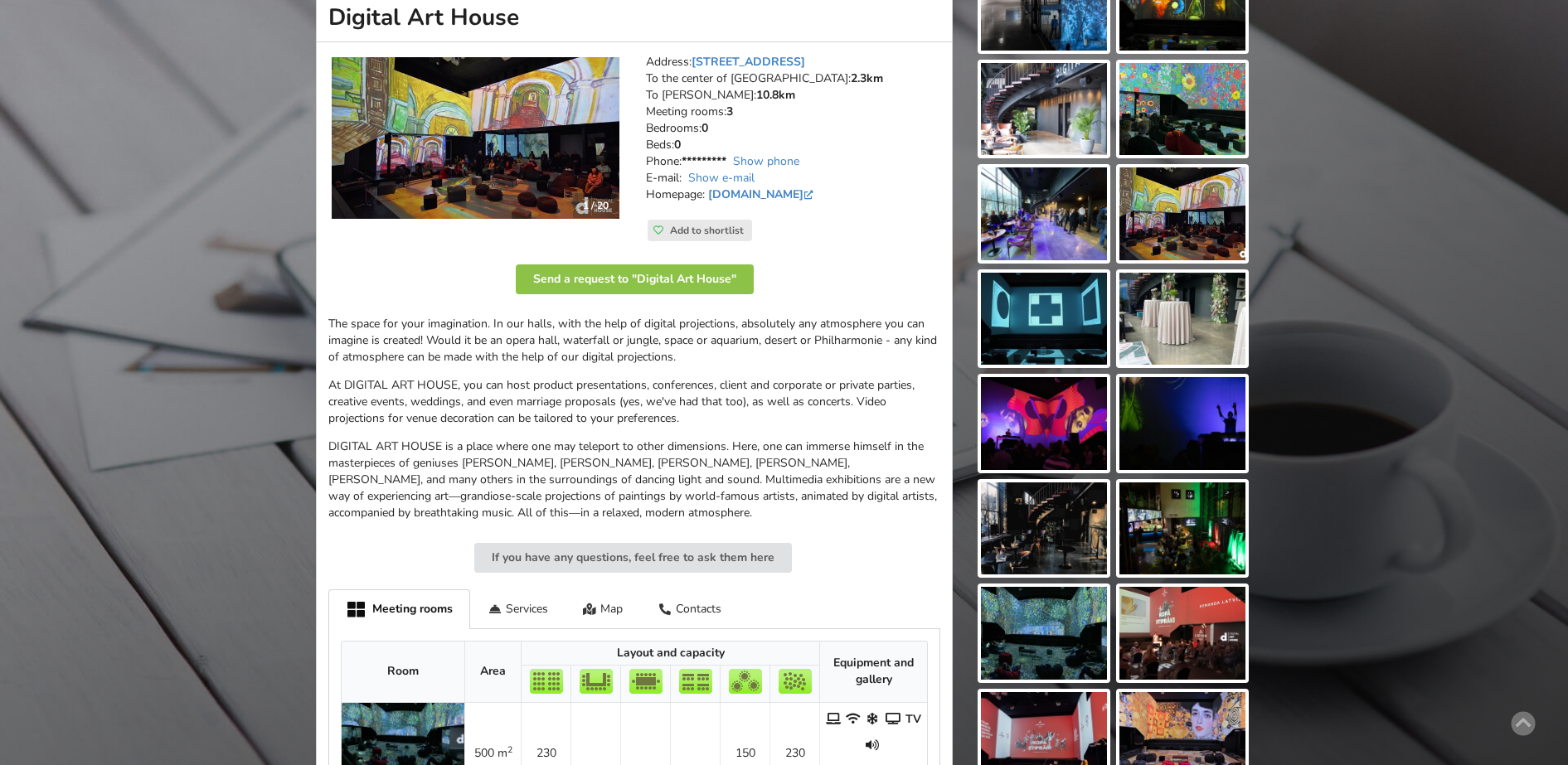 scroll, scrollTop: 0, scrollLeft: 0, axis: both 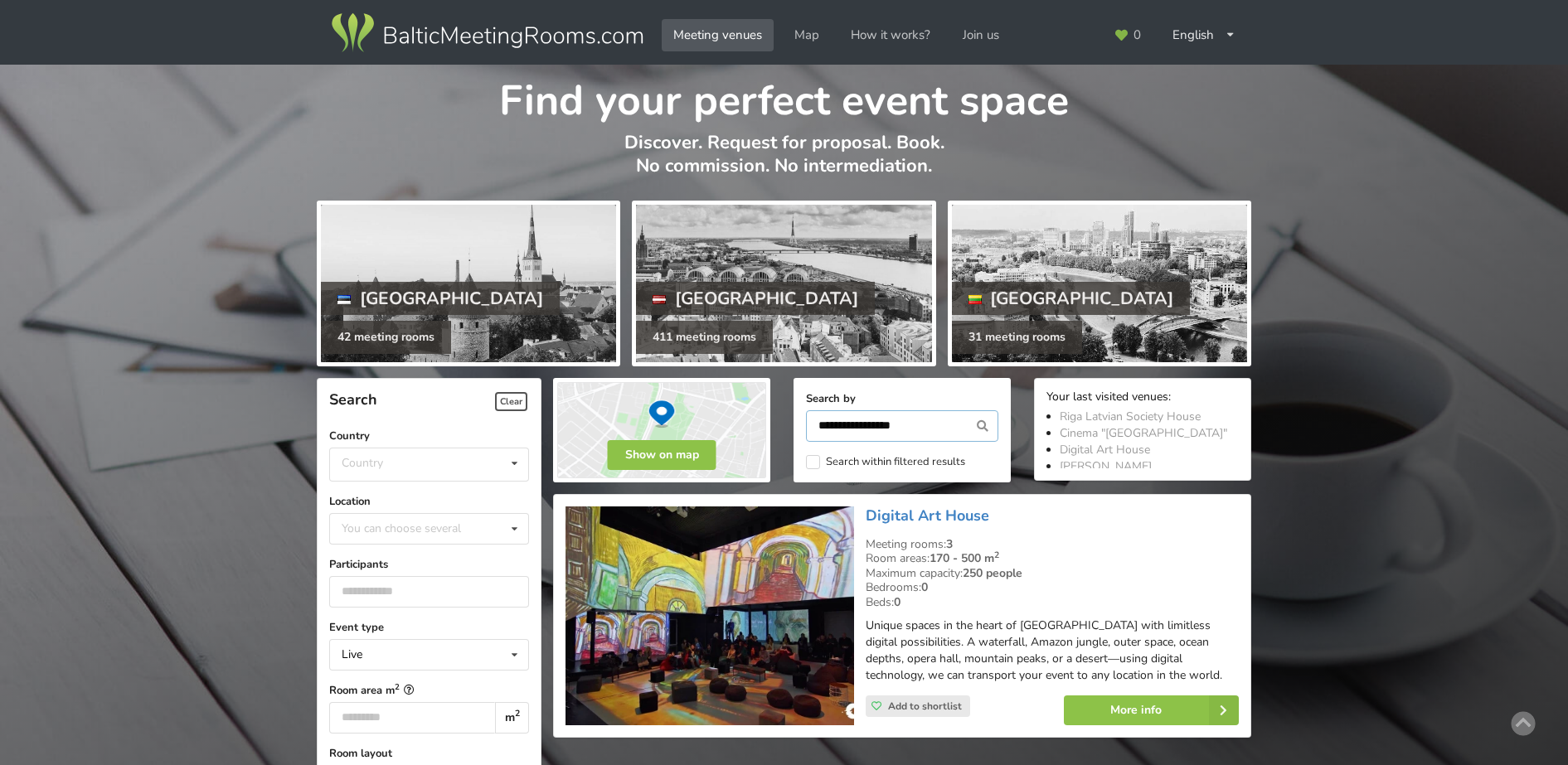 drag, startPoint x: 908, startPoint y: 424, endPoint x: 729, endPoint y: 424, distance: 179 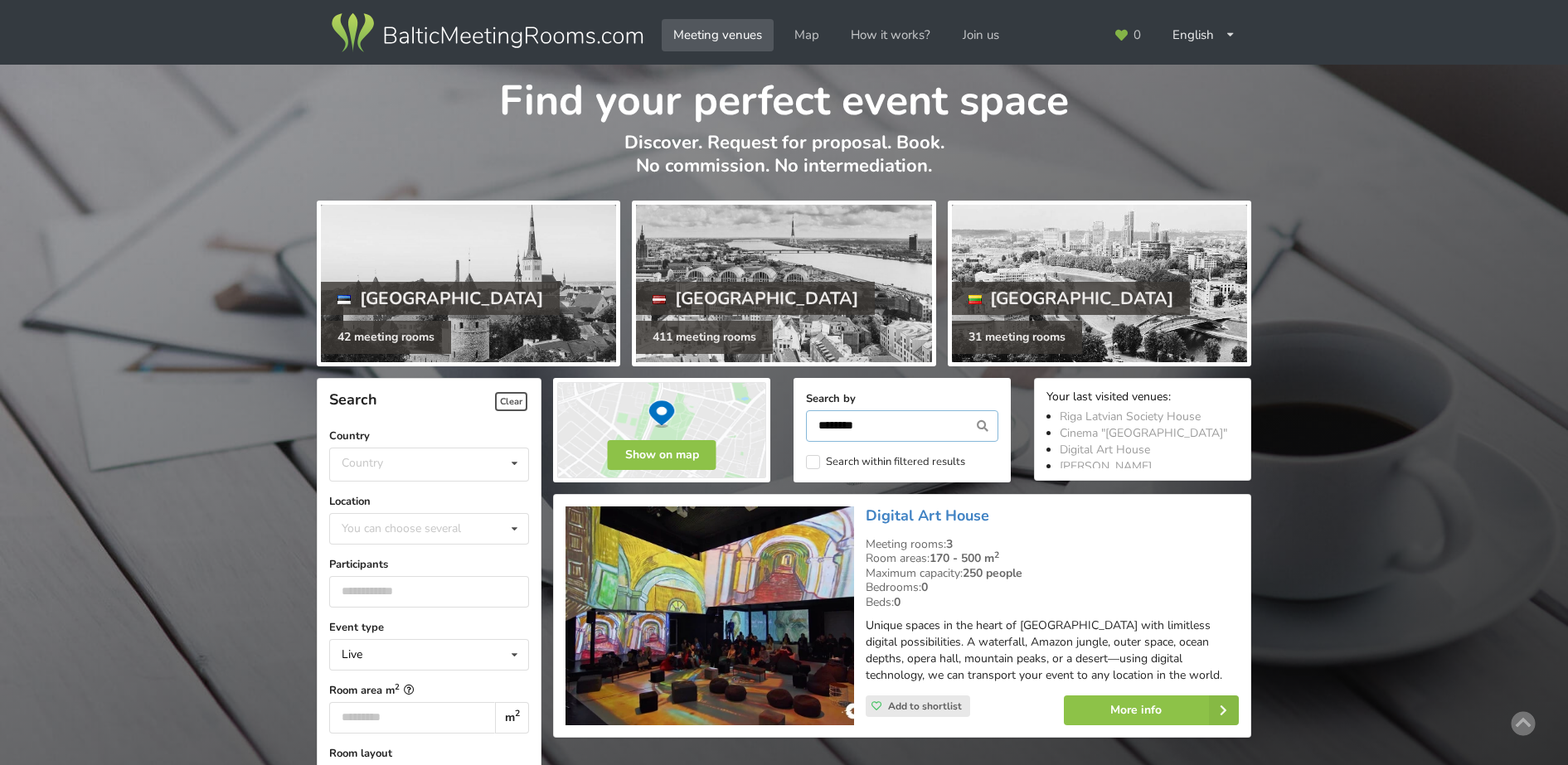 type on "********" 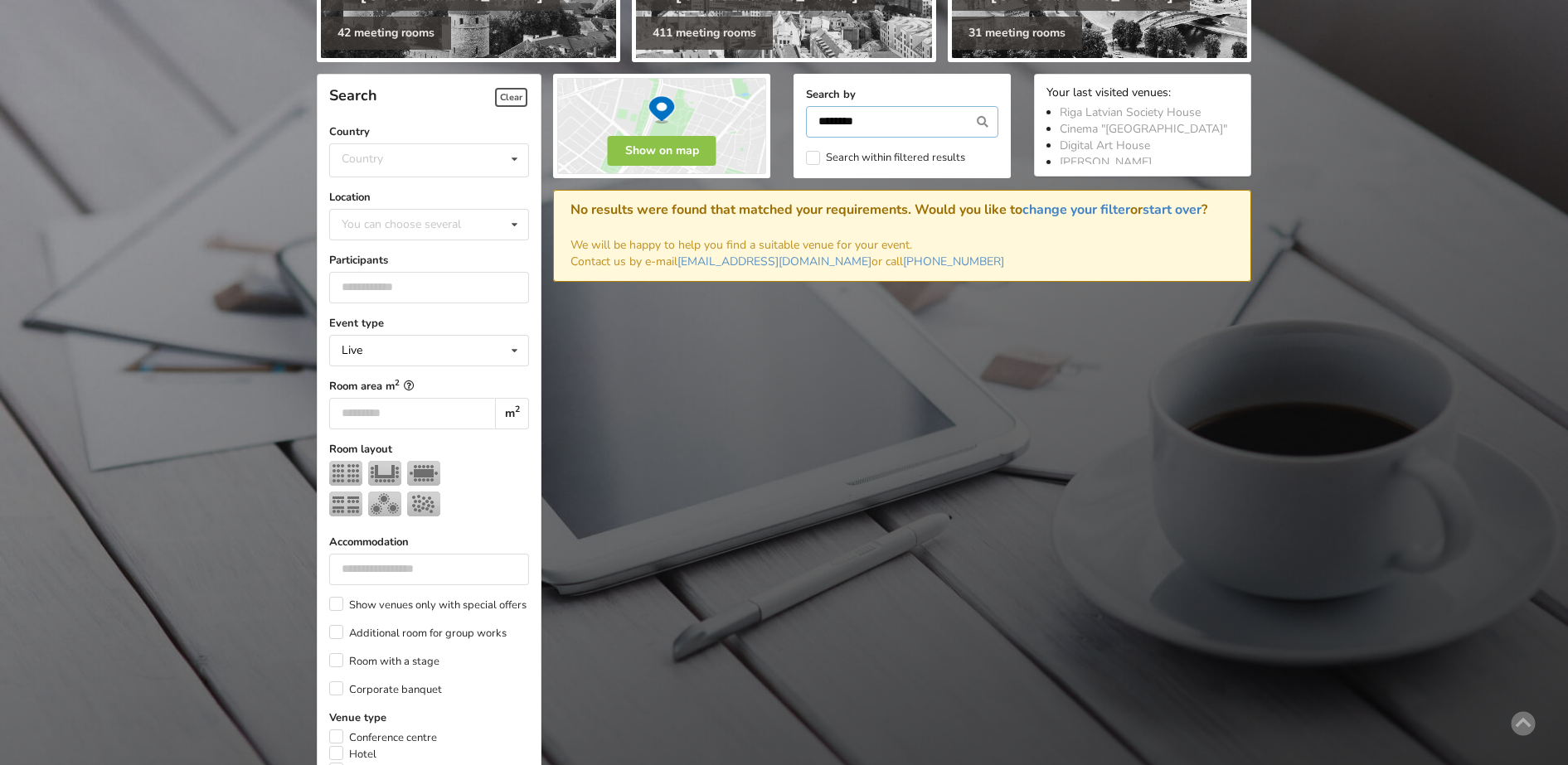 scroll, scrollTop: 269, scrollLeft: 0, axis: vertical 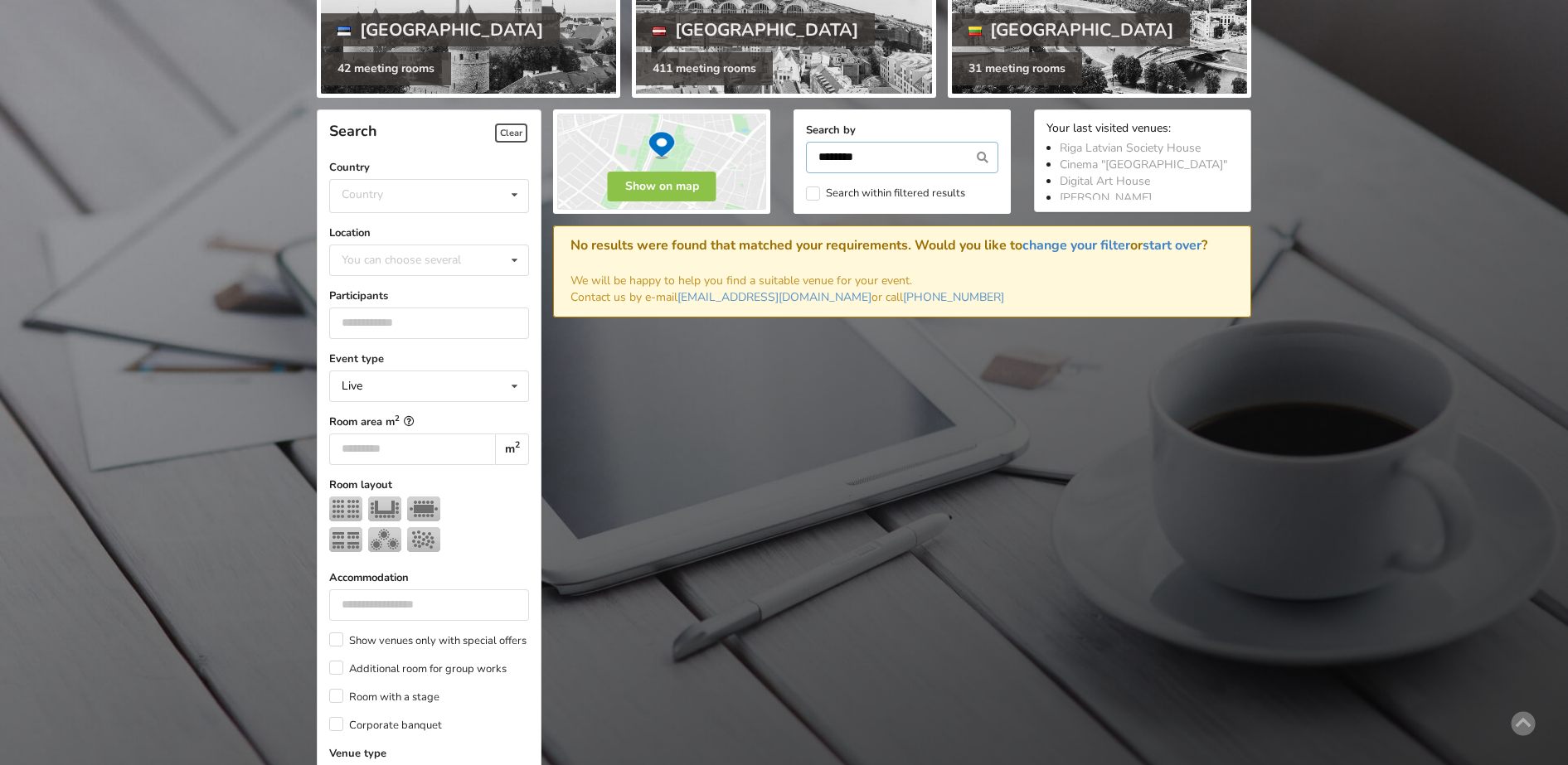 drag, startPoint x: 893, startPoint y: 156, endPoint x: 868, endPoint y: 159, distance: 25.179357 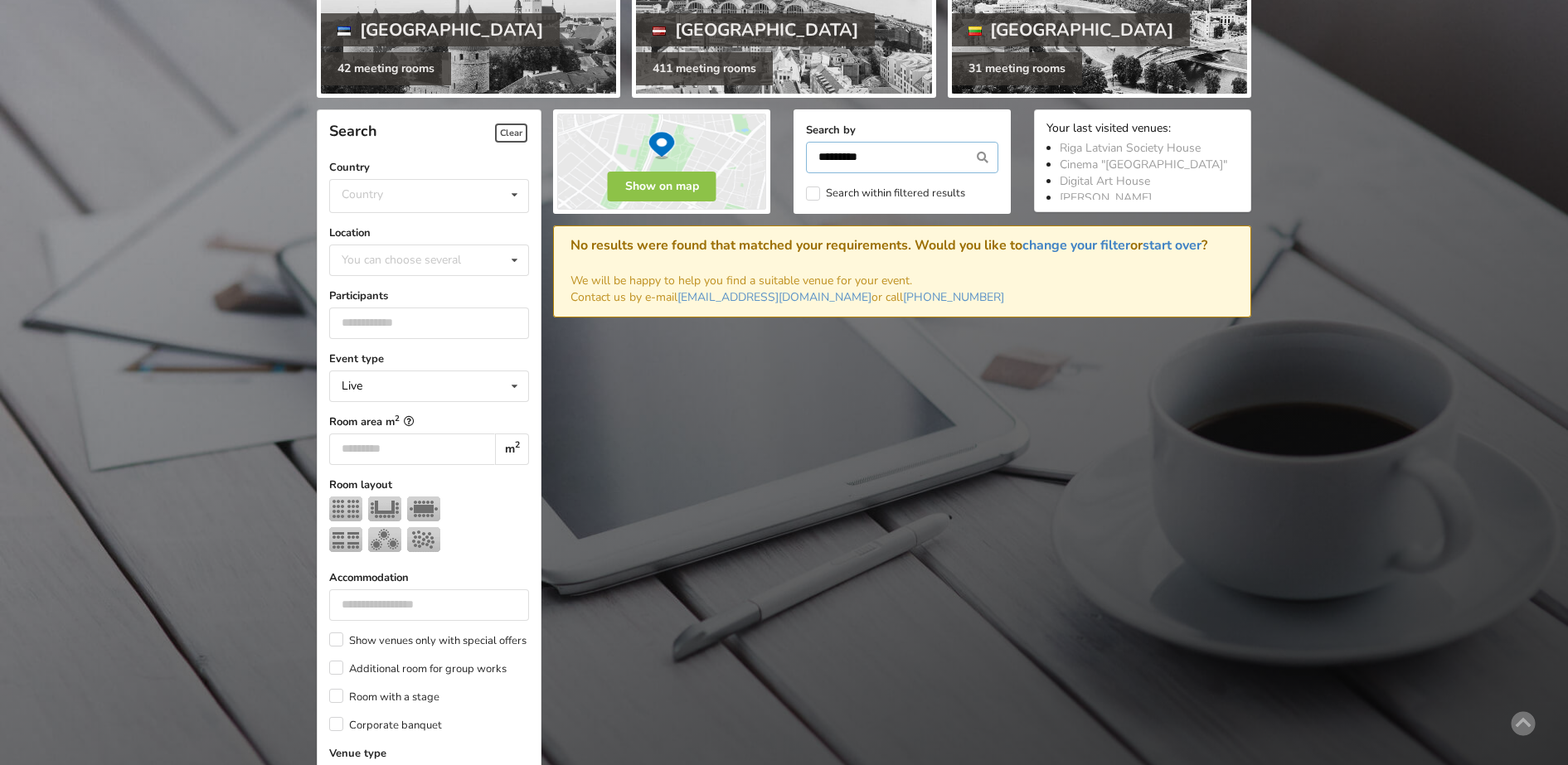 type on "*********" 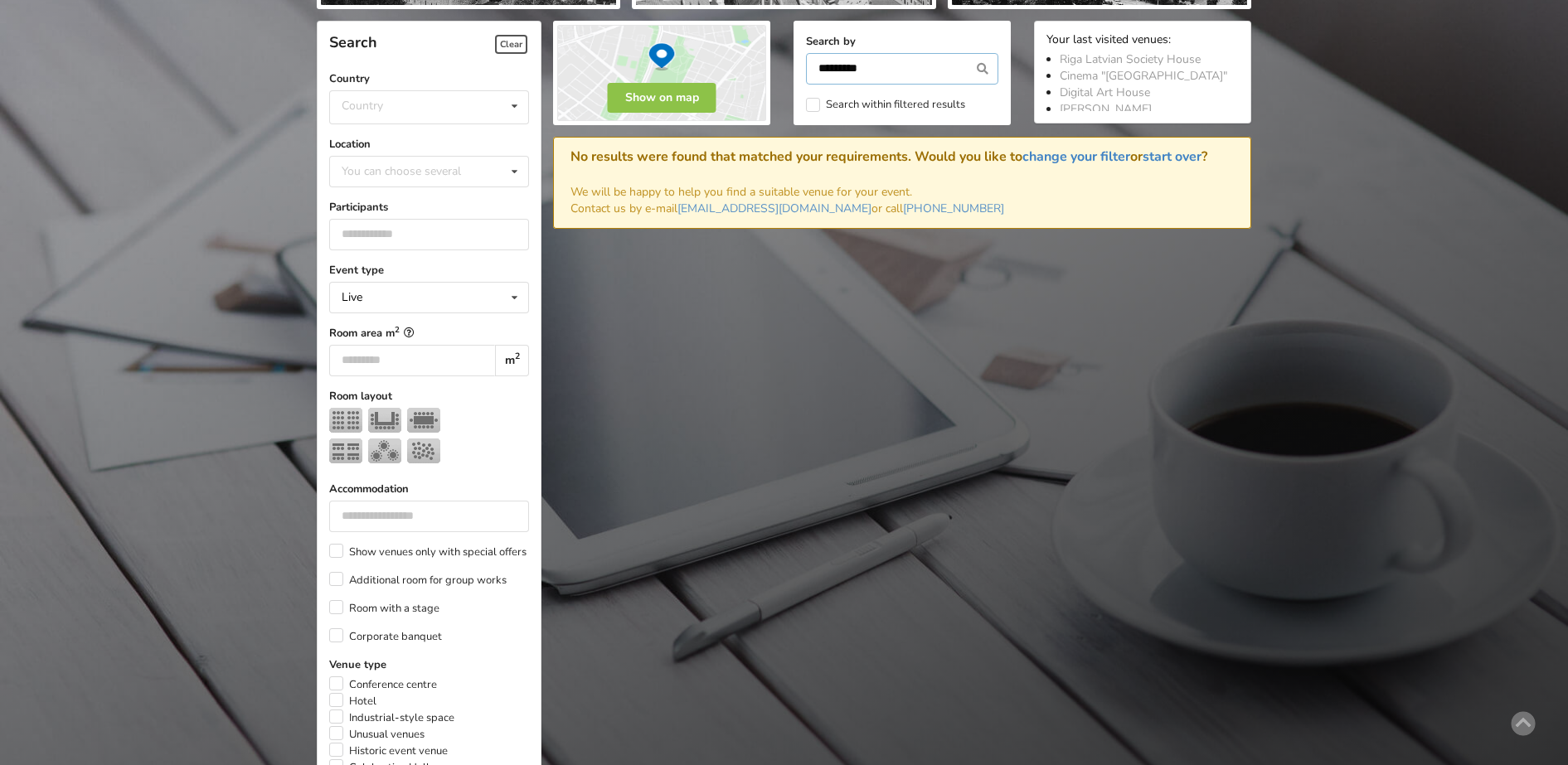 scroll, scrollTop: 372, scrollLeft: 0, axis: vertical 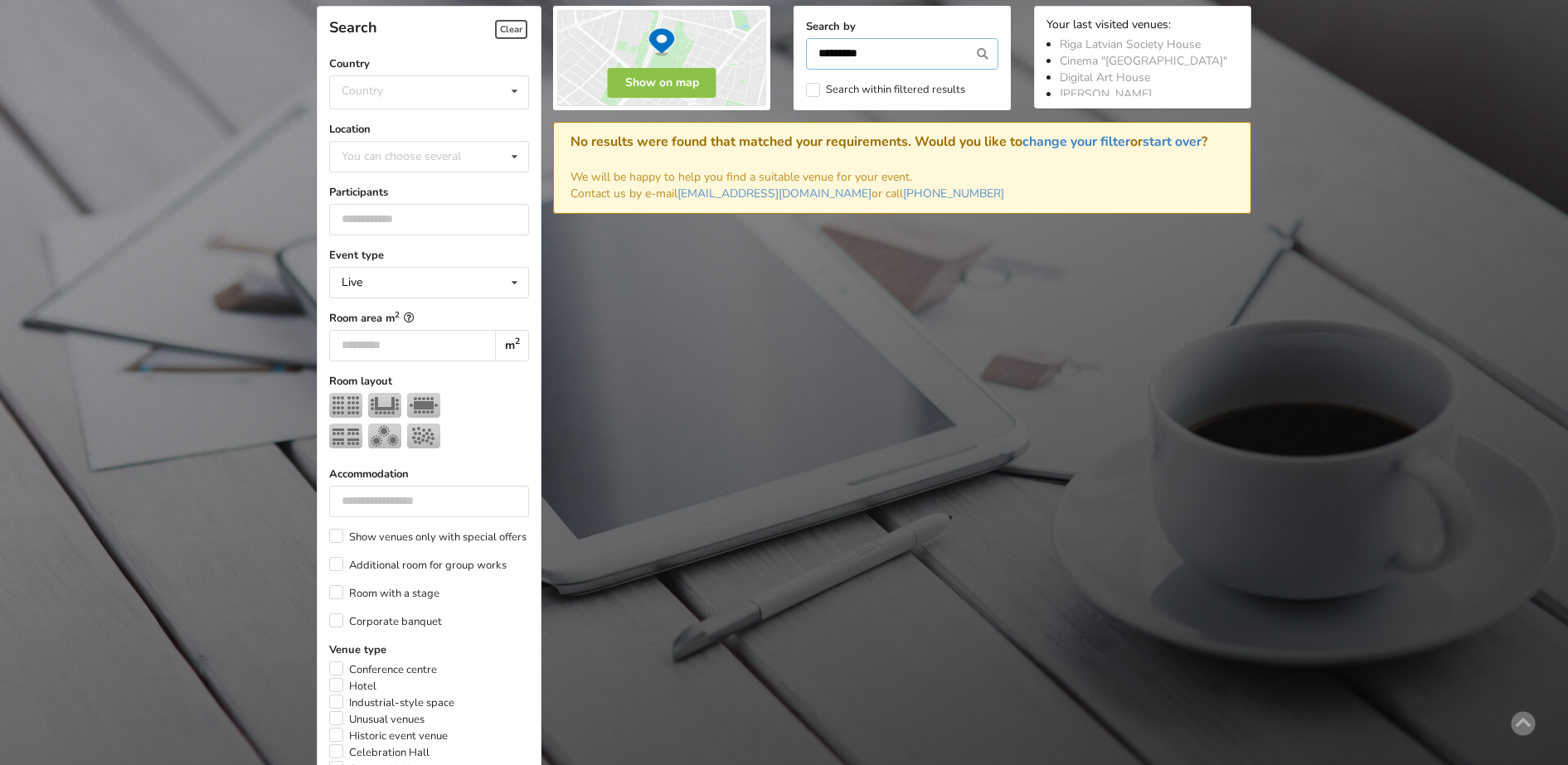 click on "*********" at bounding box center [902, 54] 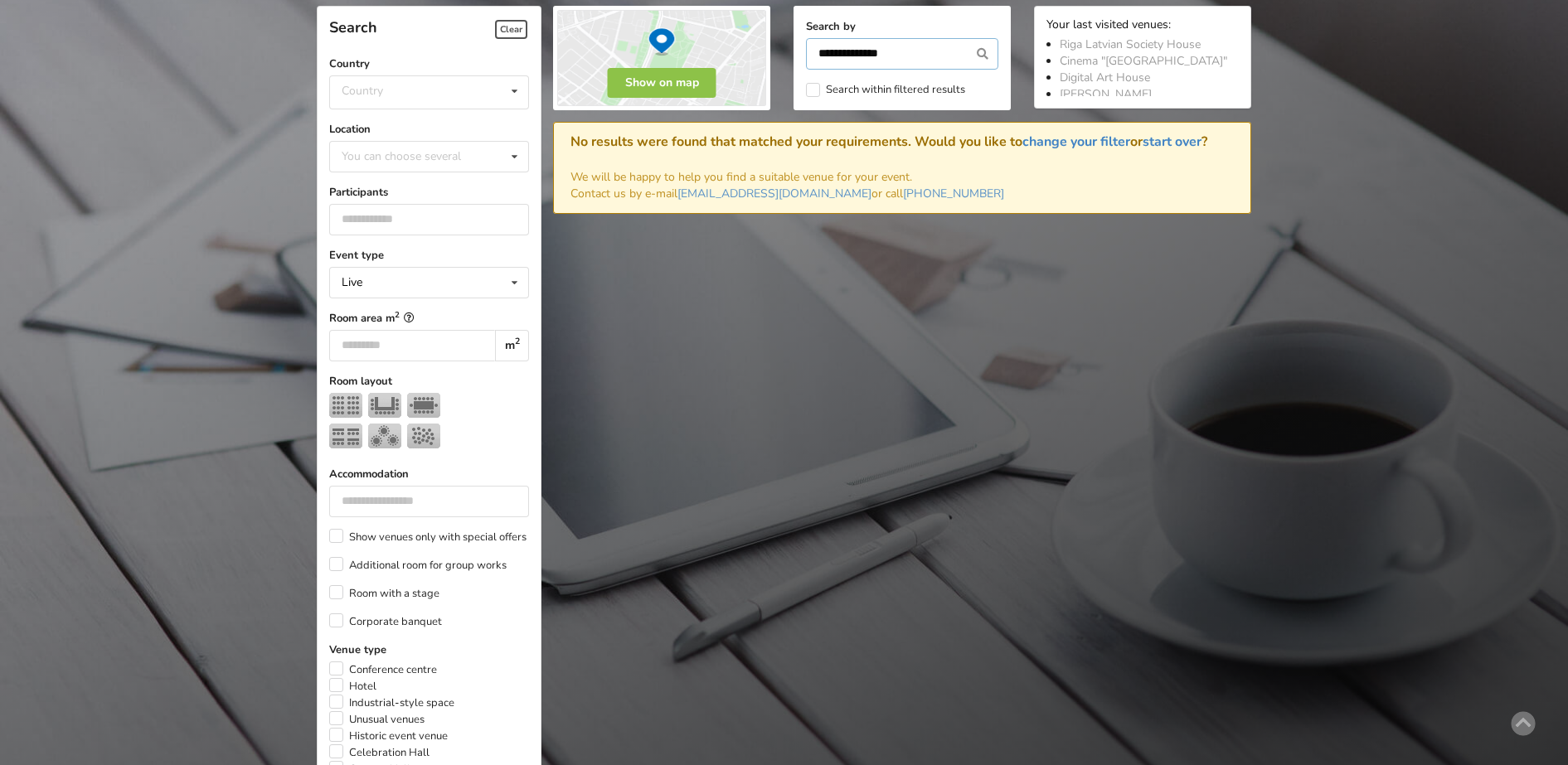 type on "**********" 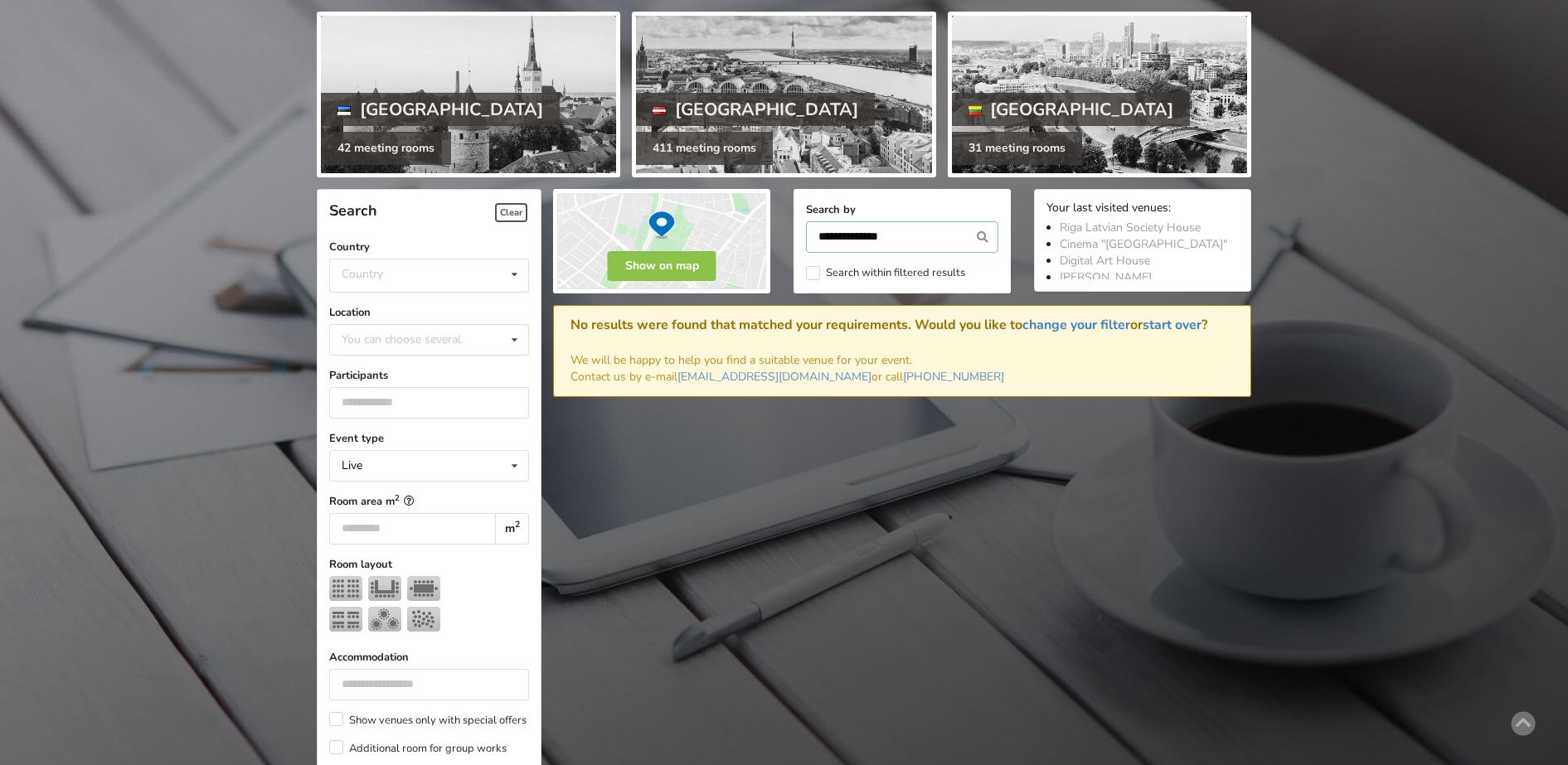 scroll, scrollTop: 0, scrollLeft: 0, axis: both 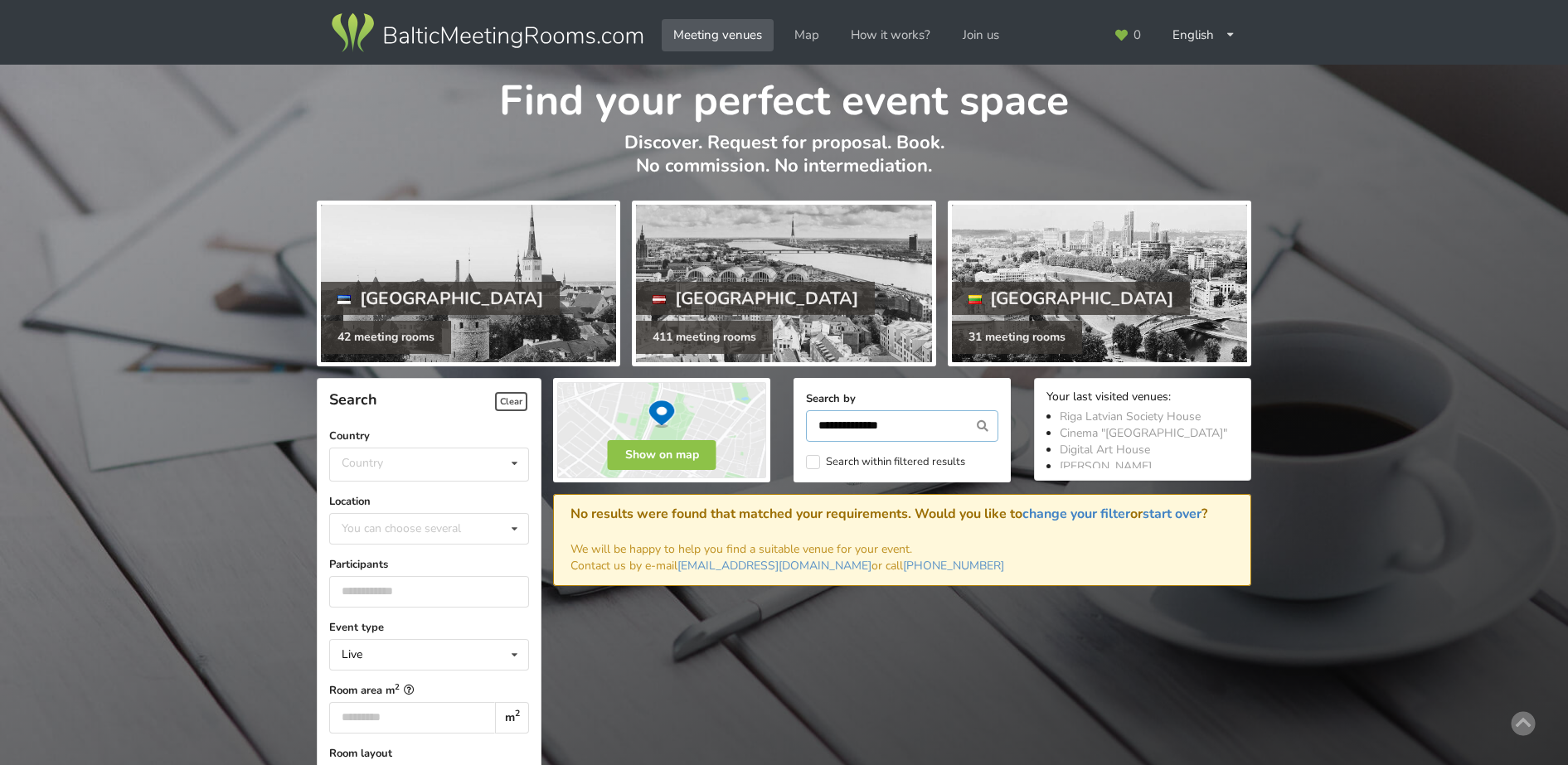 drag, startPoint x: 939, startPoint y: 412, endPoint x: 579, endPoint y: 418, distance: 360.05 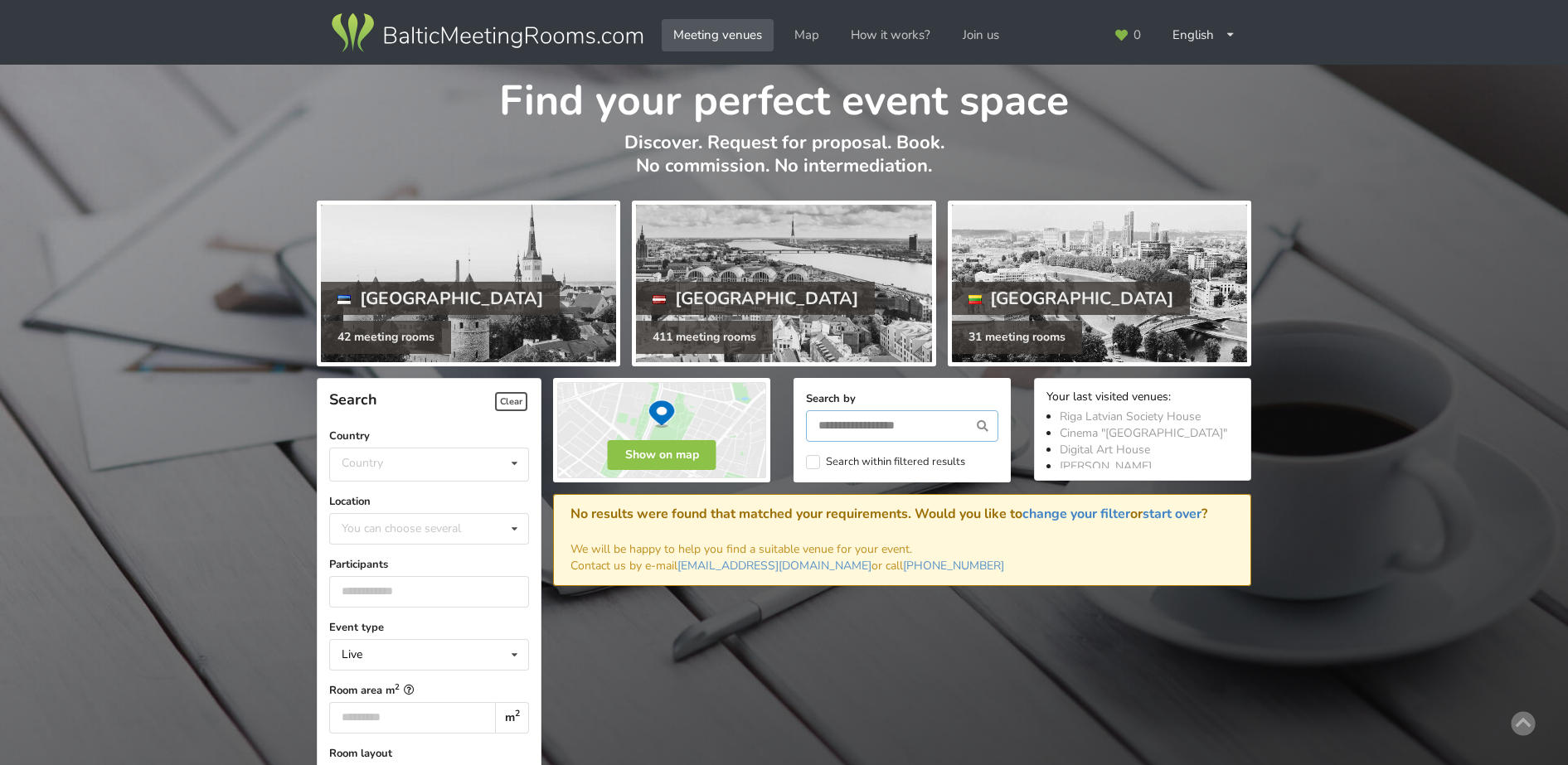 type 